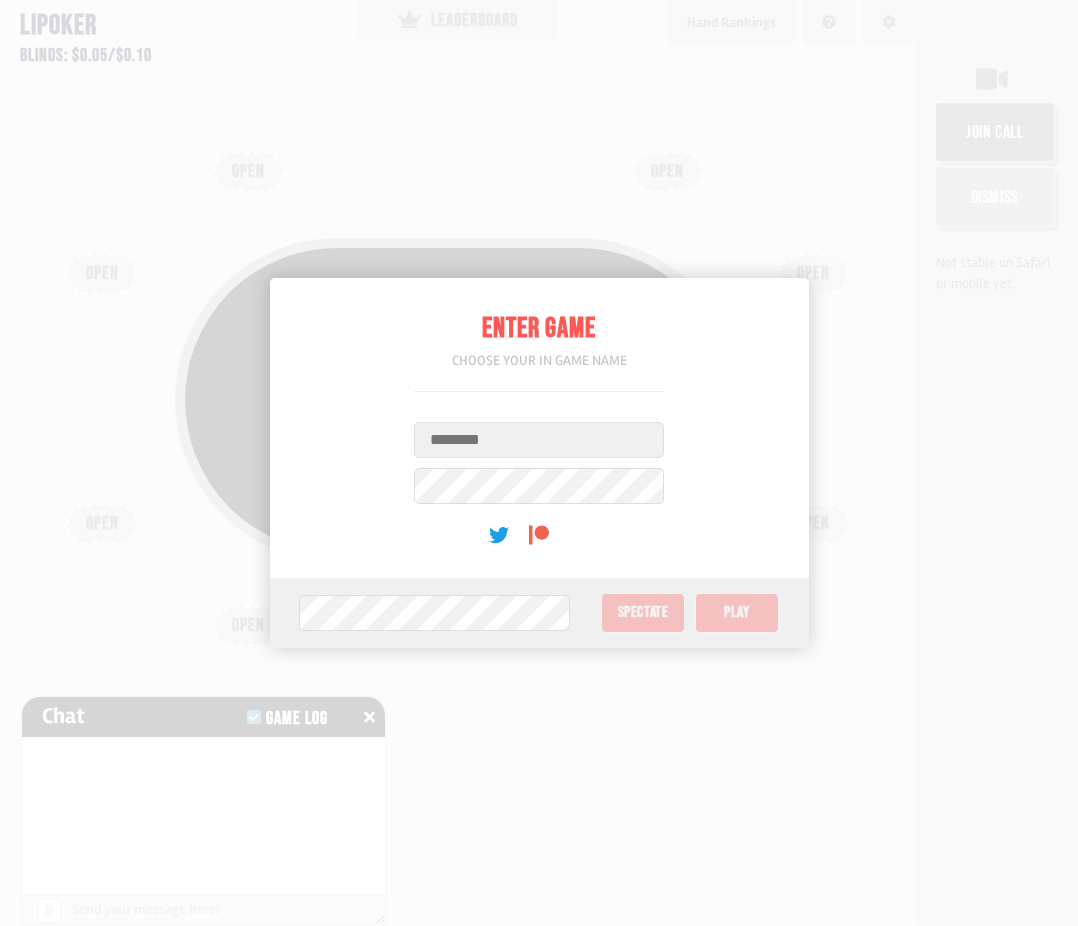 scroll, scrollTop: 0, scrollLeft: 0, axis: both 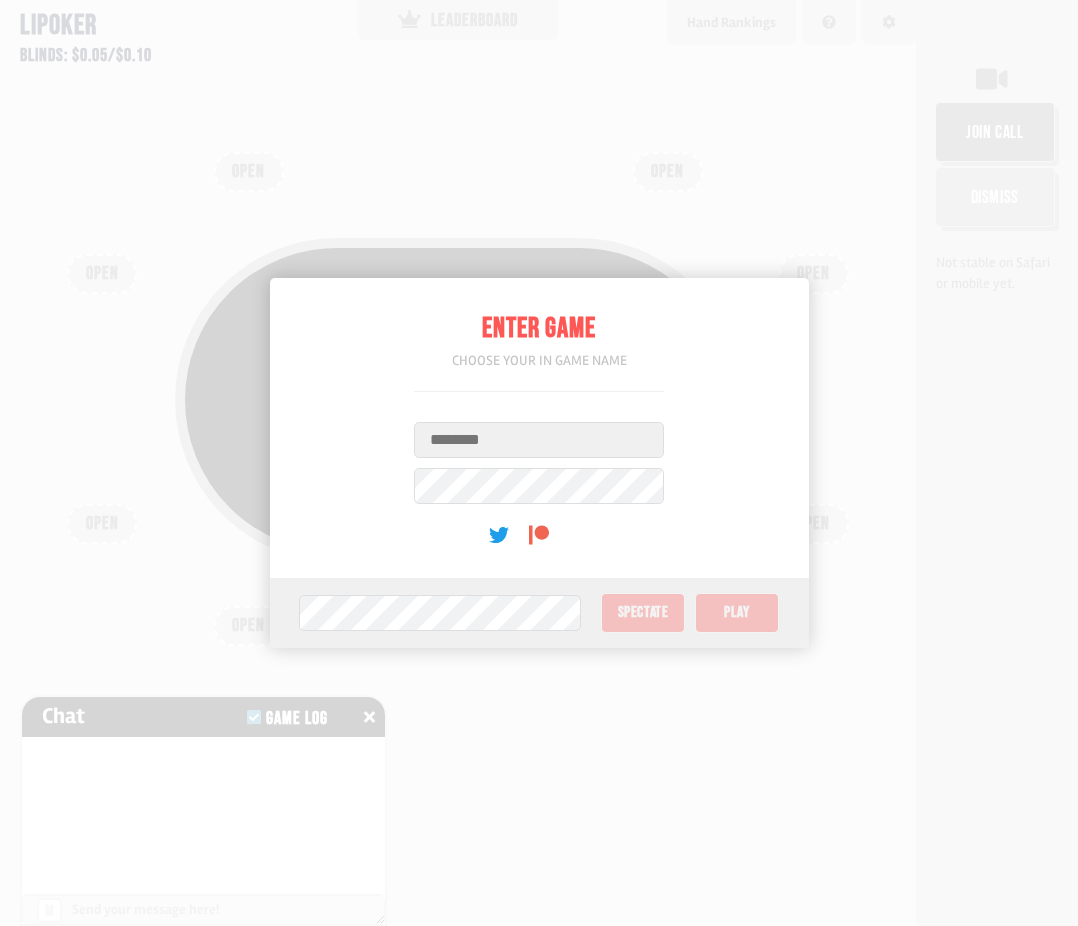click on "Username" at bounding box center [539, 440] 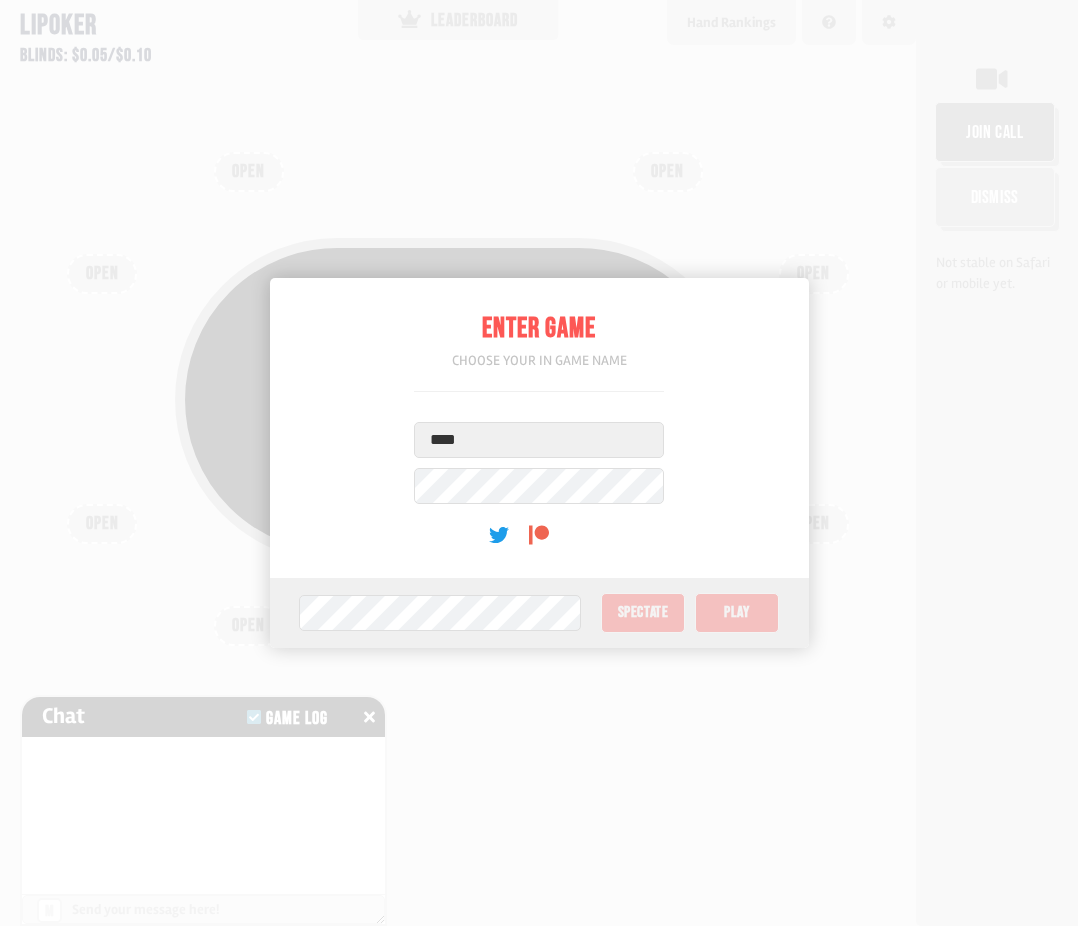 click on "Enter Game  Choose your in game name Username **** User Password (optional) Game Password Spectate Play" at bounding box center (539, 463) 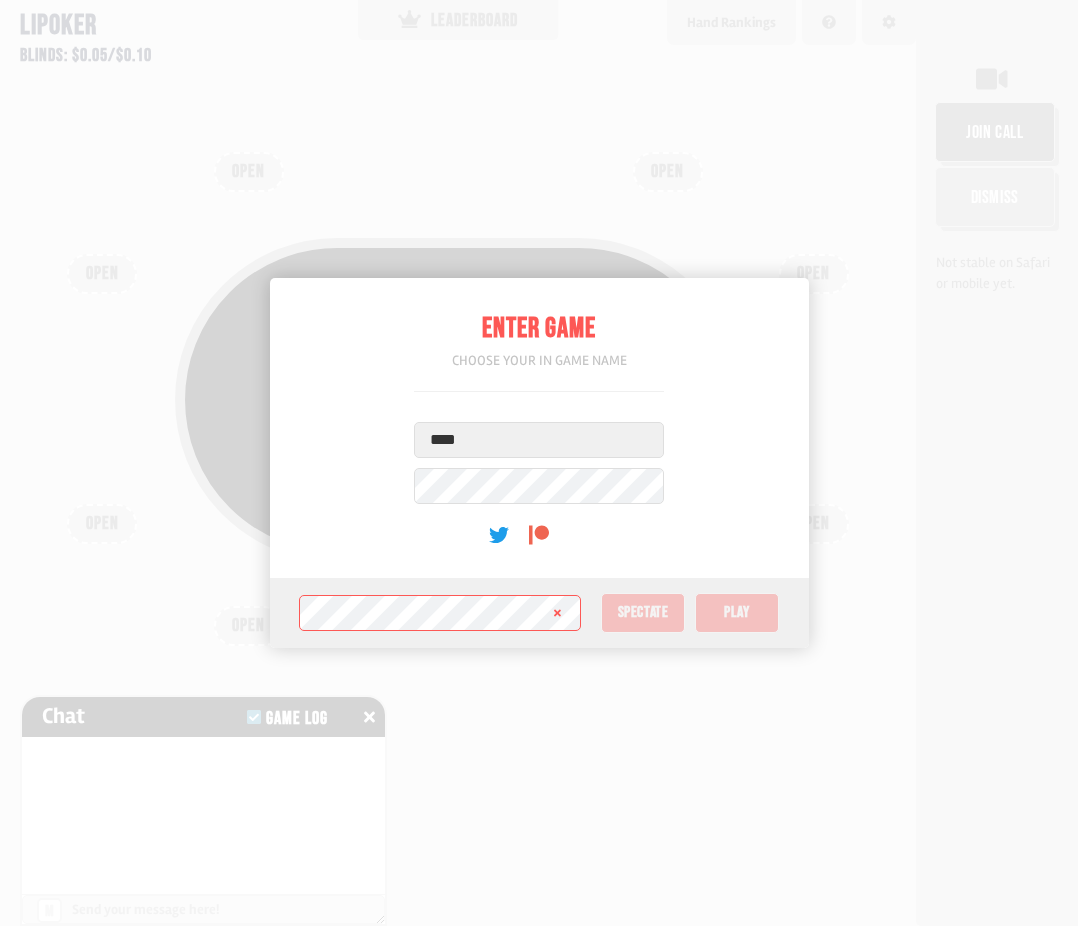 drag, startPoint x: 631, startPoint y: 613, endPoint x: 614, endPoint y: 576, distance: 40.718548 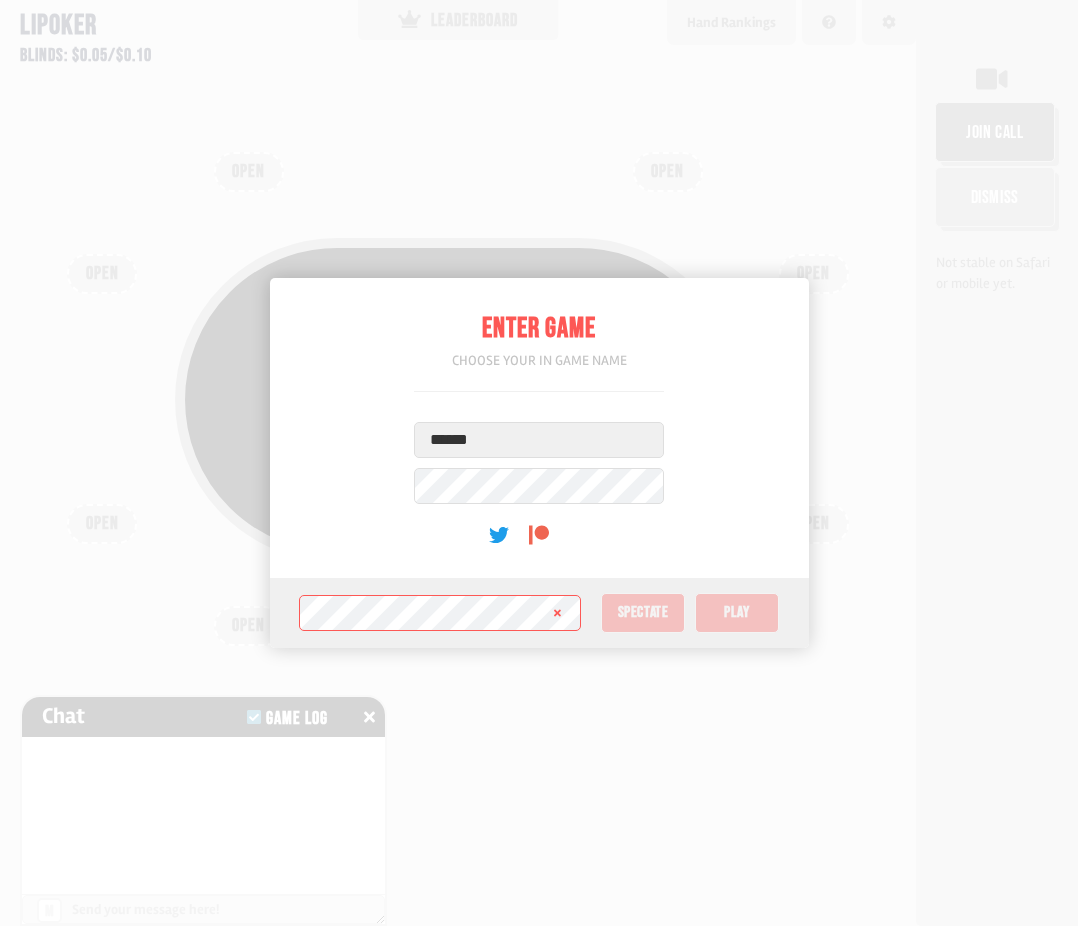 click on "Enter Game  Choose your in game name Username ****** User Password (optional) Game Password Spectate Play" at bounding box center [539, 463] 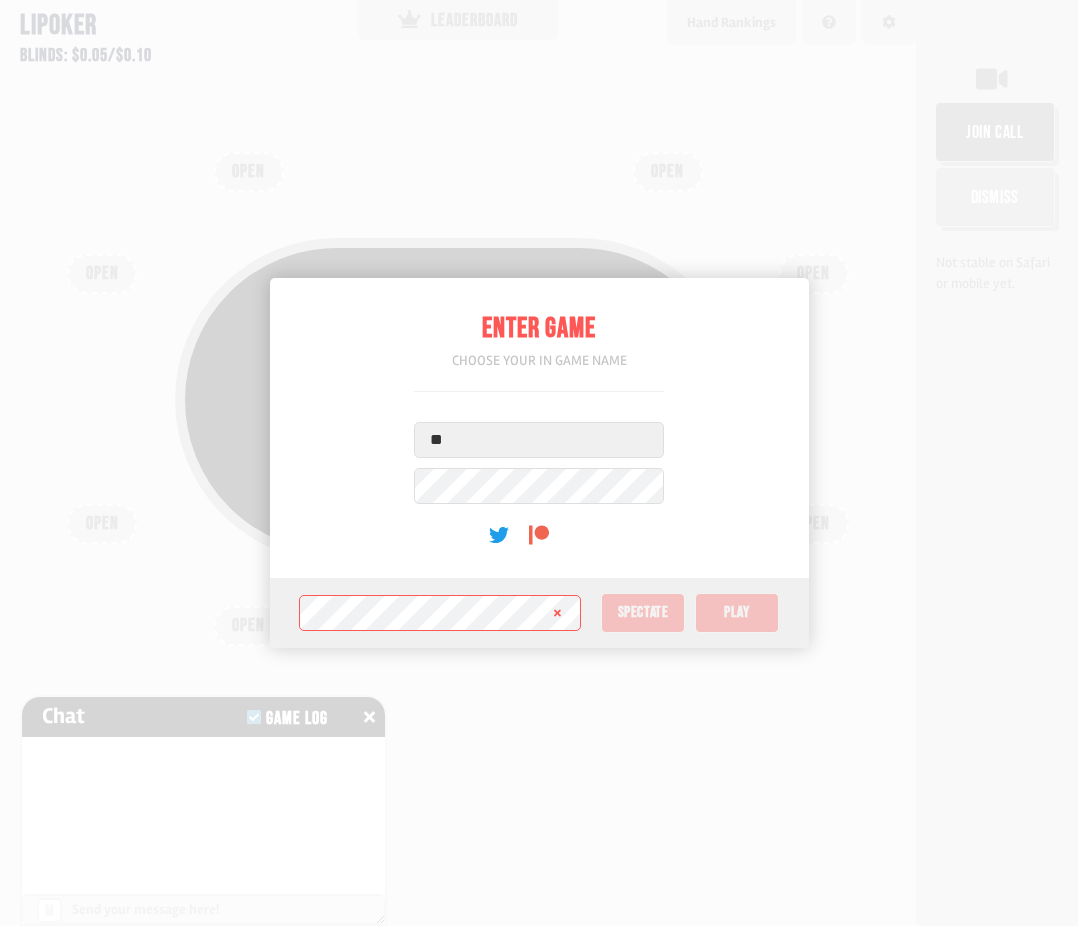 type on "*" 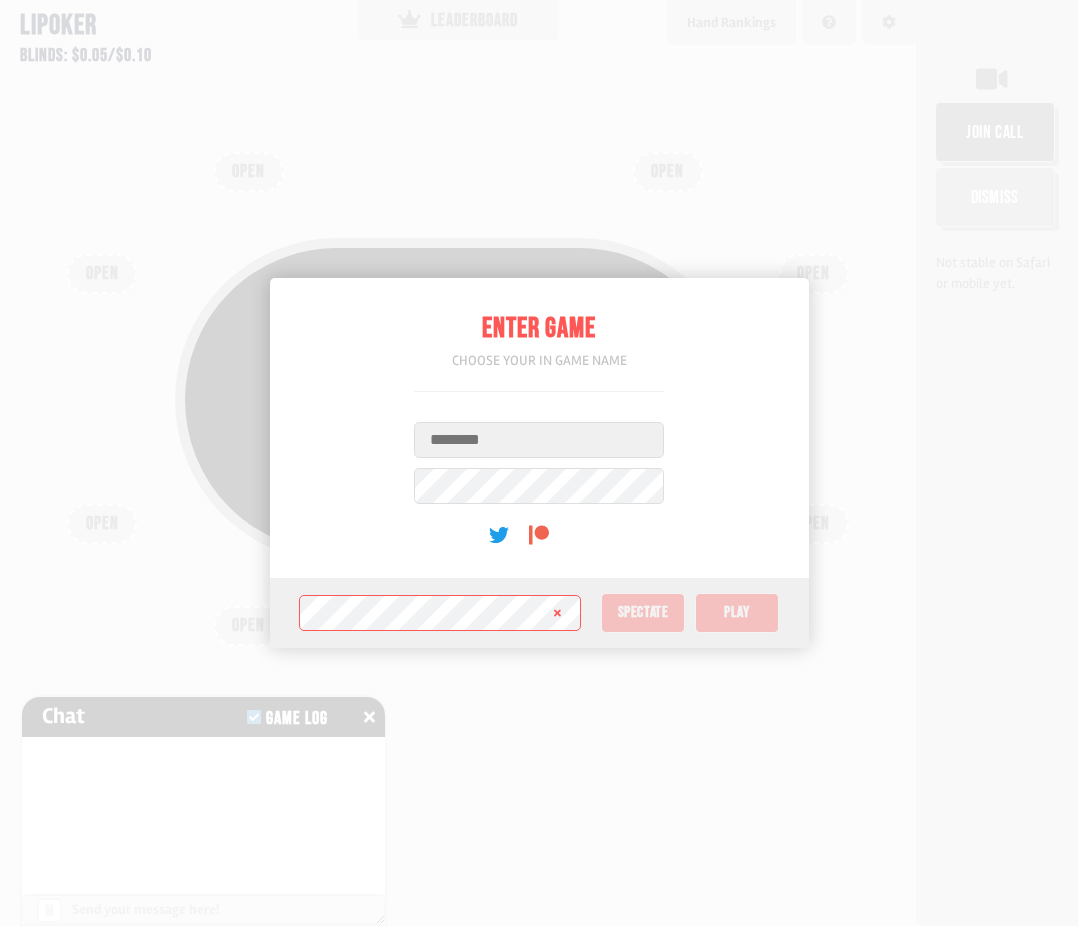 type on "*" 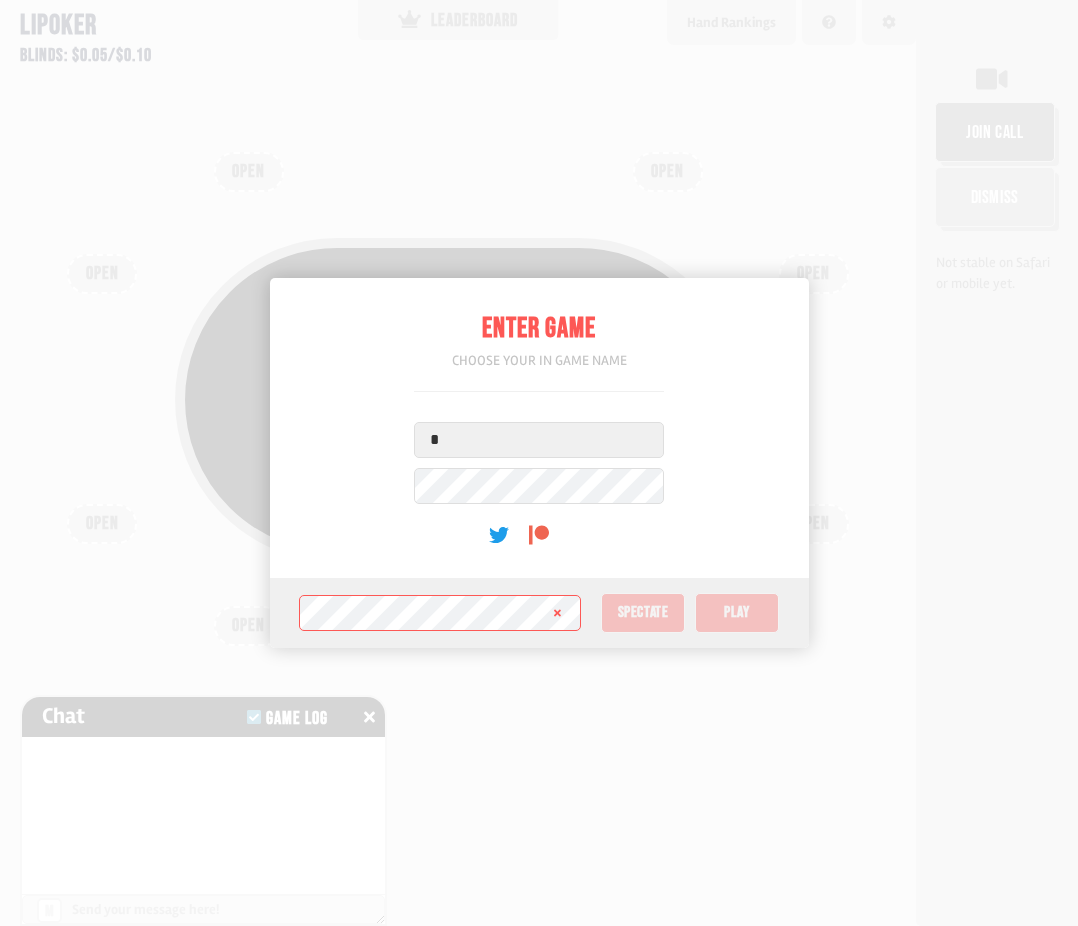 type 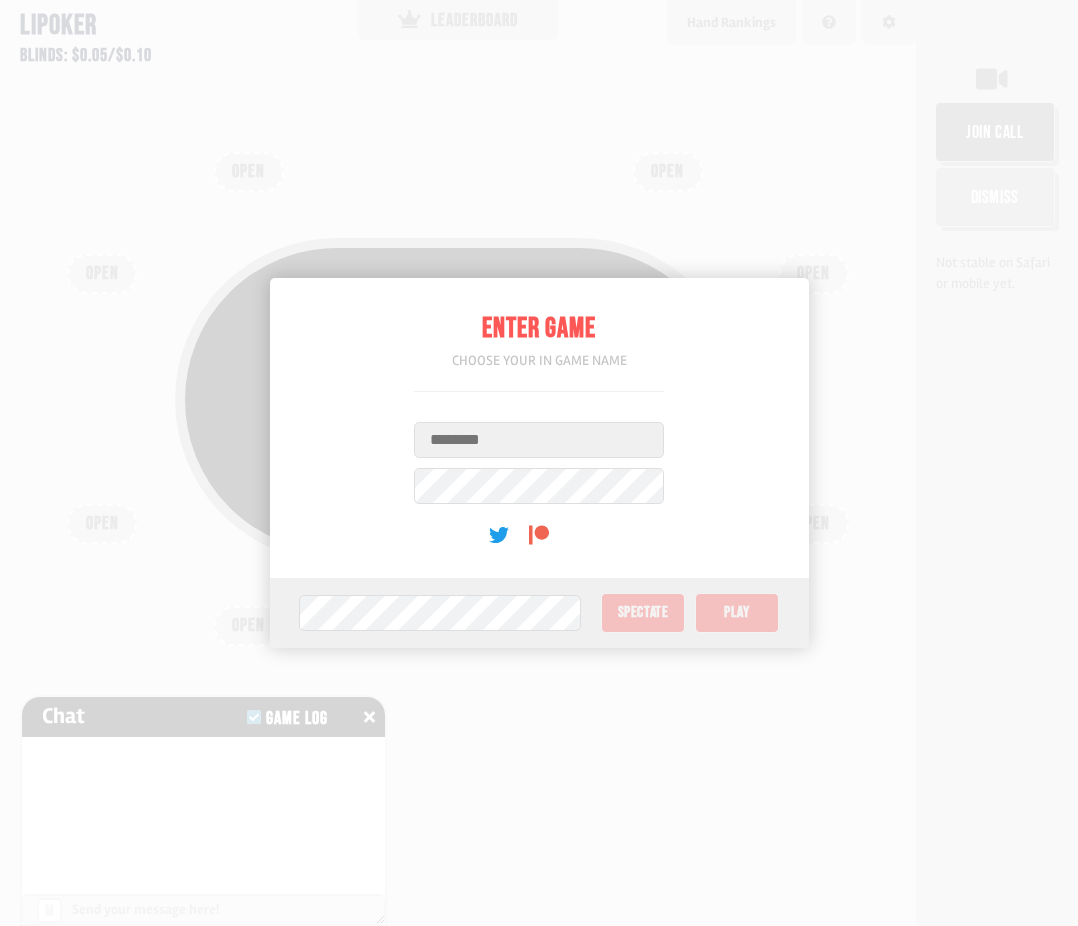 scroll, scrollTop: 0, scrollLeft: 0, axis: both 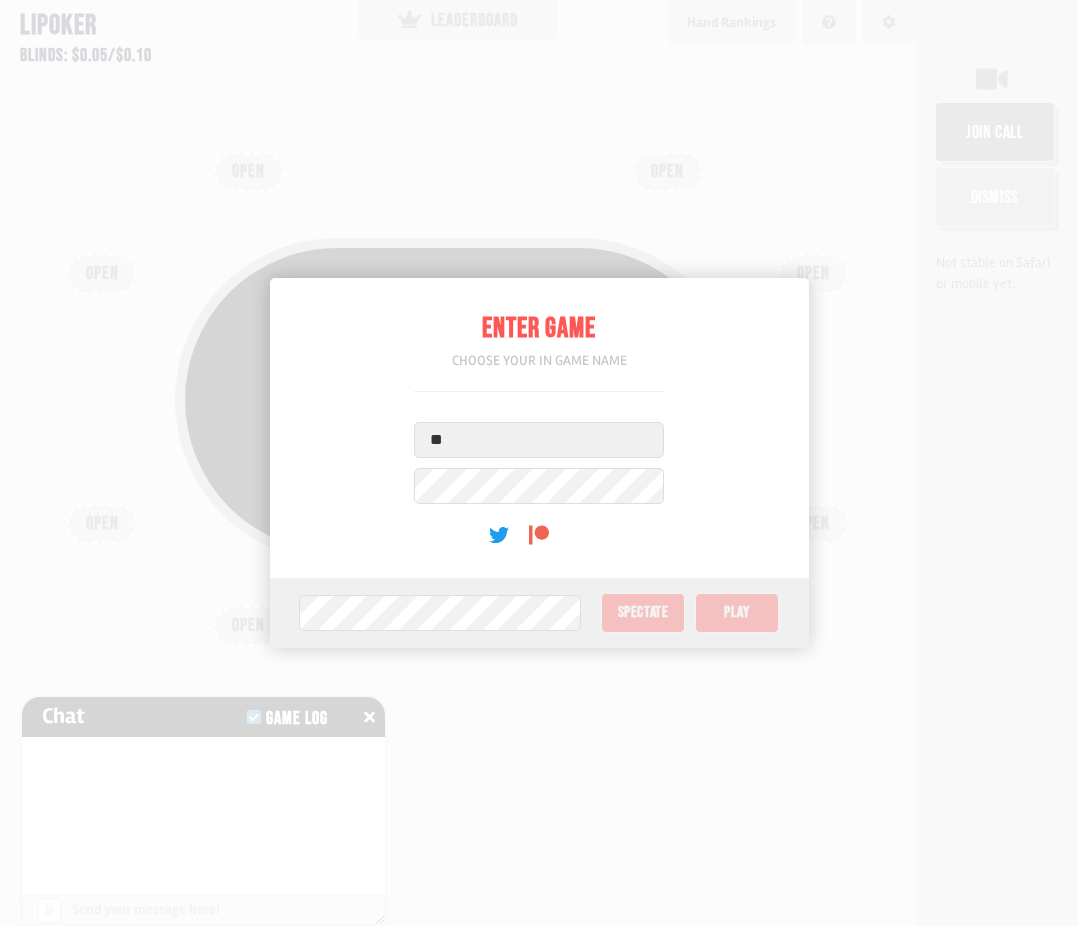 type on "*" 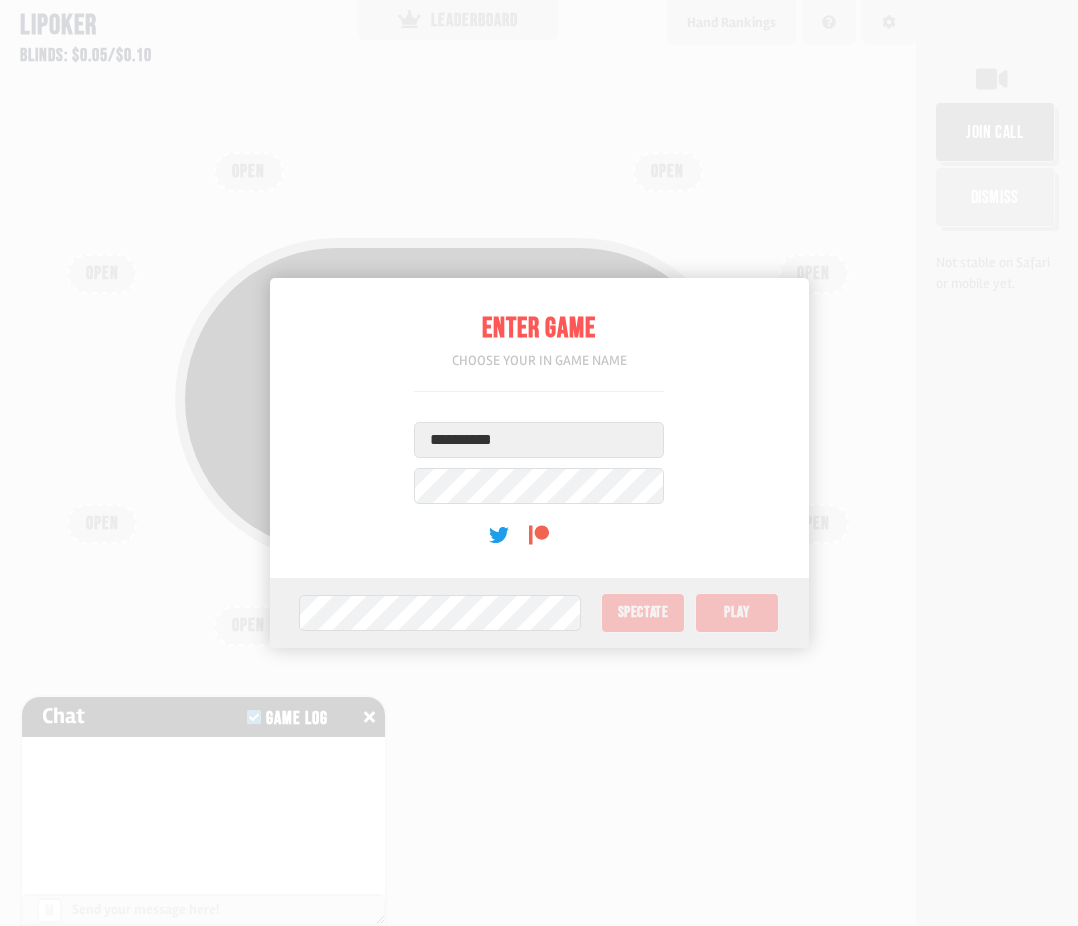 type on "**********" 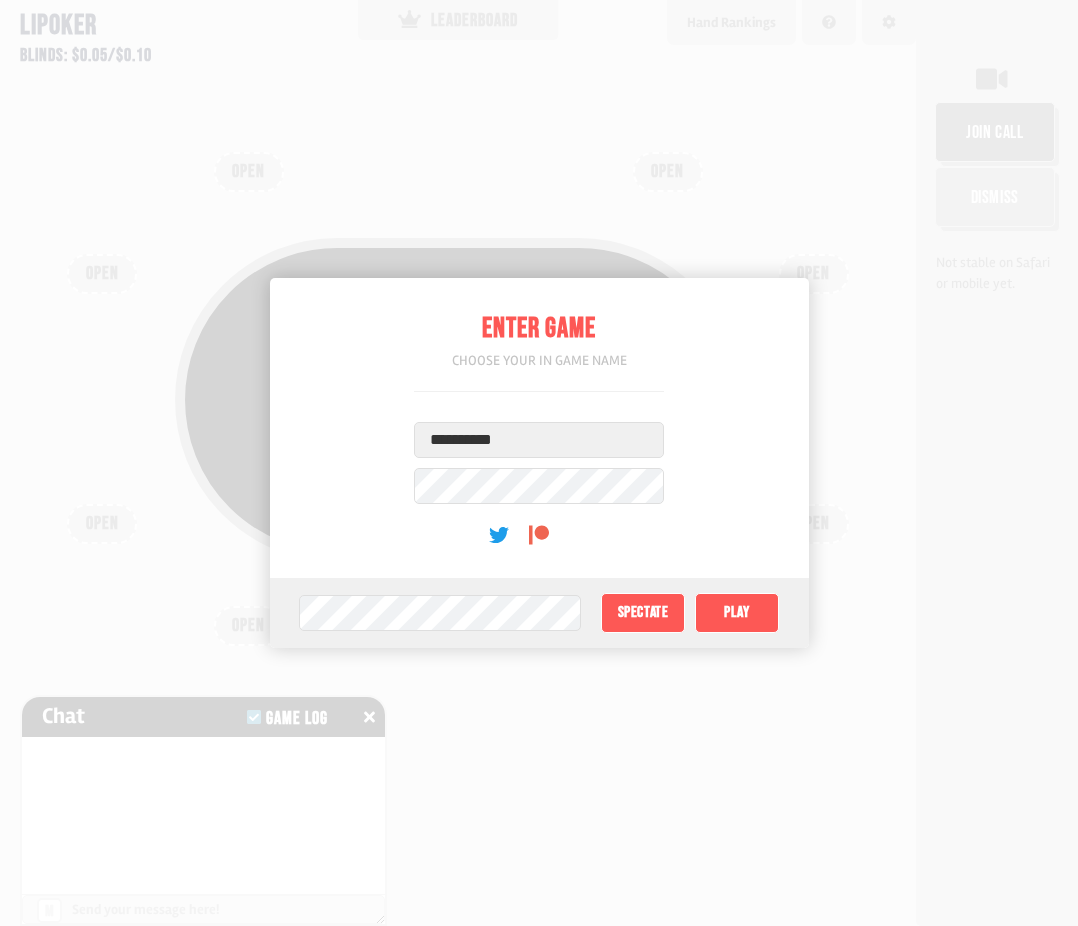drag, startPoint x: 532, startPoint y: 445, endPoint x: 255, endPoint y: 450, distance: 277.04514 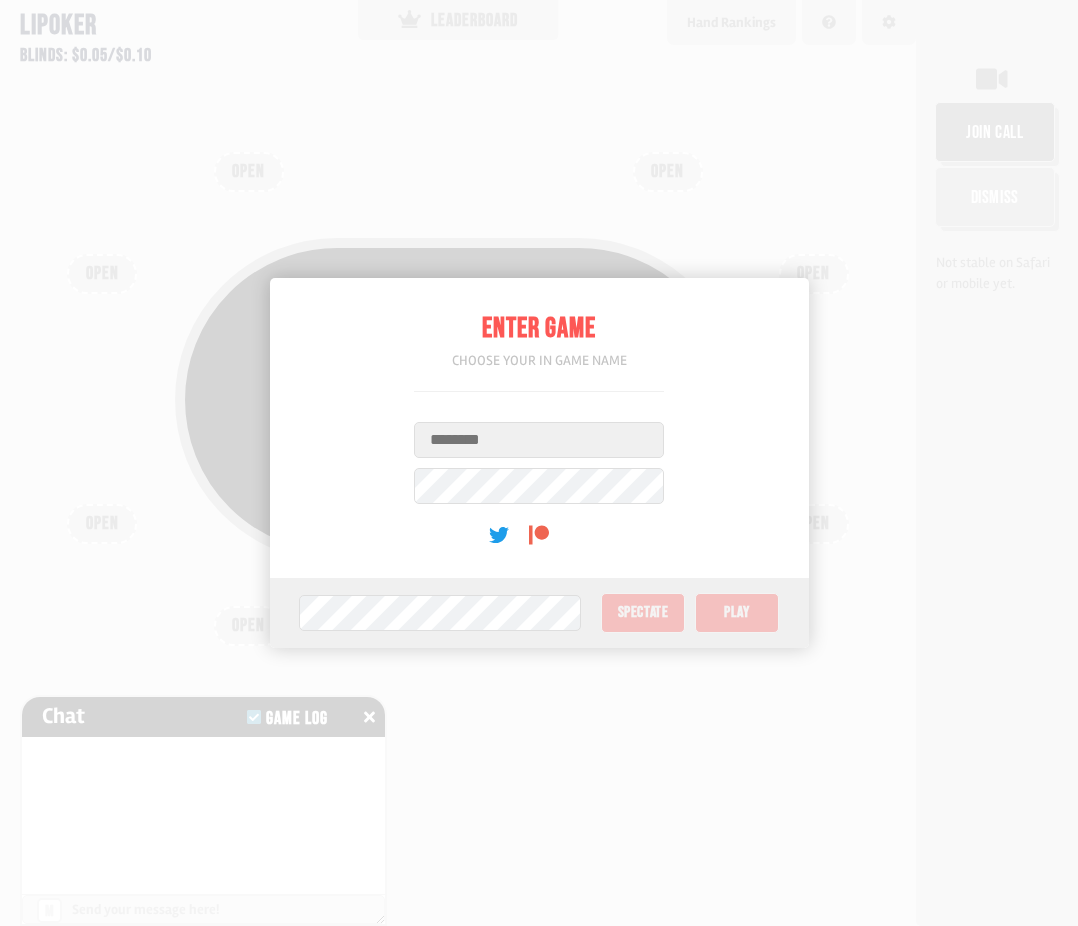 click on "Enter Game  Choose your in game name Username User Password (optional) Game Password Spectate Play" at bounding box center (539, 463) 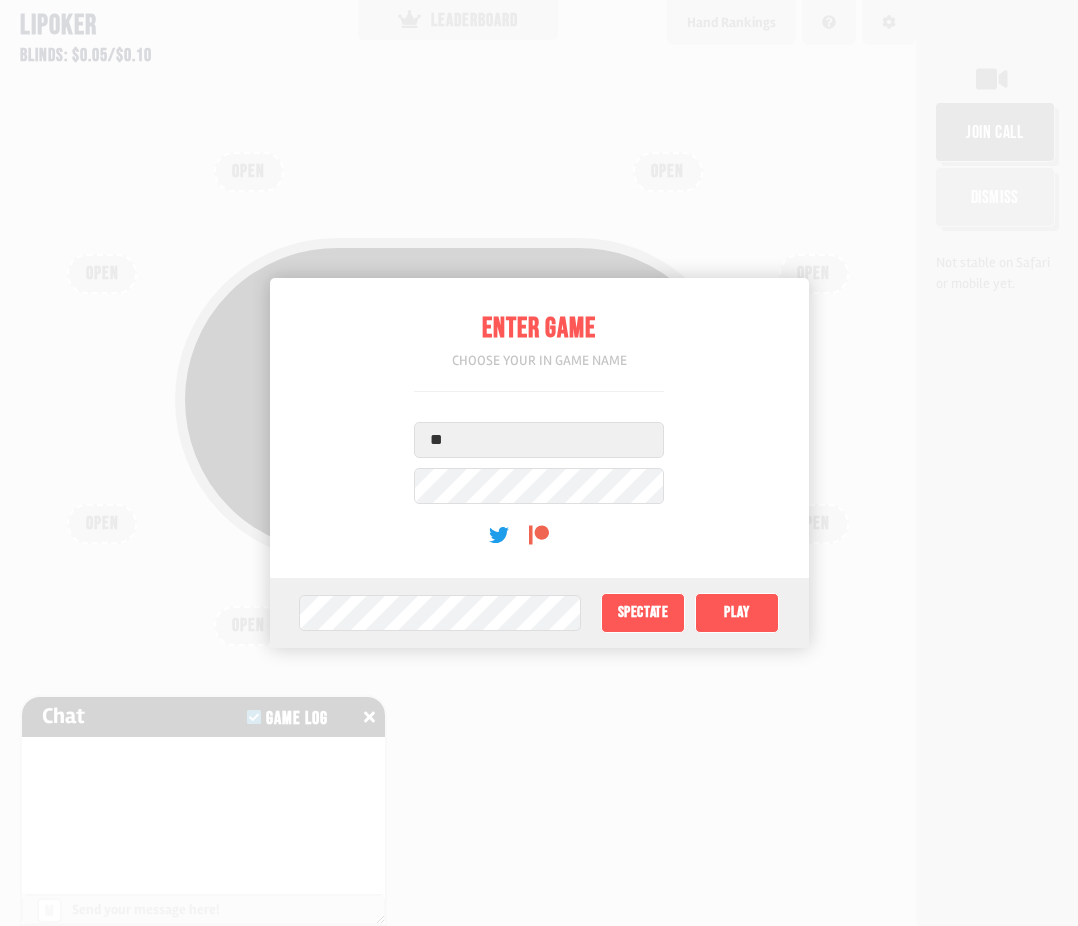 type on "*" 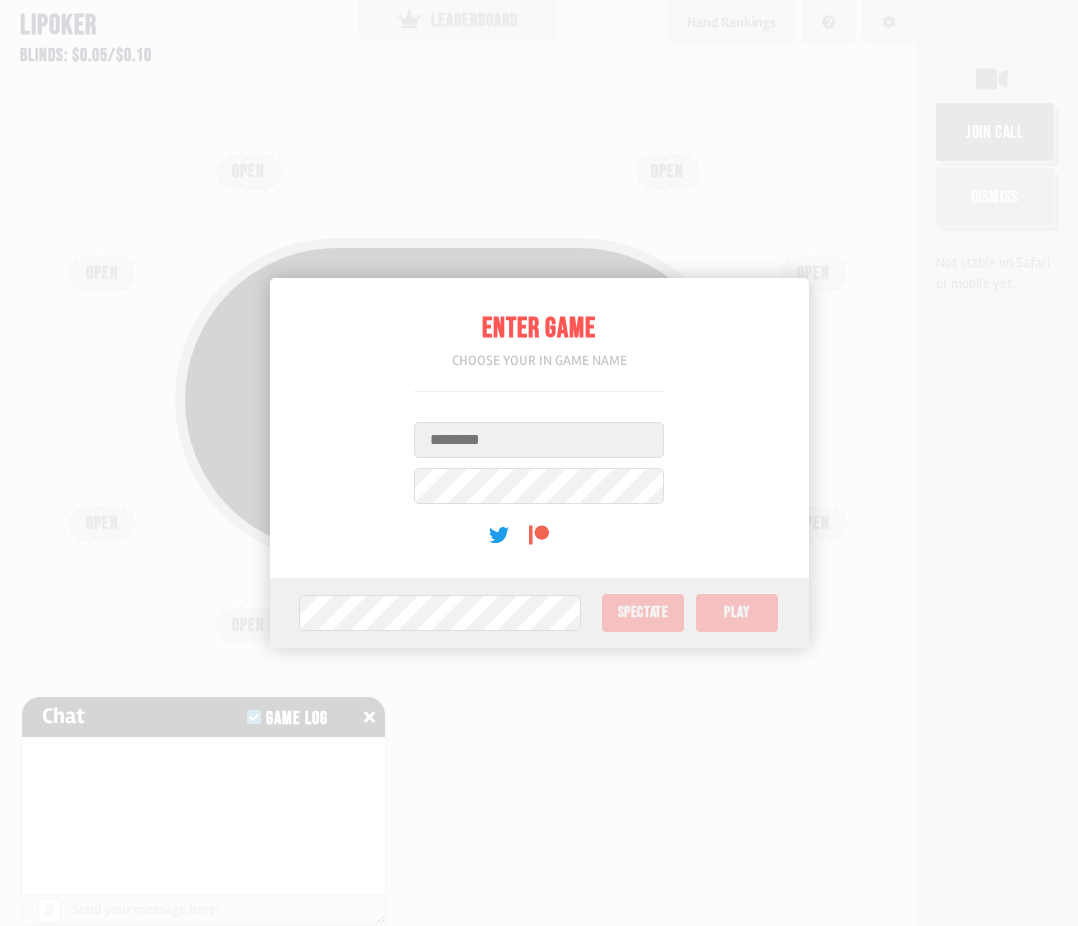 type on "*" 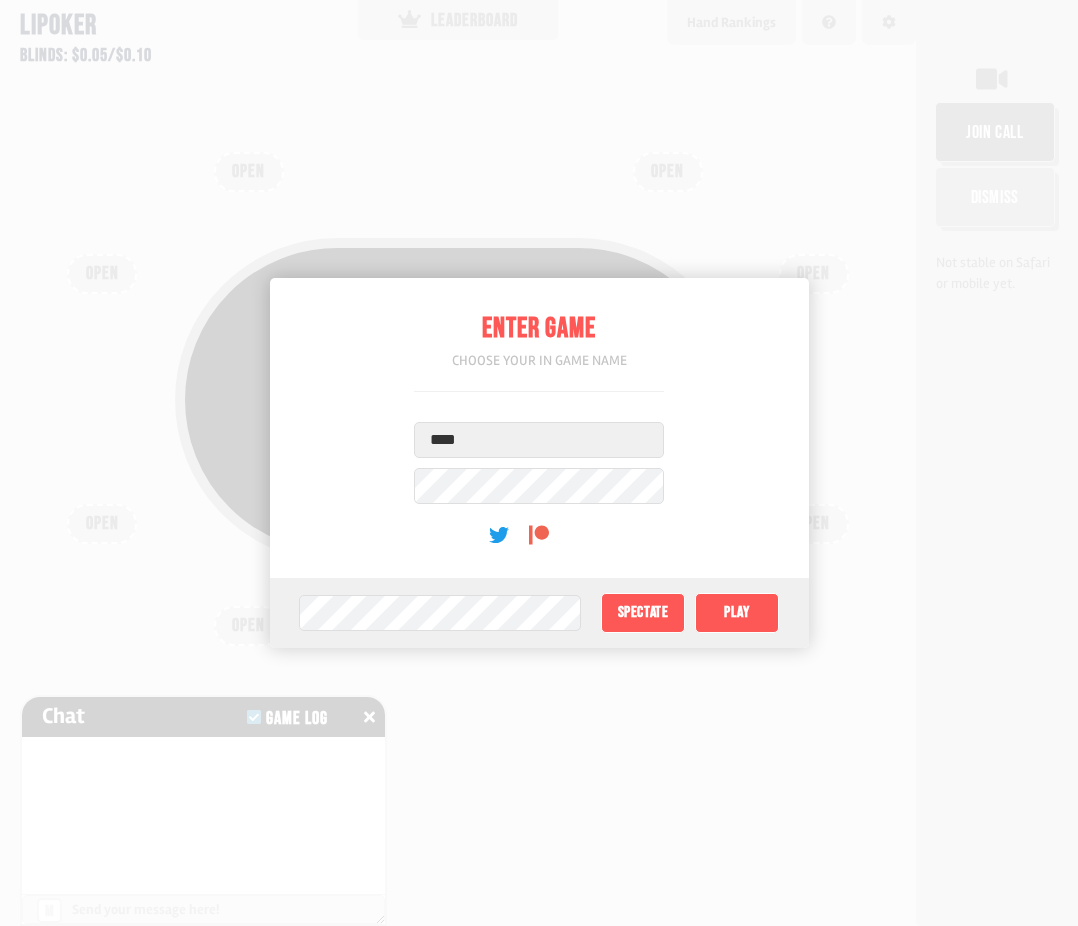 click on "Game Password Spectate Play" at bounding box center (539, 613) 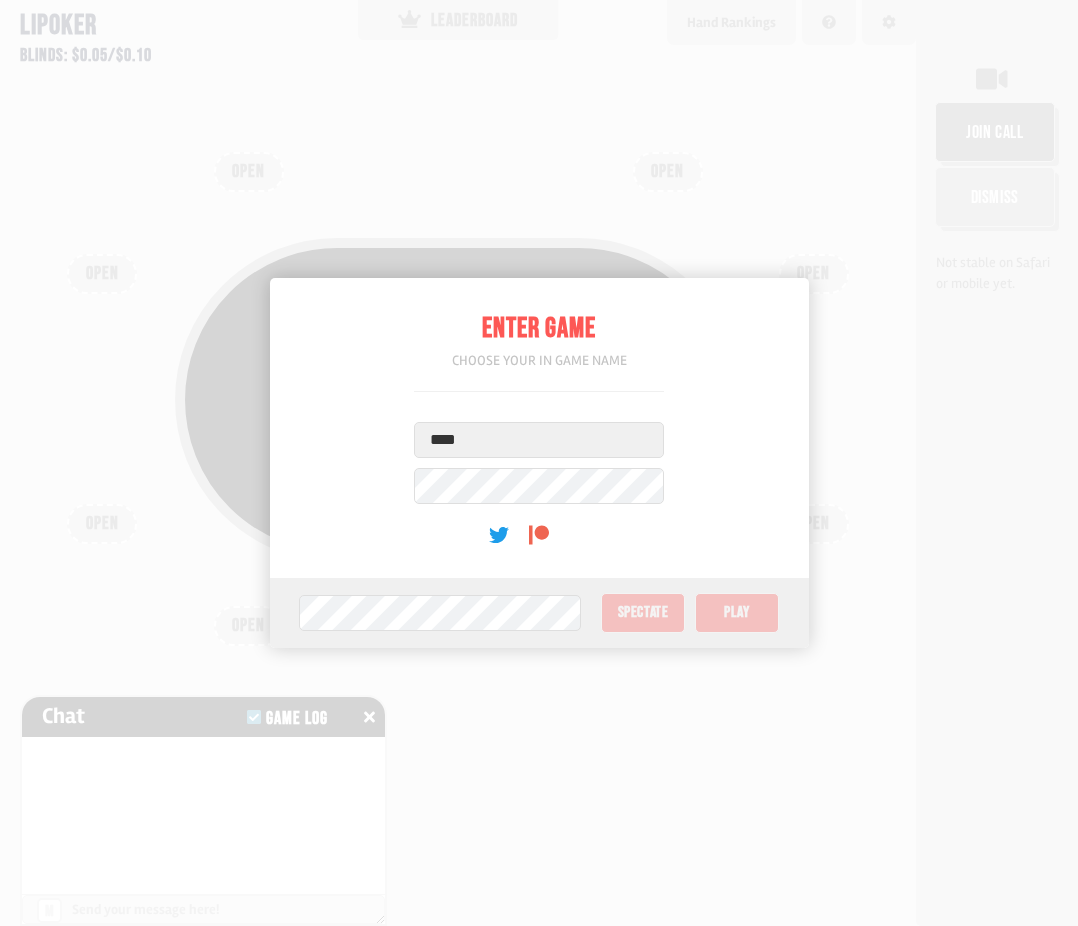 click on "****" at bounding box center [539, 440] 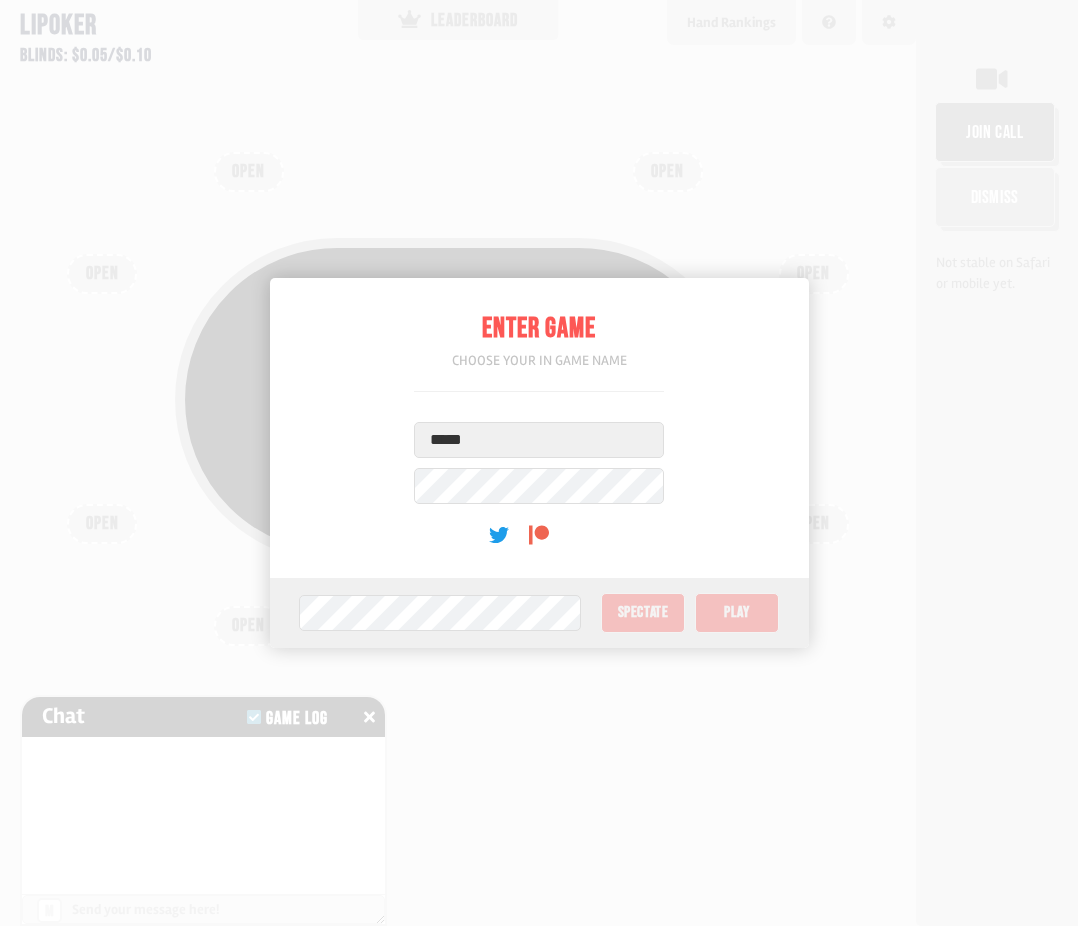 type on "****" 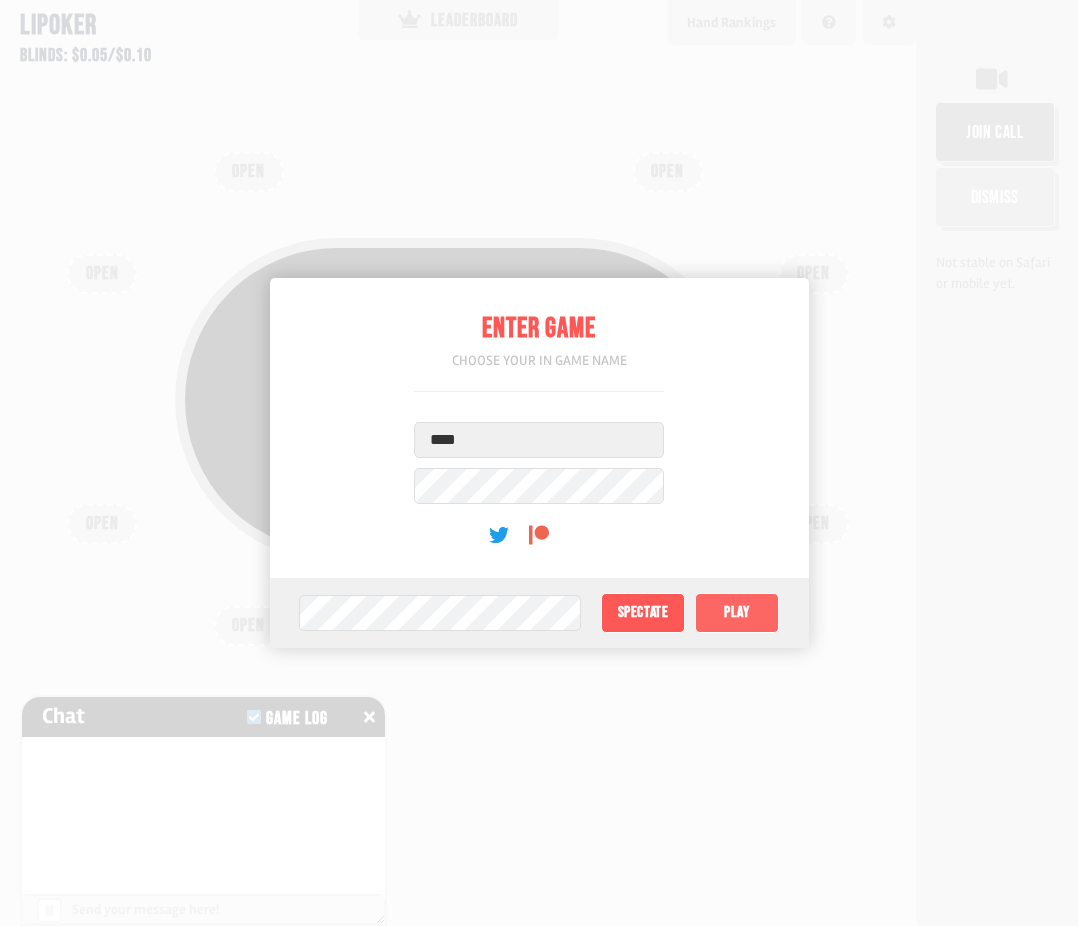 click on "Play" at bounding box center [737, 613] 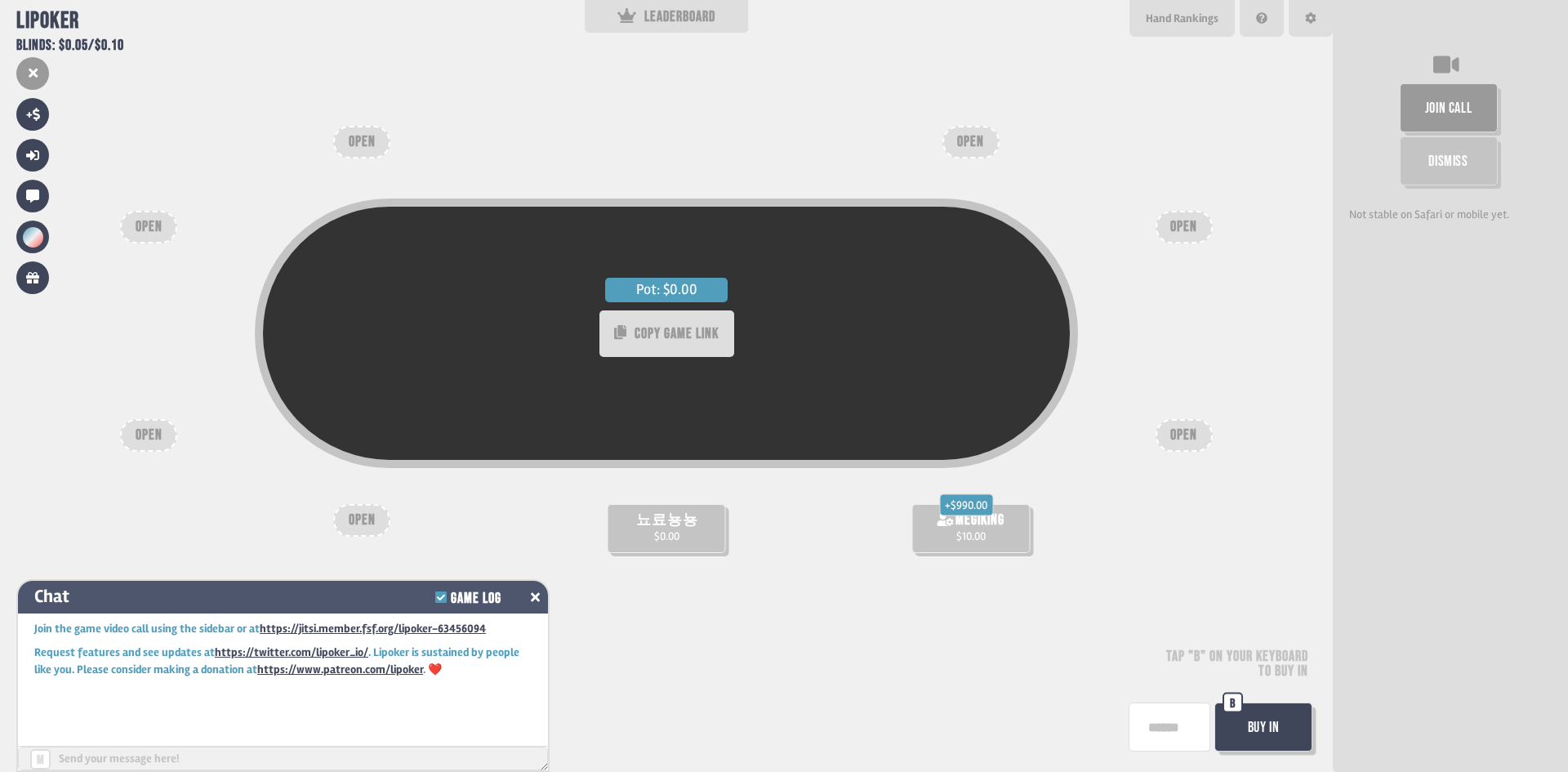 click 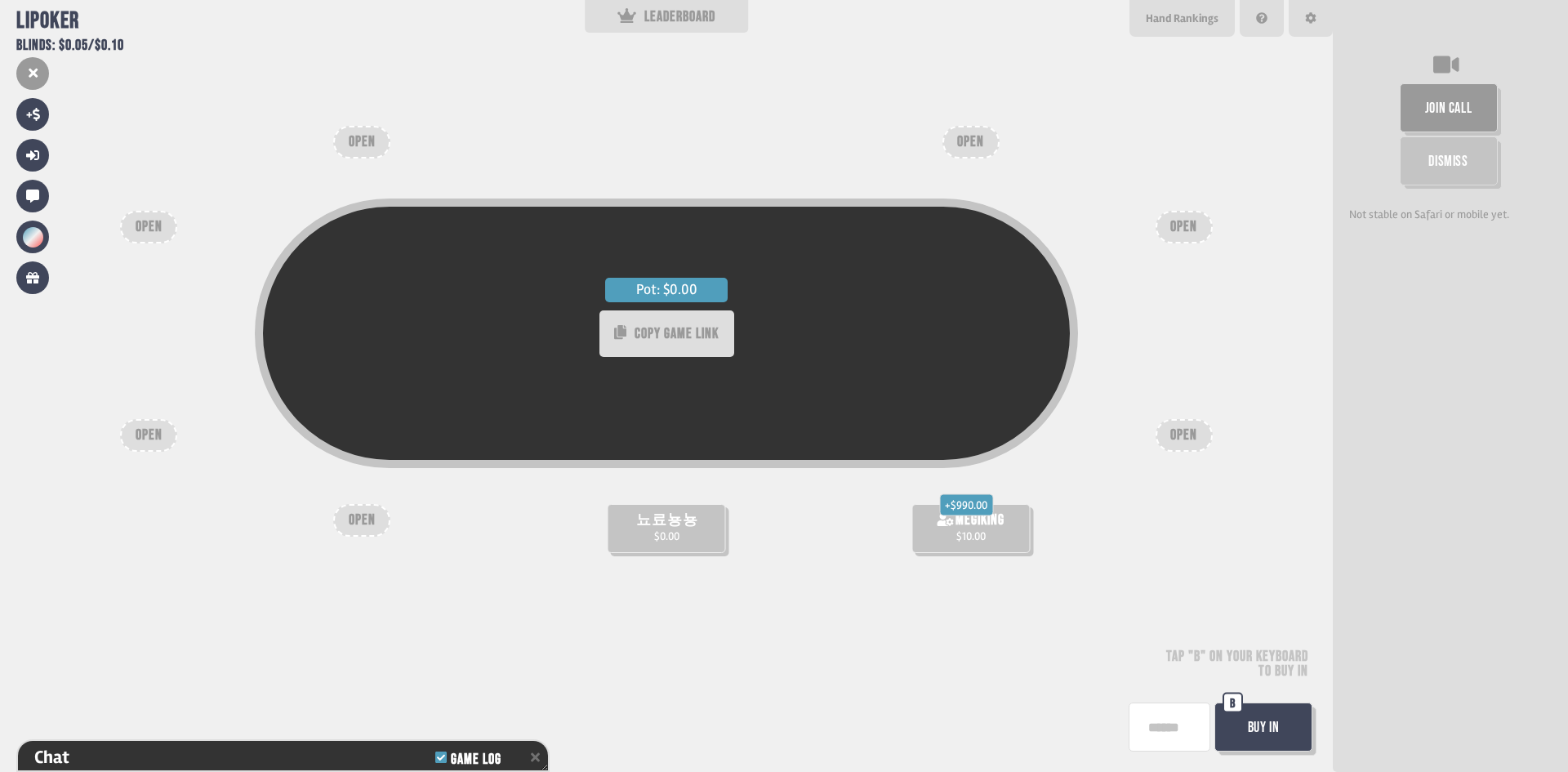 scroll, scrollTop: 71, scrollLeft: 0, axis: vertical 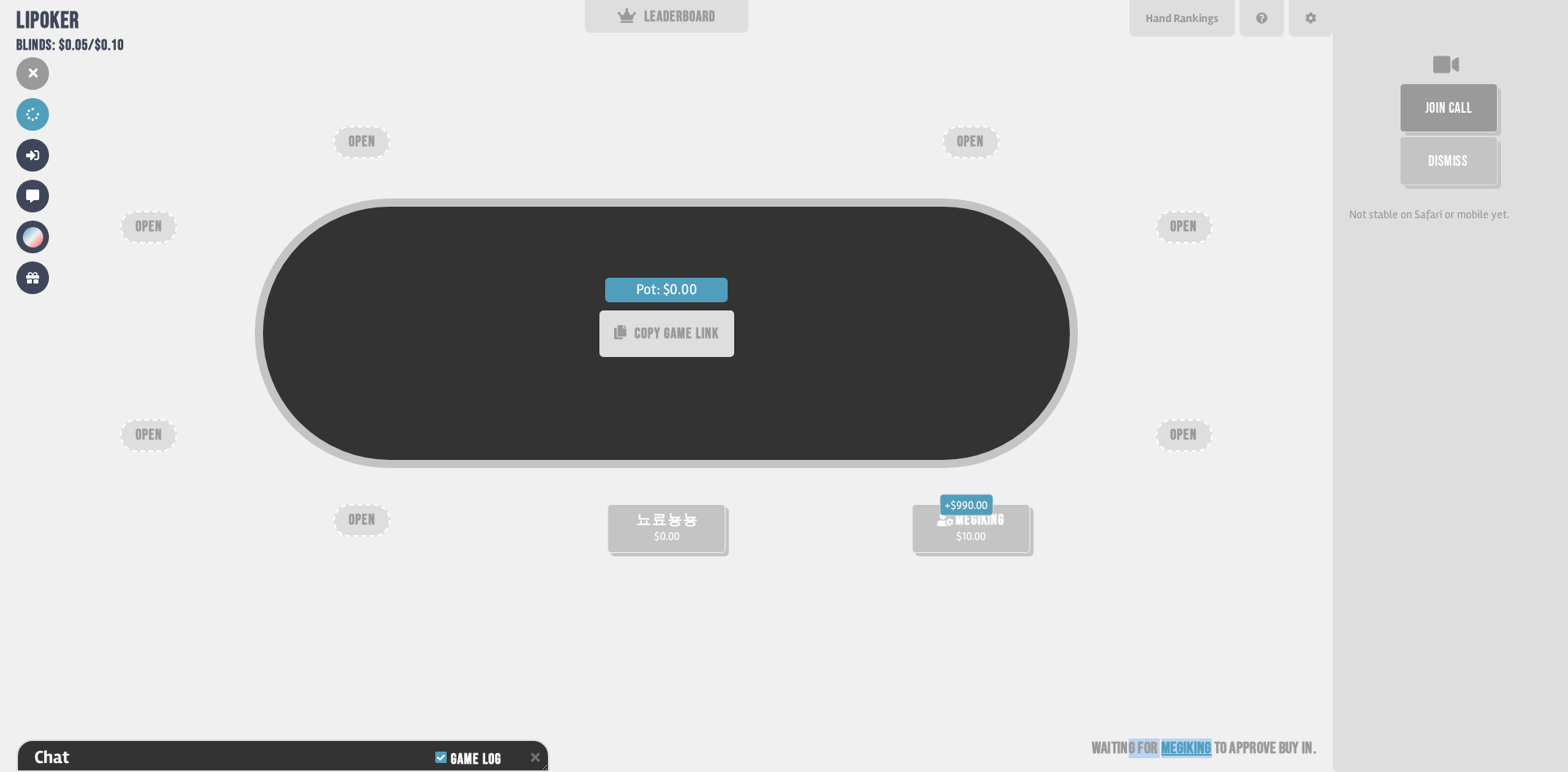 drag, startPoint x: 1129, startPoint y: 746, endPoint x: 1184, endPoint y: 735, distance: 56.08921 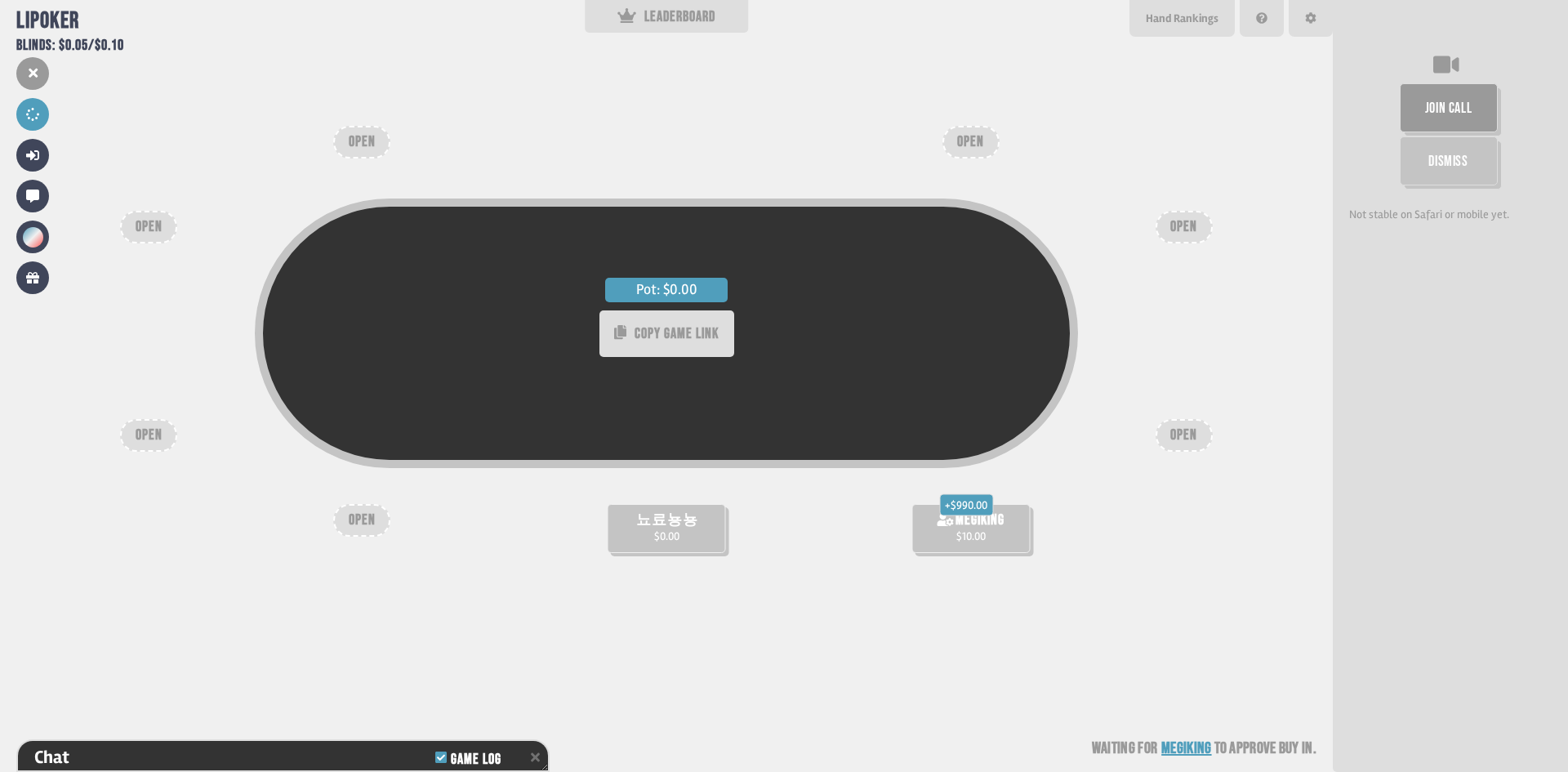 drag, startPoint x: 813, startPoint y: 571, endPoint x: 708, endPoint y: 530, distance: 112.721 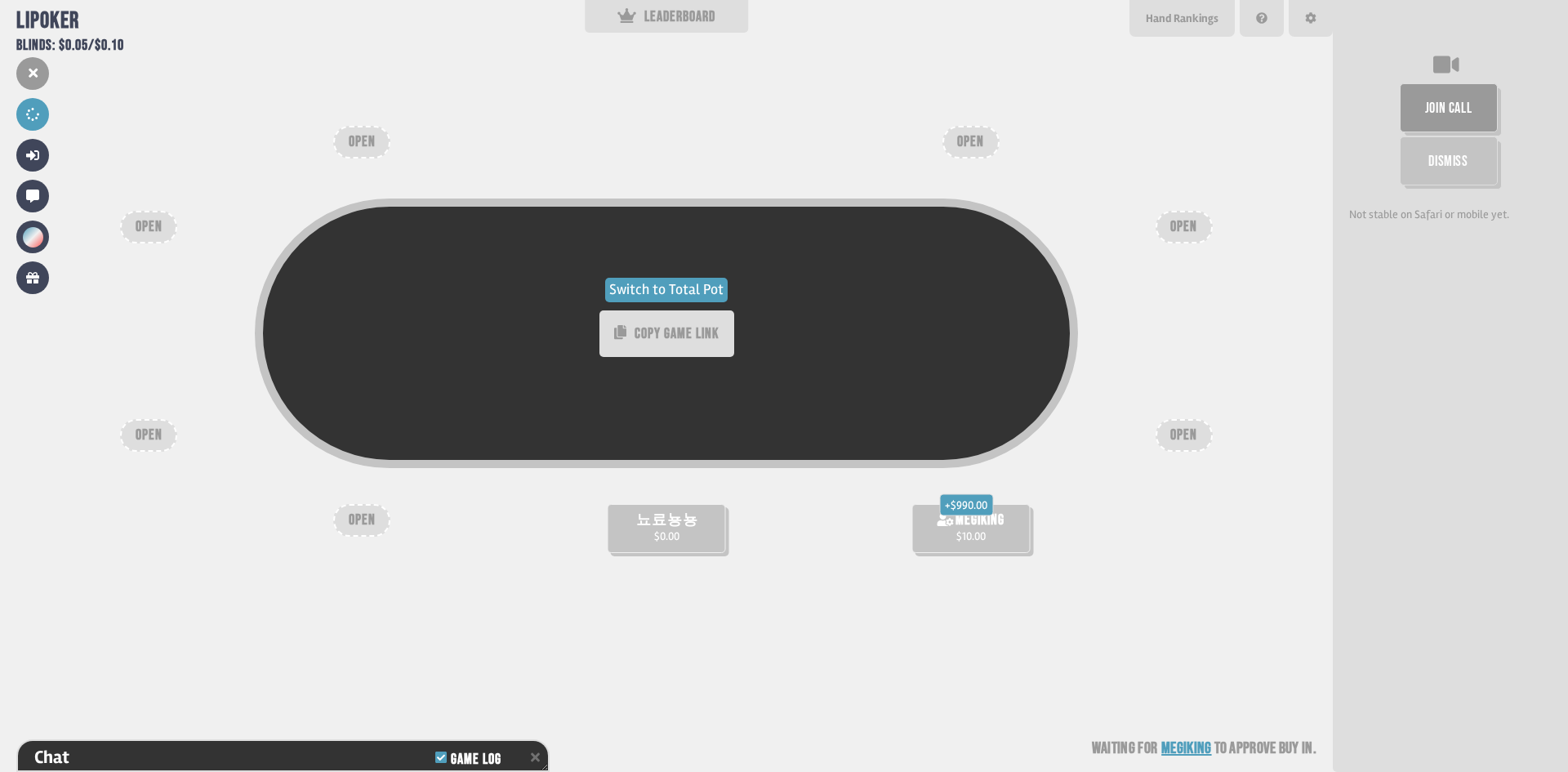 click on "Switch to Total Pot" at bounding box center (666, 290) 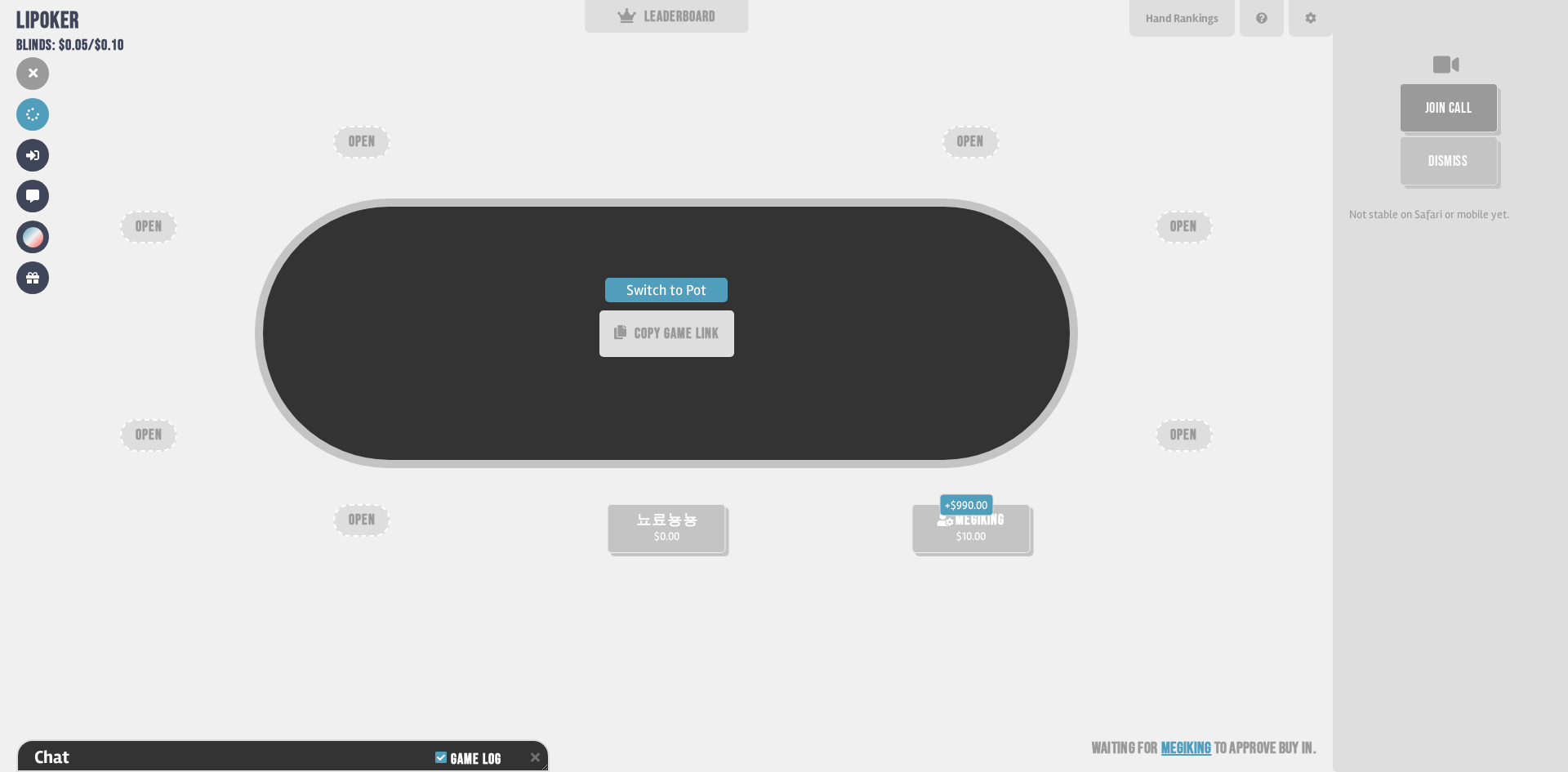 click on "Switch to Pot" at bounding box center (666, 290) 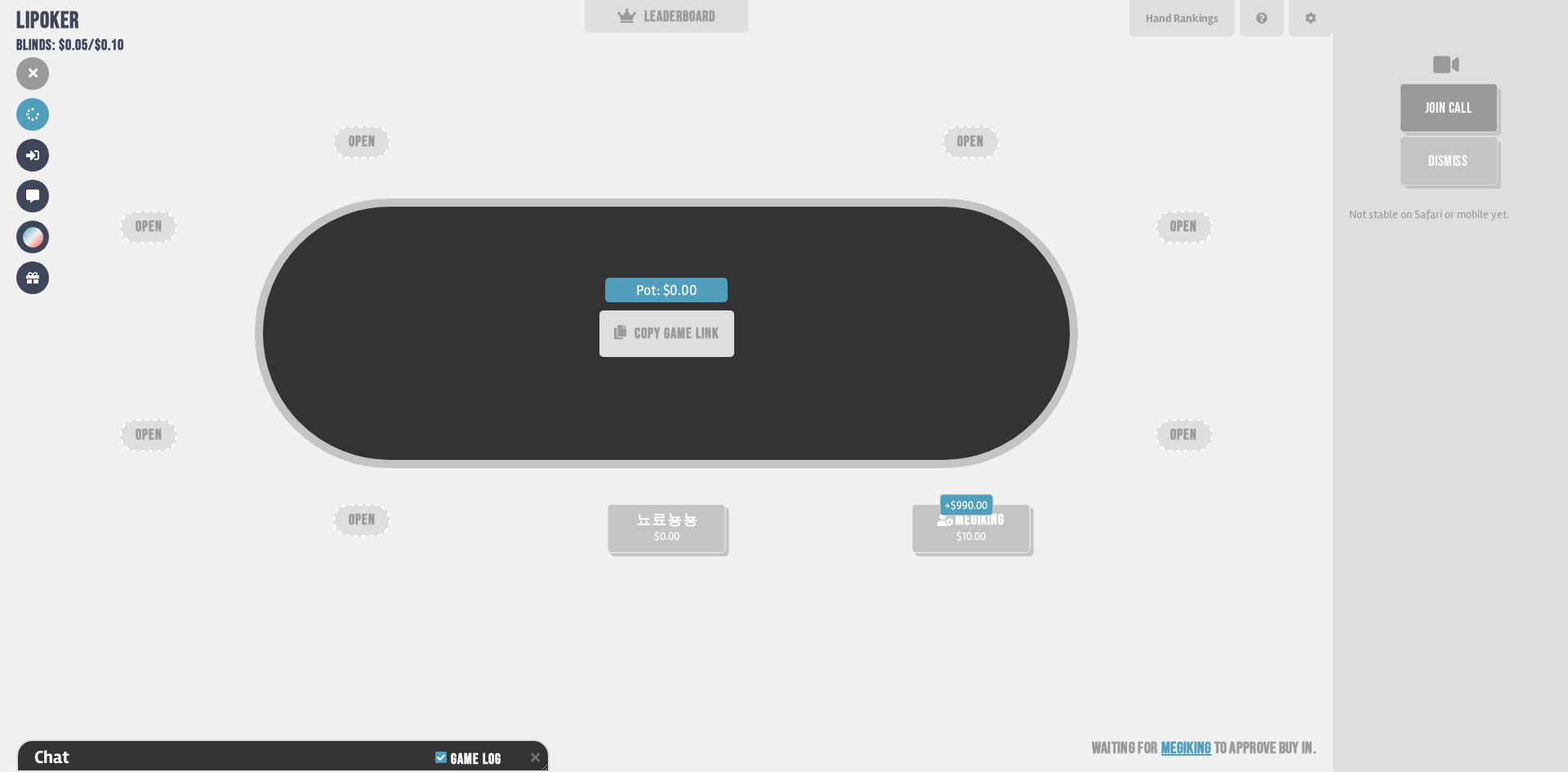 click on "+ $990.00 megiking $10.00" at bounding box center [970, 529] 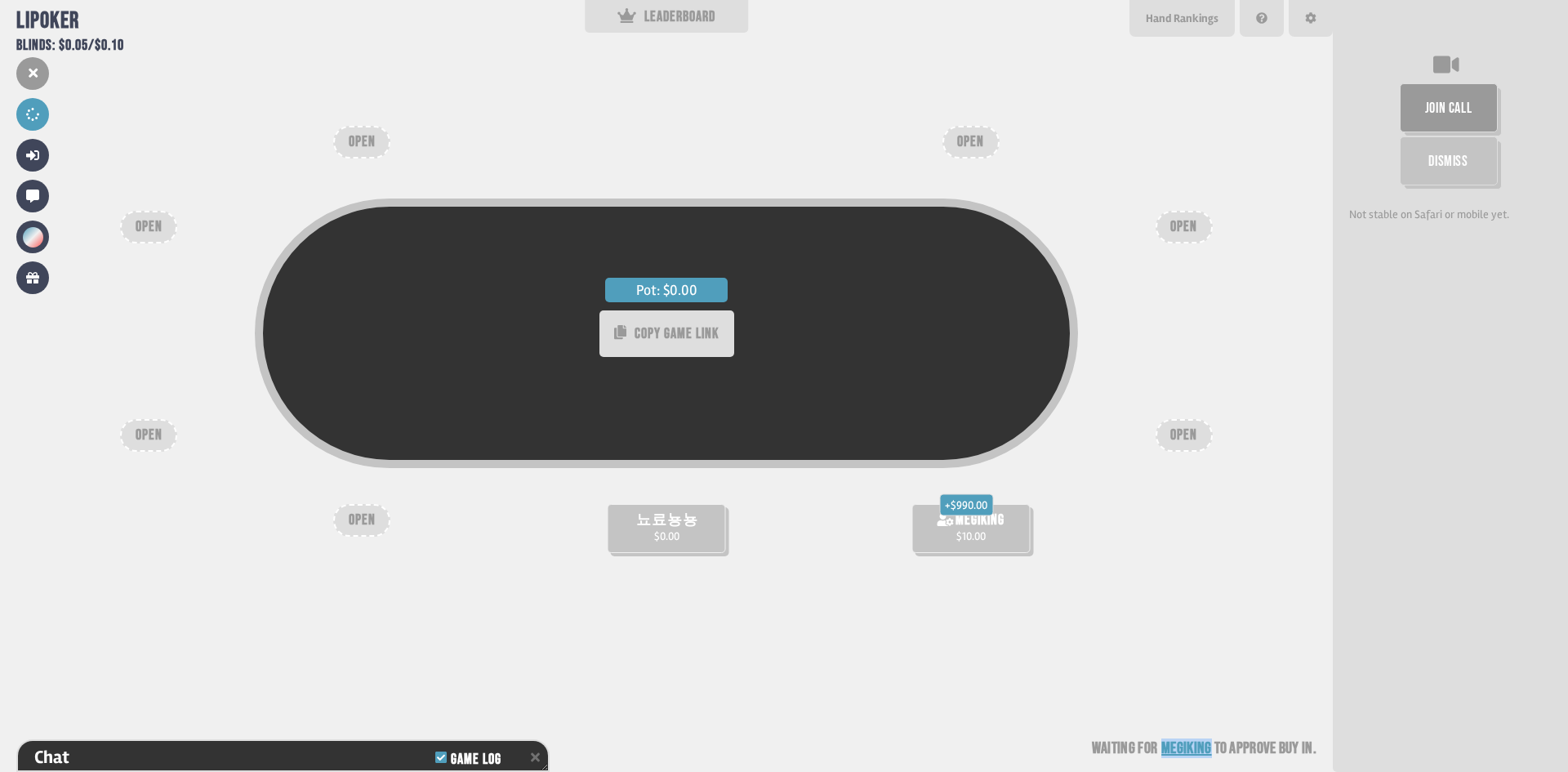 click on "megiking" at bounding box center (1186, 748) 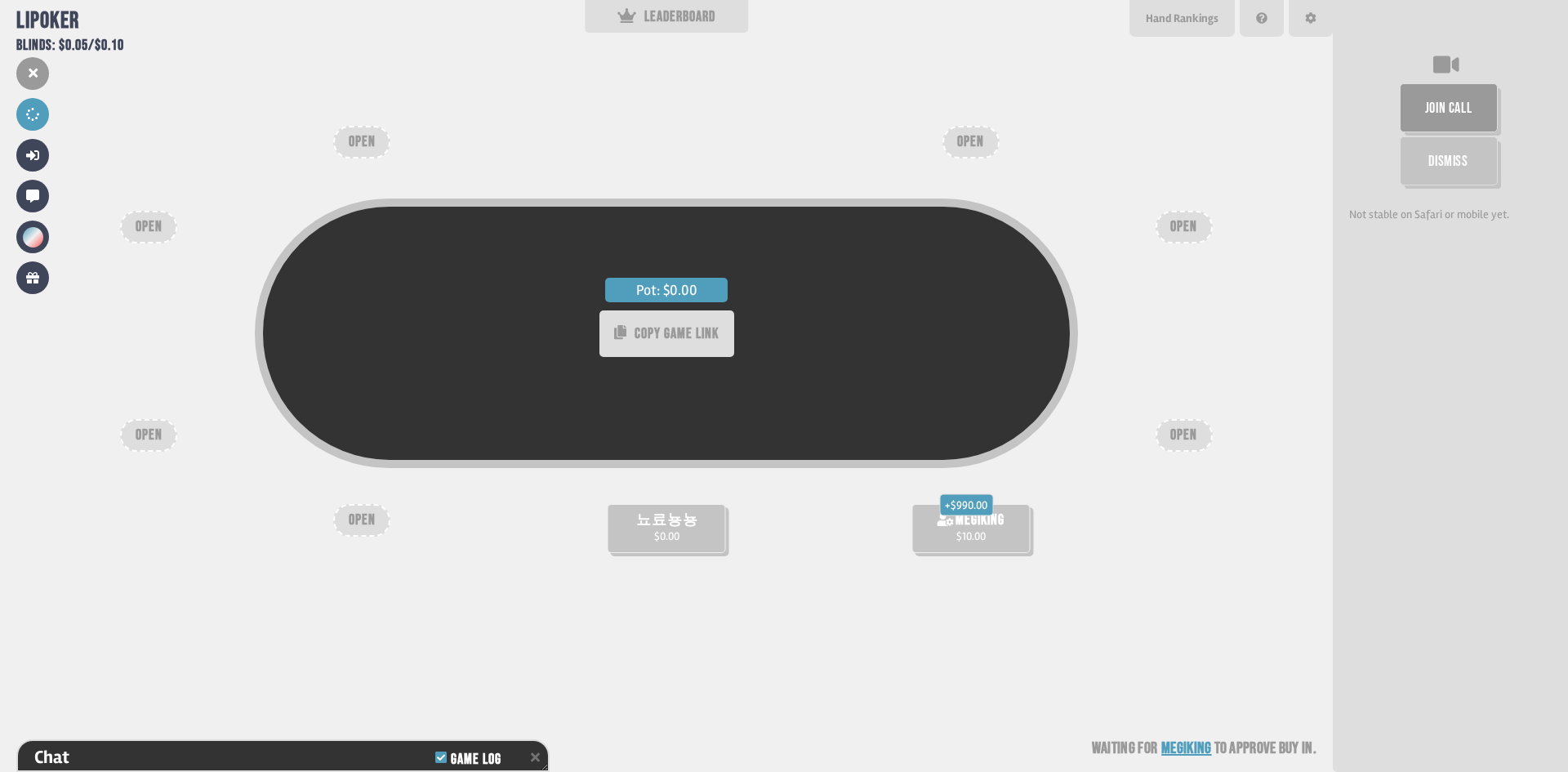 click on "Pot: $0.00   COPY GAME LINK 뇨료뇽뇽 $0.00  + $990.00 megiking $10.00  OPEN OPEN OPEN OPEN OPEN OPEN OPEN Waiting for  megiking  to approve buy in" at bounding box center (666, 386) 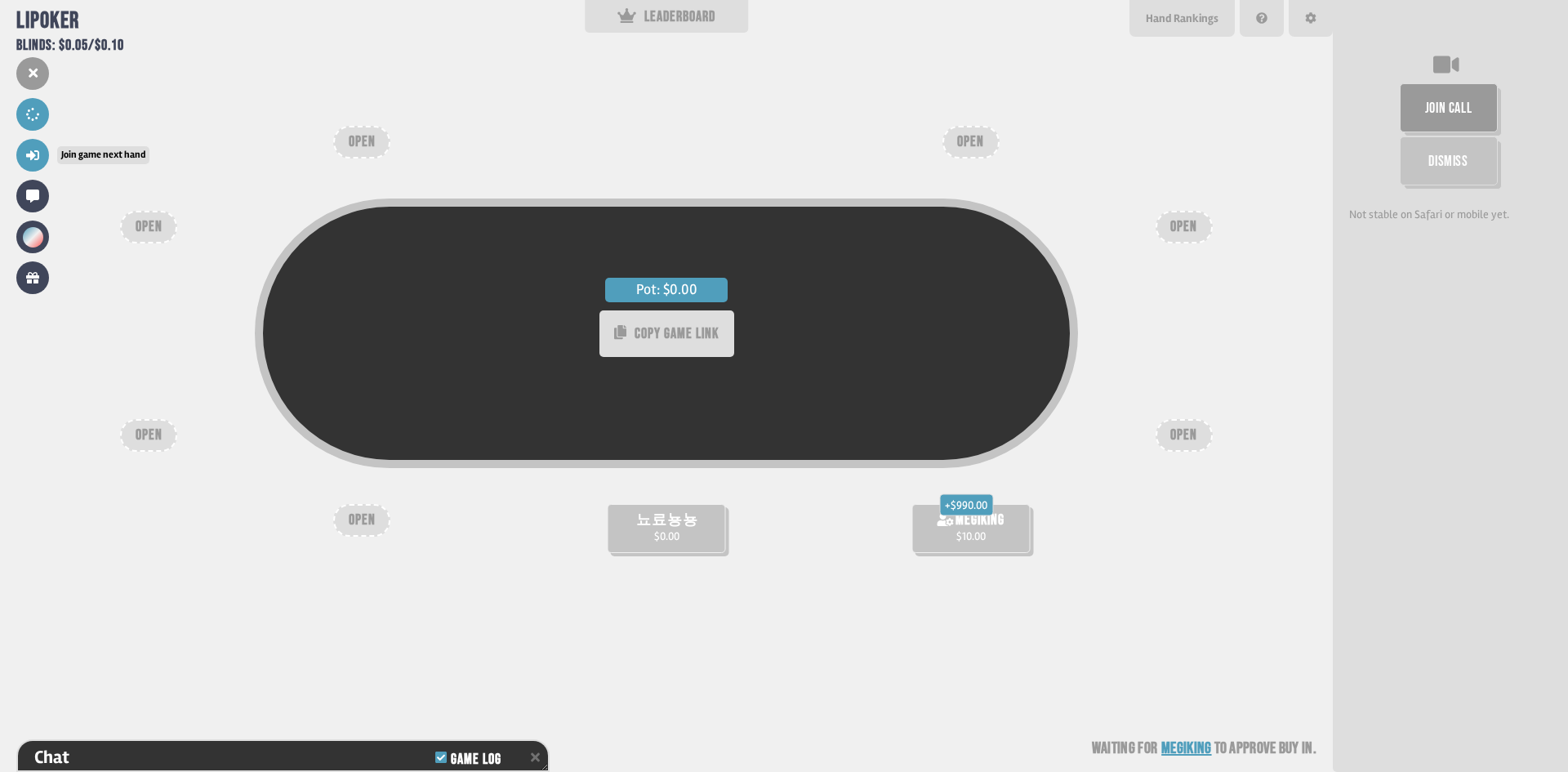click 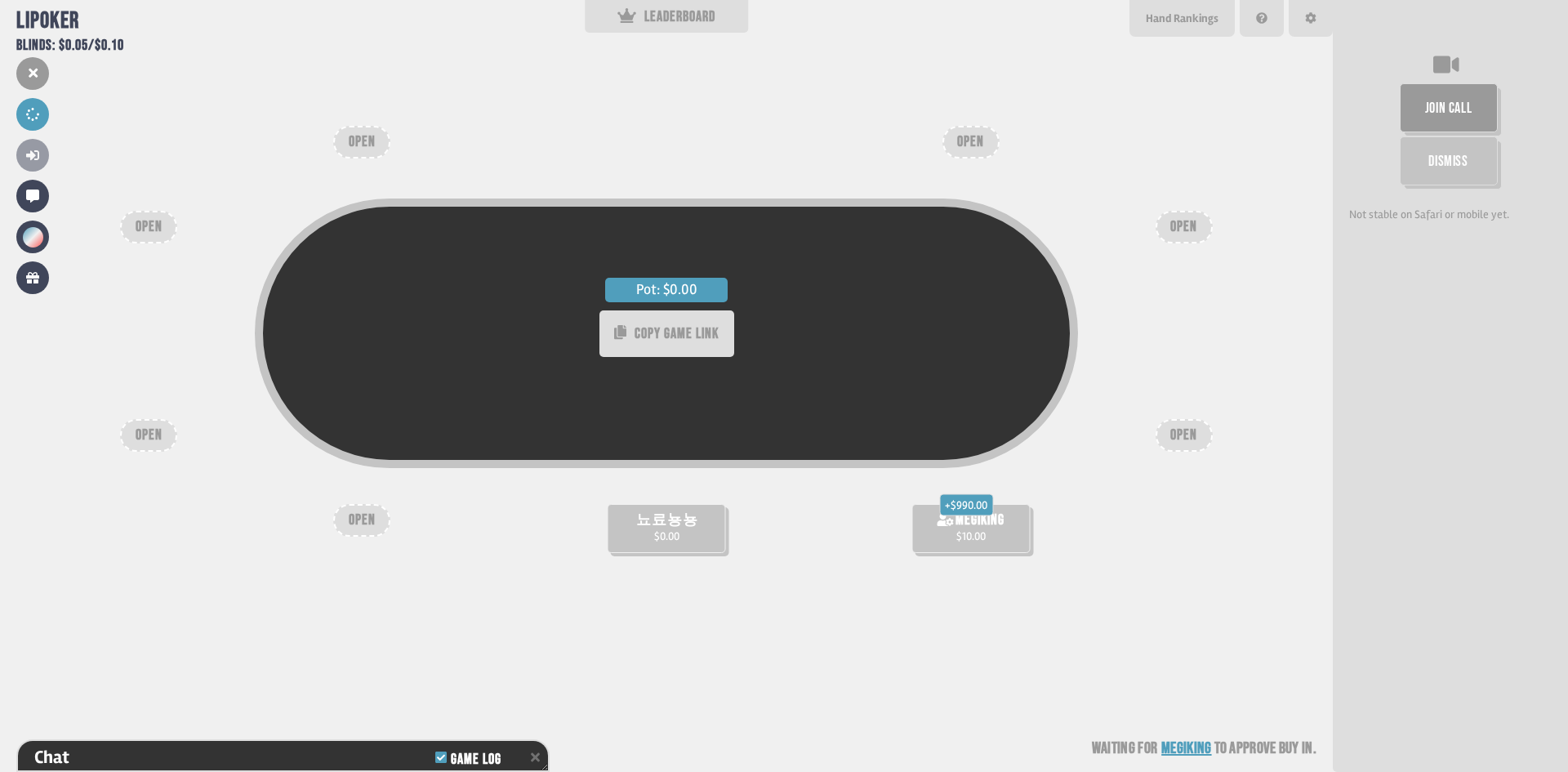 scroll, scrollTop: 95, scrollLeft: 0, axis: vertical 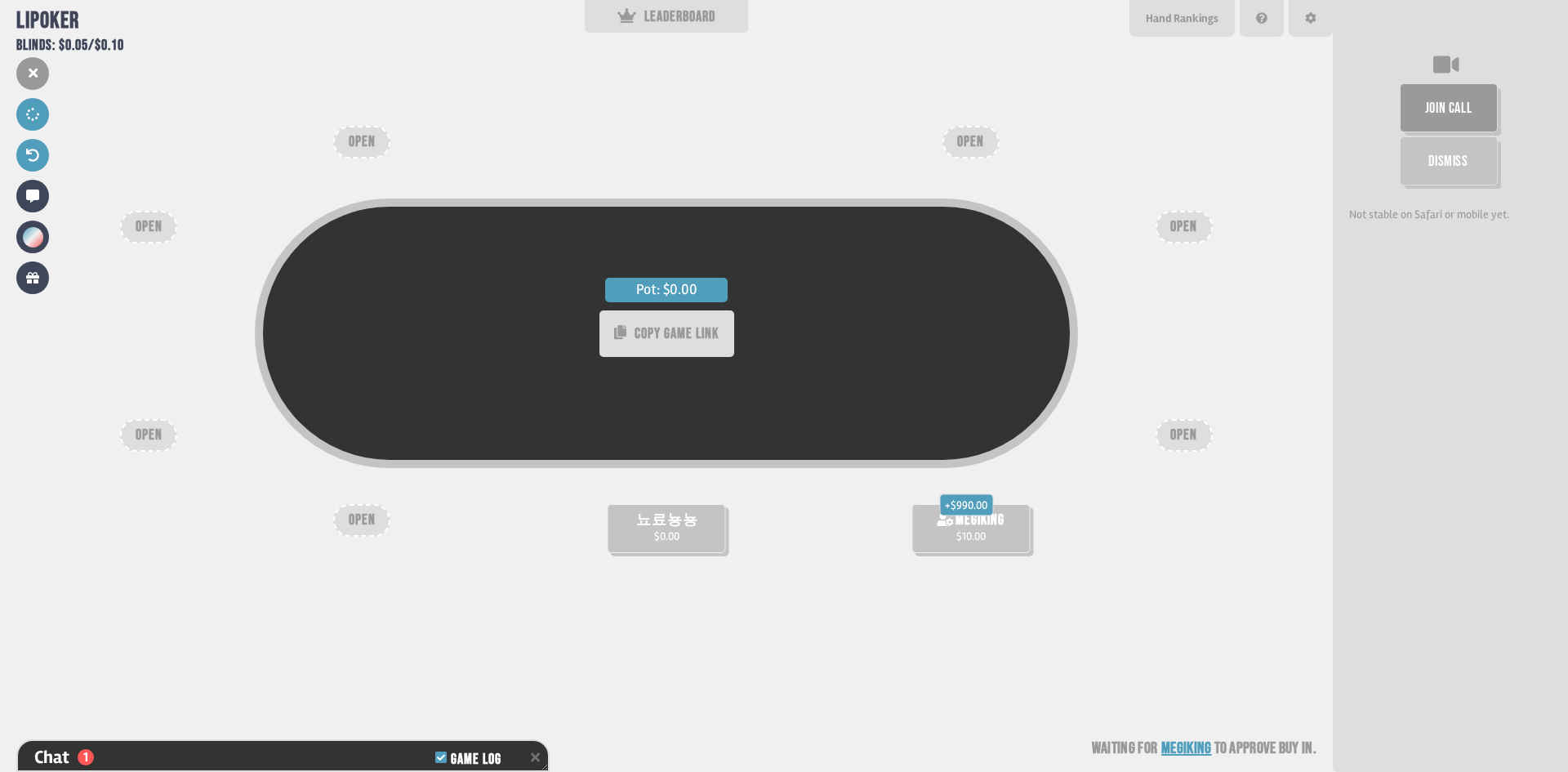 click 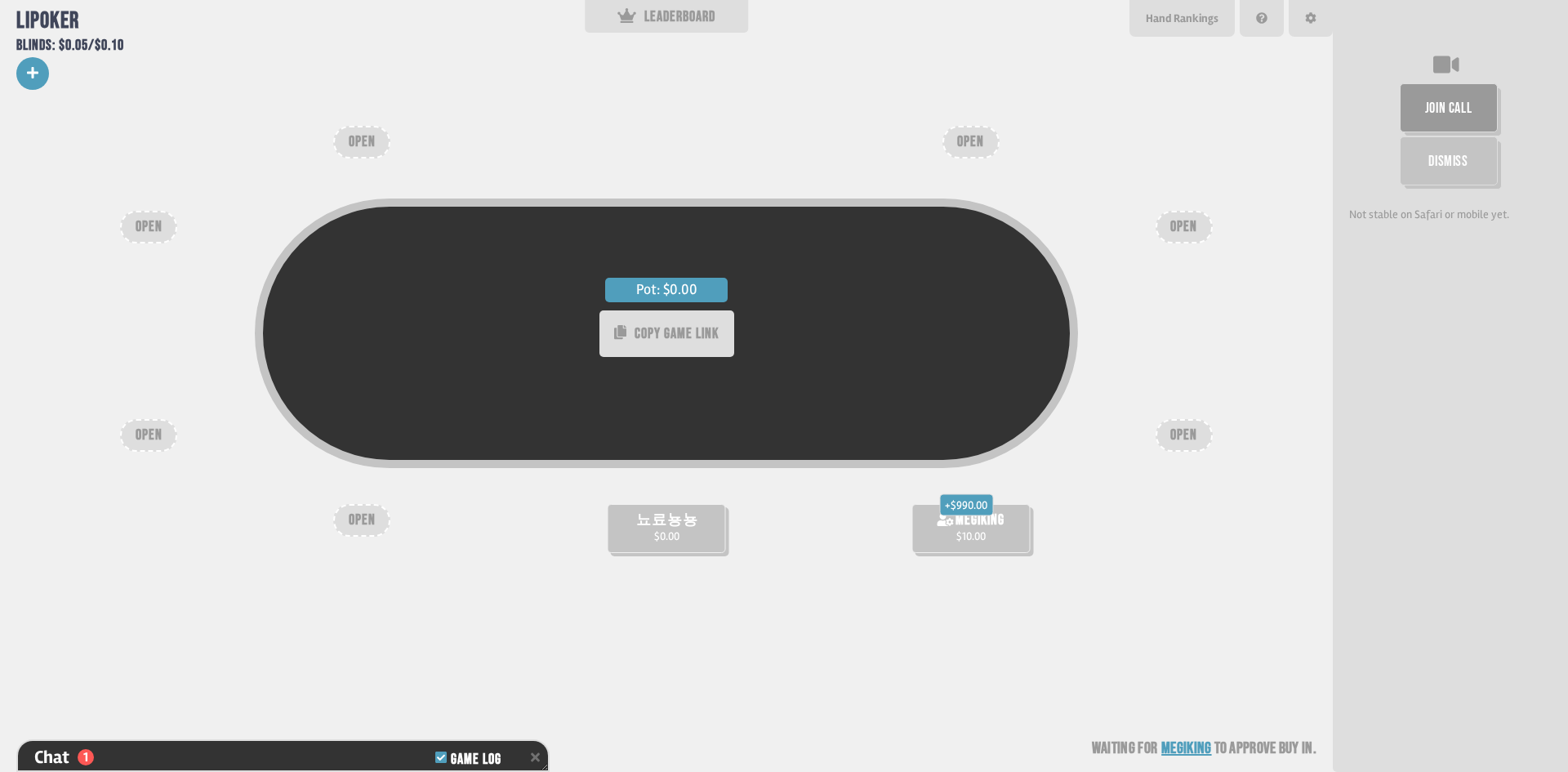 click 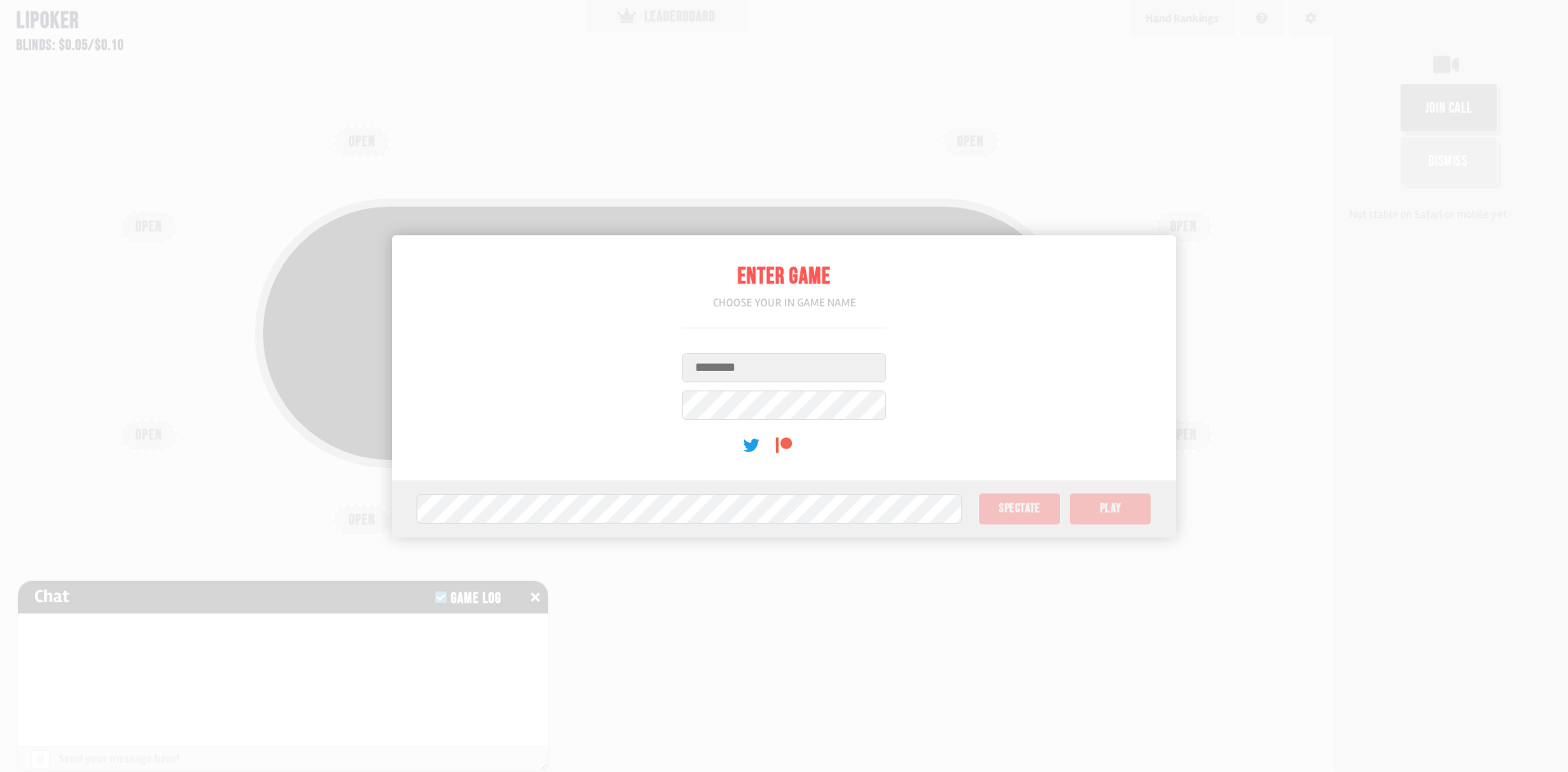 scroll, scrollTop: 0, scrollLeft: 0, axis: both 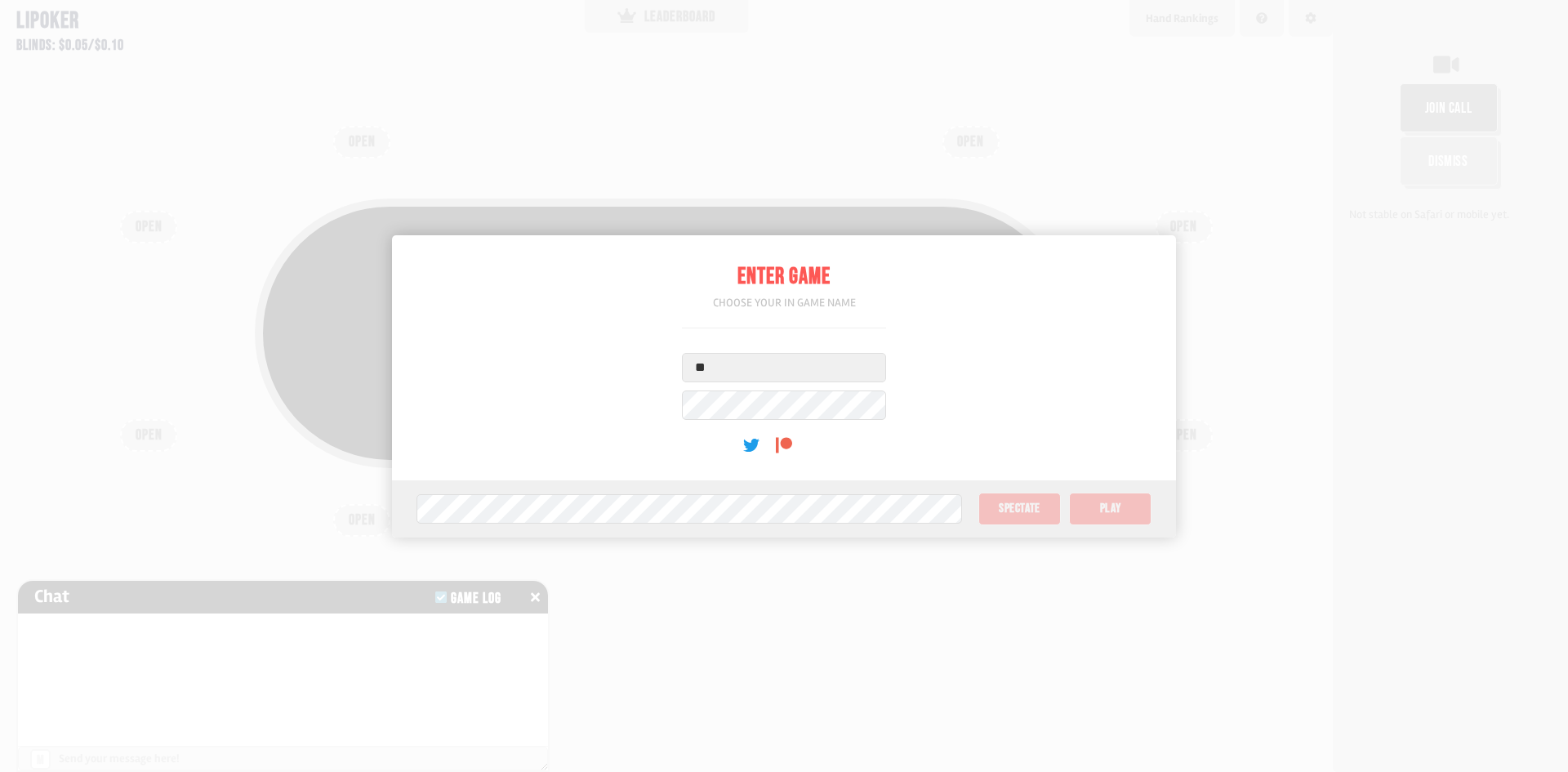 type on "*" 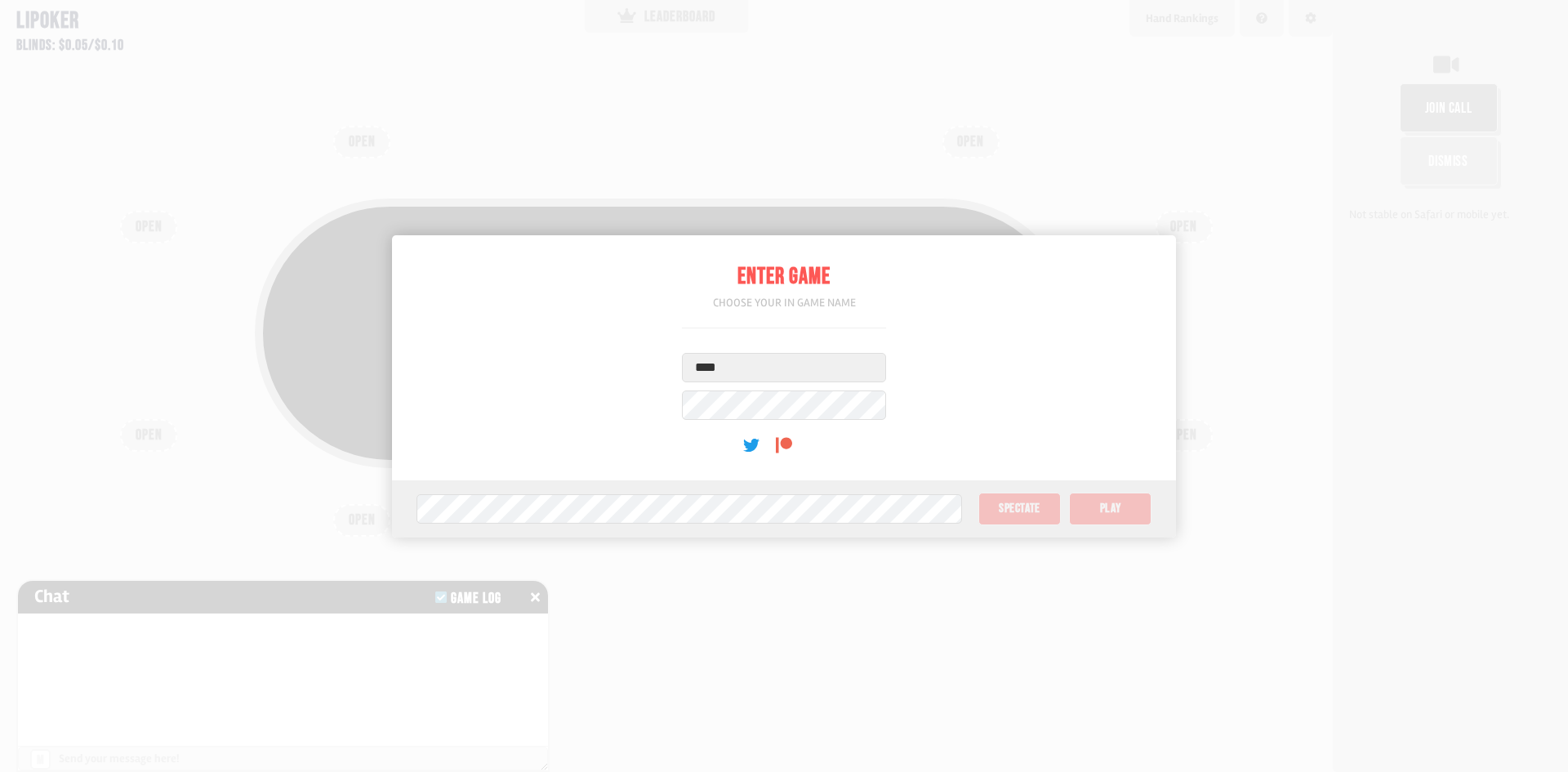 type on "****" 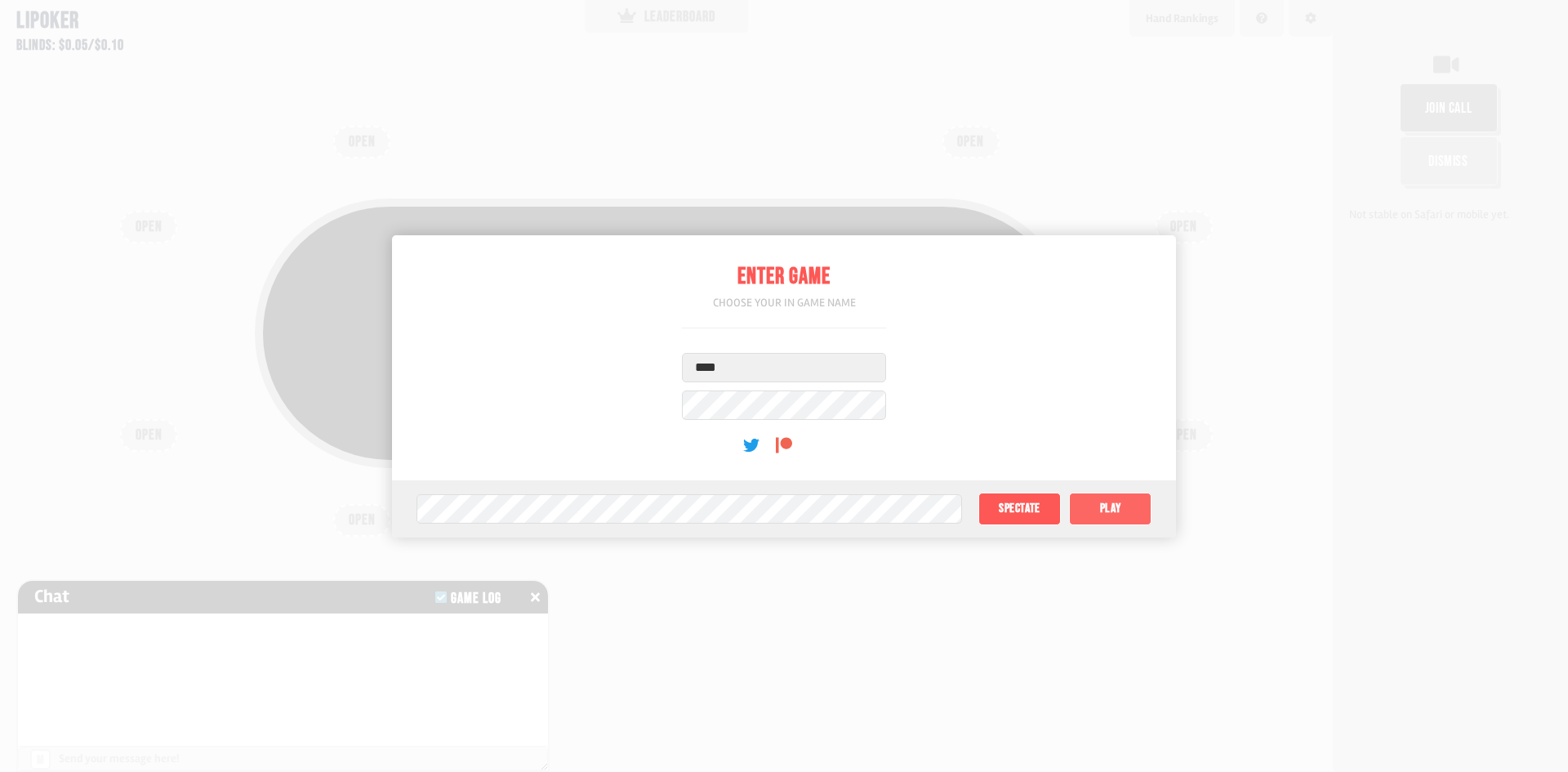 click on "Play" at bounding box center (1110, 509) 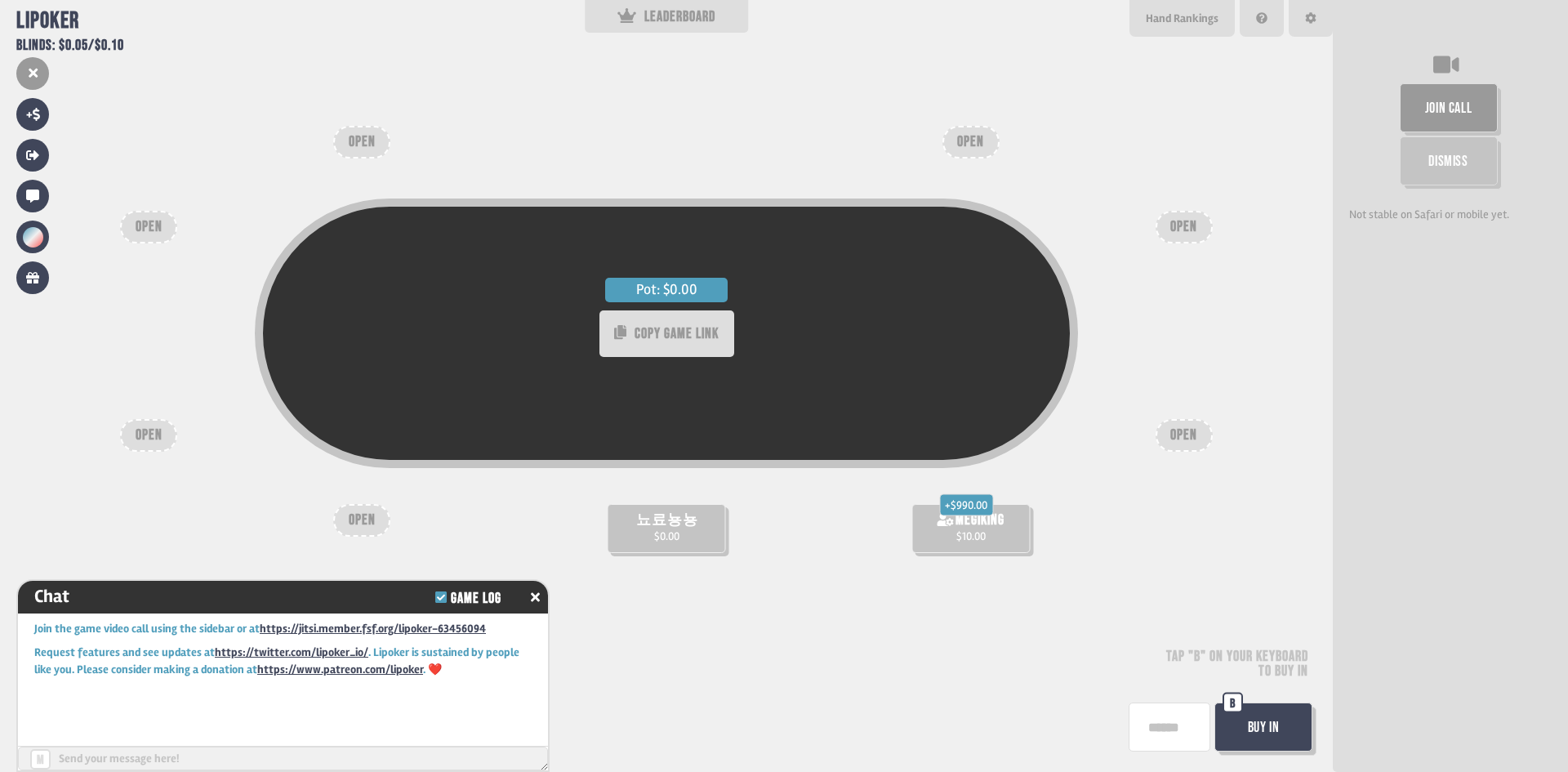 click on "뇨료뇽뇽" at bounding box center (667, 520) 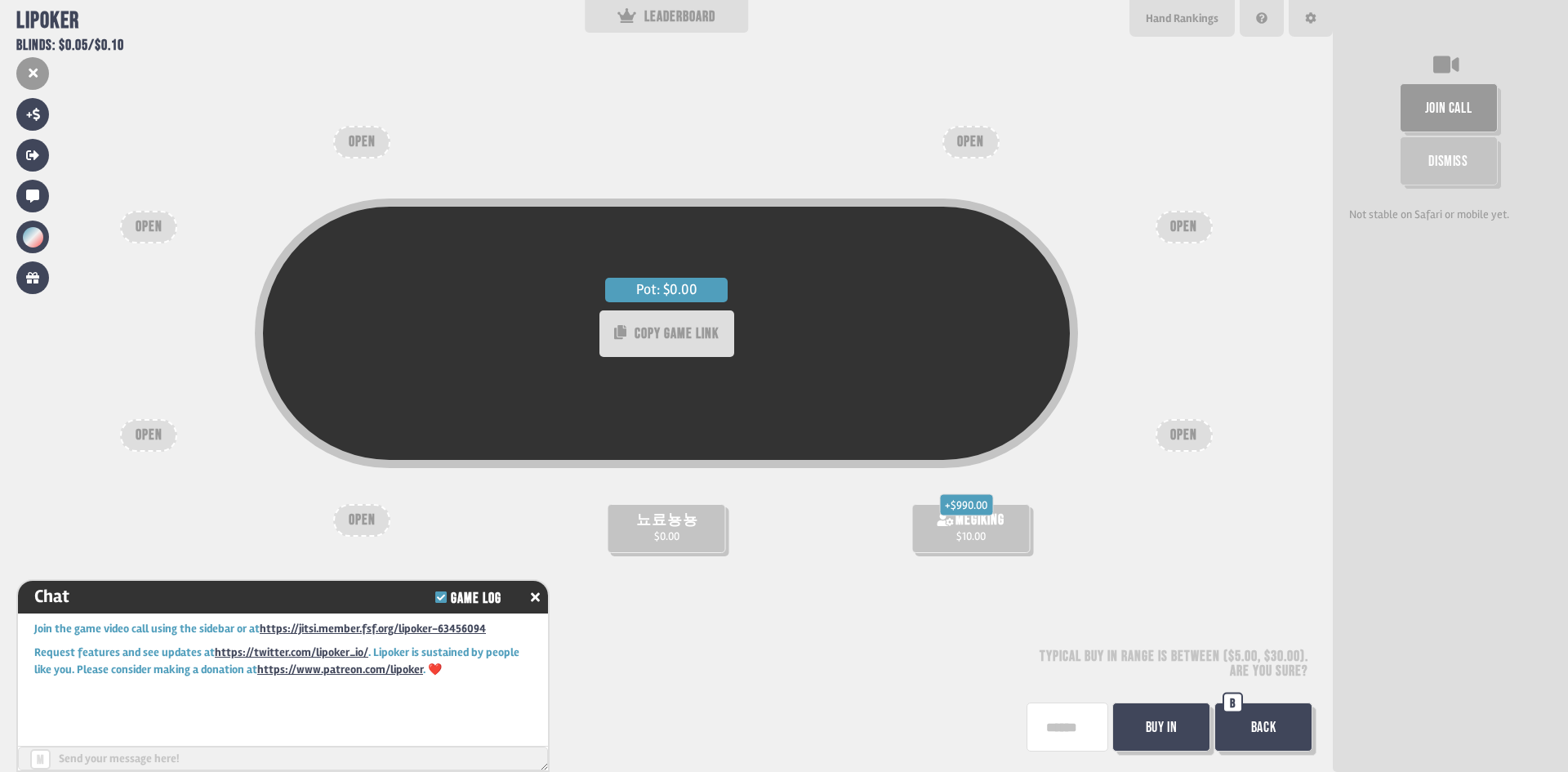 click on "Buy In" at bounding box center [1161, 727] 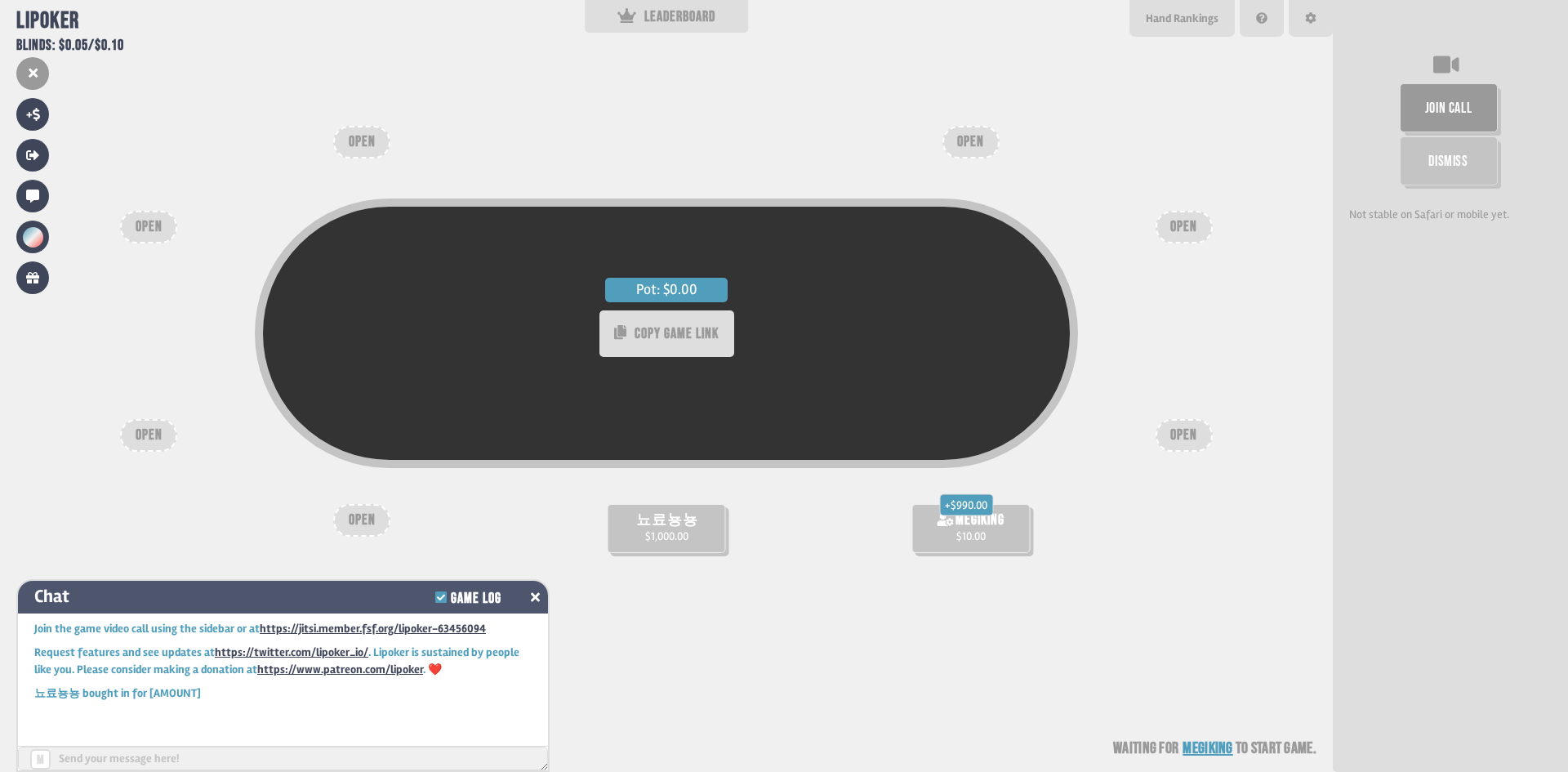 click 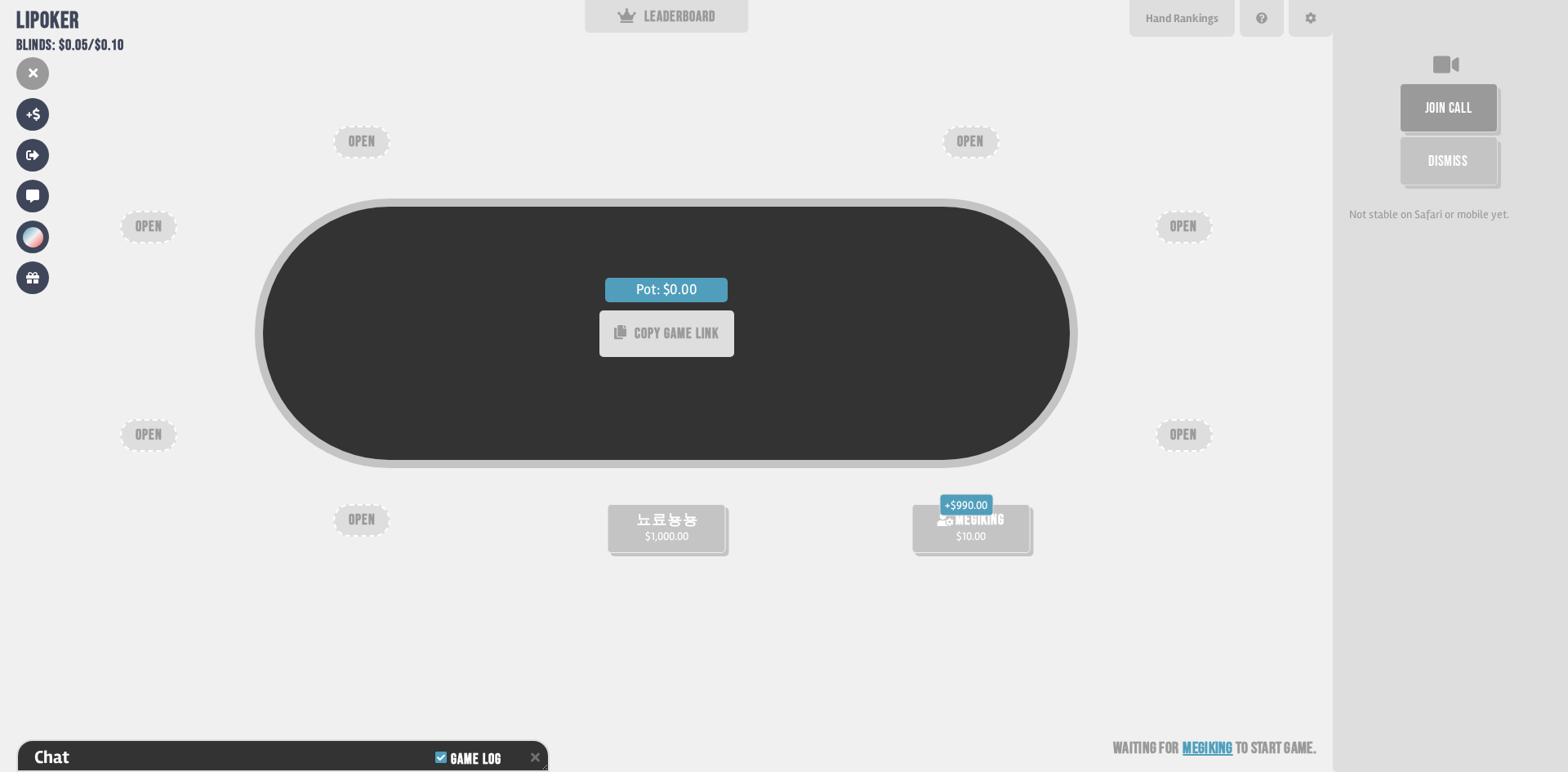 scroll, scrollTop: 95, scrollLeft: 0, axis: vertical 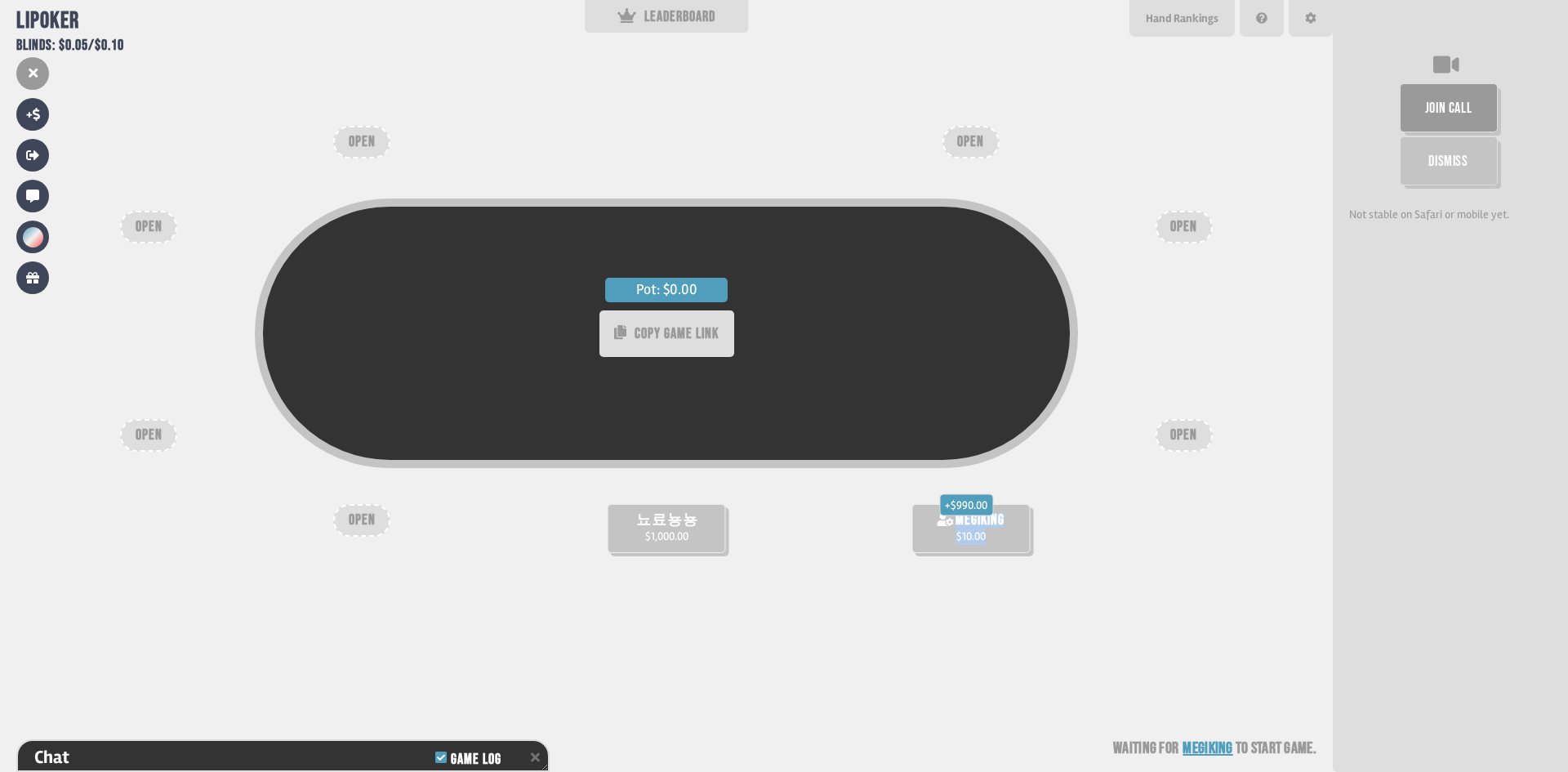 drag, startPoint x: 946, startPoint y: 524, endPoint x: 973, endPoint y: 506, distance: 32.449961 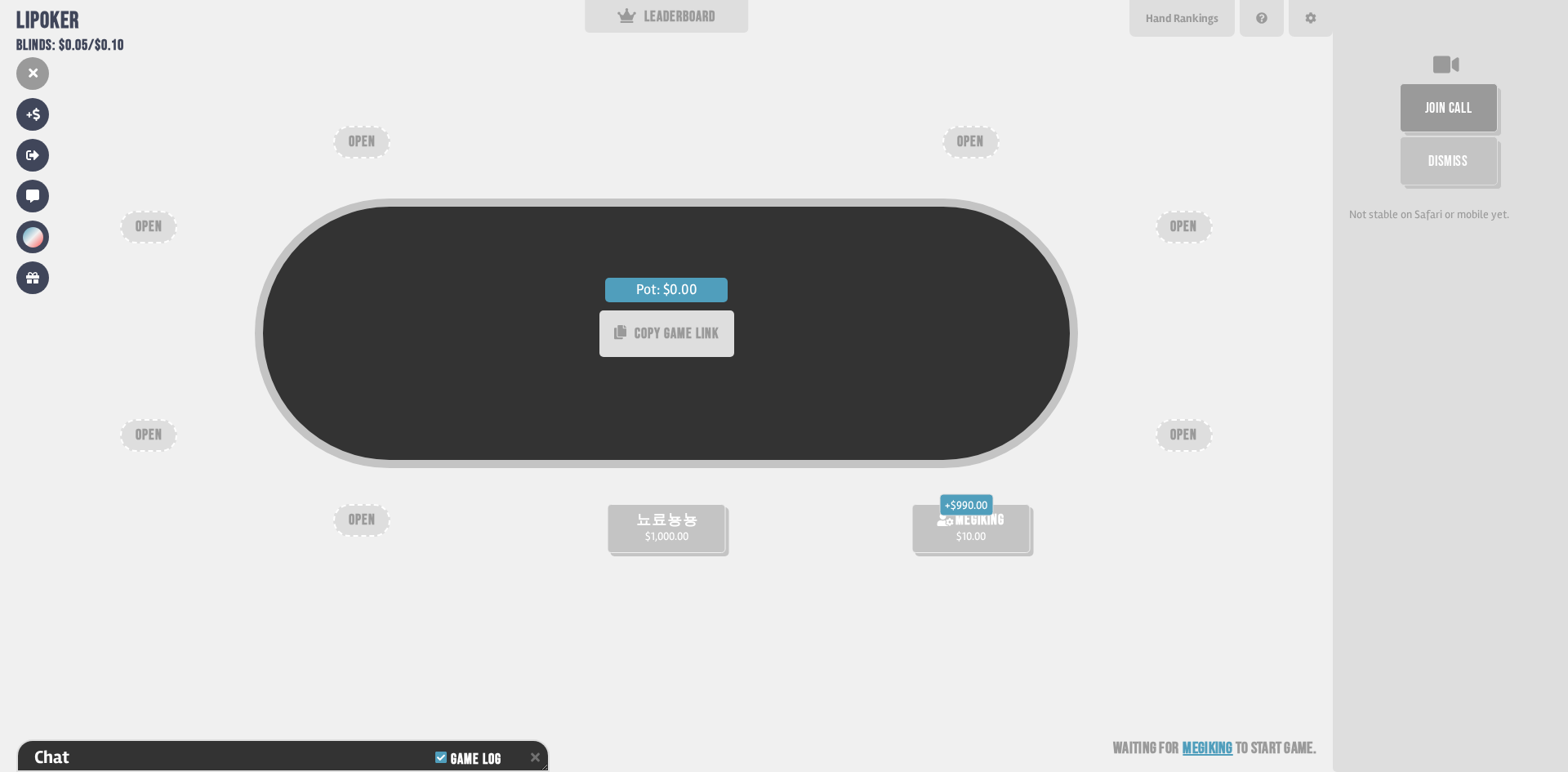 click on "+ $990.00" at bounding box center [966, 505] 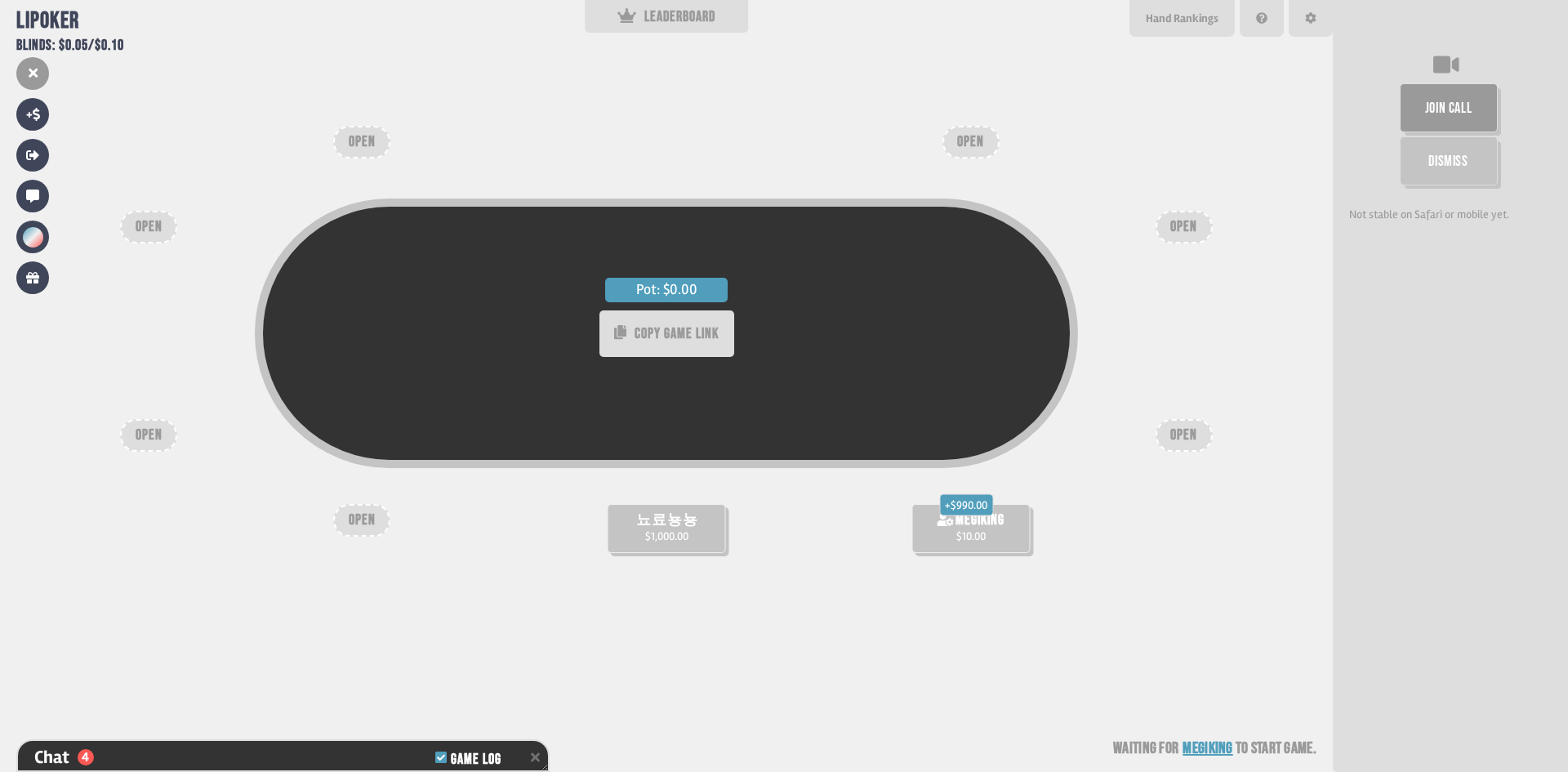 scroll, scrollTop: 190, scrollLeft: 0, axis: vertical 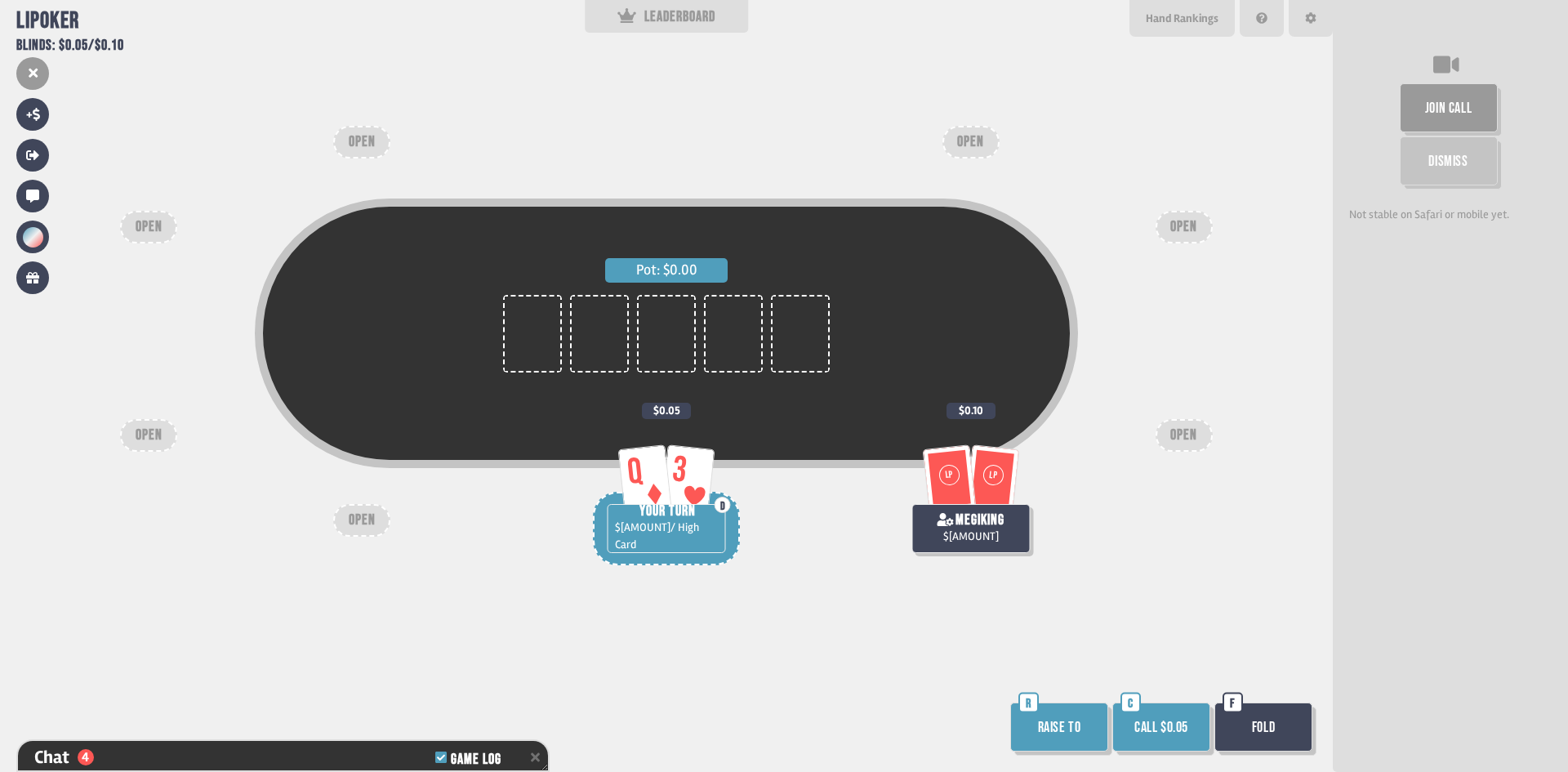click on "Raise to" at bounding box center [1059, 727] 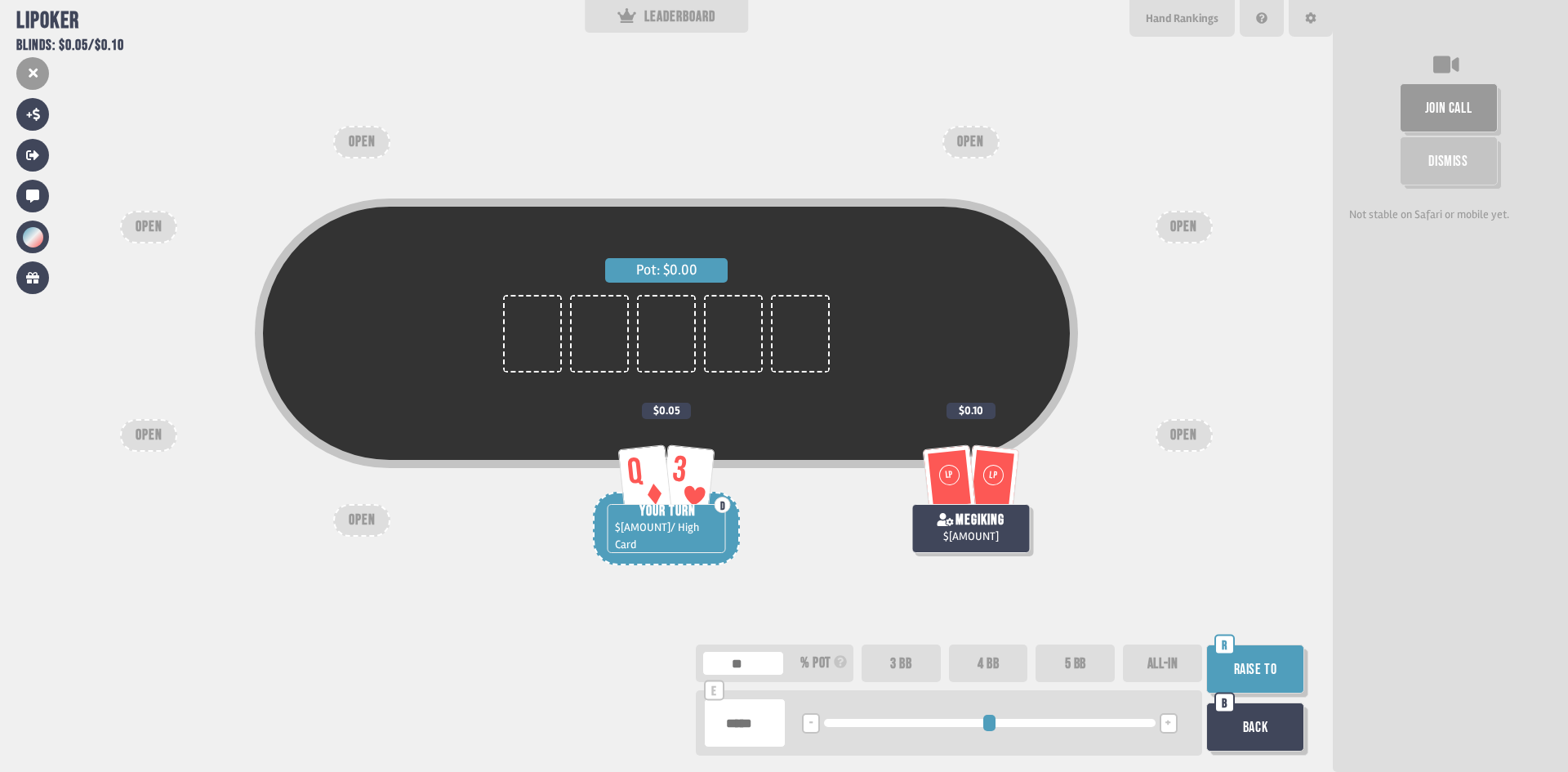 click on "Back" at bounding box center [1255, 727] 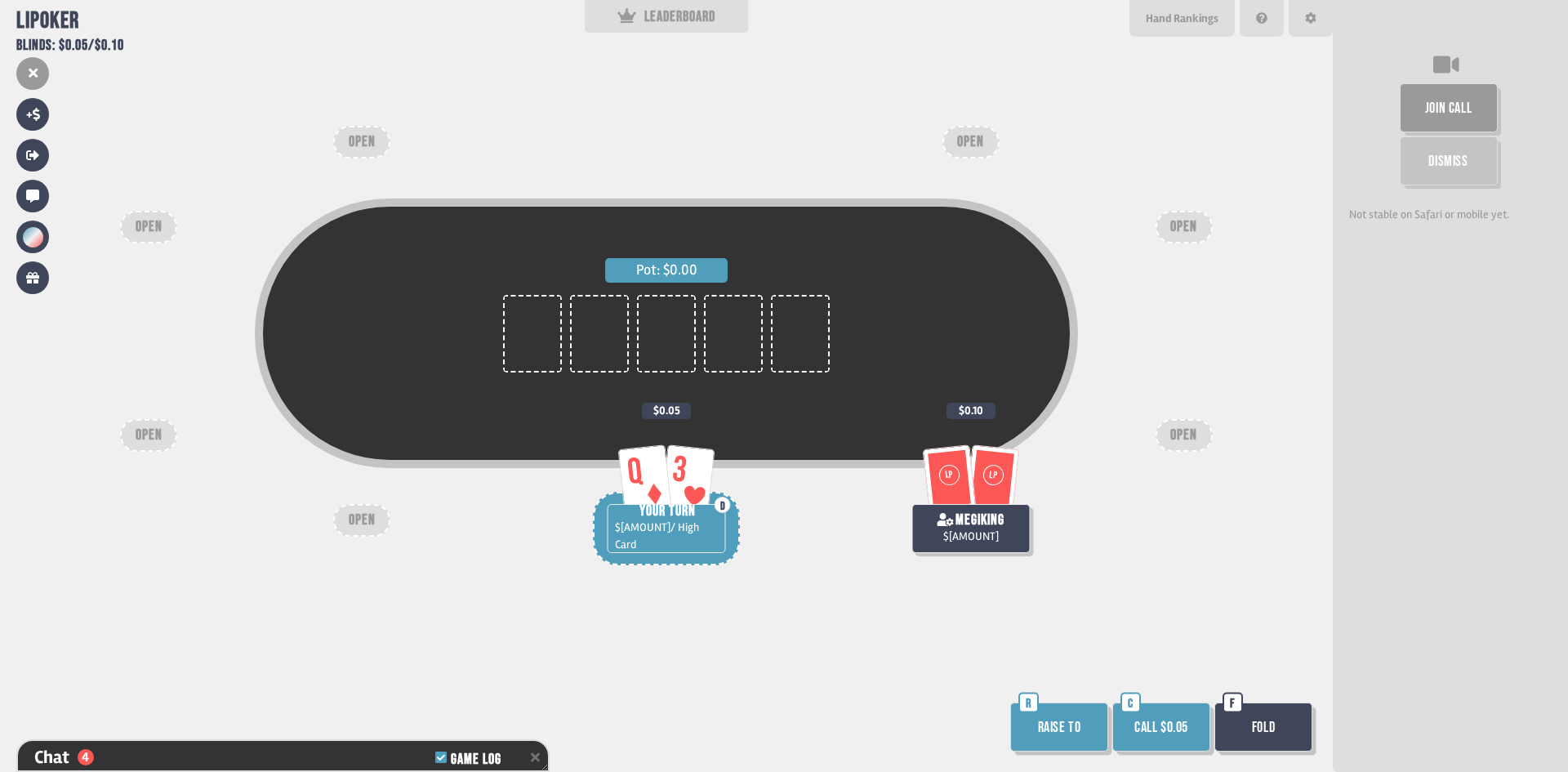 scroll, scrollTop: 190, scrollLeft: 0, axis: vertical 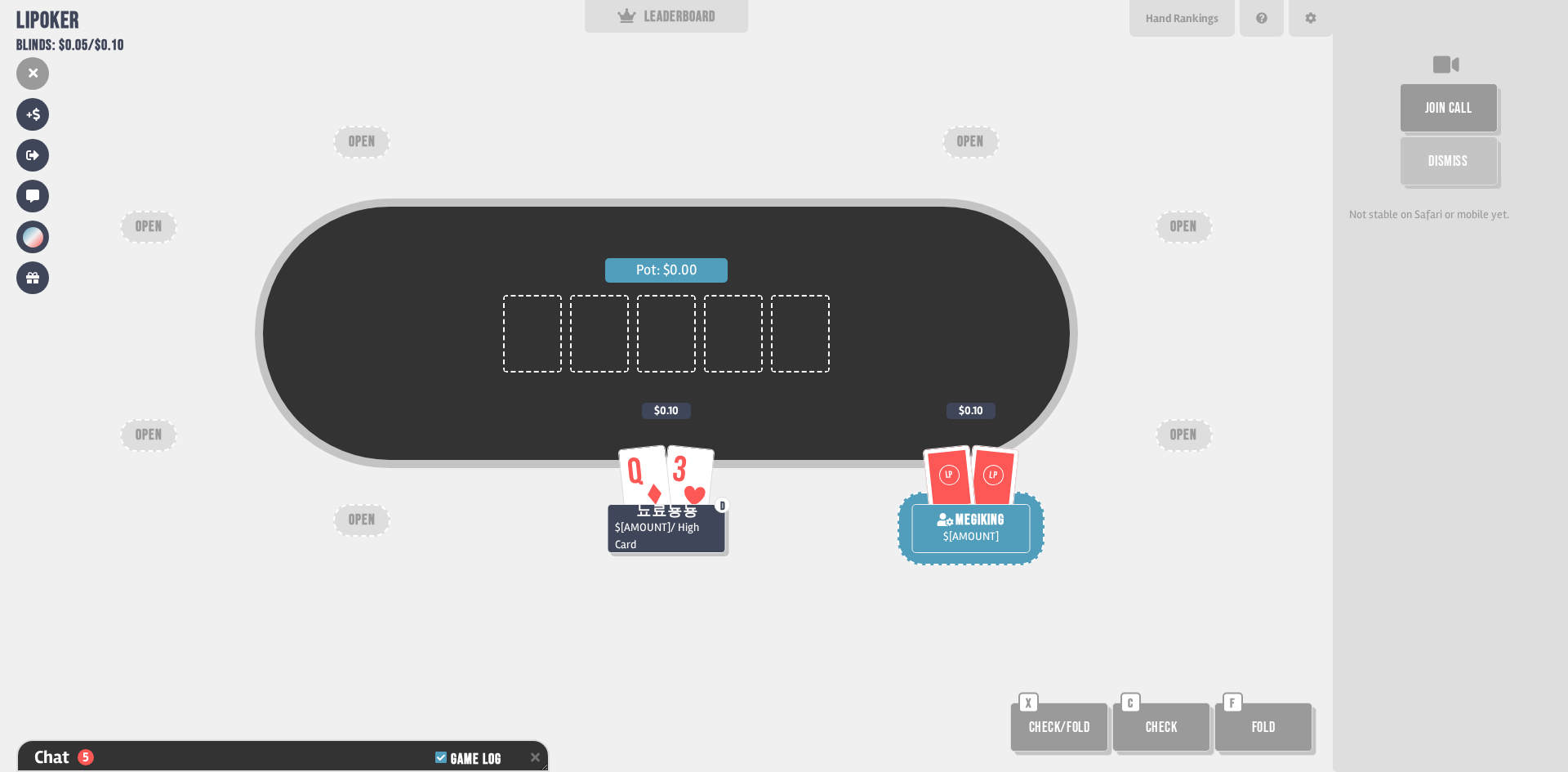 click on "Check" at bounding box center [1161, 727] 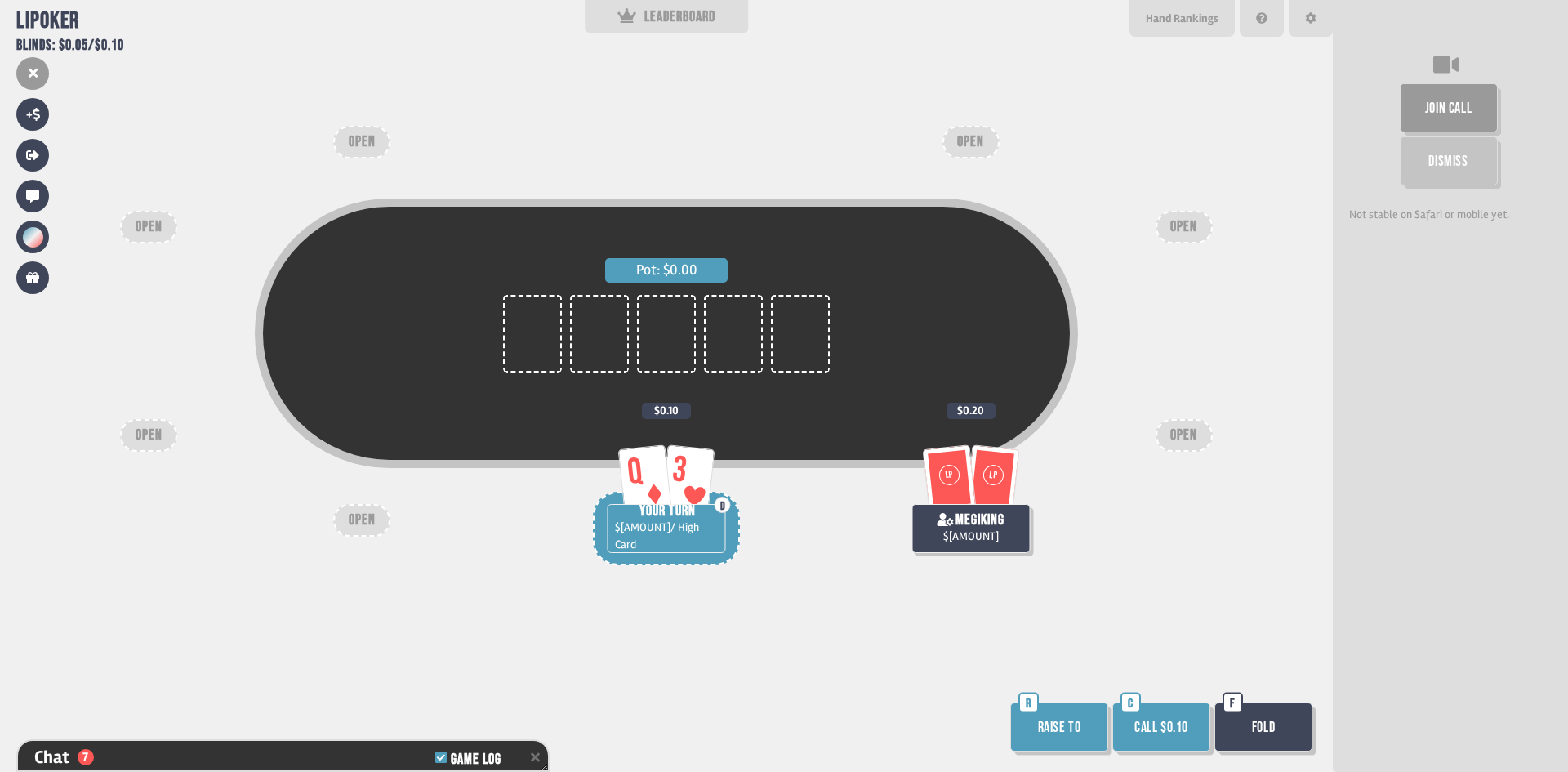 scroll, scrollTop: 261, scrollLeft: 0, axis: vertical 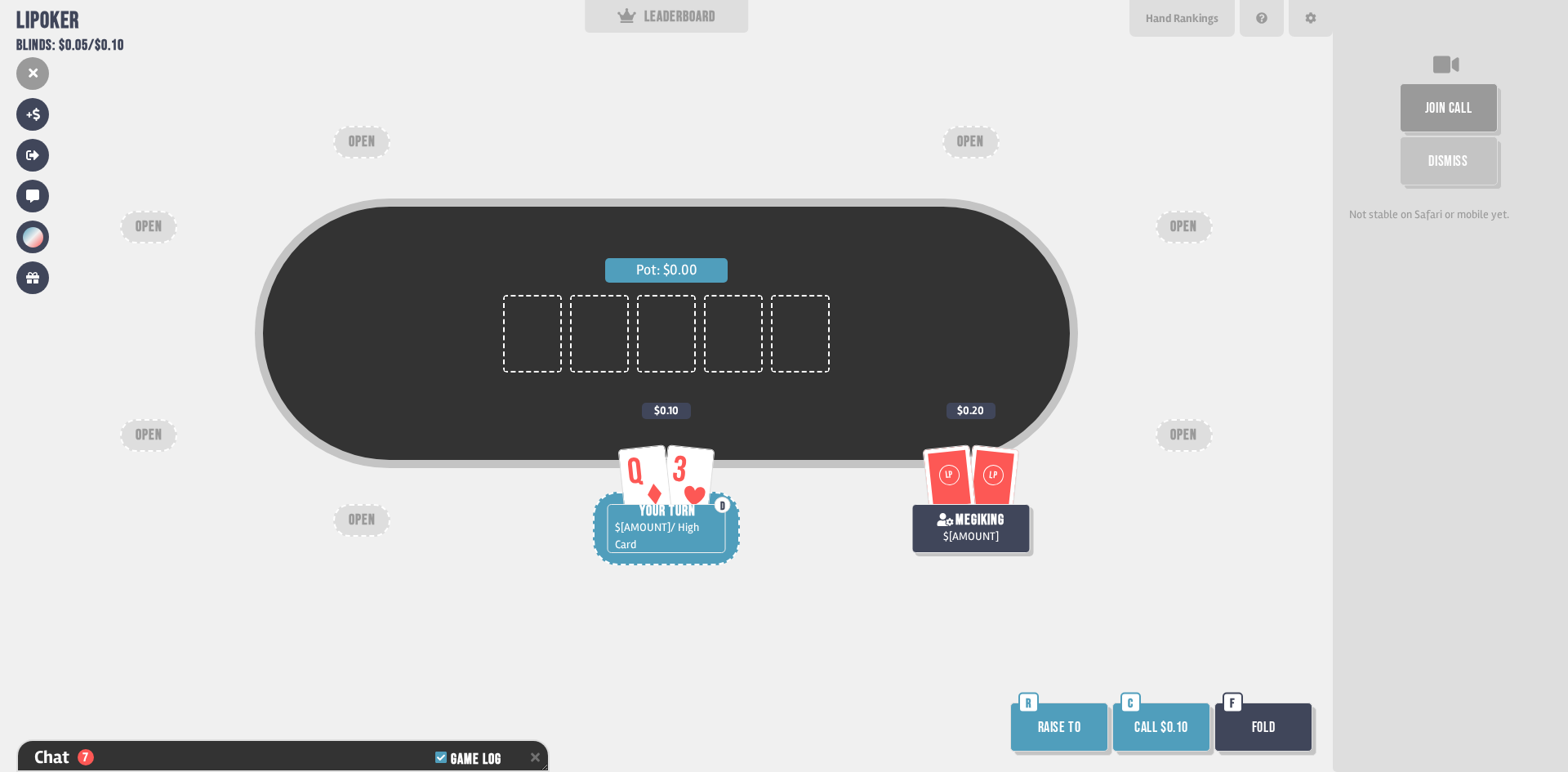 click on "Call $0.10" at bounding box center (1161, 727) 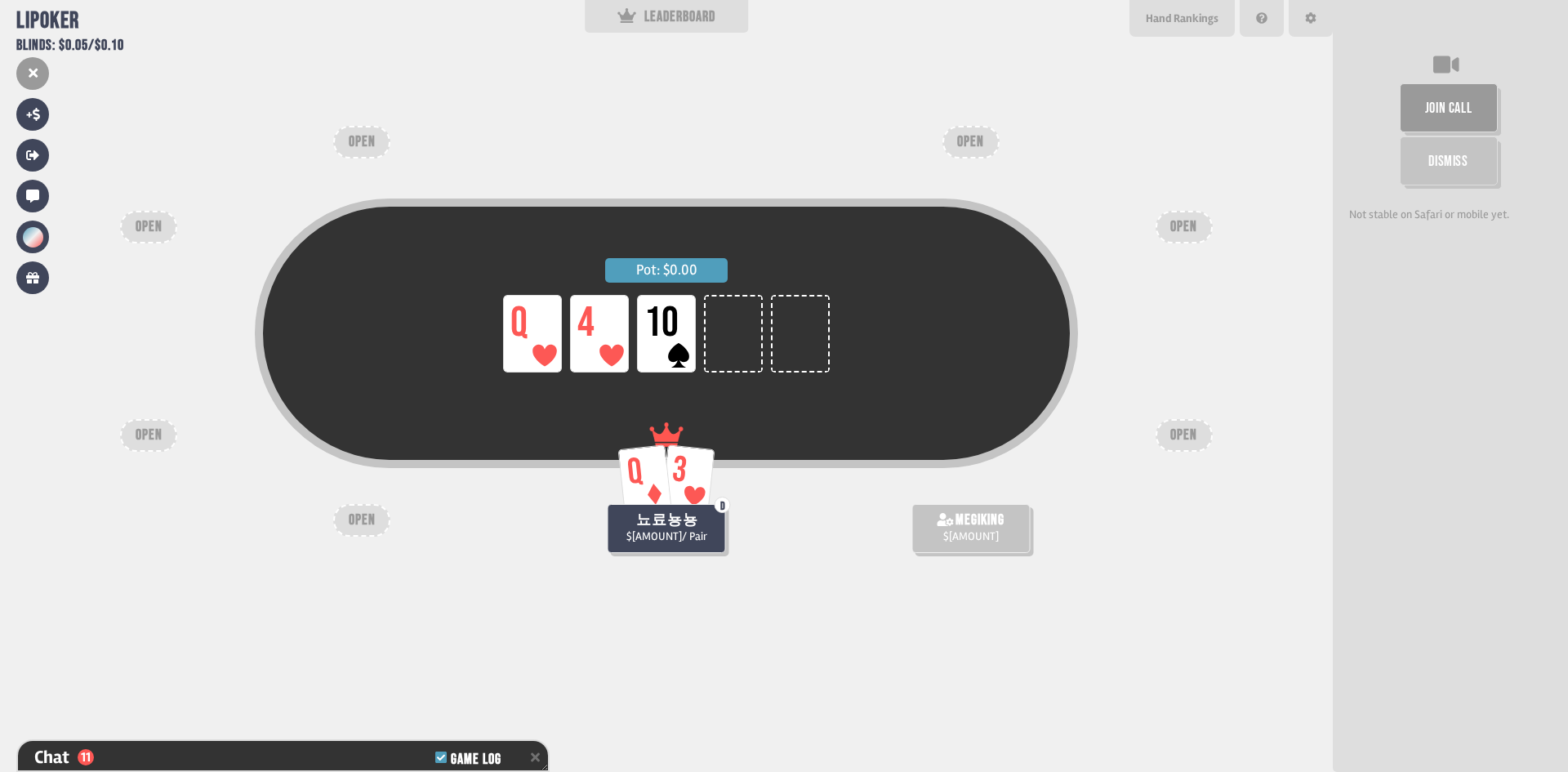 scroll, scrollTop: 403, scrollLeft: 0, axis: vertical 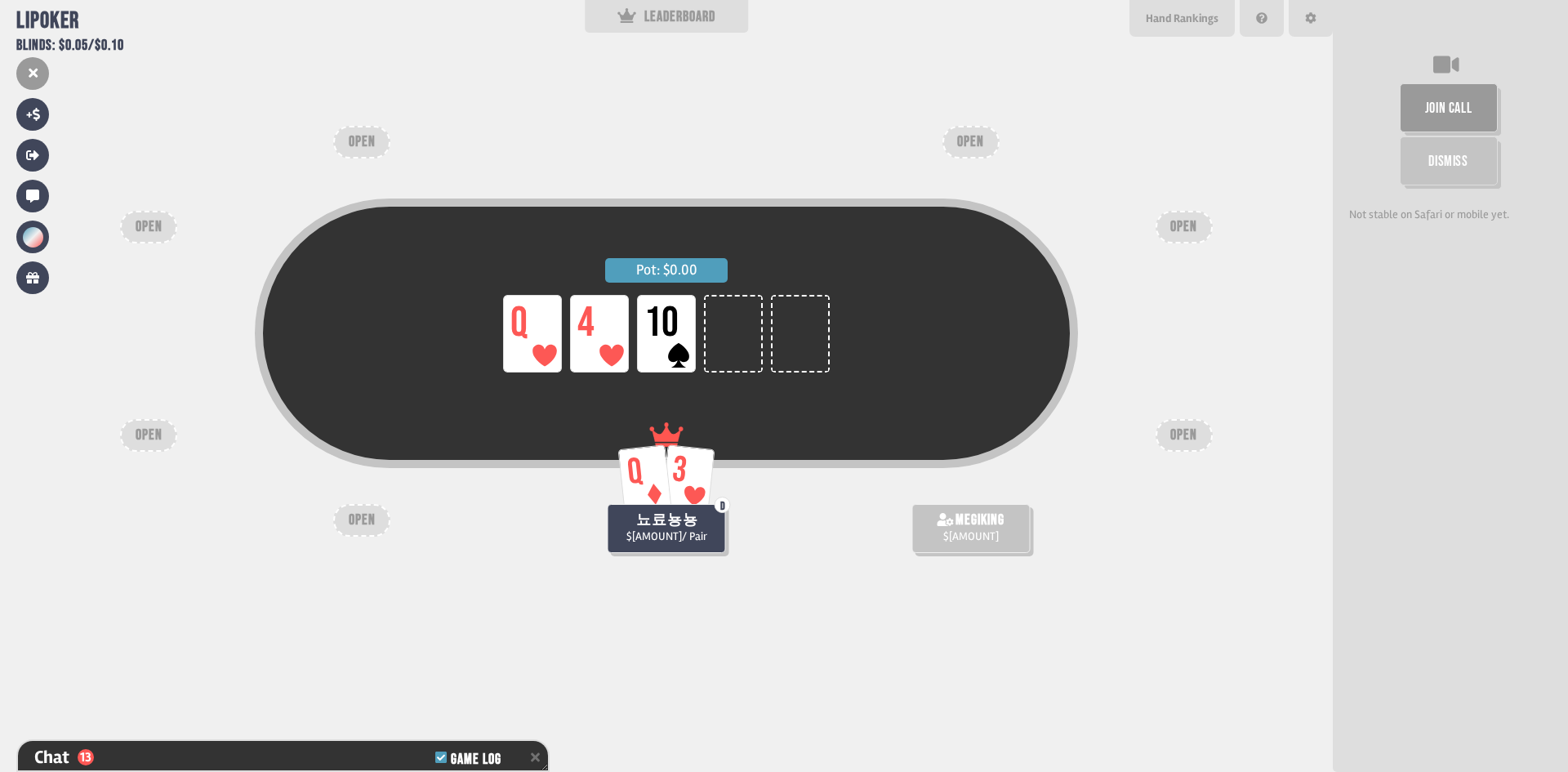 click on "Pot: $0.00   LP Q LP 4 LP 10" at bounding box center (666, 372) 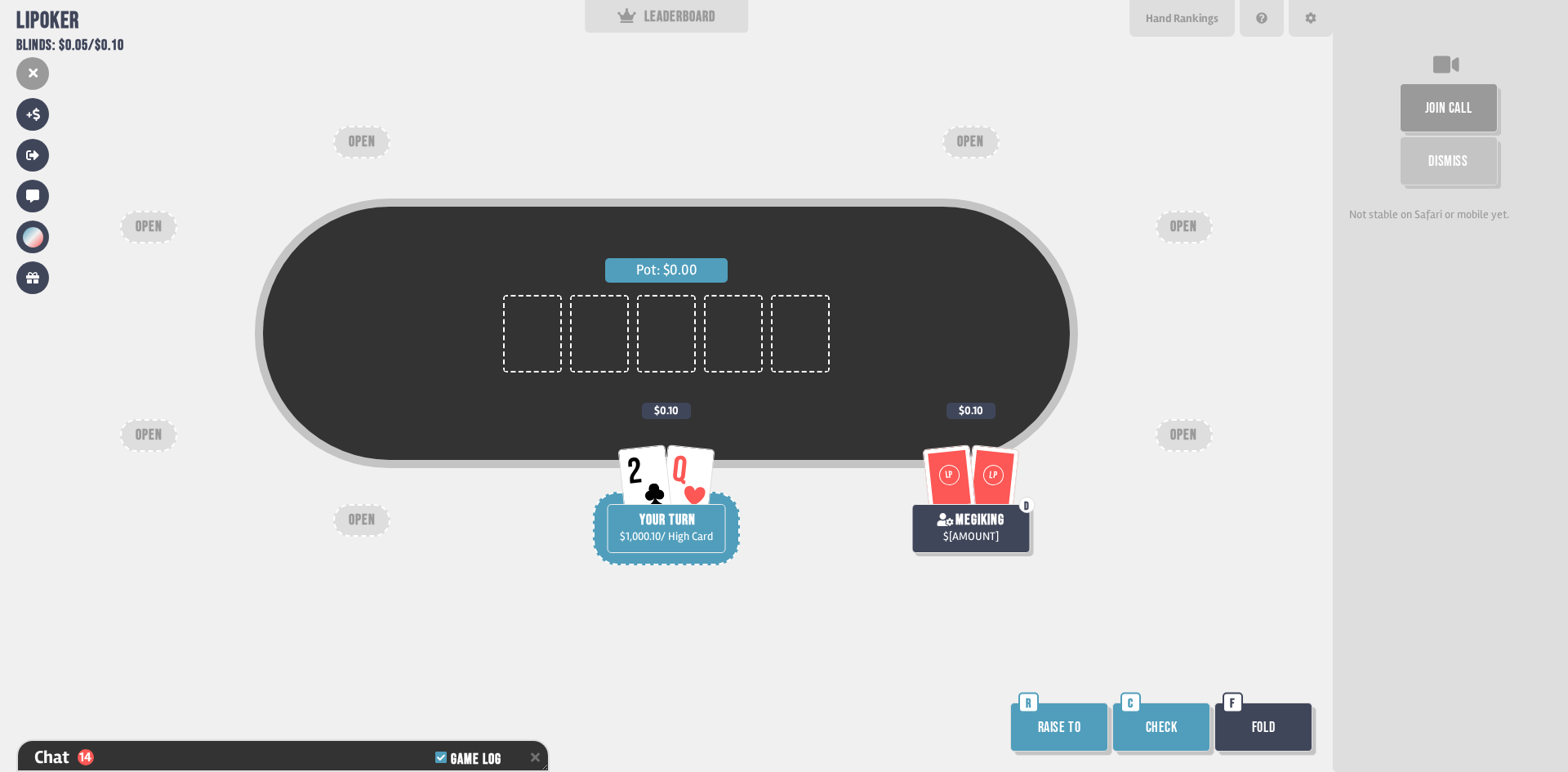 scroll, scrollTop: 450, scrollLeft: 0, axis: vertical 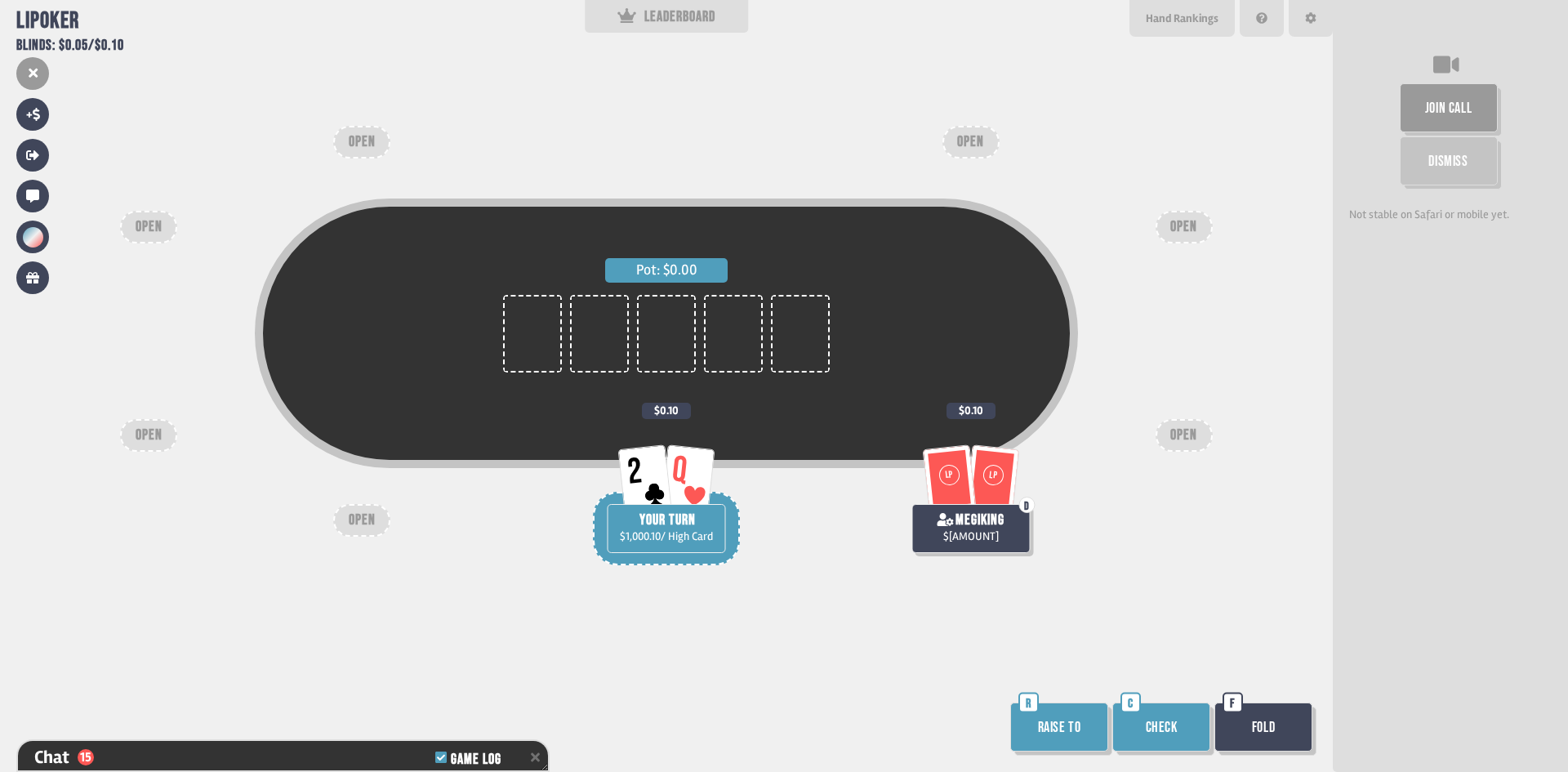 click on "Check" at bounding box center (1161, 727) 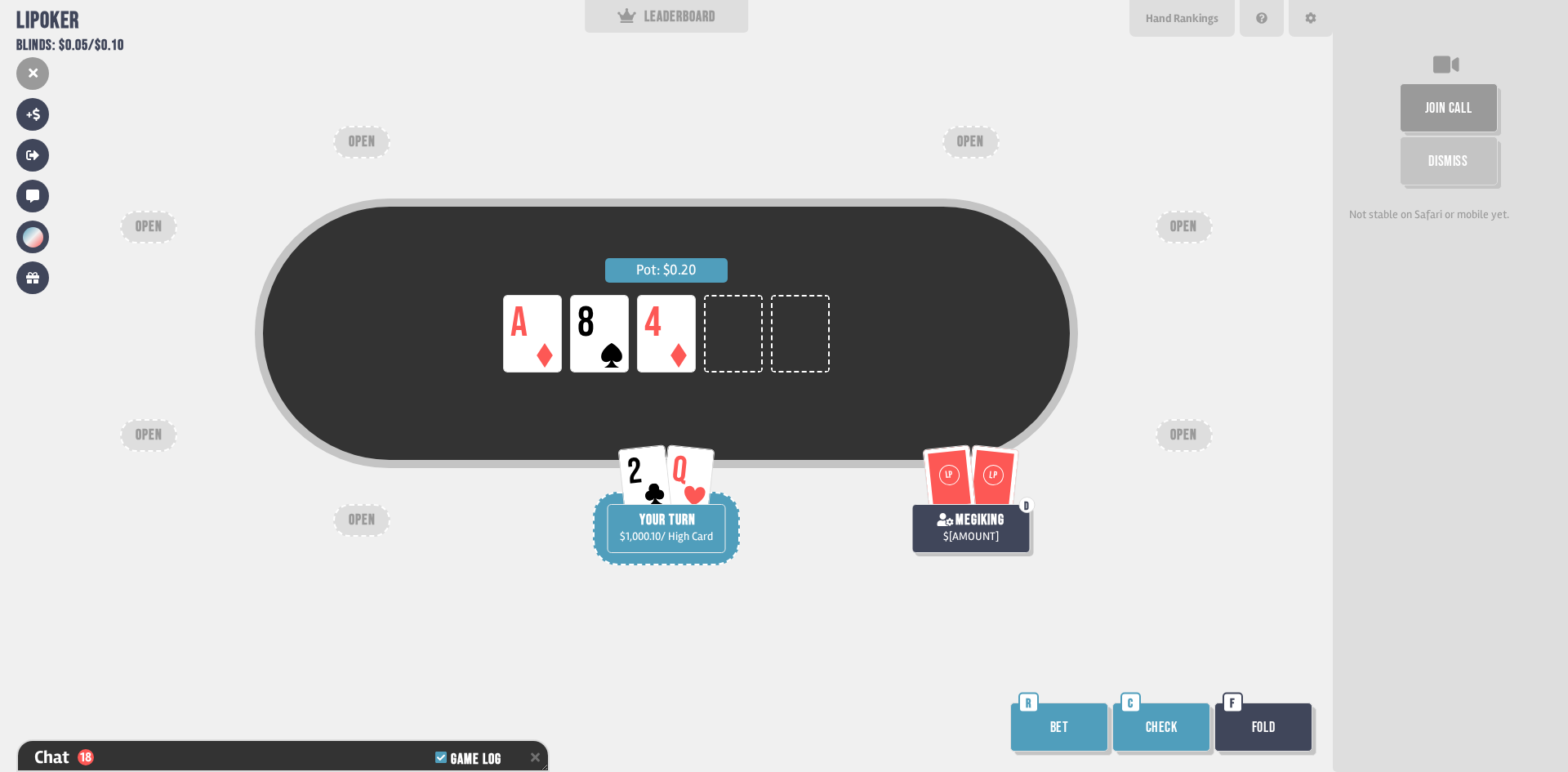 scroll, scrollTop: 521, scrollLeft: 0, axis: vertical 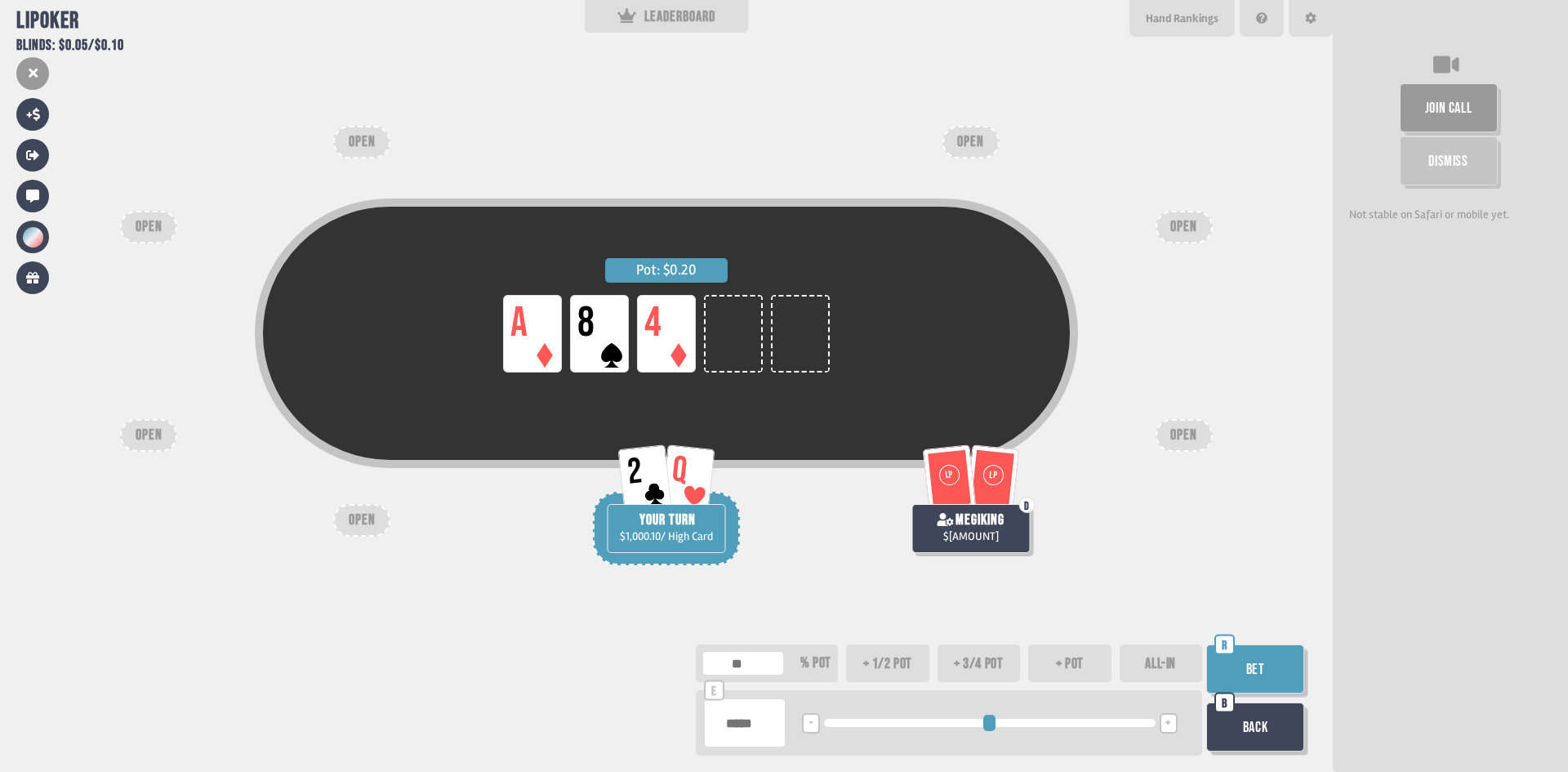 click on "+" at bounding box center (1169, 723) 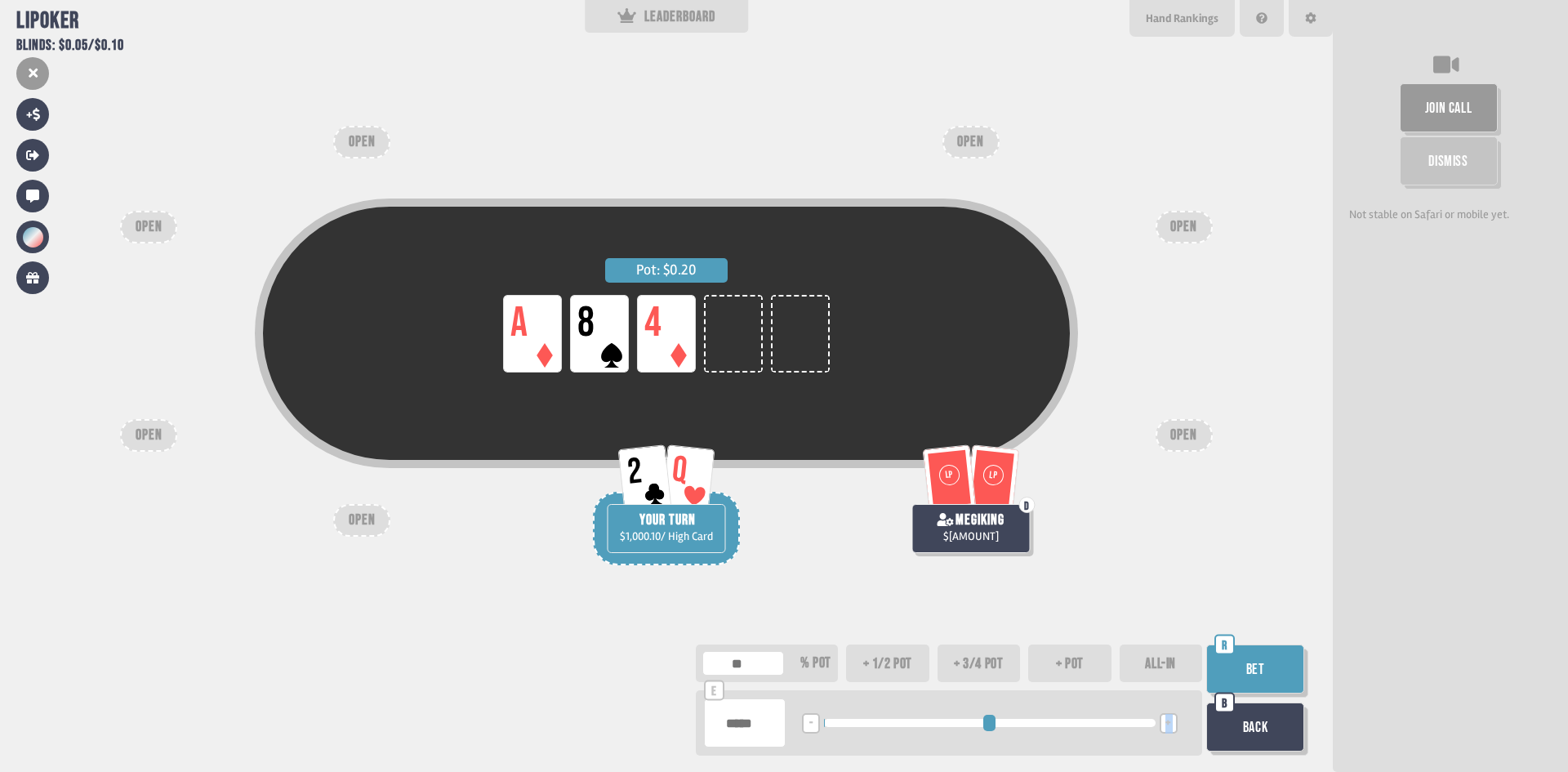 click on "+" at bounding box center [1169, 723] 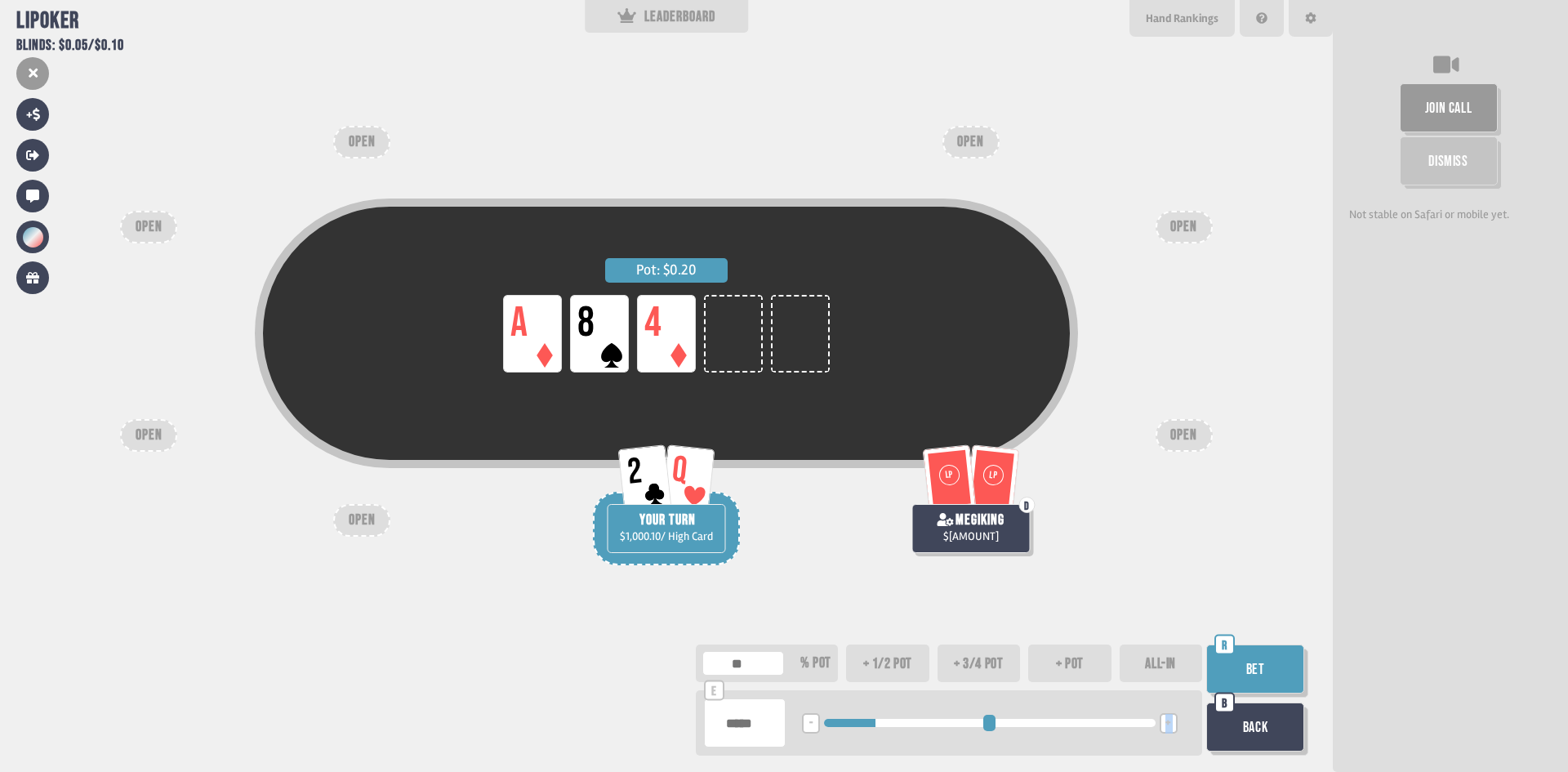 type on "*****" 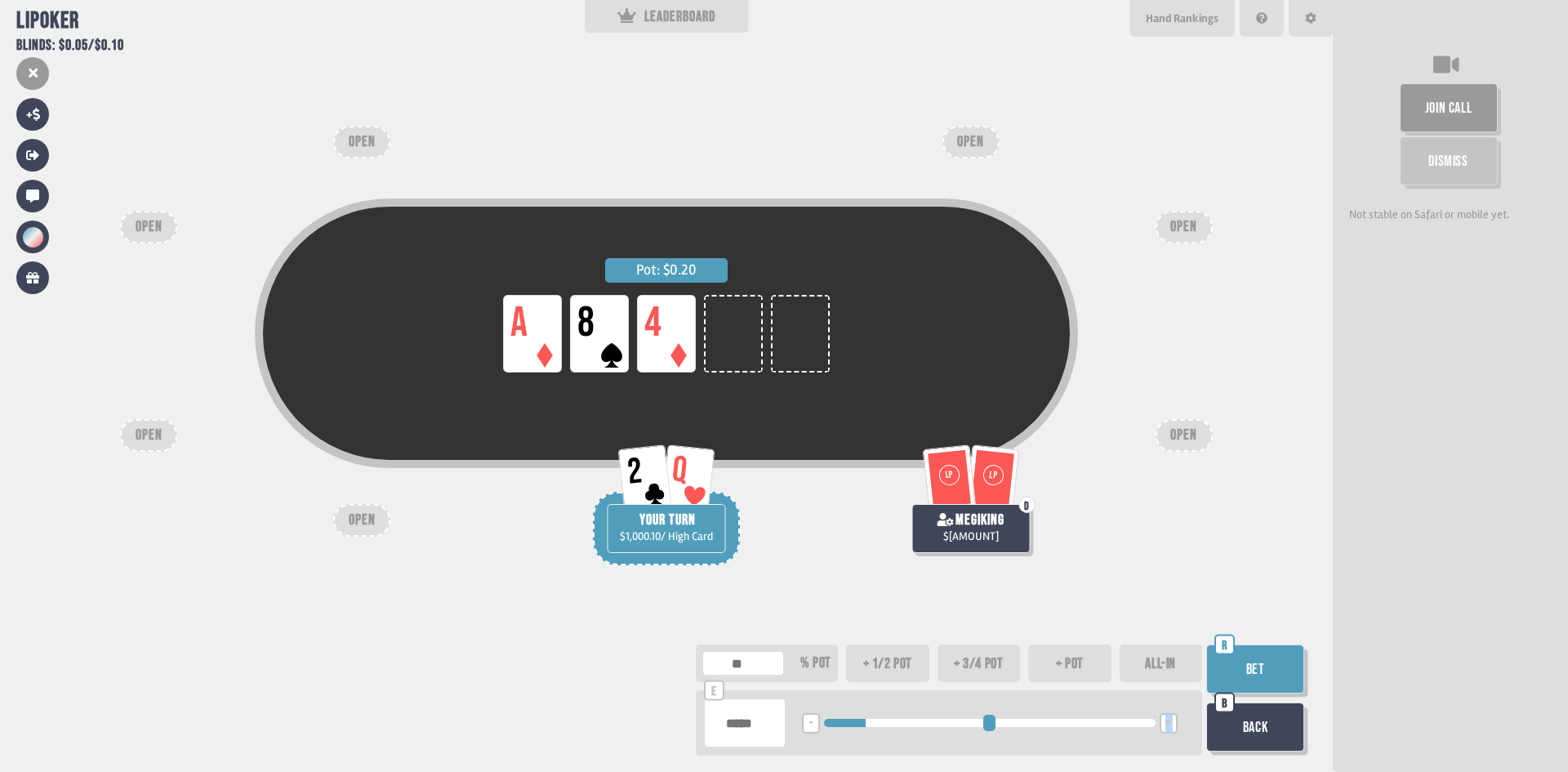 type on "*****" 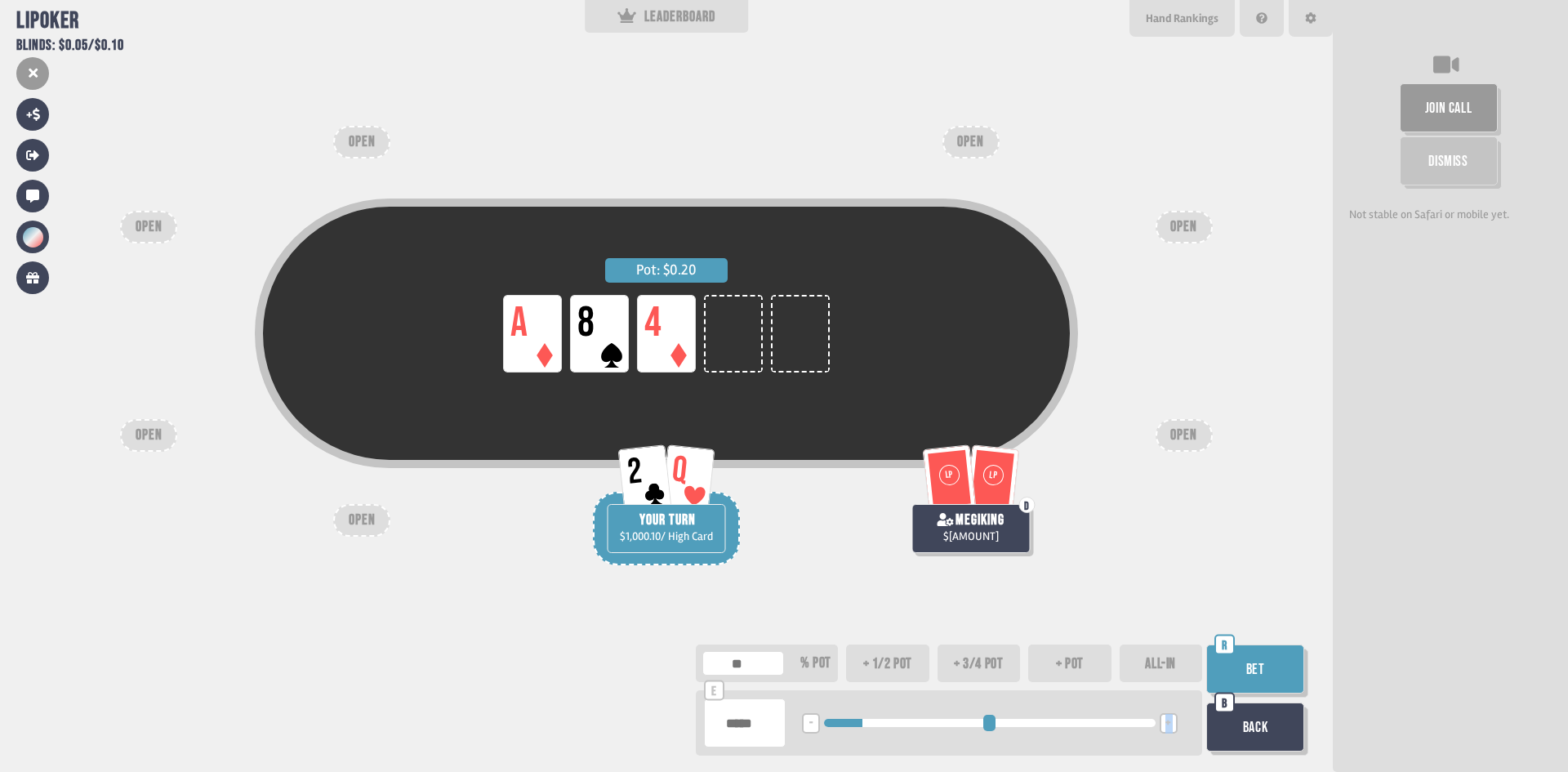 type on "*****" 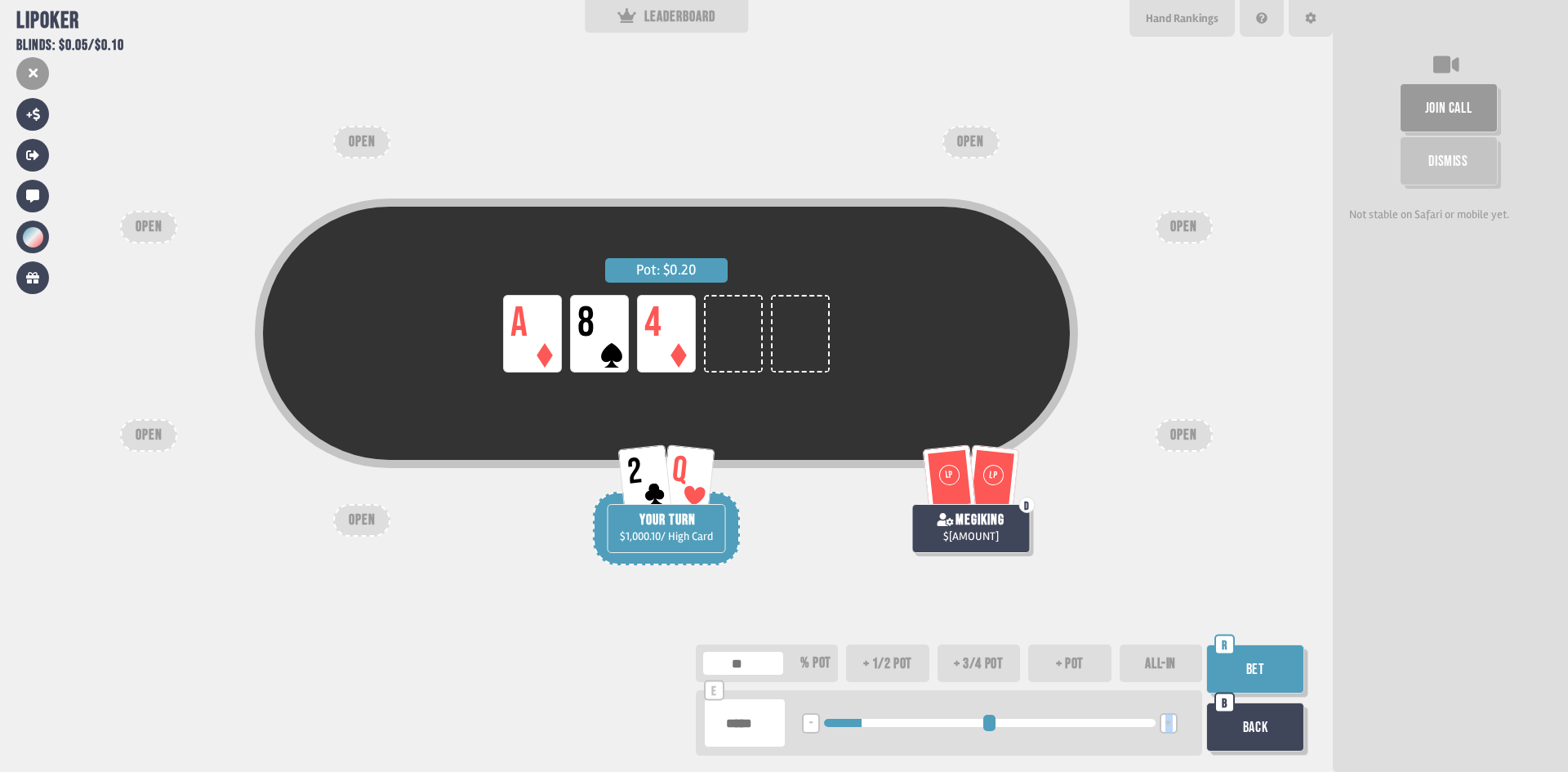 type on "*****" 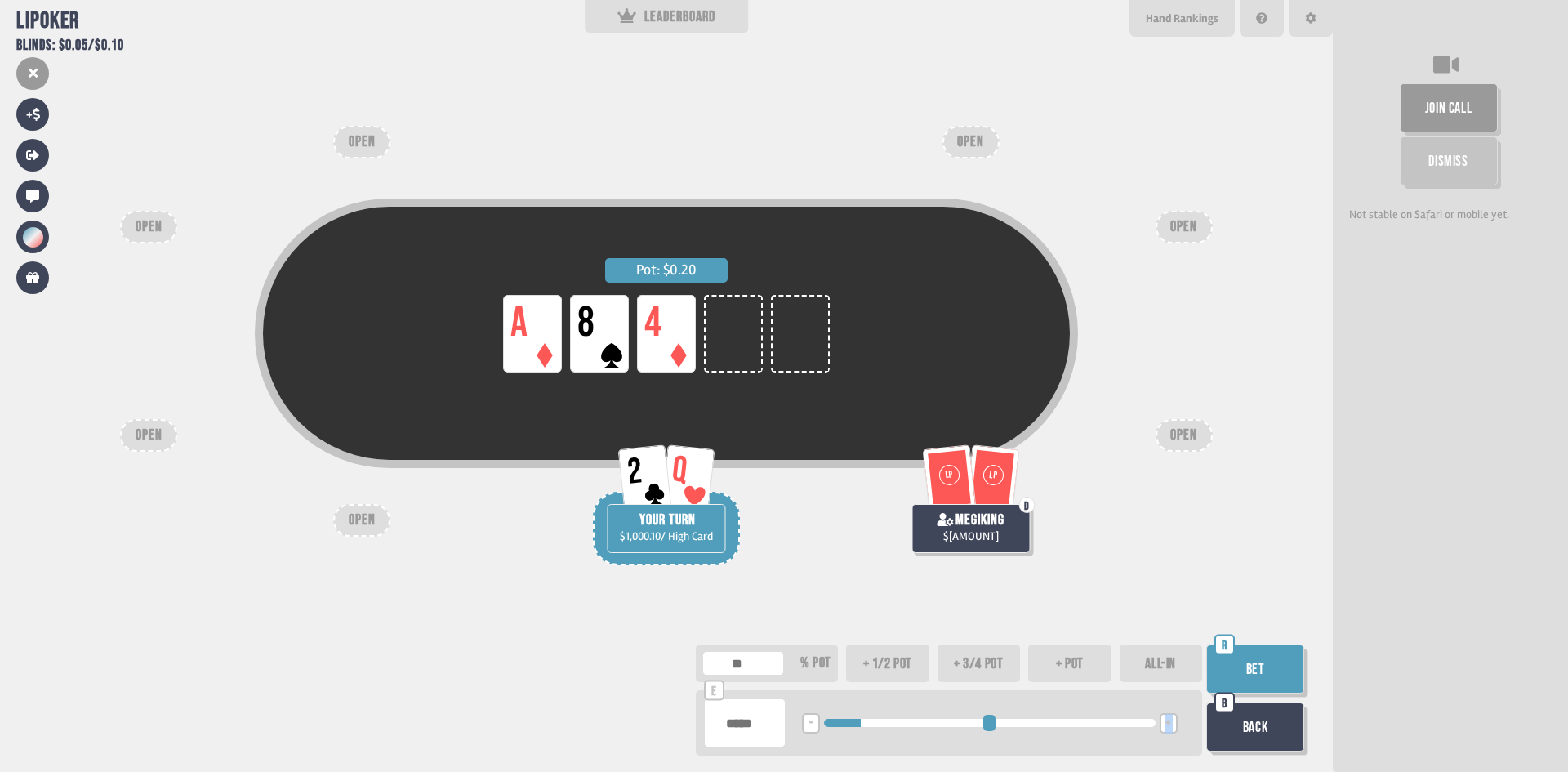 type on "*****" 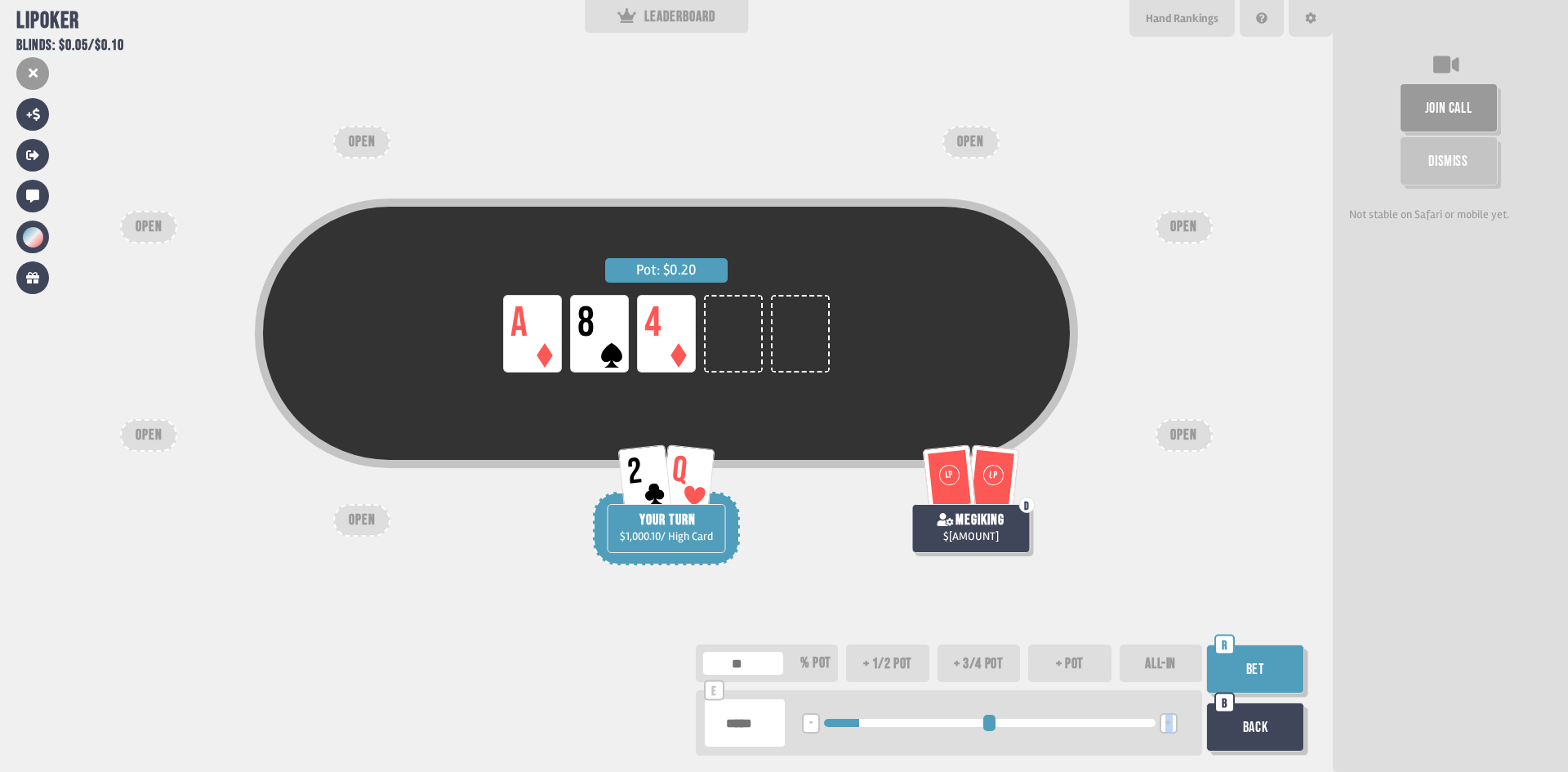 type on "*****" 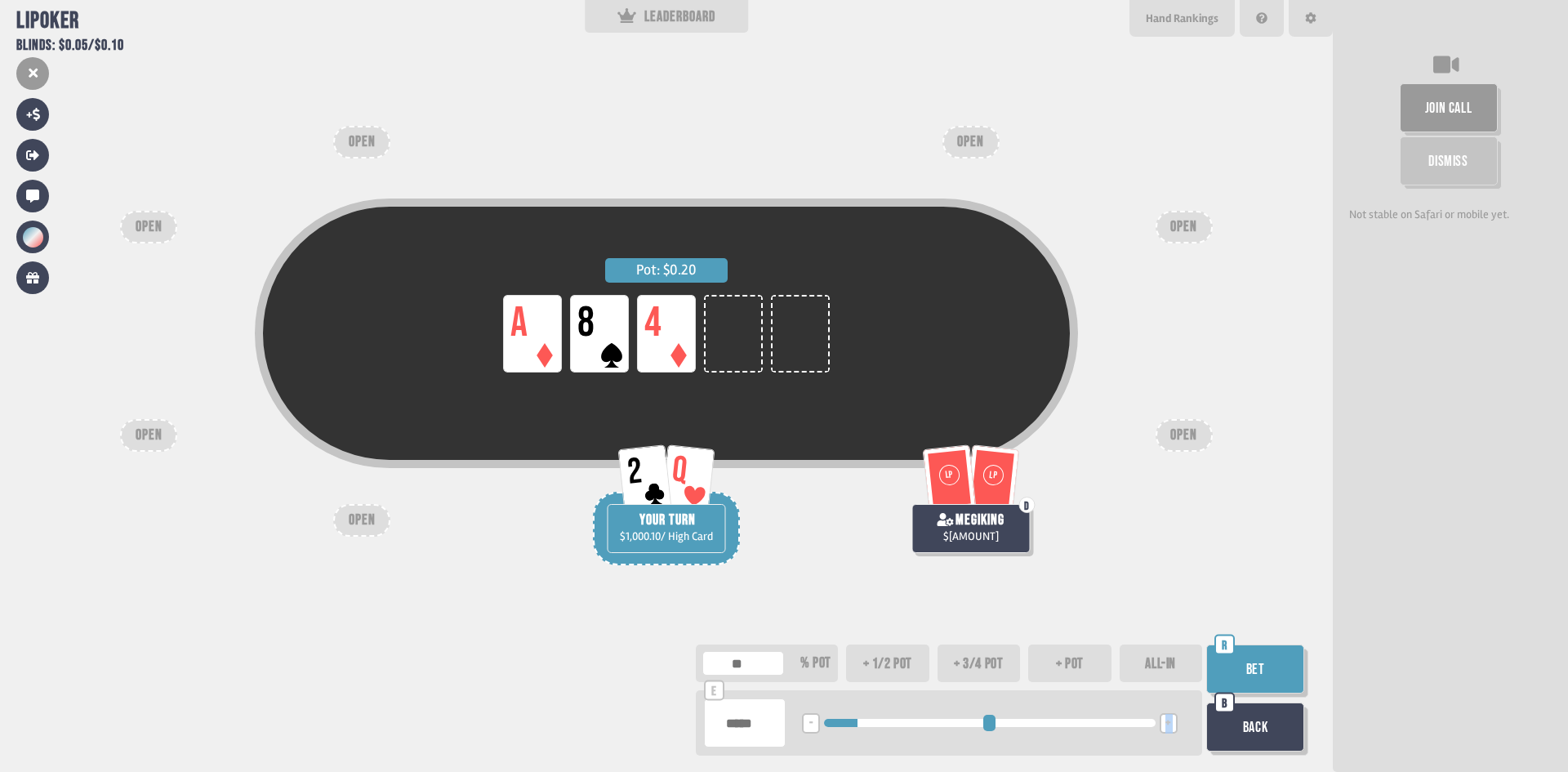 drag, startPoint x: 831, startPoint y: 723, endPoint x: 862, endPoint y: 729, distance: 31.575307 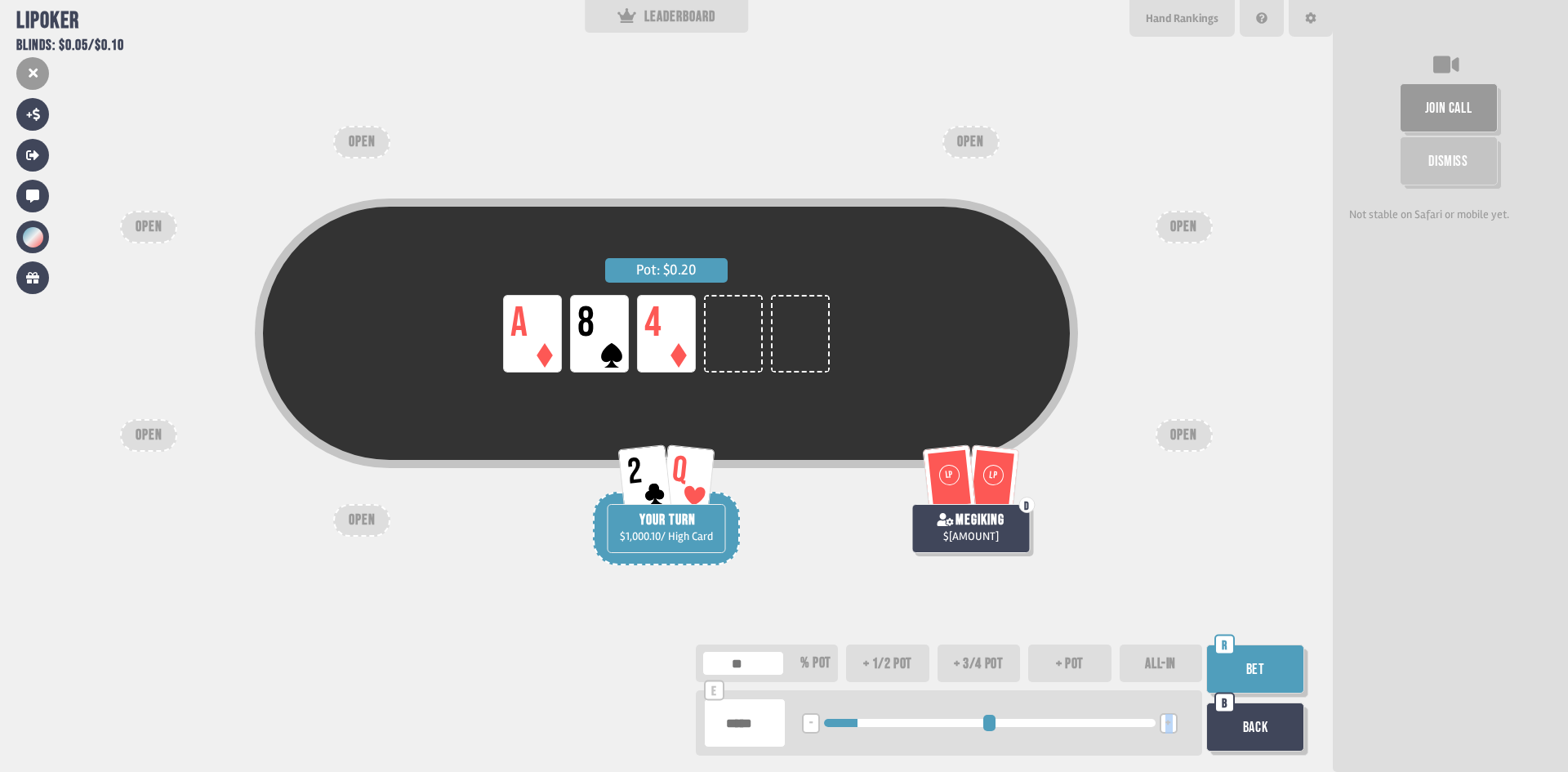 click on "Bet" at bounding box center [1255, 669] 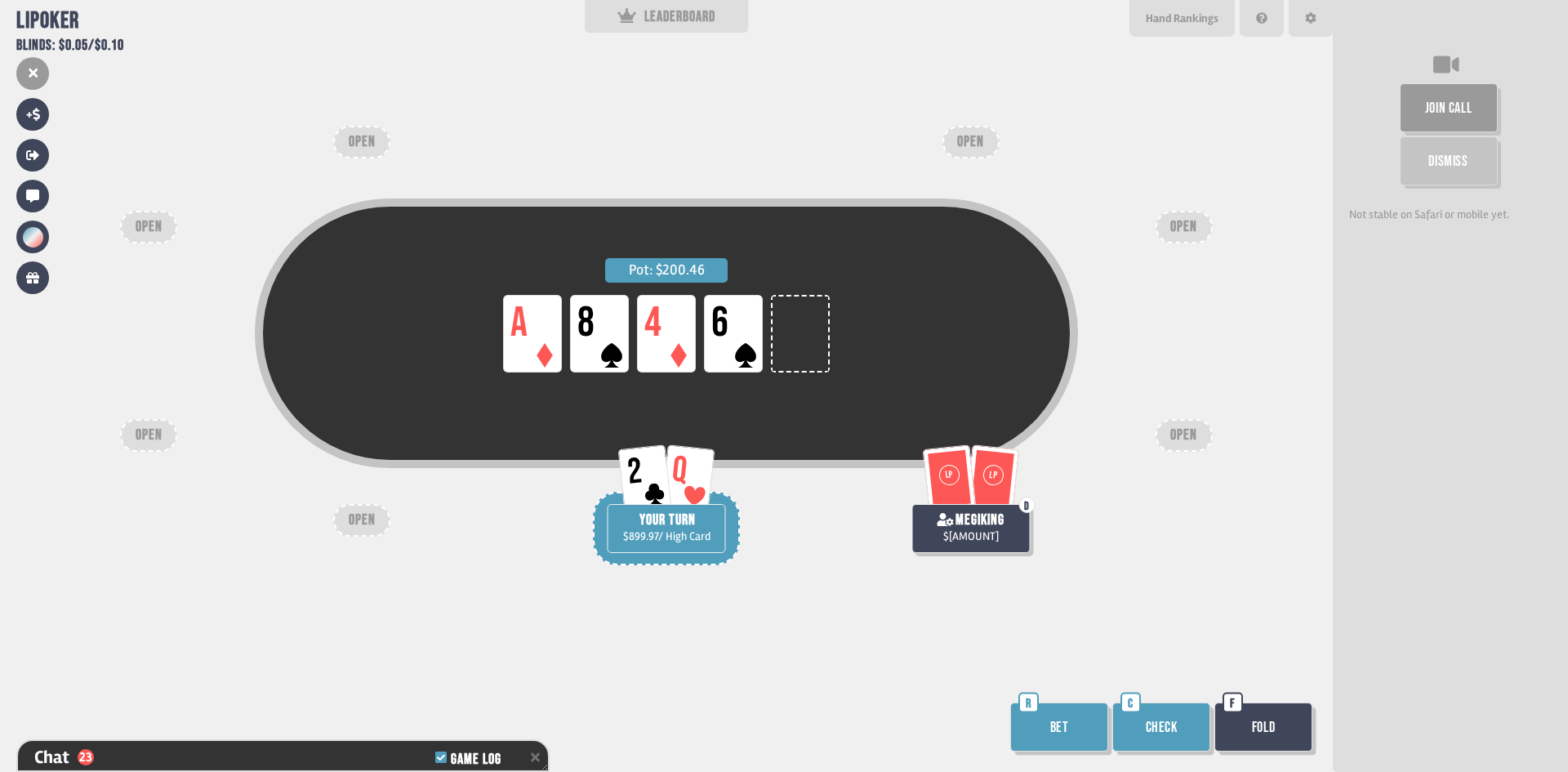 scroll, scrollTop: 640, scrollLeft: 0, axis: vertical 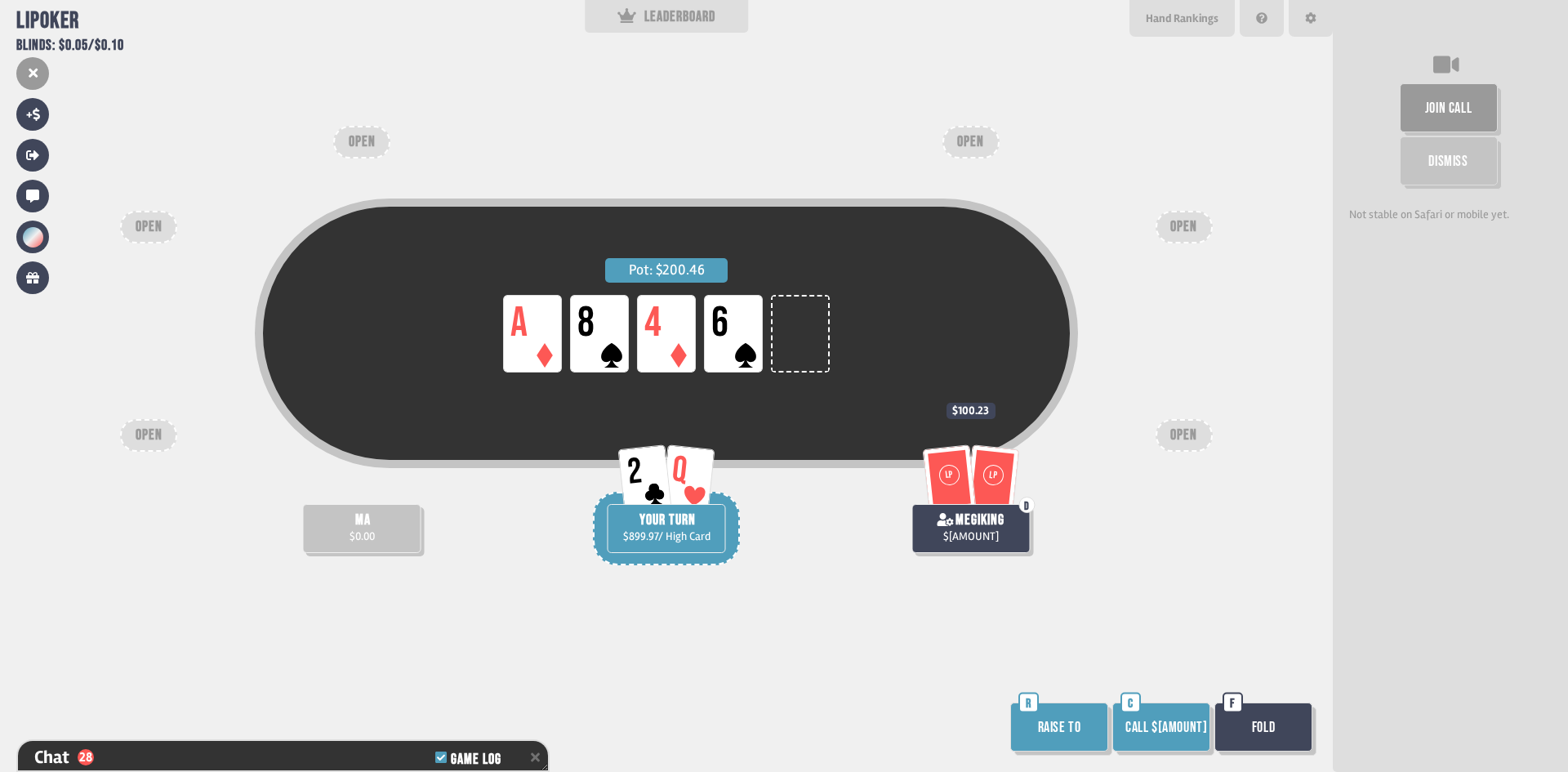 click on "Call $100.23" at bounding box center [1161, 727] 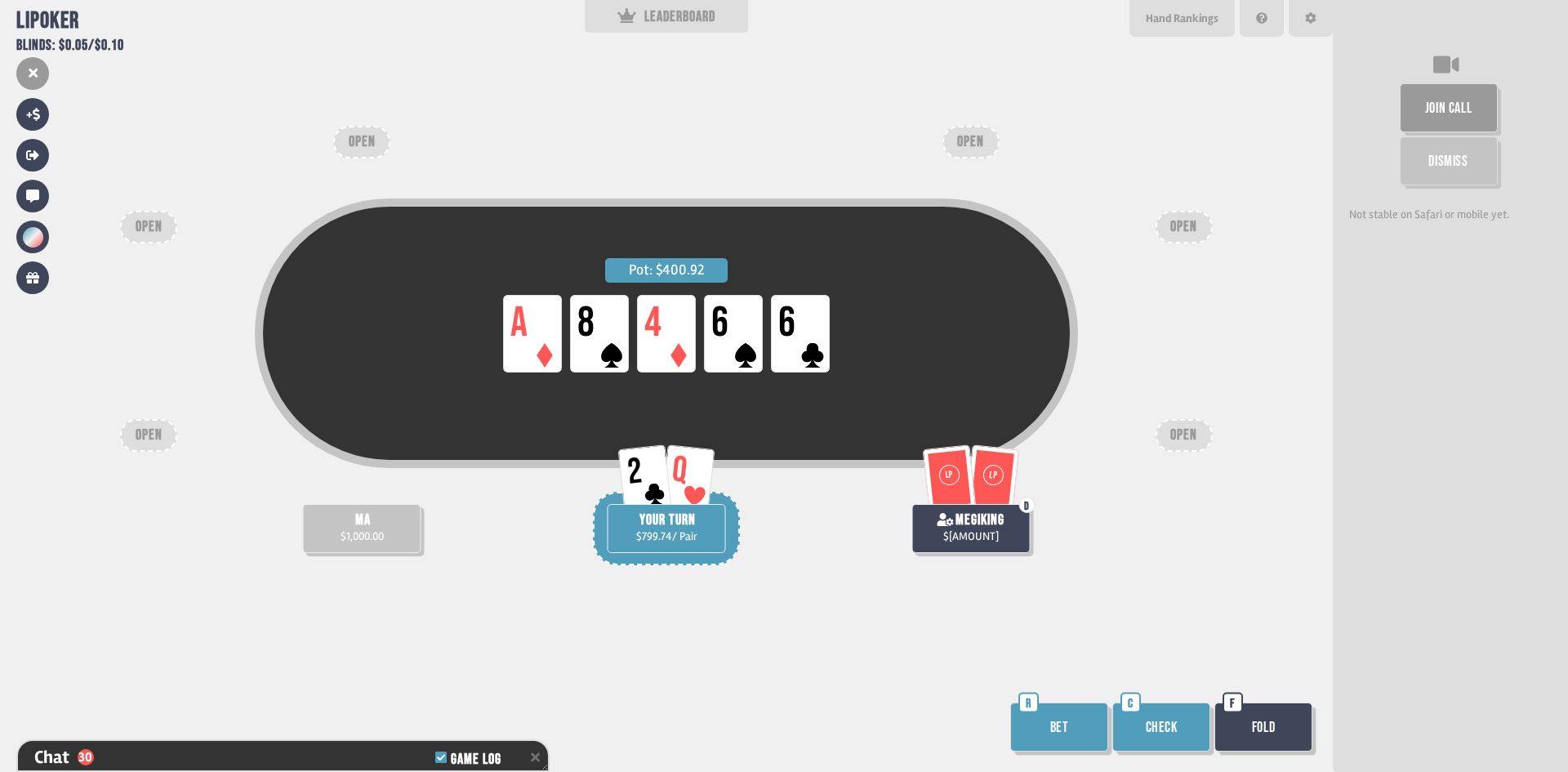 scroll, scrollTop: 829, scrollLeft: 0, axis: vertical 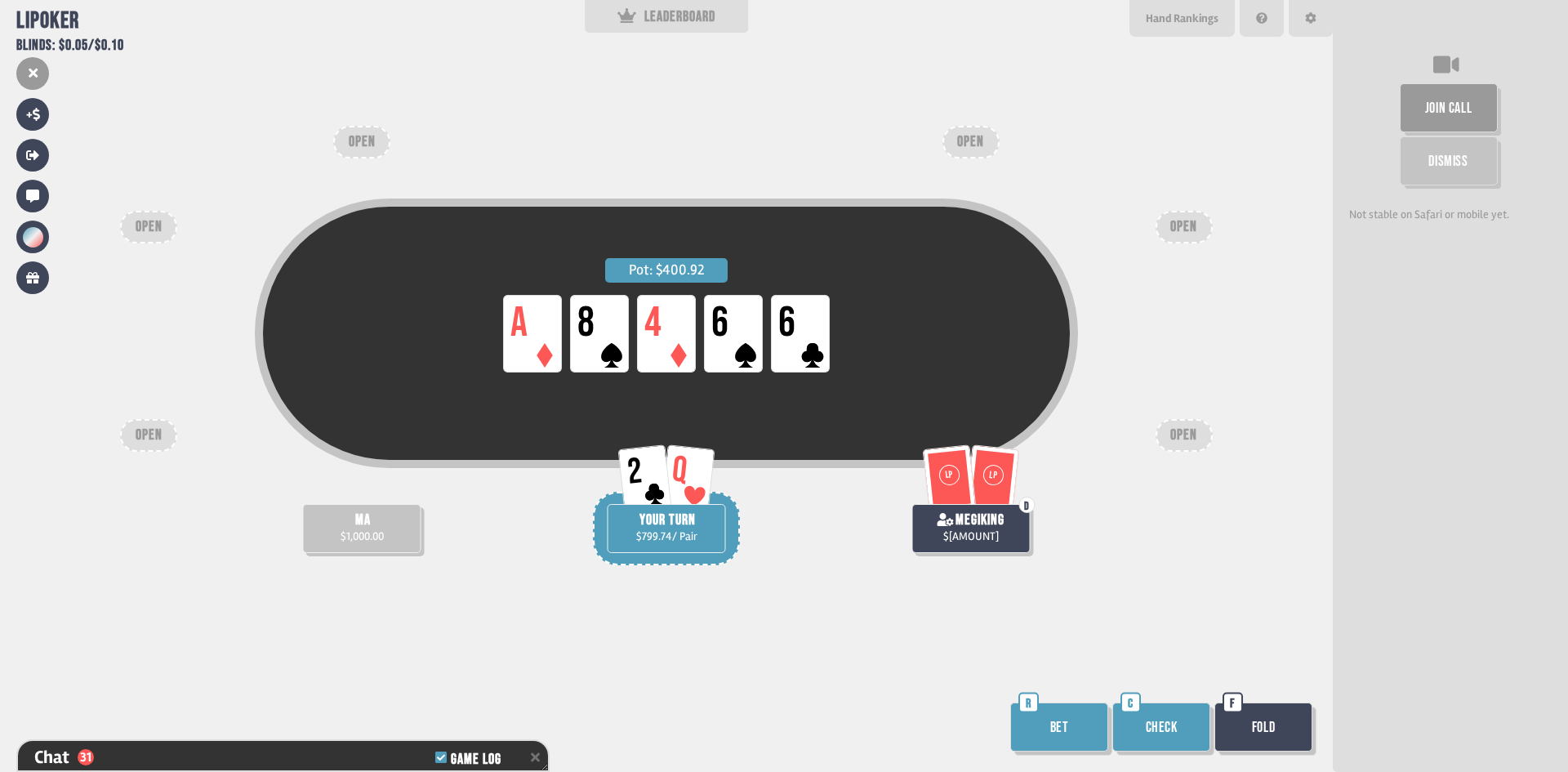 click on "Bet" at bounding box center [1059, 727] 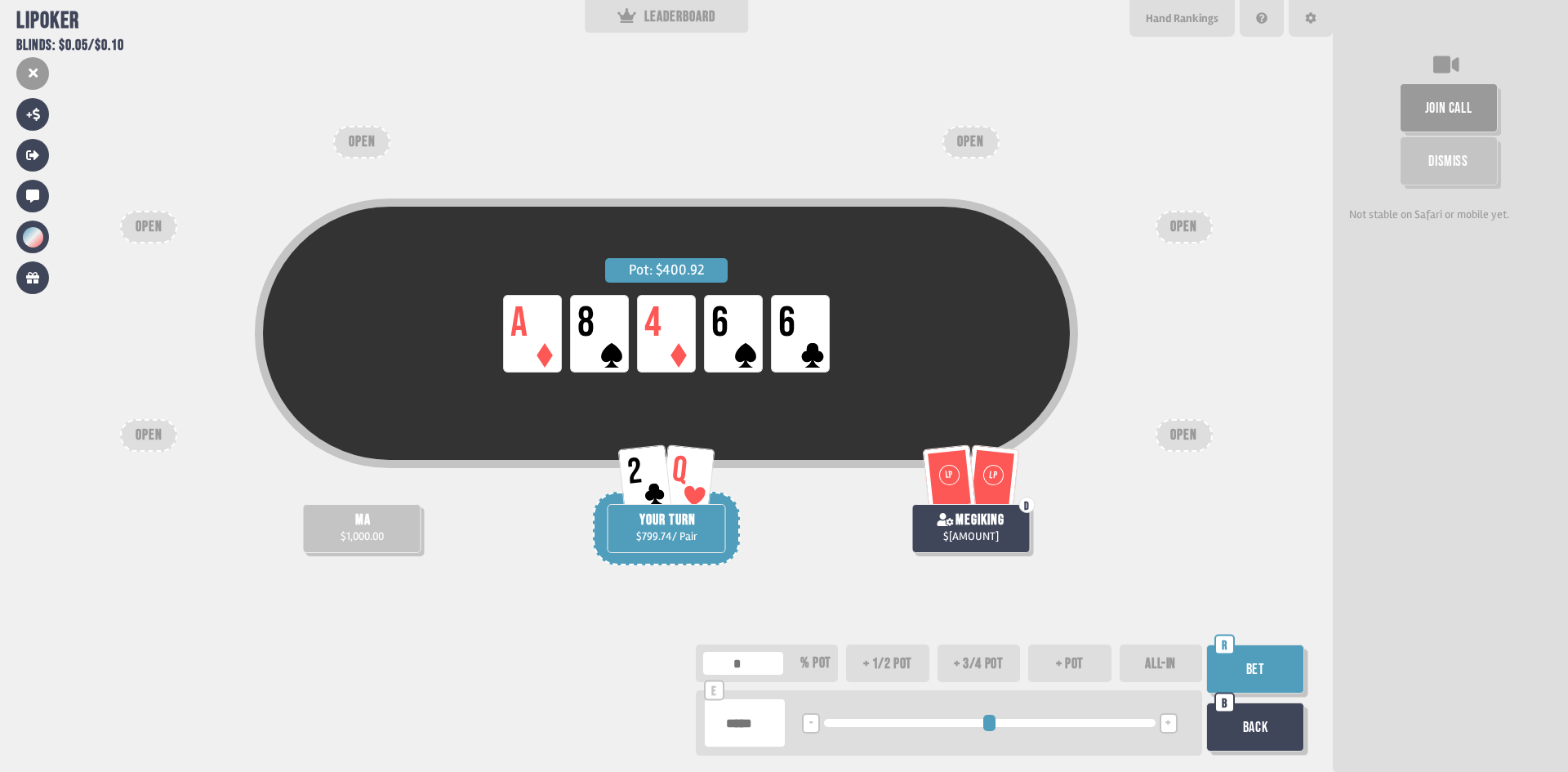 type on "*" 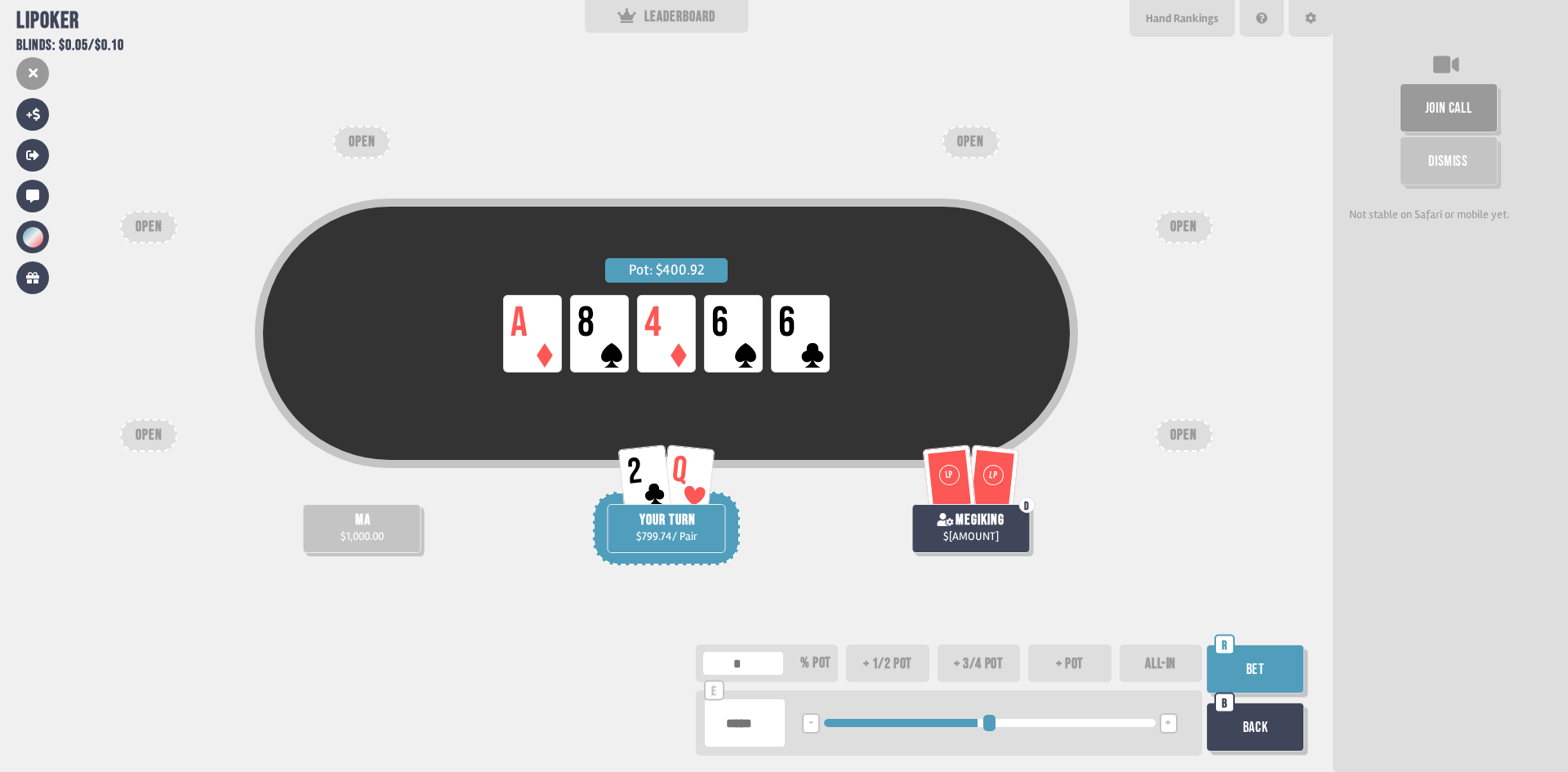 type on "**" 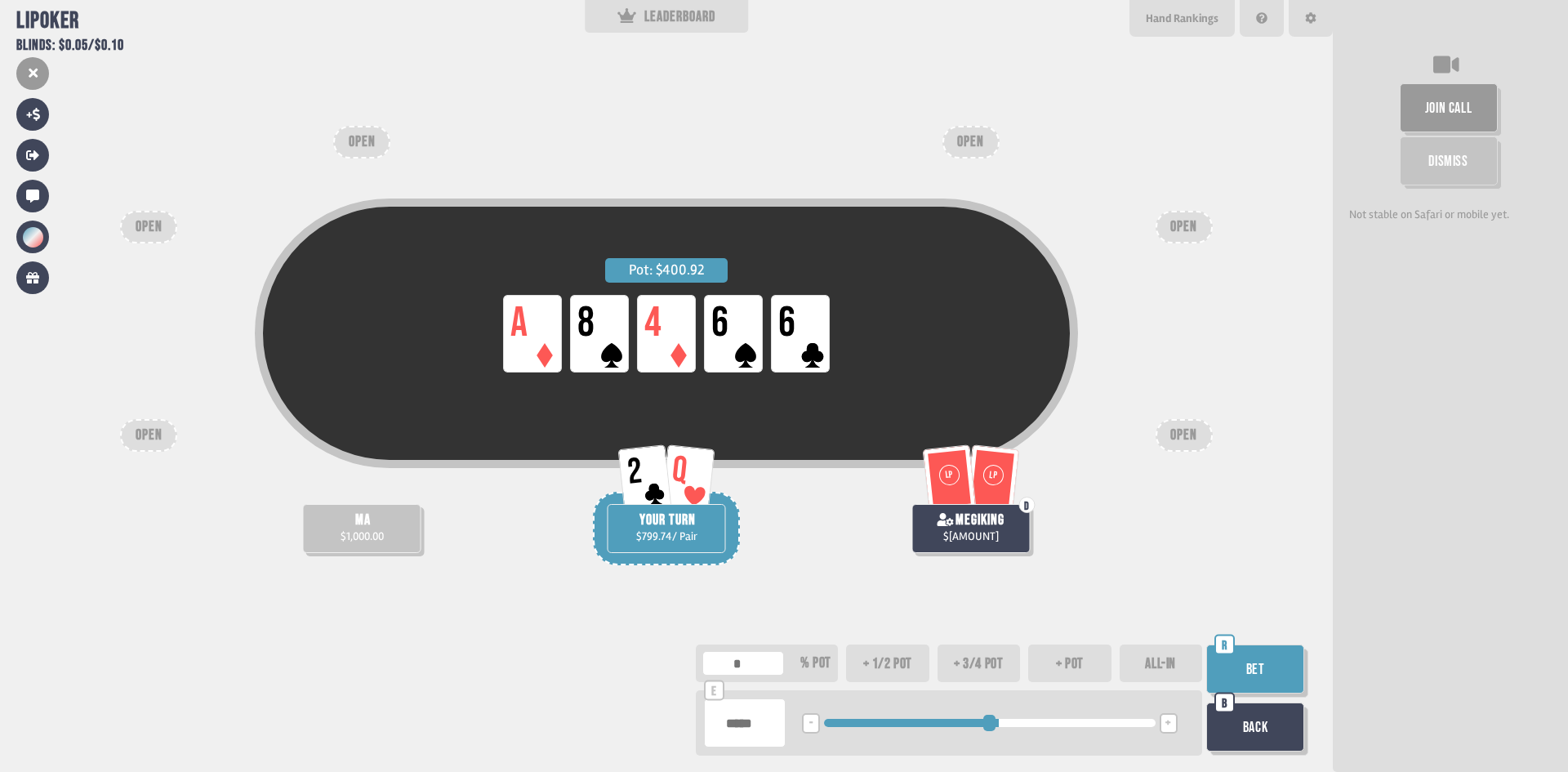 type on "***" 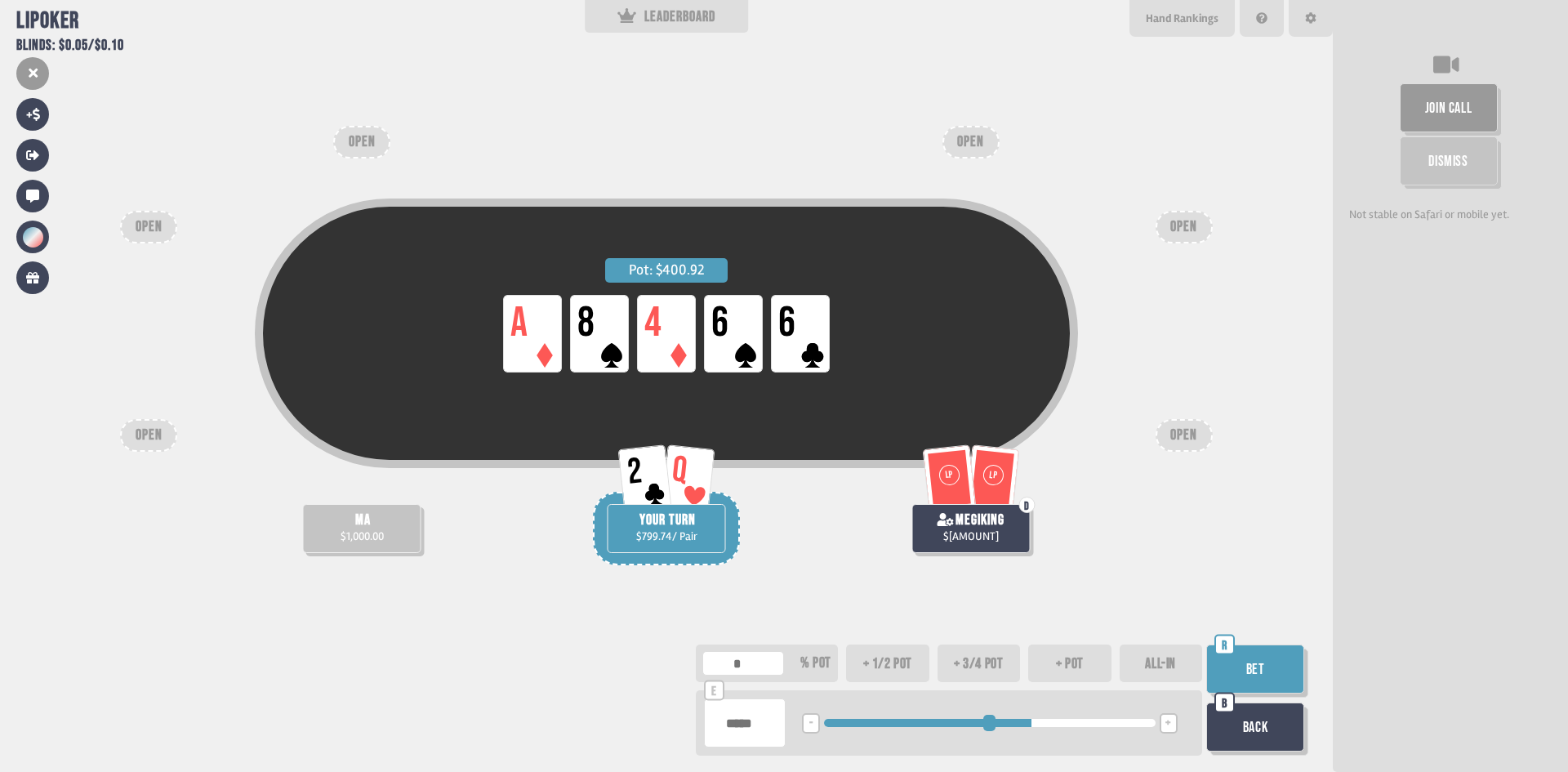 drag, startPoint x: 830, startPoint y: 723, endPoint x: 1169, endPoint y: 722, distance: 339.0015 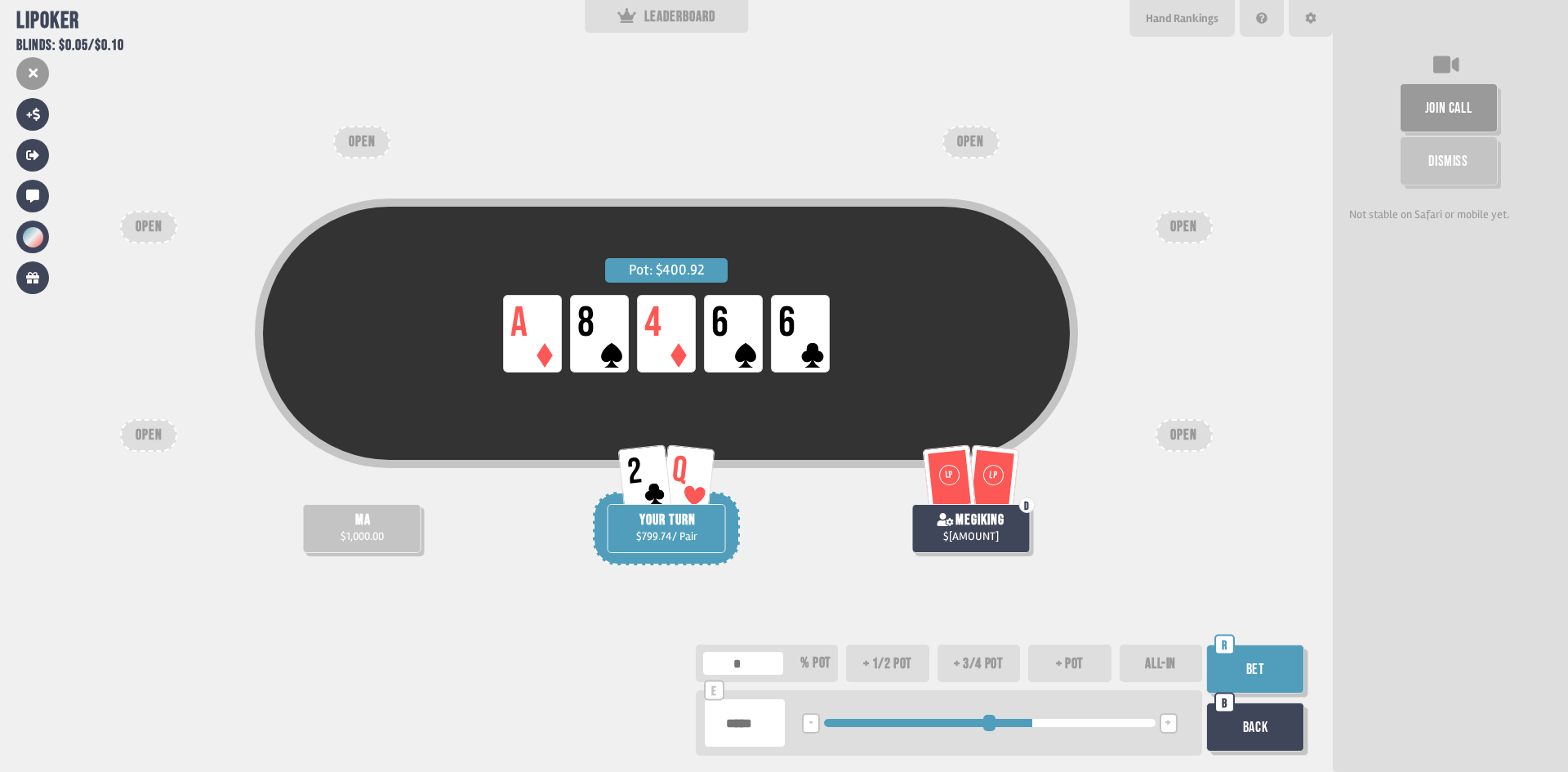 click on "Bet" at bounding box center (1255, 669) 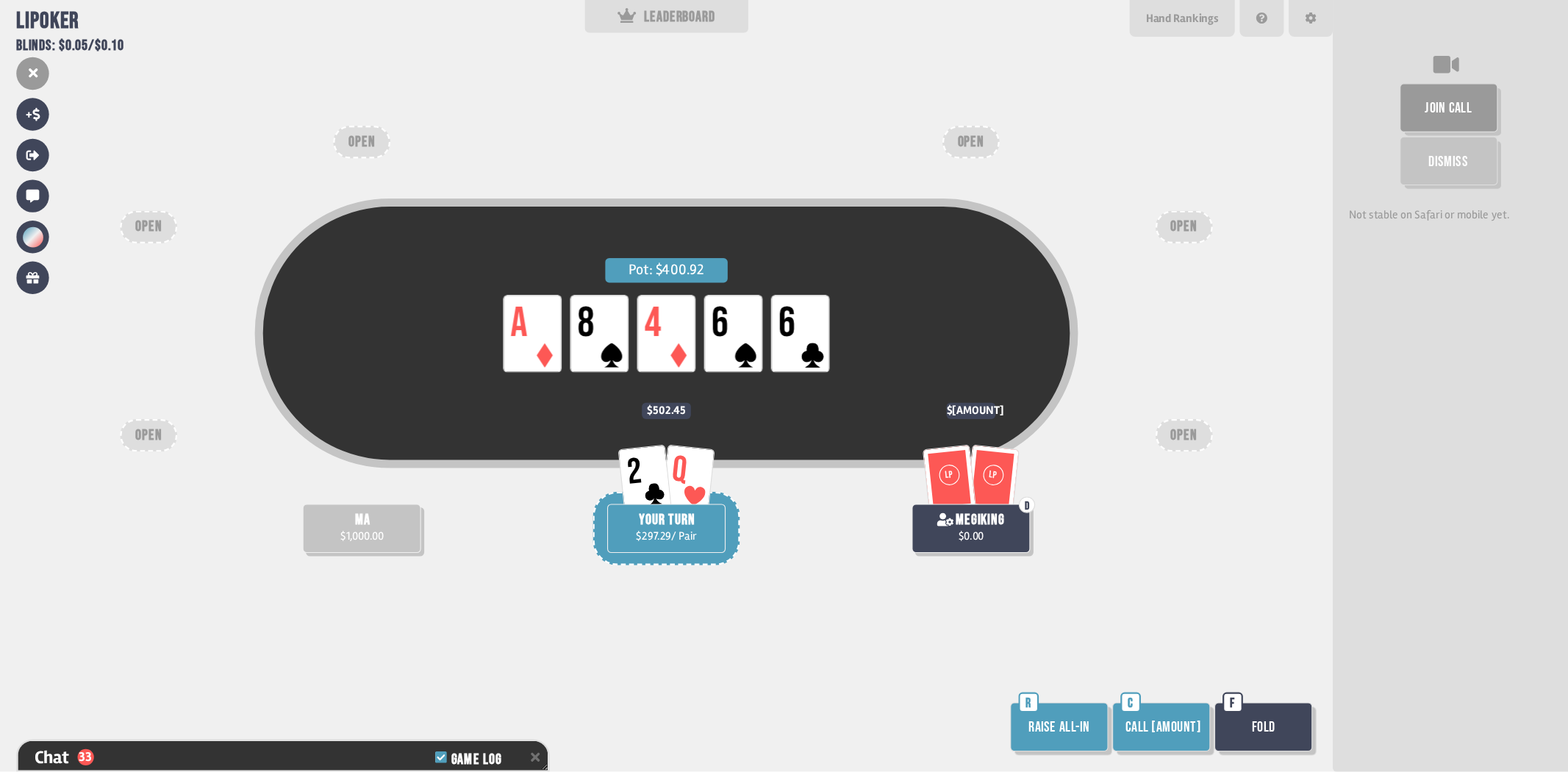 scroll, scrollTop: 810, scrollLeft: 0, axis: vertical 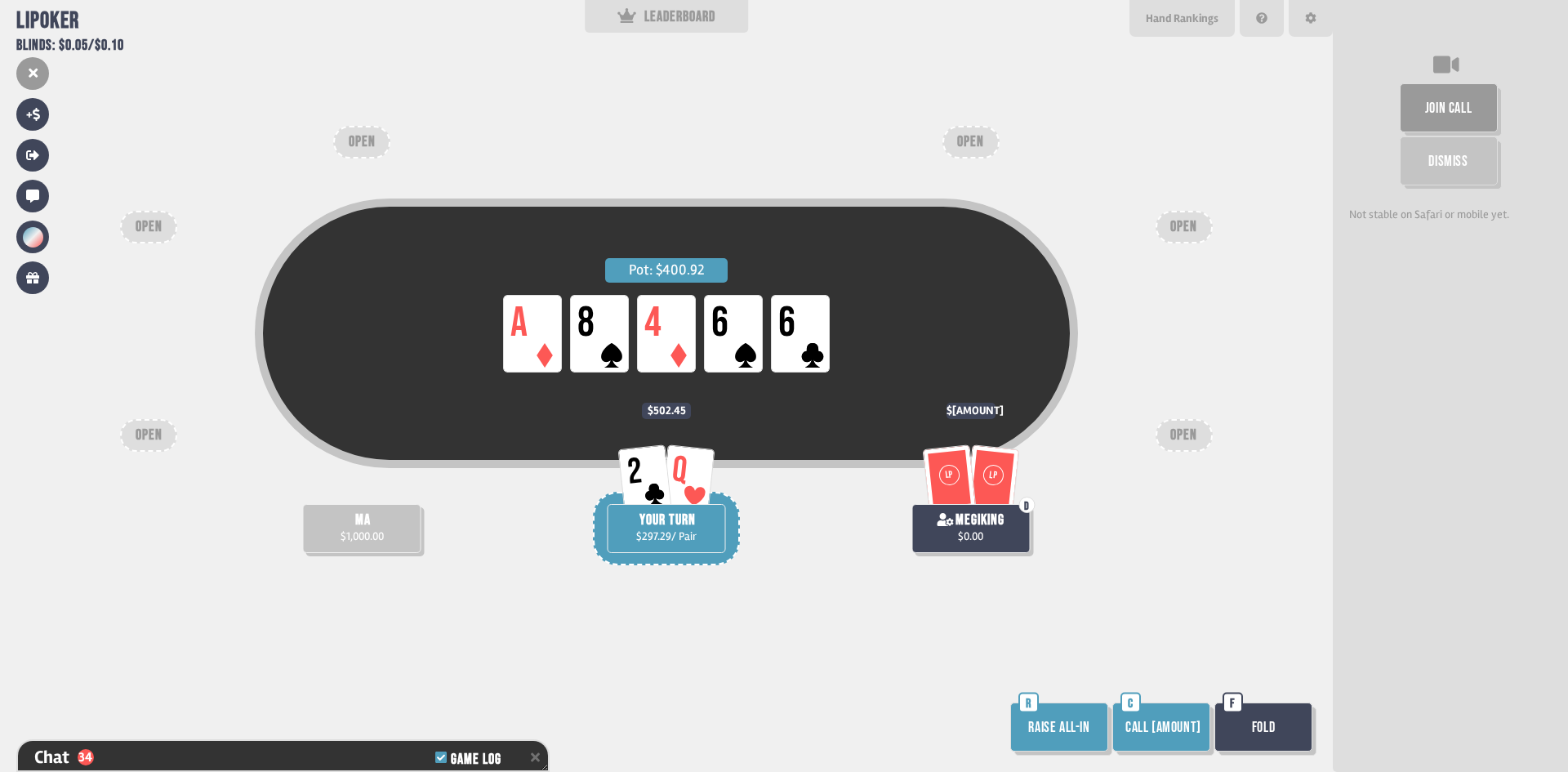 click on "Raise all-in" at bounding box center [1059, 727] 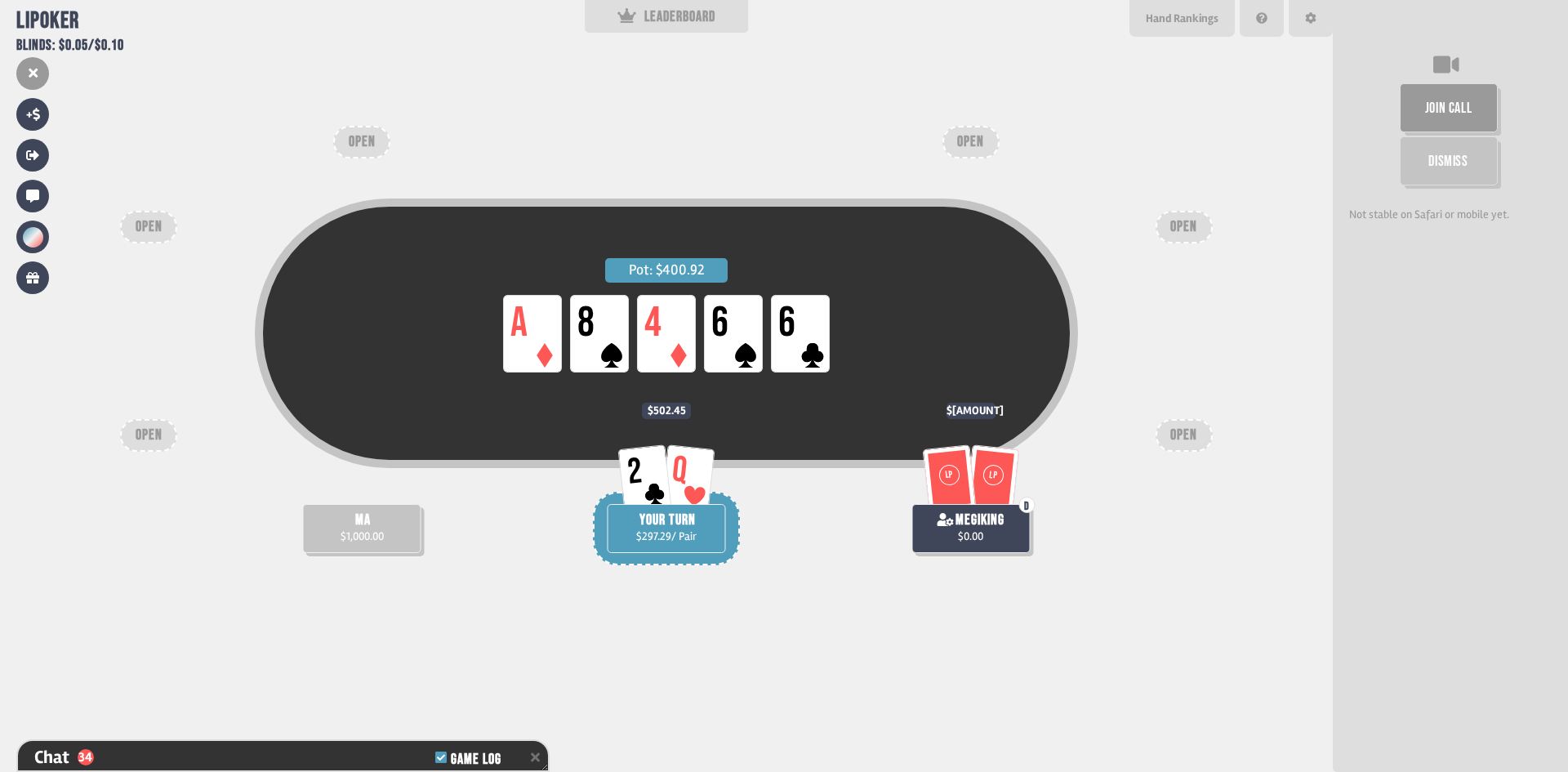 click on "Pot: $400.92   LP A LP 8 LP 4 LP 6 LP 6 ma $1,000.00  2 Q YOUR TURN $297.29   / Pair $502.45  LP LP D megiking $0.00  $799.34  OPEN OPEN OPEN OPEN OPEN OPEN" at bounding box center (666, 386) 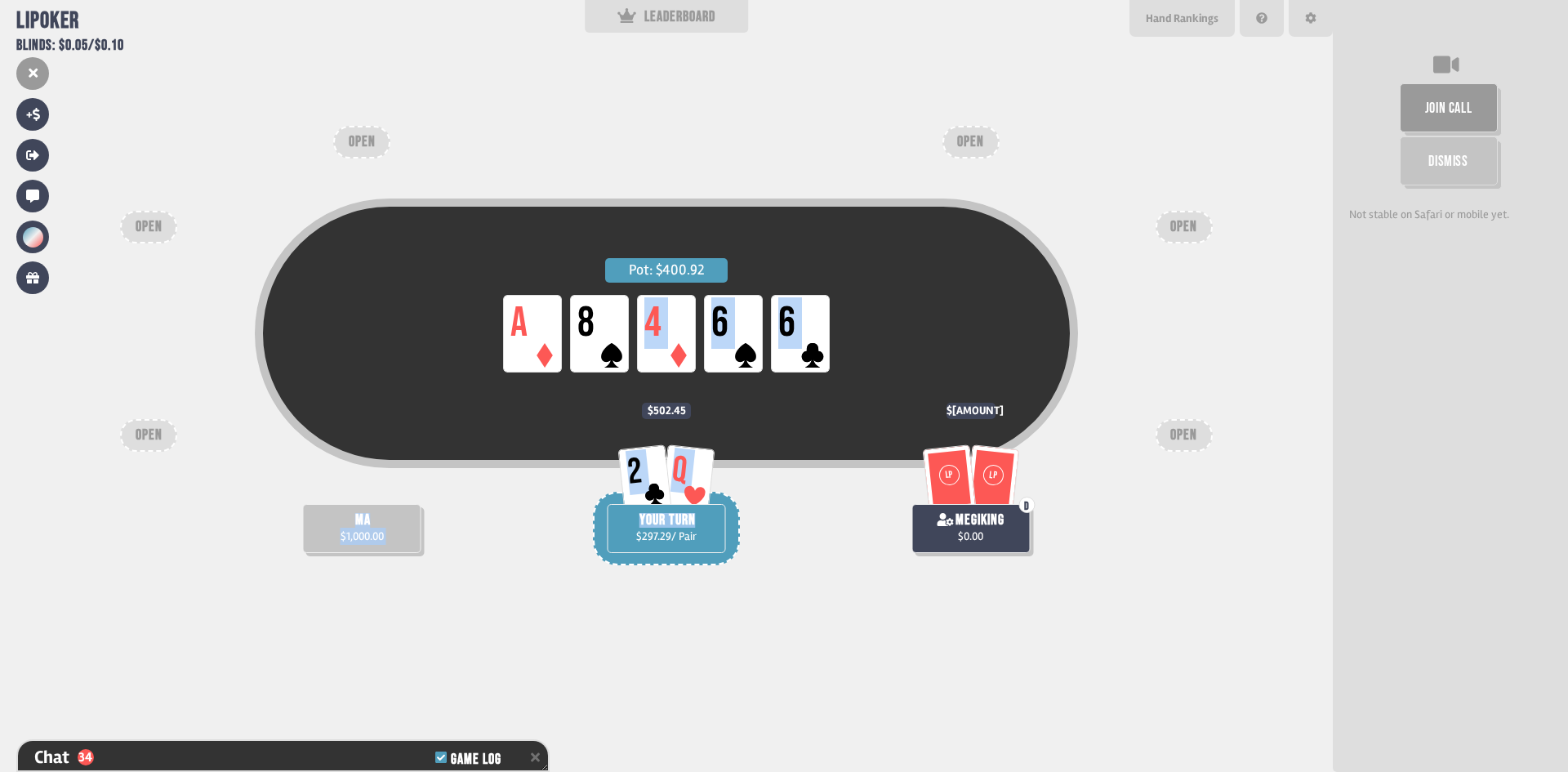 drag, startPoint x: 663, startPoint y: 397, endPoint x: 696, endPoint y: 523, distance: 130.24976 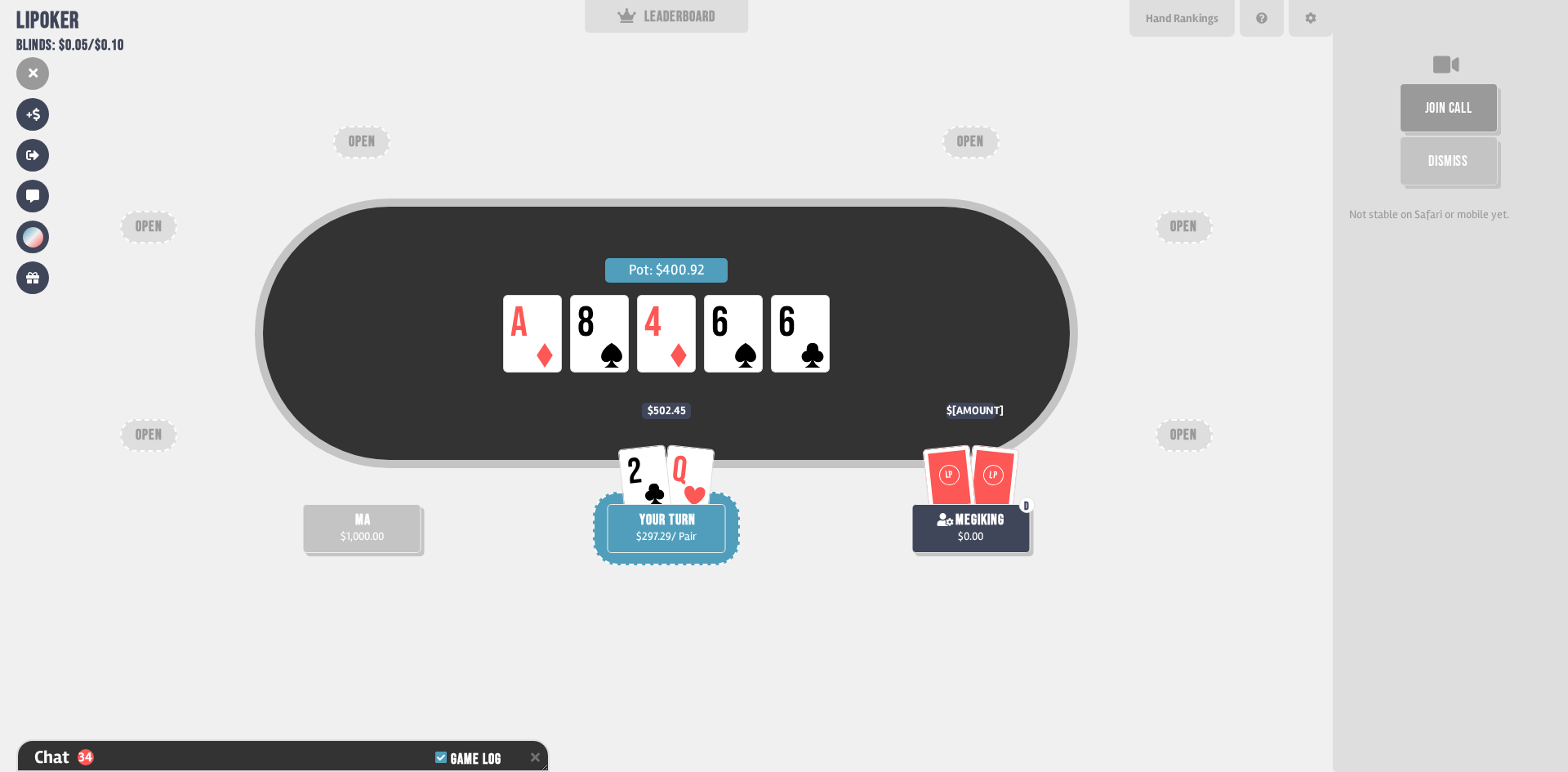 click on "Pot: $400.92   LP A LP 8 LP 4 LP 6 LP 6" at bounding box center (666, 372) 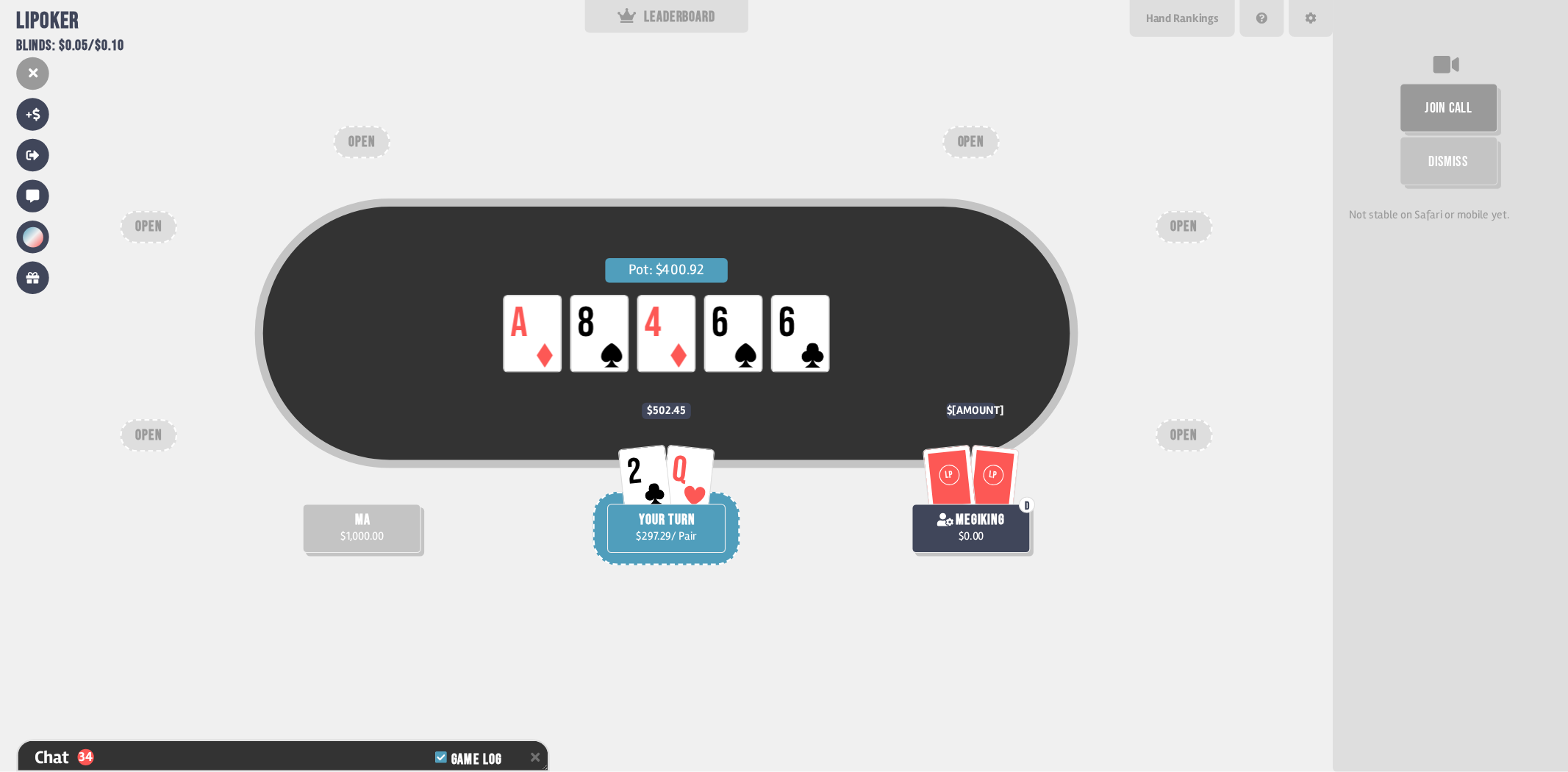 scroll, scrollTop: 74, scrollLeft: 0, axis: vertical 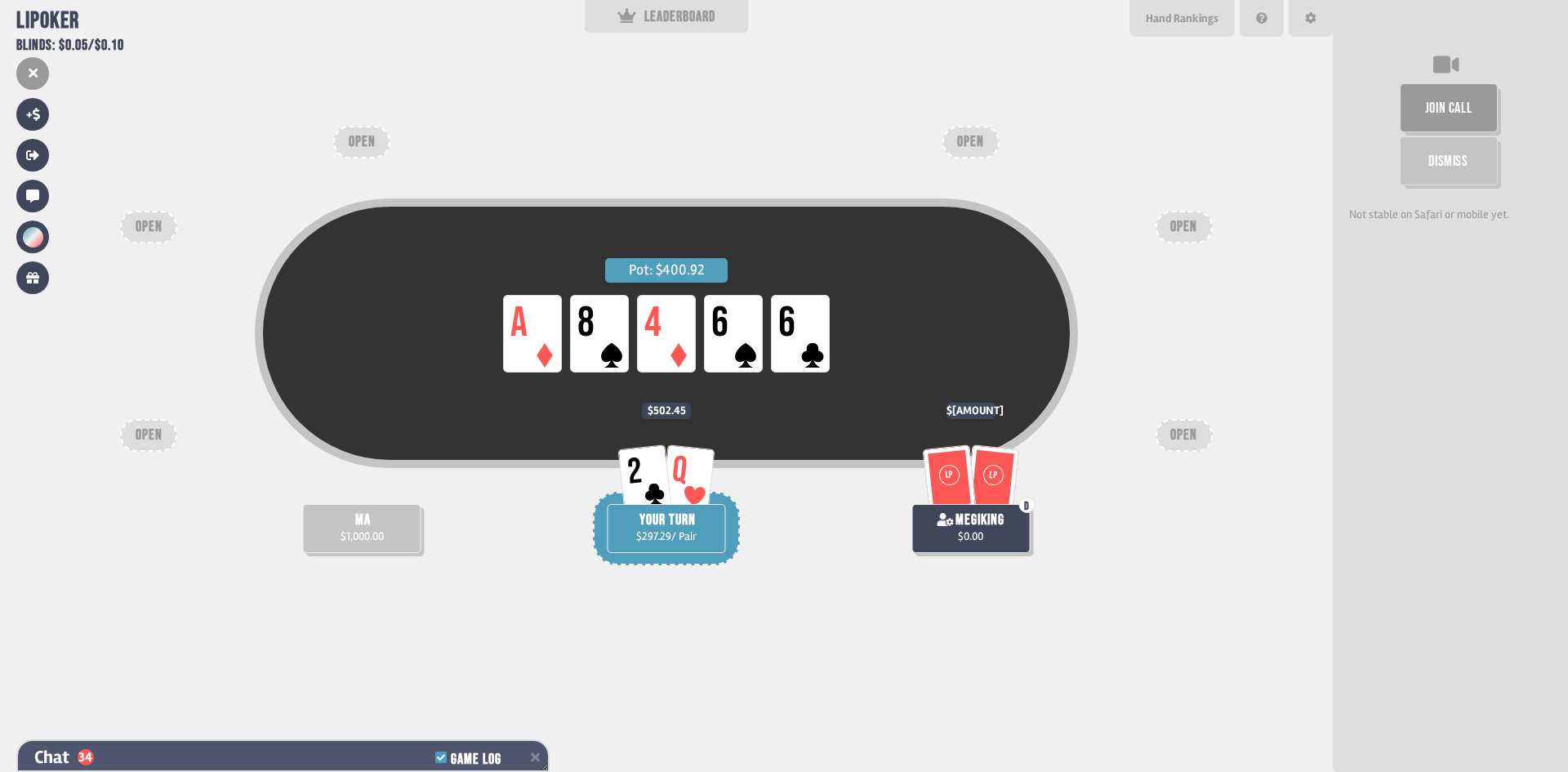 click on "Game Log" at bounding box center (476, 760) 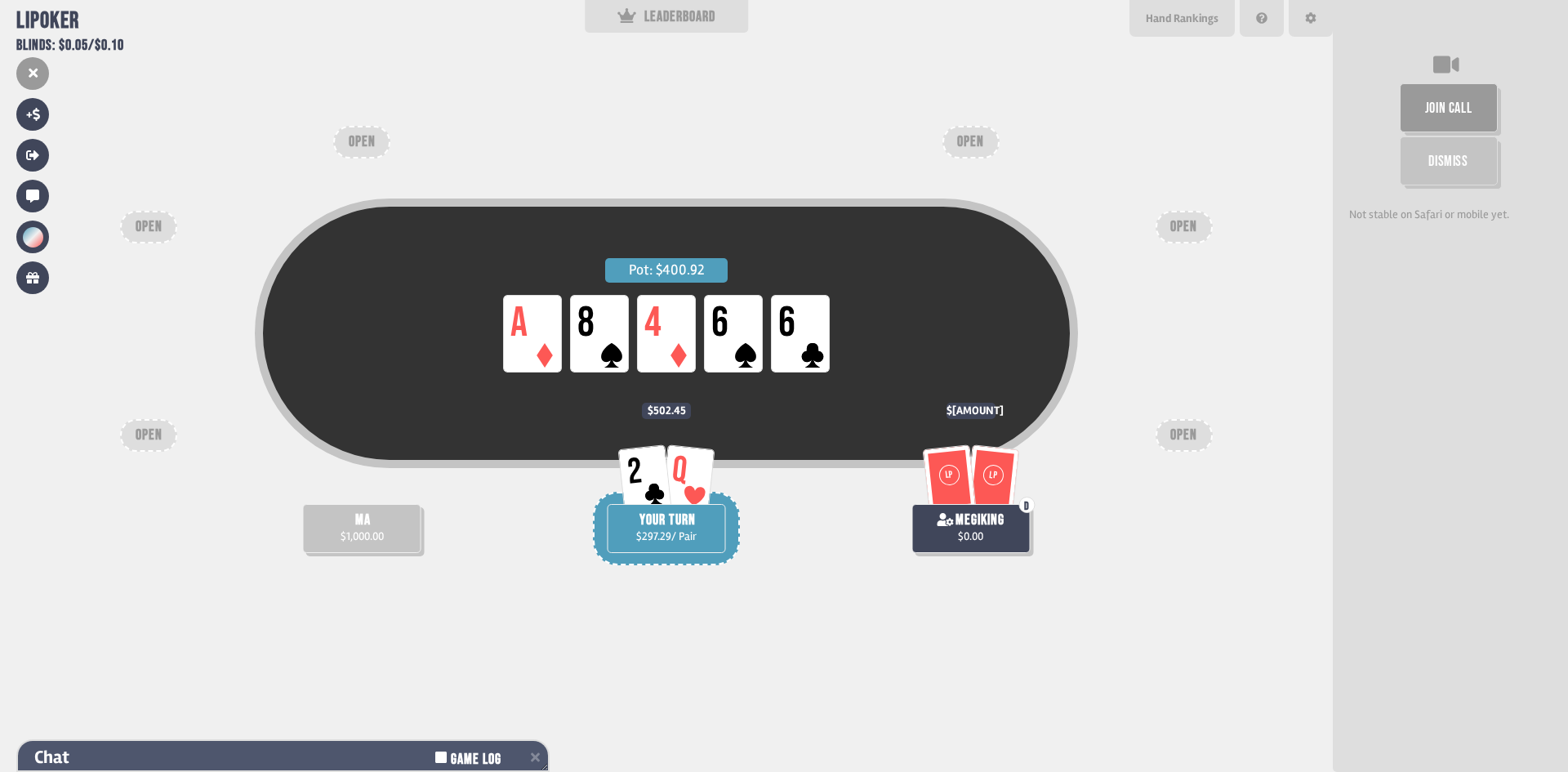 scroll, scrollTop: 0, scrollLeft: 0, axis: both 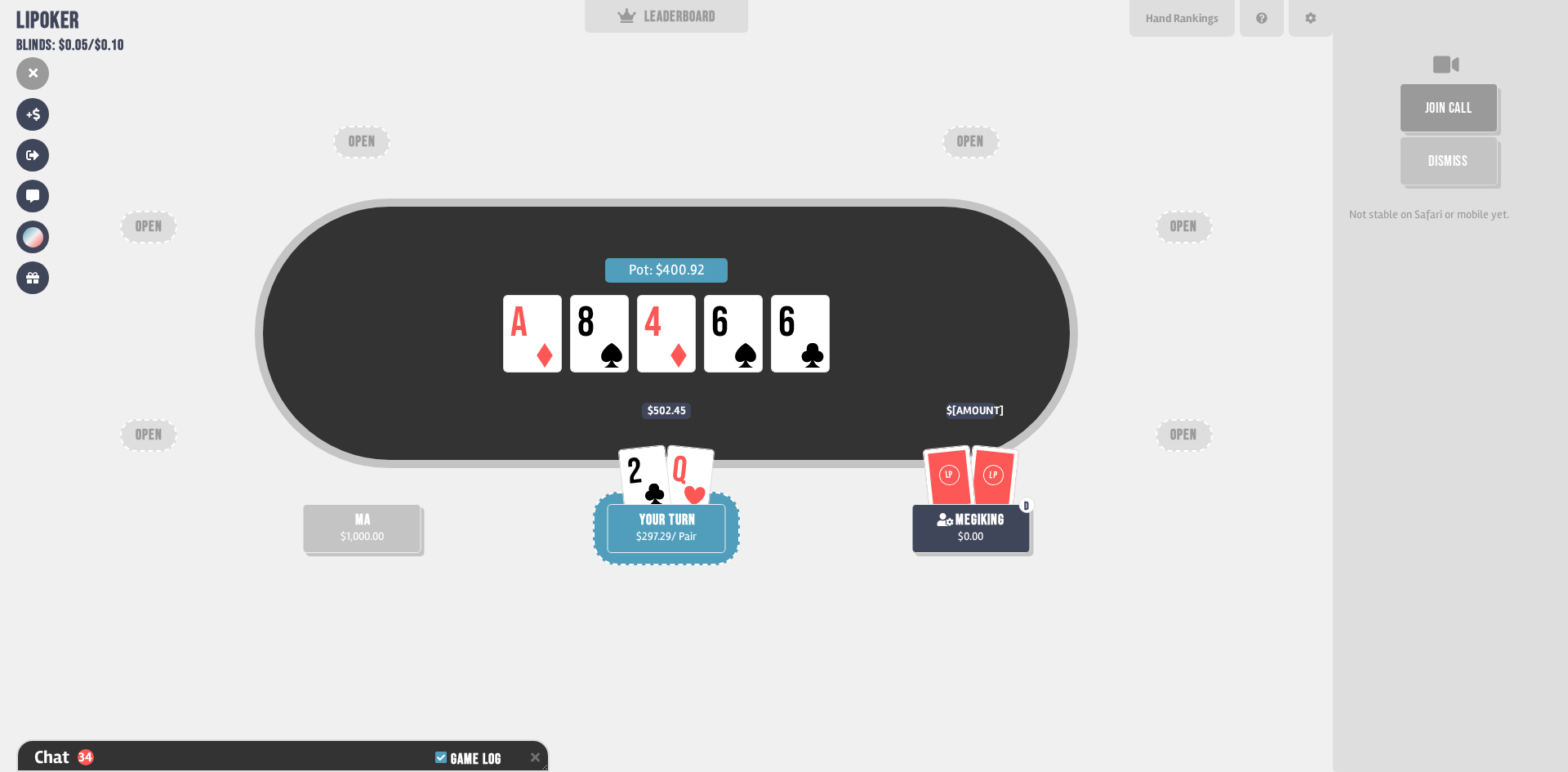 click on "Pot: $400.92   LP A LP 8 LP 4 LP 6 LP 6 ma $1,000.00  2 Q YOUR TURN $297.29   / Pair $502.45  LP LP D megiking $0.00  $799.34  OPEN OPEN OPEN OPEN OPEN OPEN" at bounding box center [666, 386] 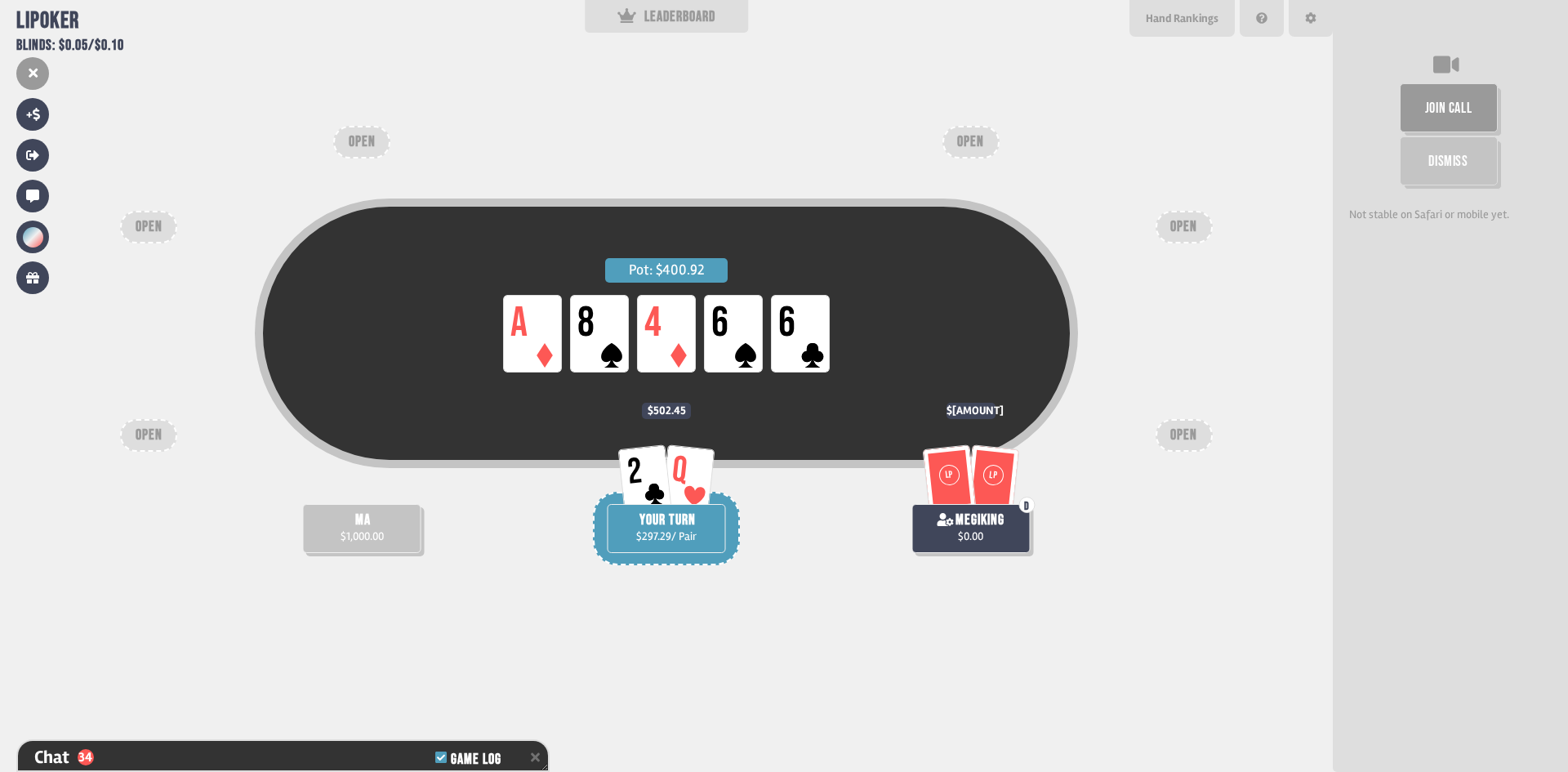 click on "Pot: $400.92   LP A LP 8 LP 4 LP 6 LP 6 ma $1,000.00  2 Q YOUR TURN $297.29   / Pair $502.45  LP LP D megiking $0.00  $799.34  OPEN OPEN OPEN OPEN OPEN OPEN" at bounding box center (666, 386) 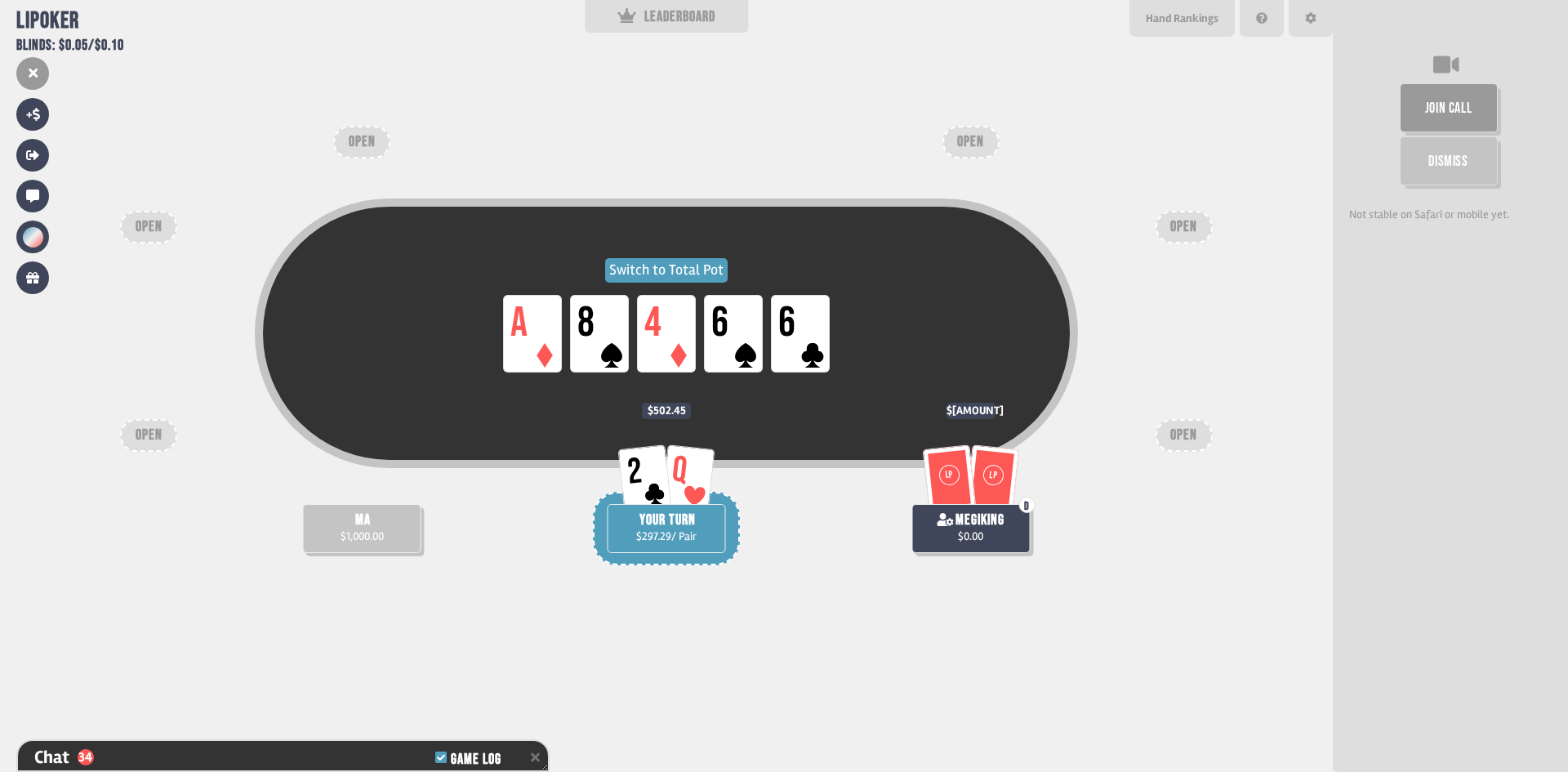 click on "Switch to Total Pot" at bounding box center [666, 270] 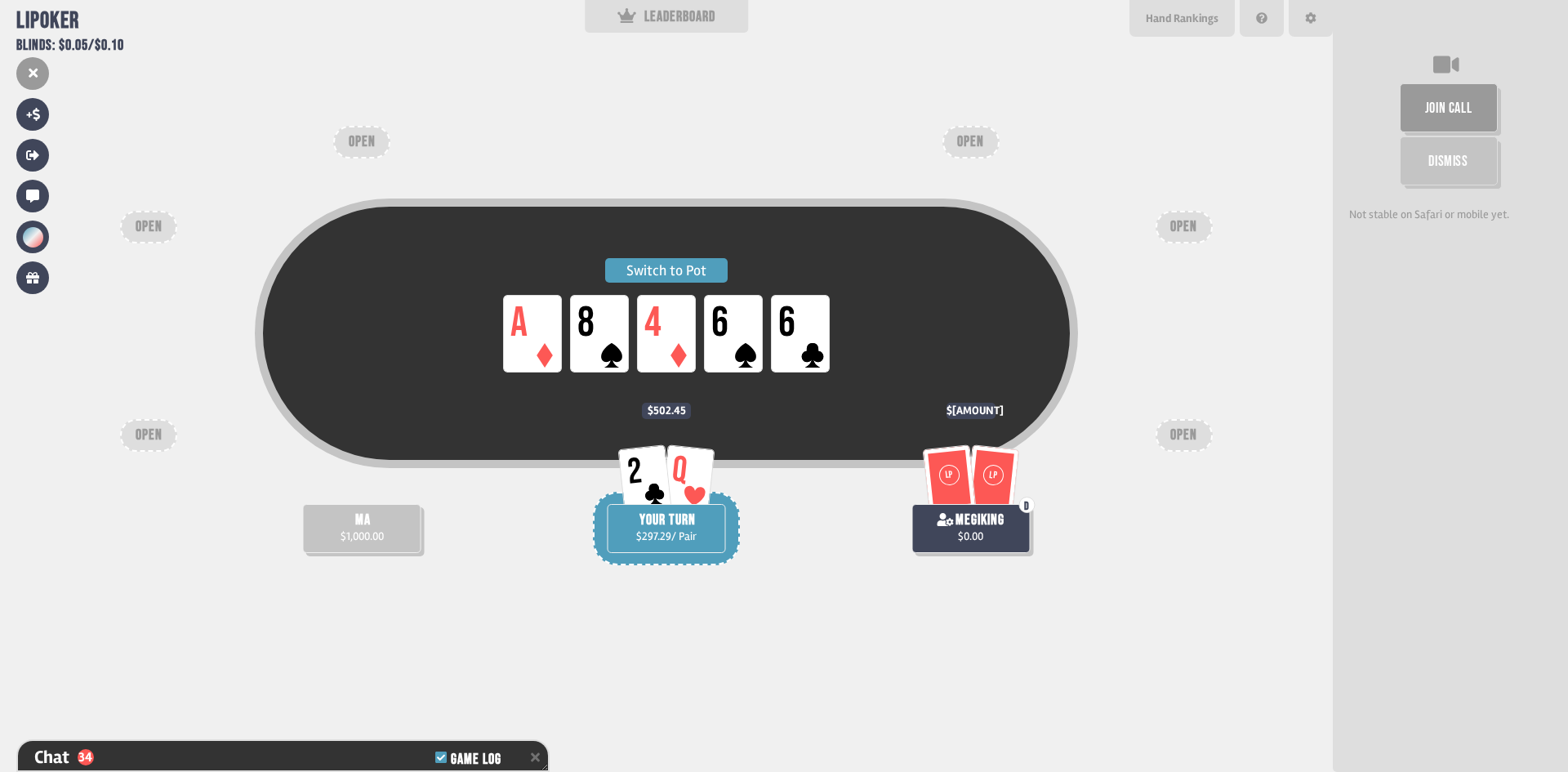 click on "Switch to Pot" at bounding box center (666, 270) 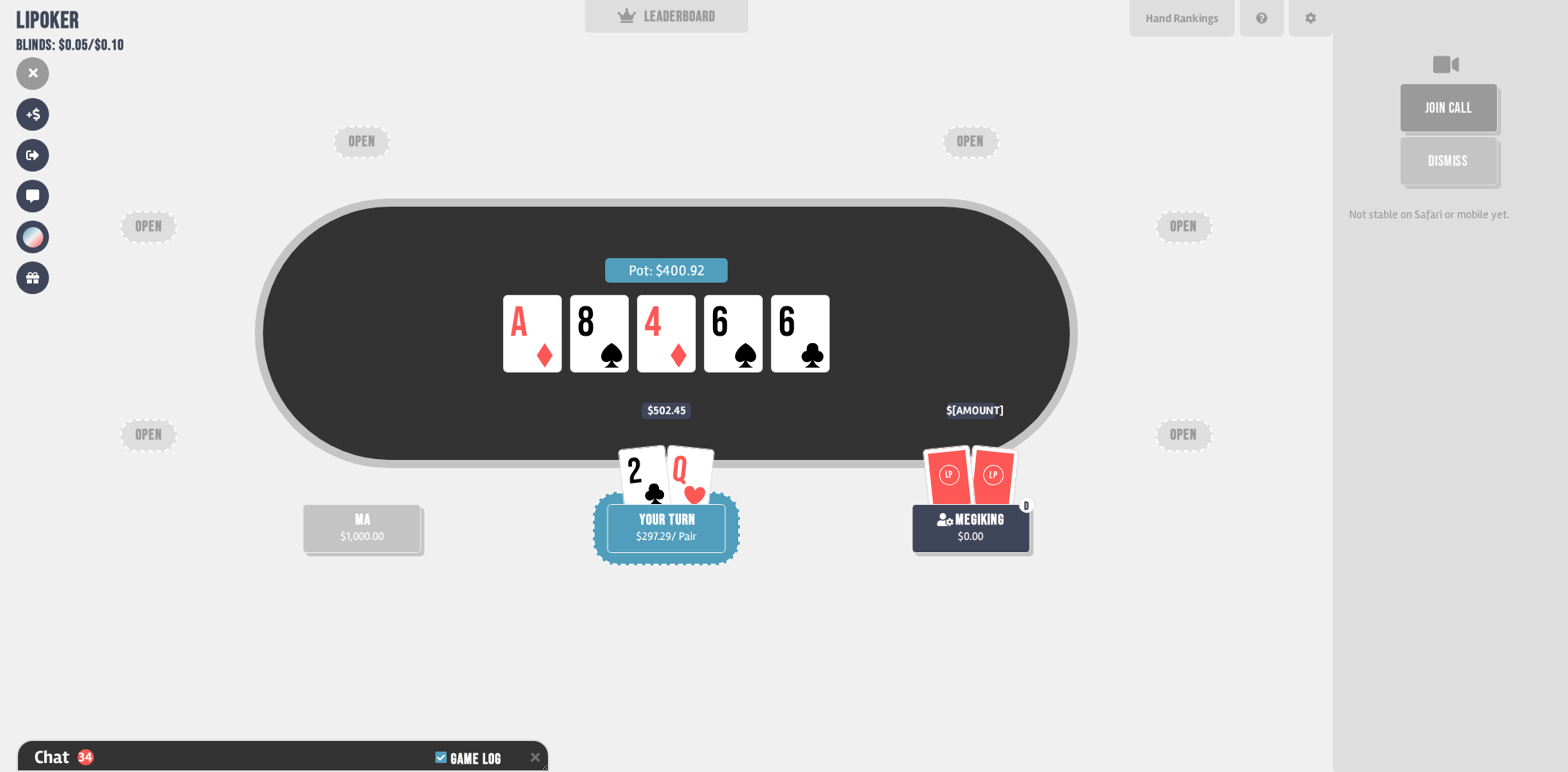 drag, startPoint x: 710, startPoint y: 542, endPoint x: 782, endPoint y: 568, distance: 76.55064 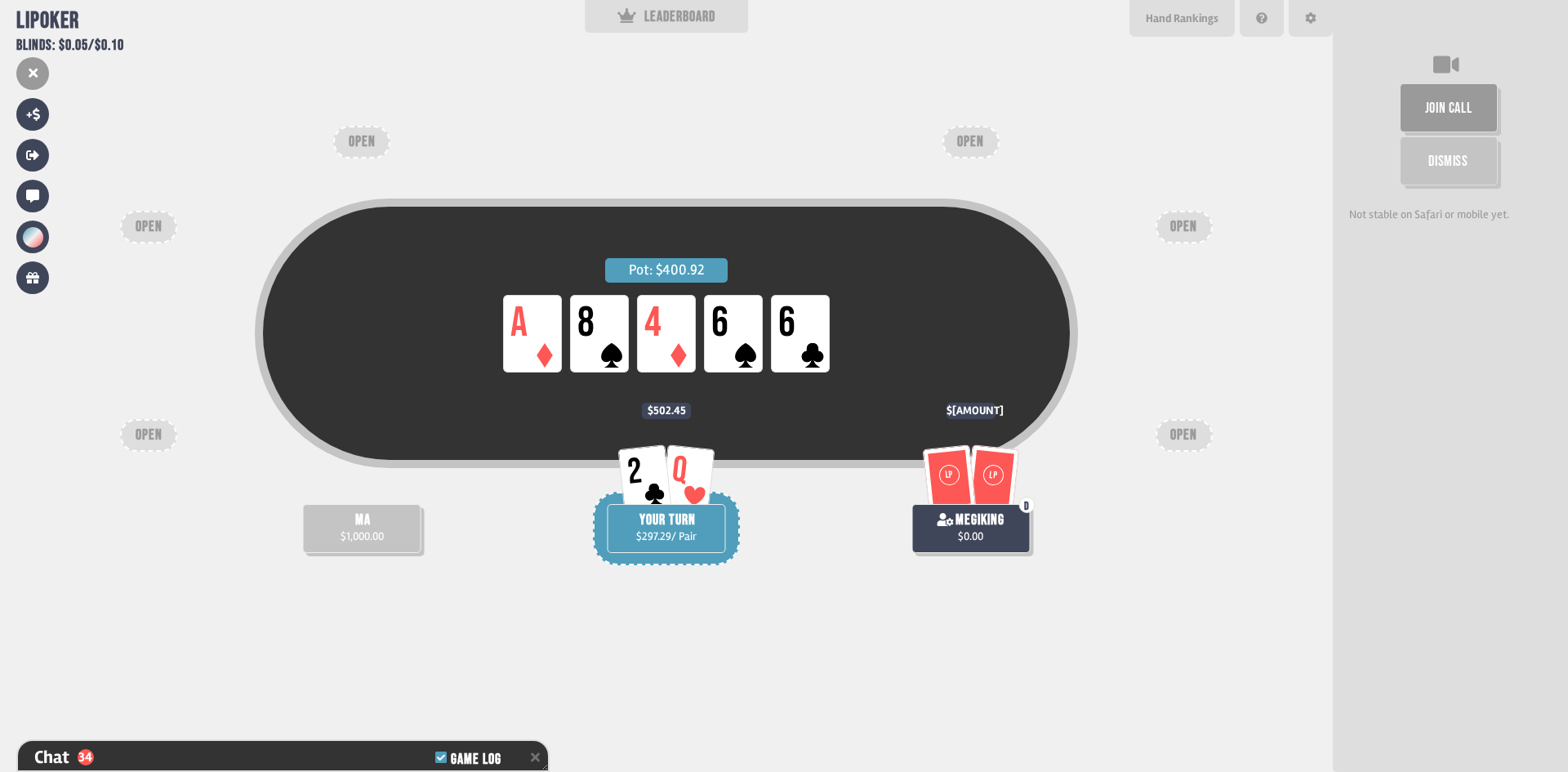 click on "YOUR TURN" at bounding box center (667, 520) 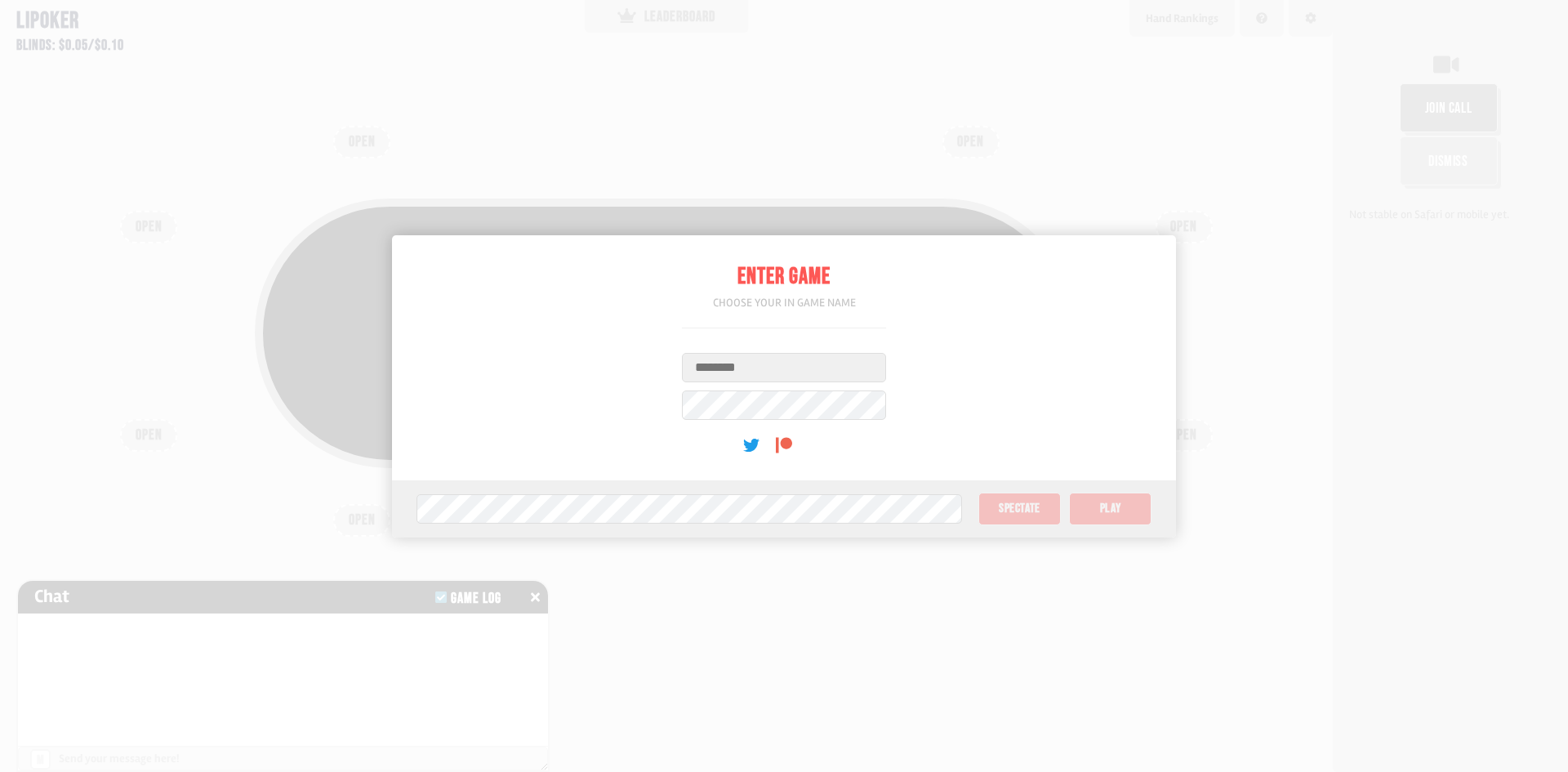 scroll, scrollTop: 0, scrollLeft: 0, axis: both 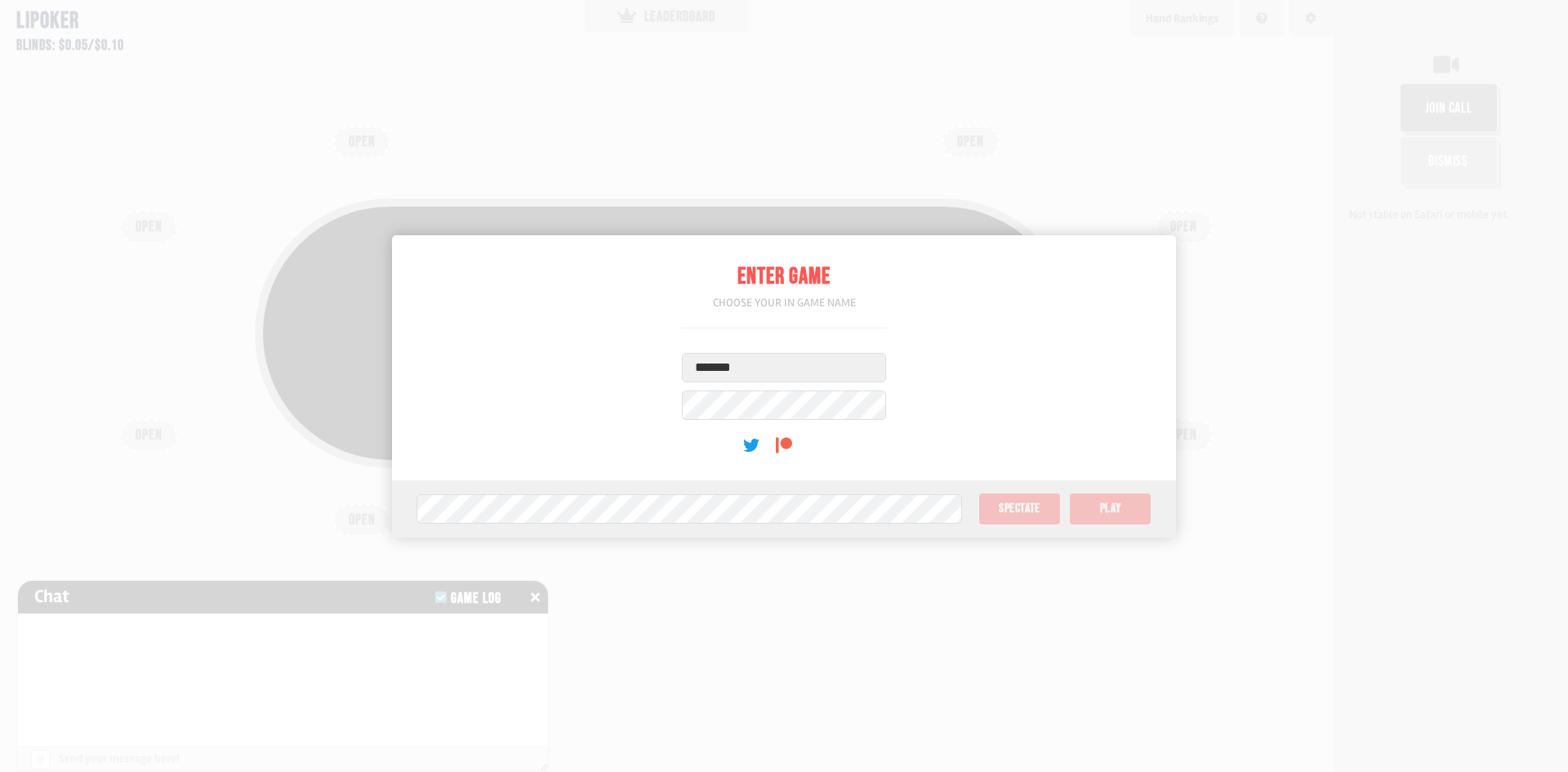 type on "*******" 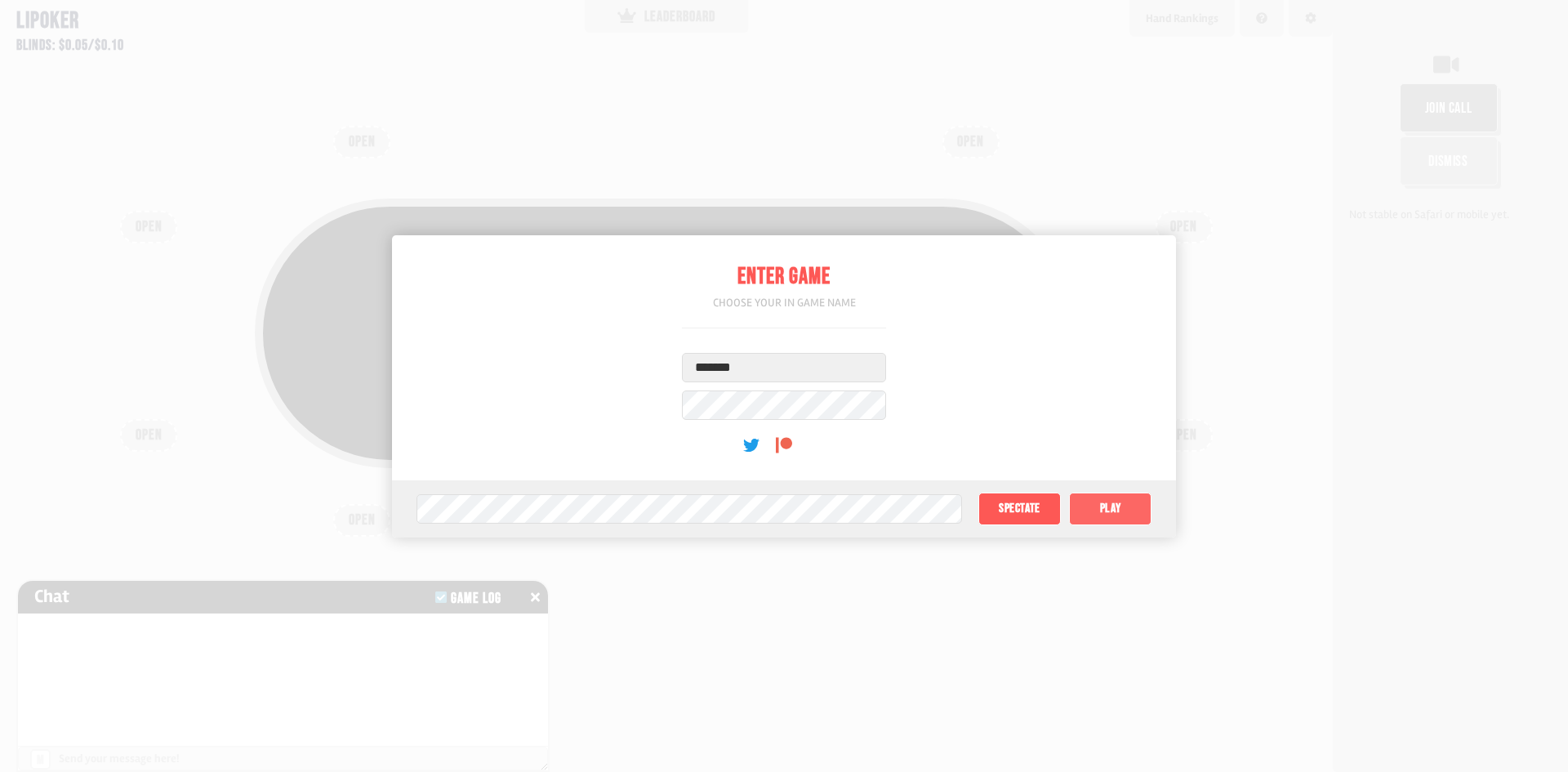 click on "Play" at bounding box center [1110, 509] 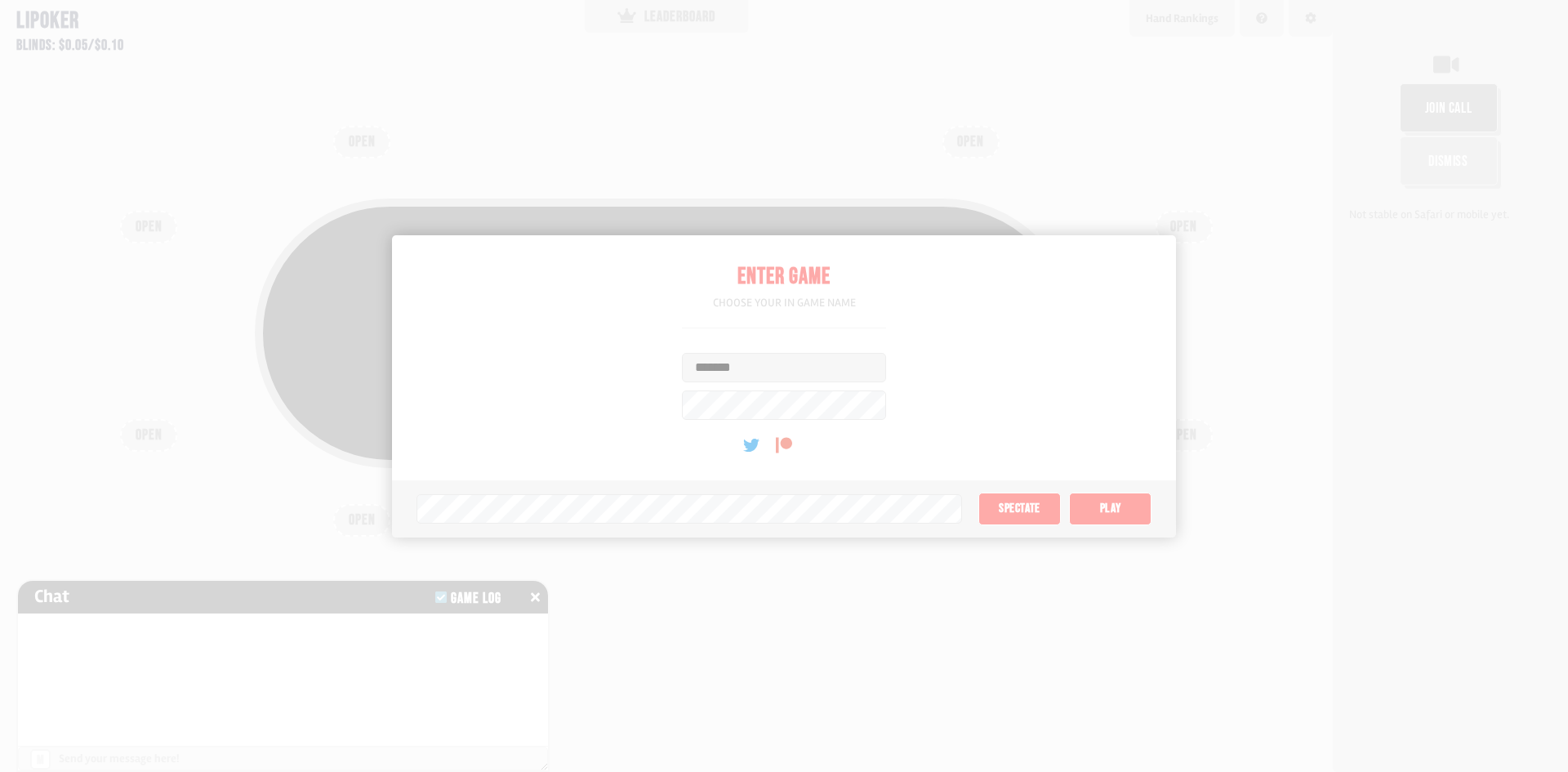 click on "Pot: $0.00   COPY GAME LINK OPEN OPEN OPEN OPEN OPEN OPEN OPEN OPEN OPEN" at bounding box center [666, 386] 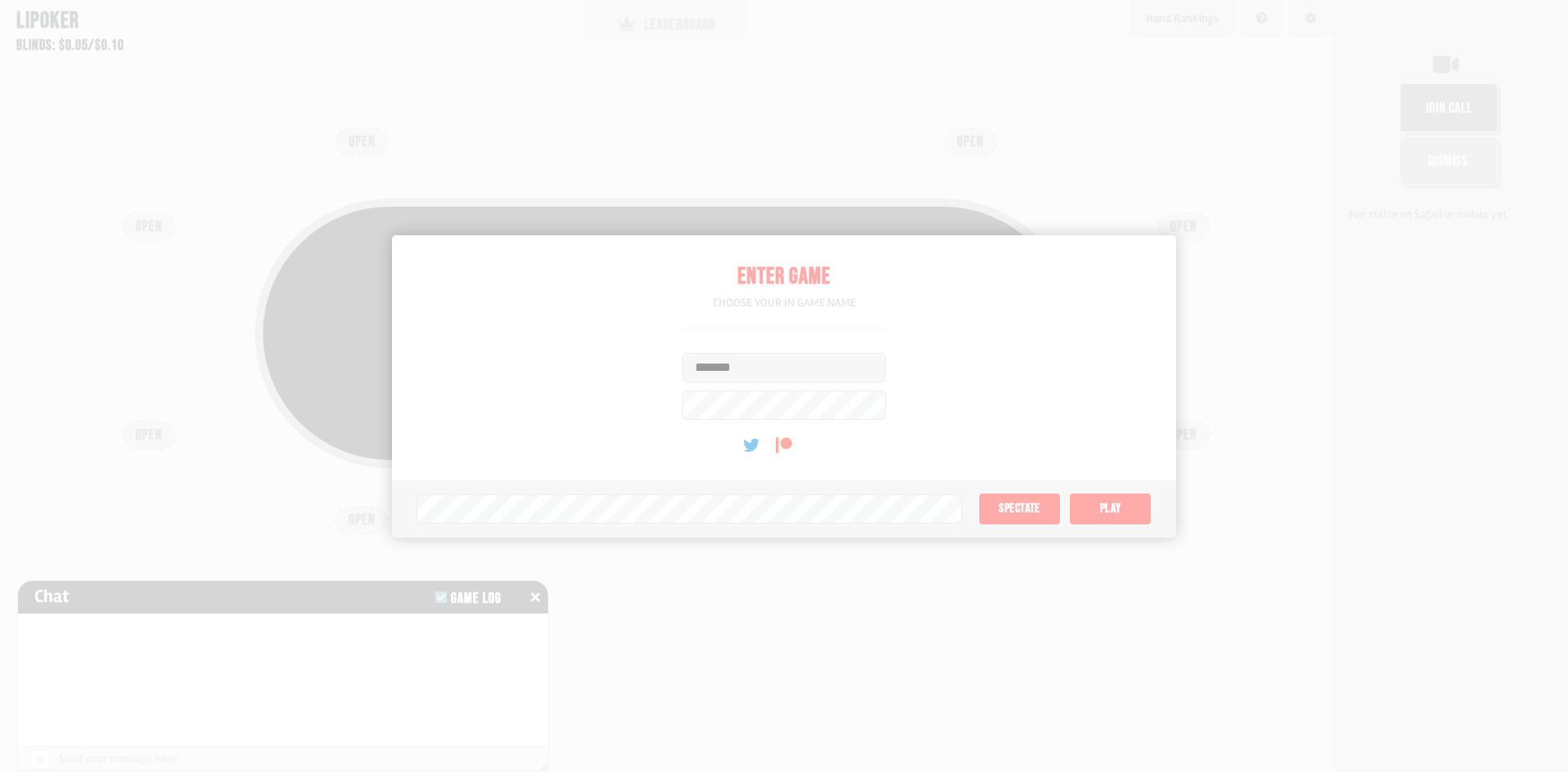 type on "****" 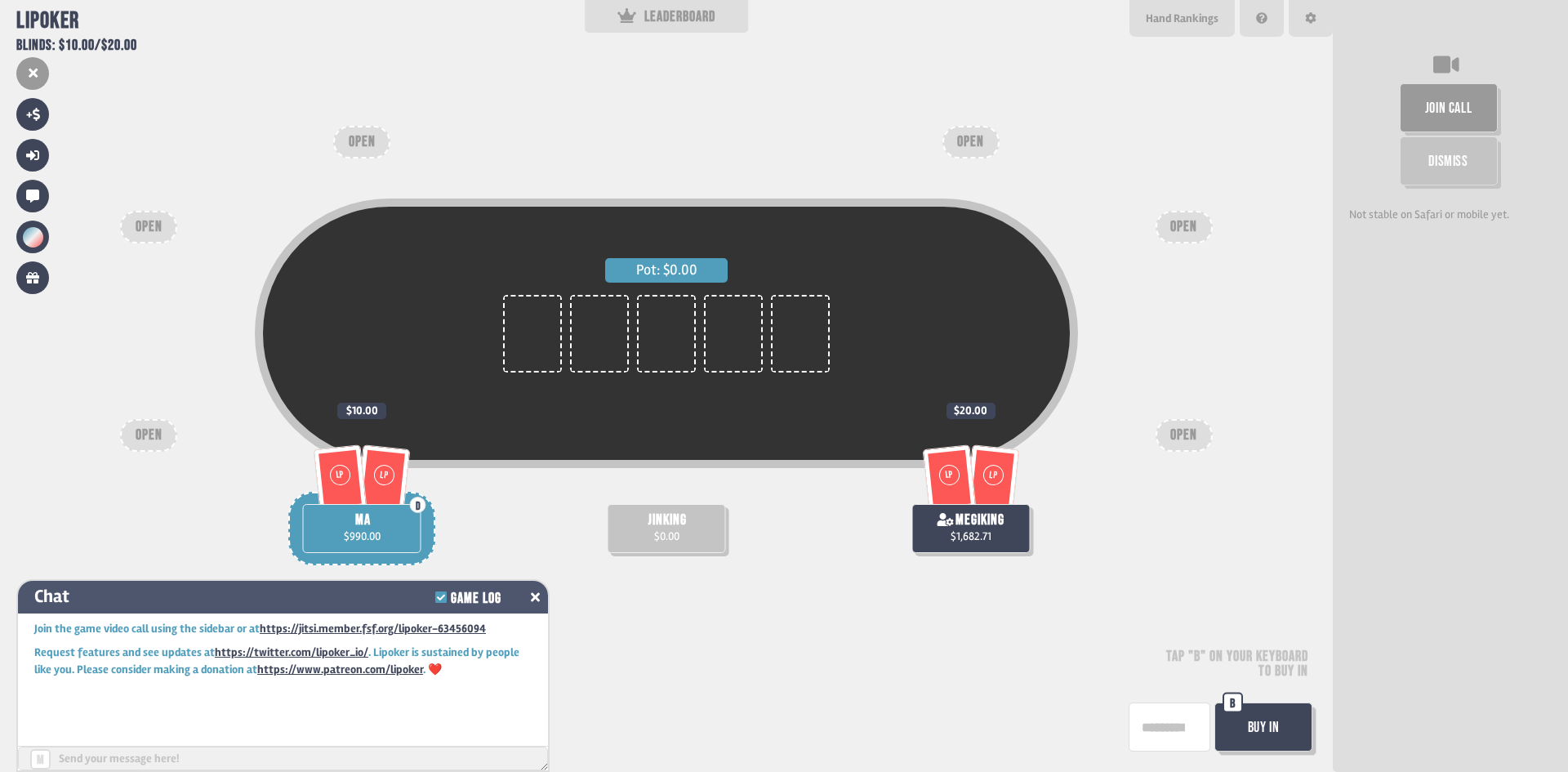 click 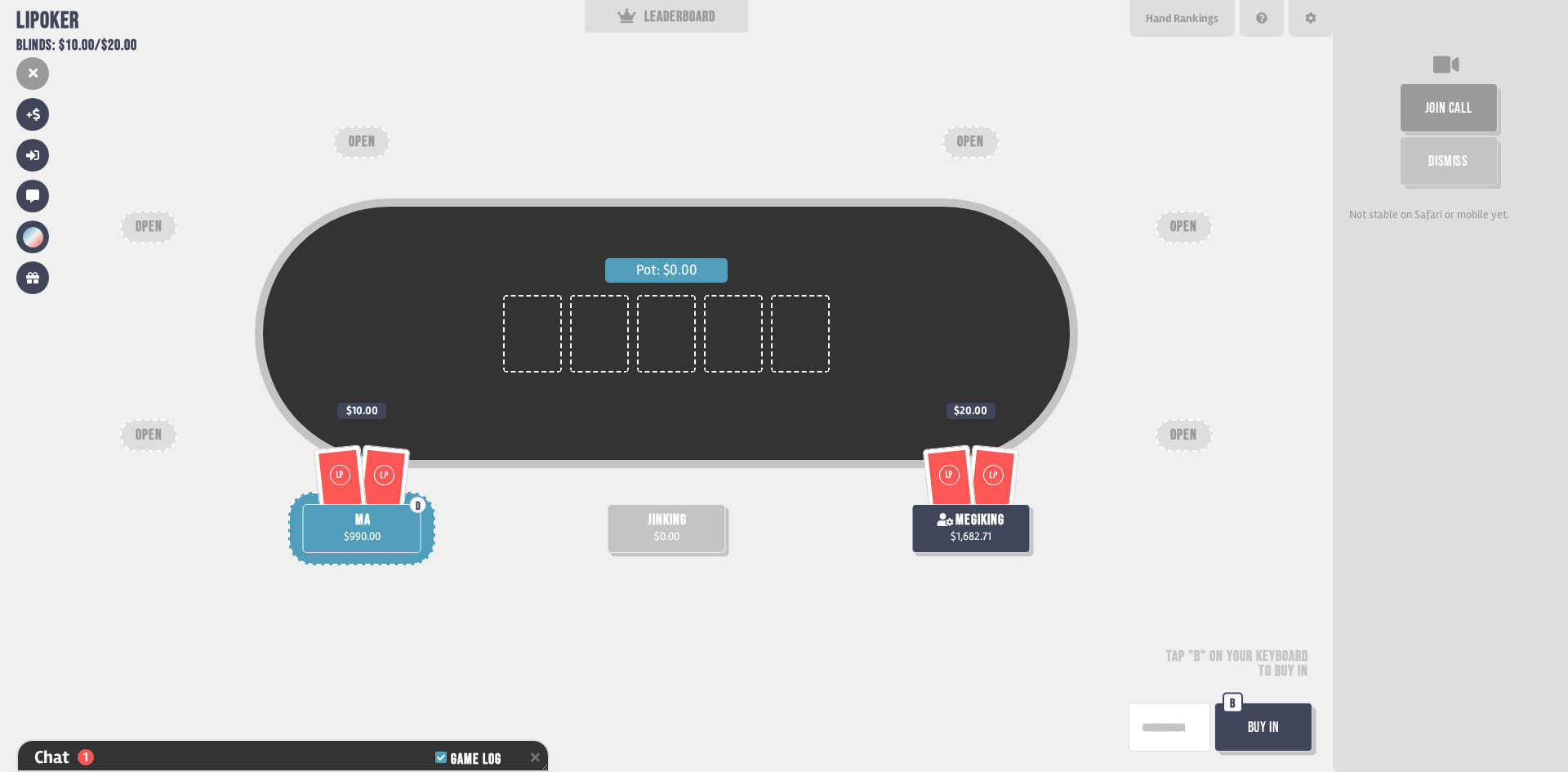 scroll, scrollTop: 95, scrollLeft: 0, axis: vertical 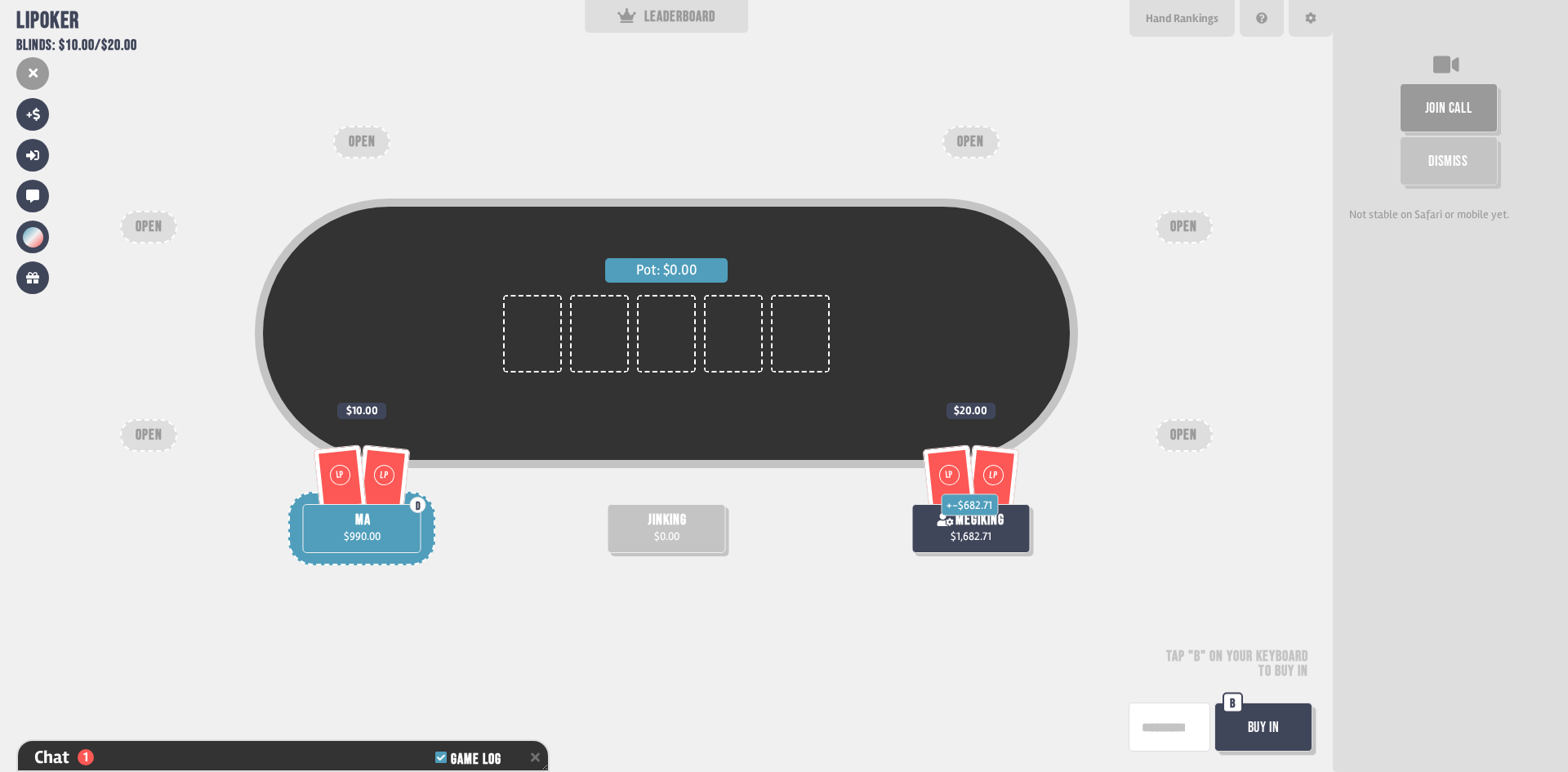 click at bounding box center (1169, 727) 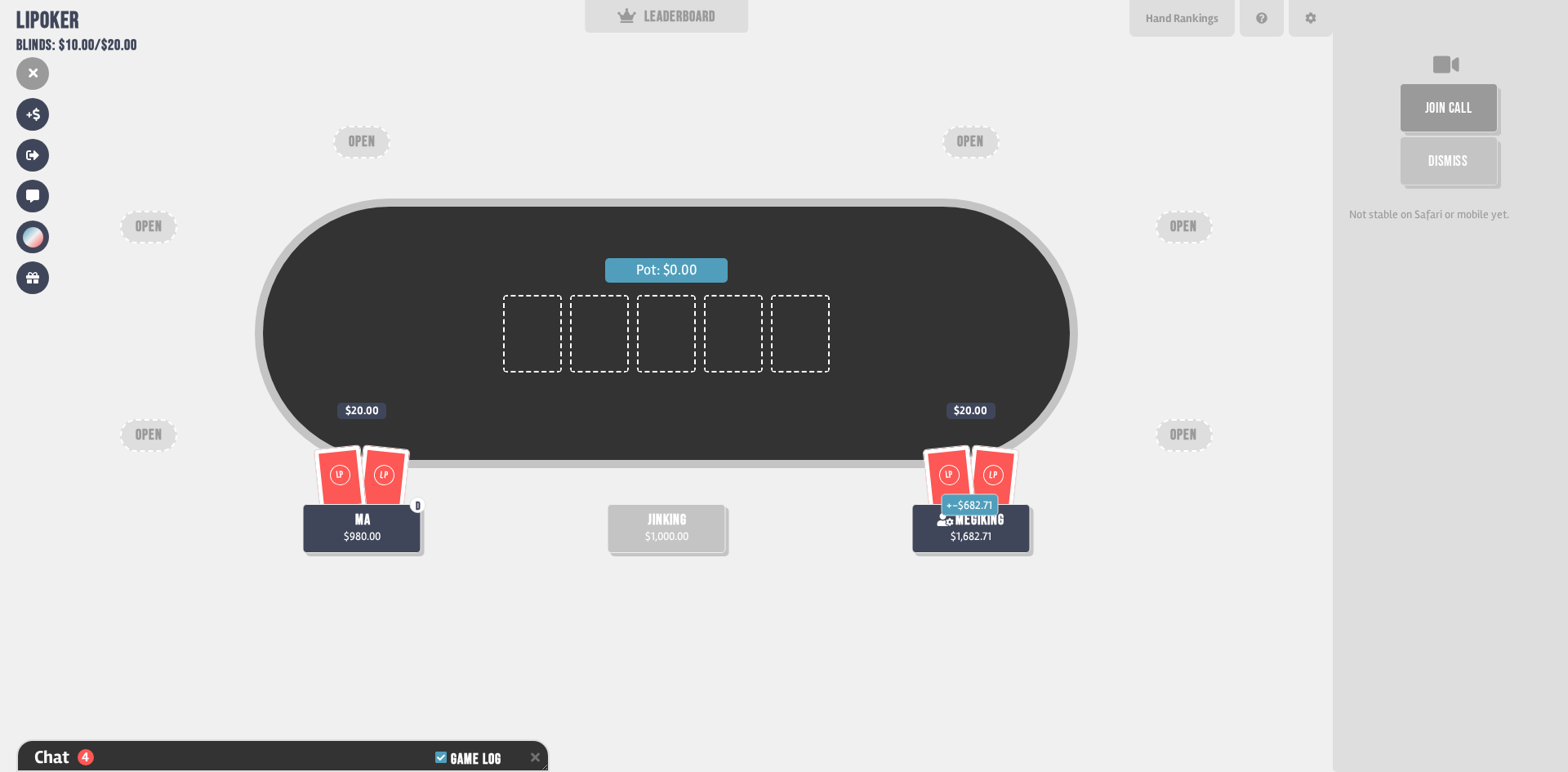 scroll, scrollTop: 190, scrollLeft: 0, axis: vertical 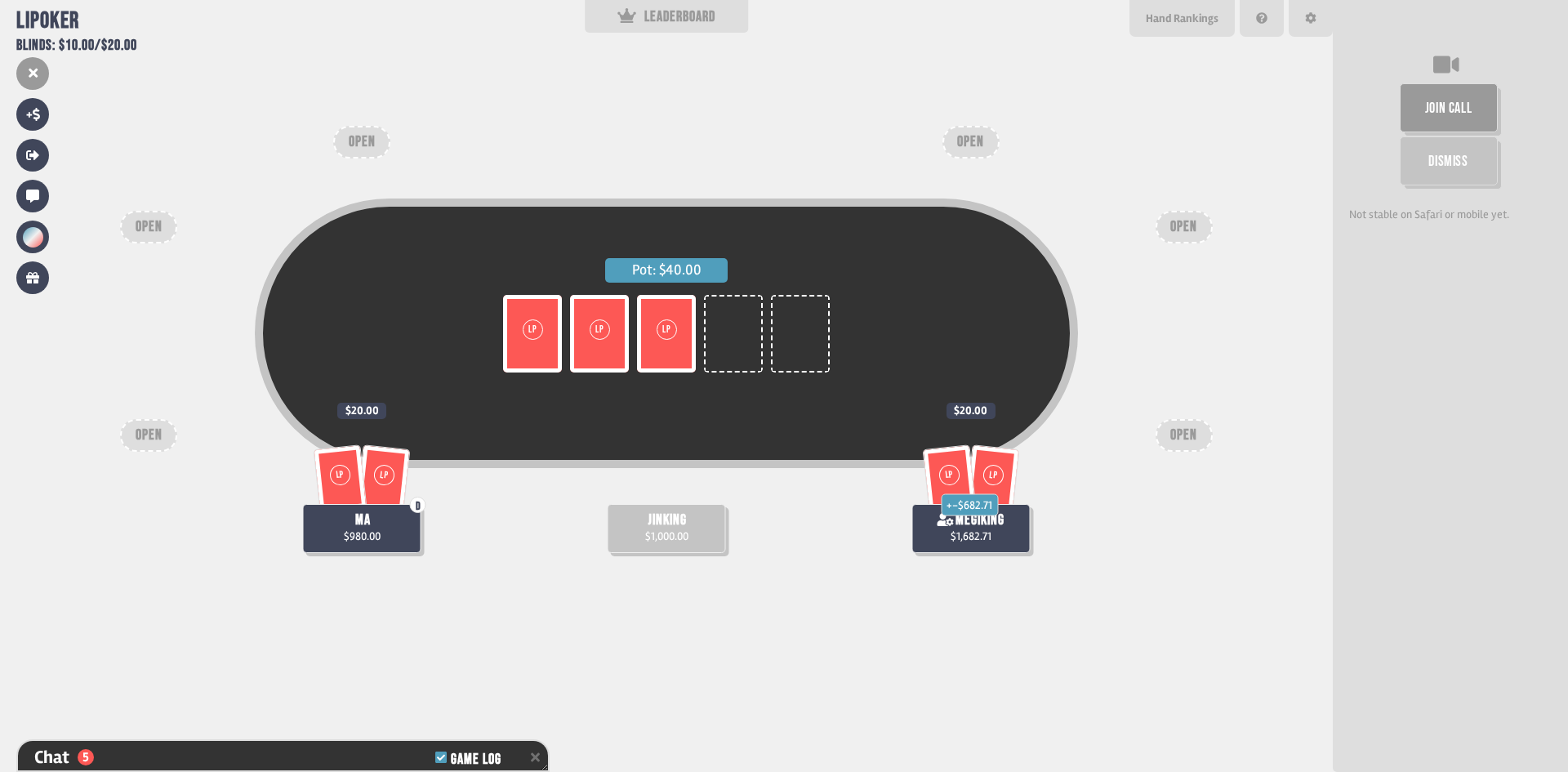 click on "LP" at bounding box center [950, 478] 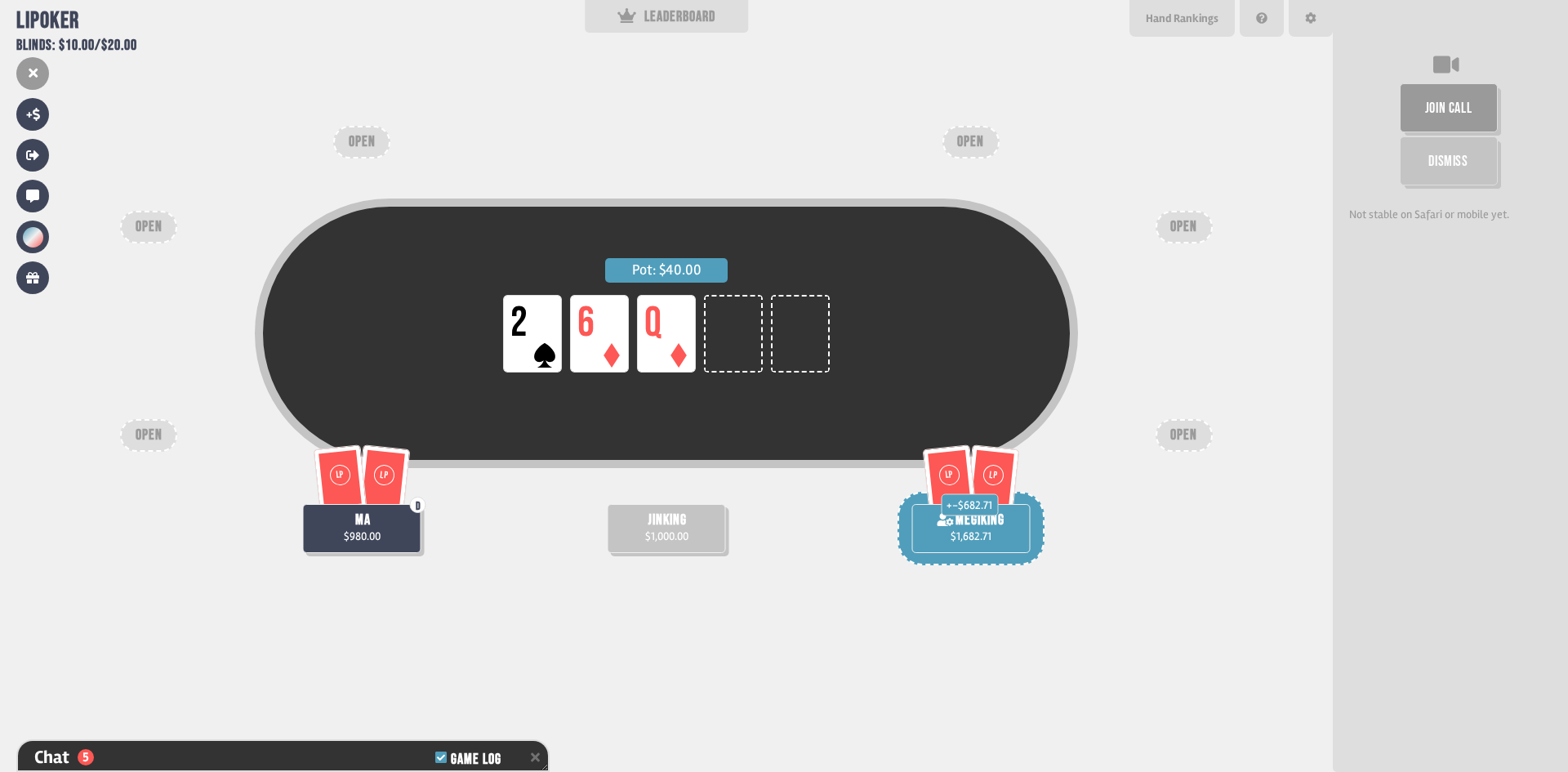 click on "jinking" at bounding box center [667, 520] 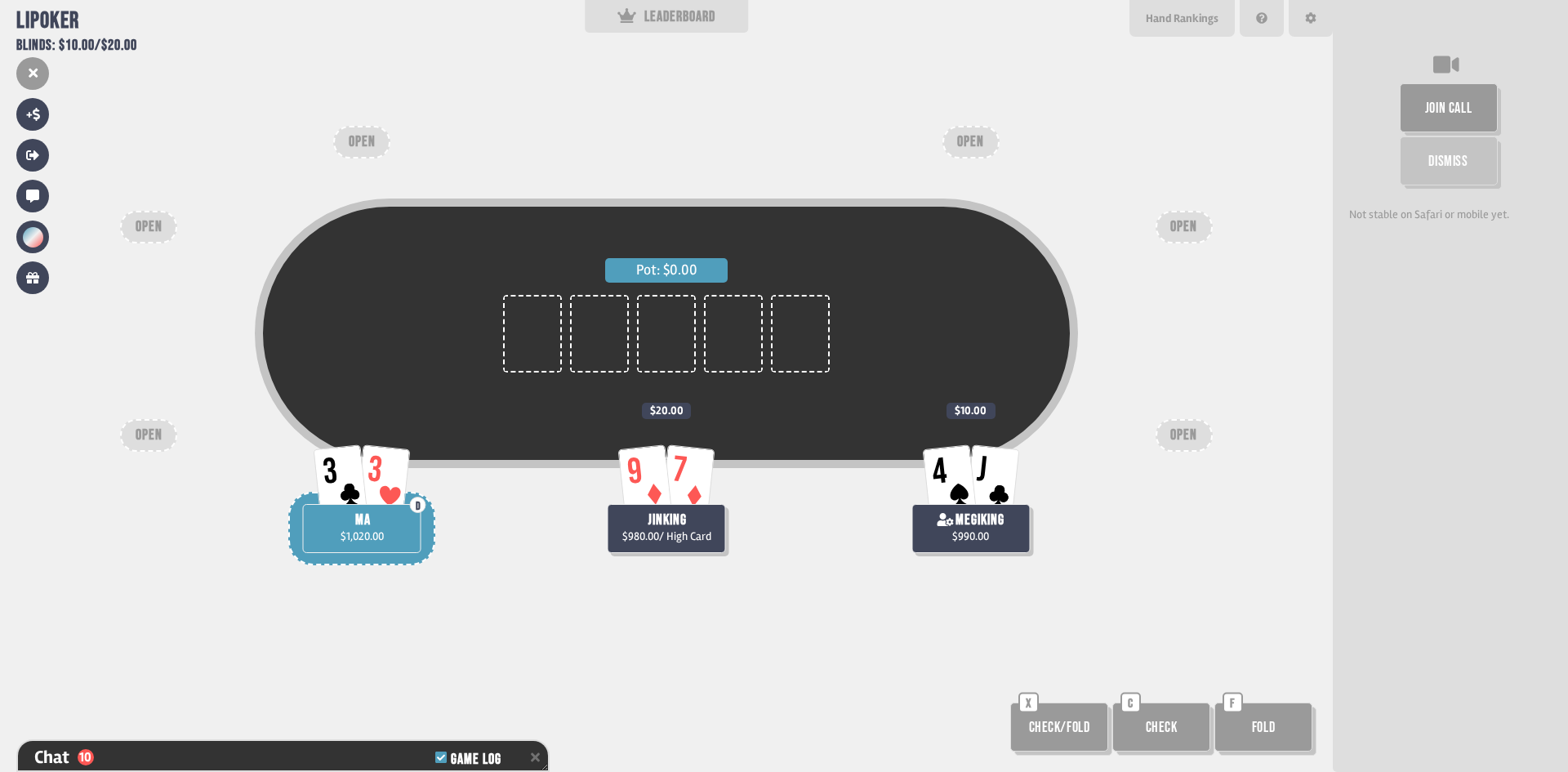 scroll, scrollTop: 332, scrollLeft: 0, axis: vertical 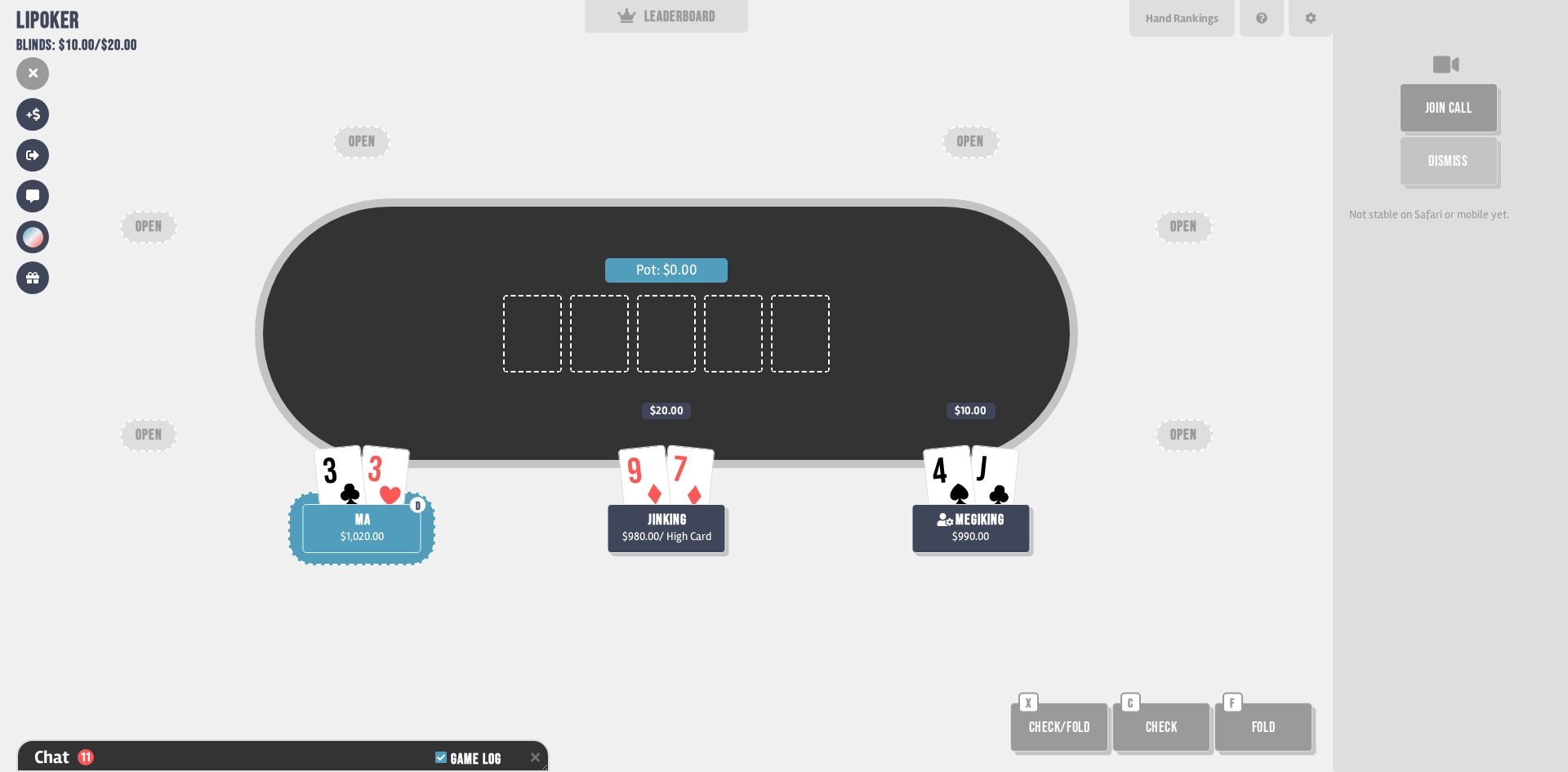 click on "Pot: $0.00   9 7 [PLAYER] $[AMOUNT]   / High Card $[AMOUNT]  3 3 D [PLAYER] $[AMOUNT]  4 J [PLAYER] $[AMOUNT]  $[AMOUNT]  OPEN OPEN OPEN OPEN OPEN OPEN Check/Fold X Check C Fold F" at bounding box center (666, 386) 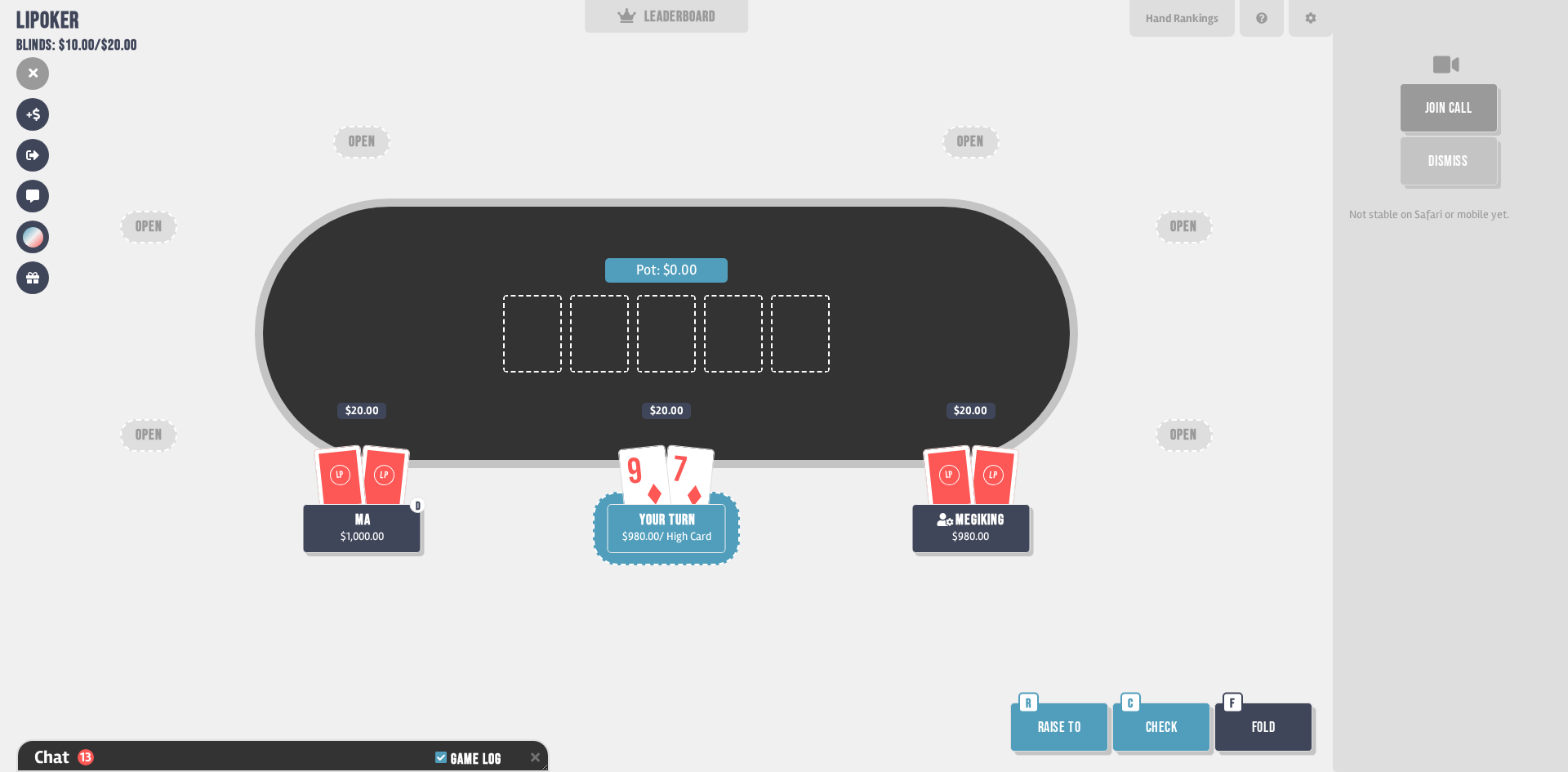 scroll, scrollTop: 379, scrollLeft: 0, axis: vertical 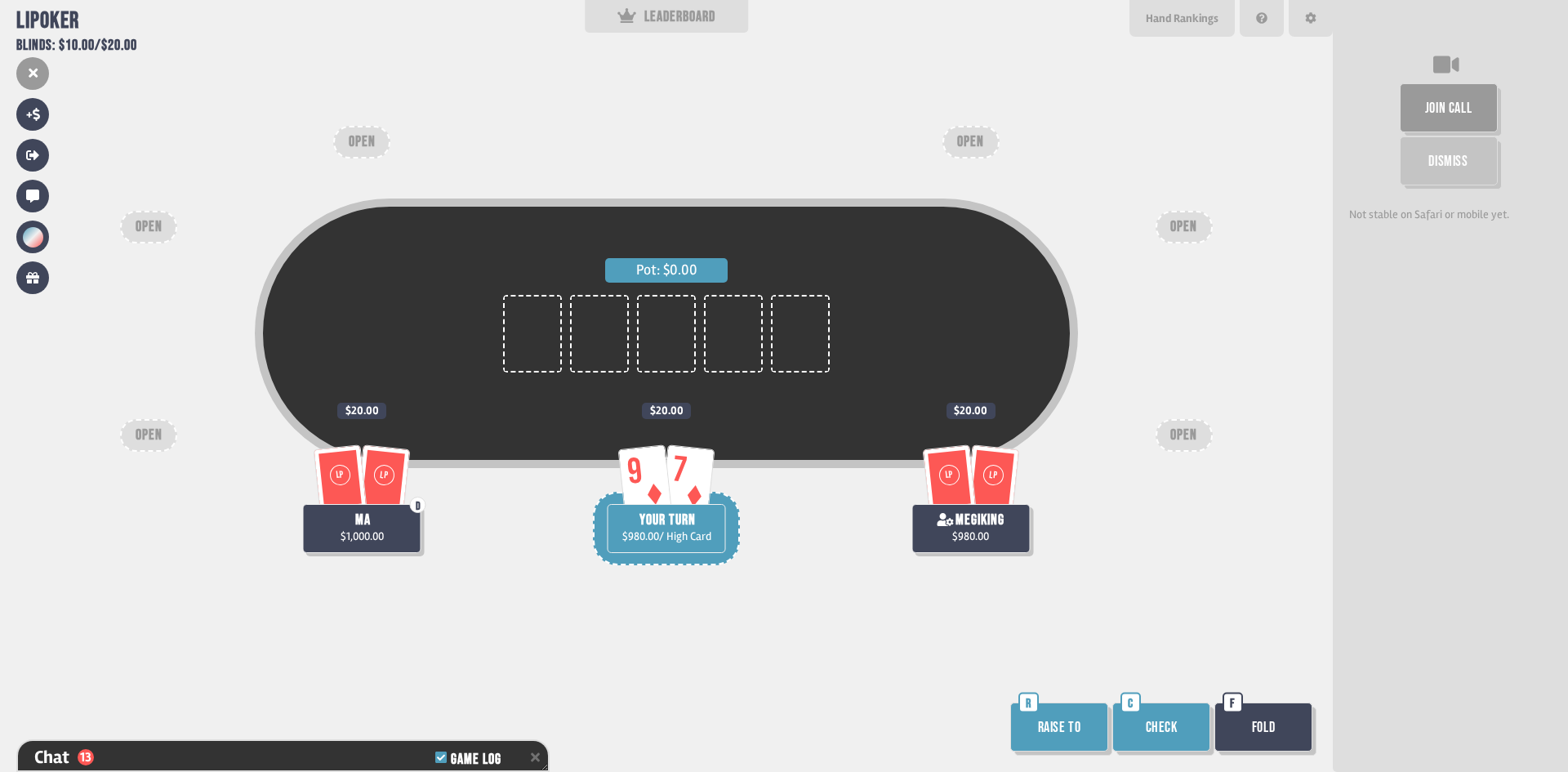 drag, startPoint x: 1147, startPoint y: 727, endPoint x: 1165, endPoint y: 636, distance: 92.76314 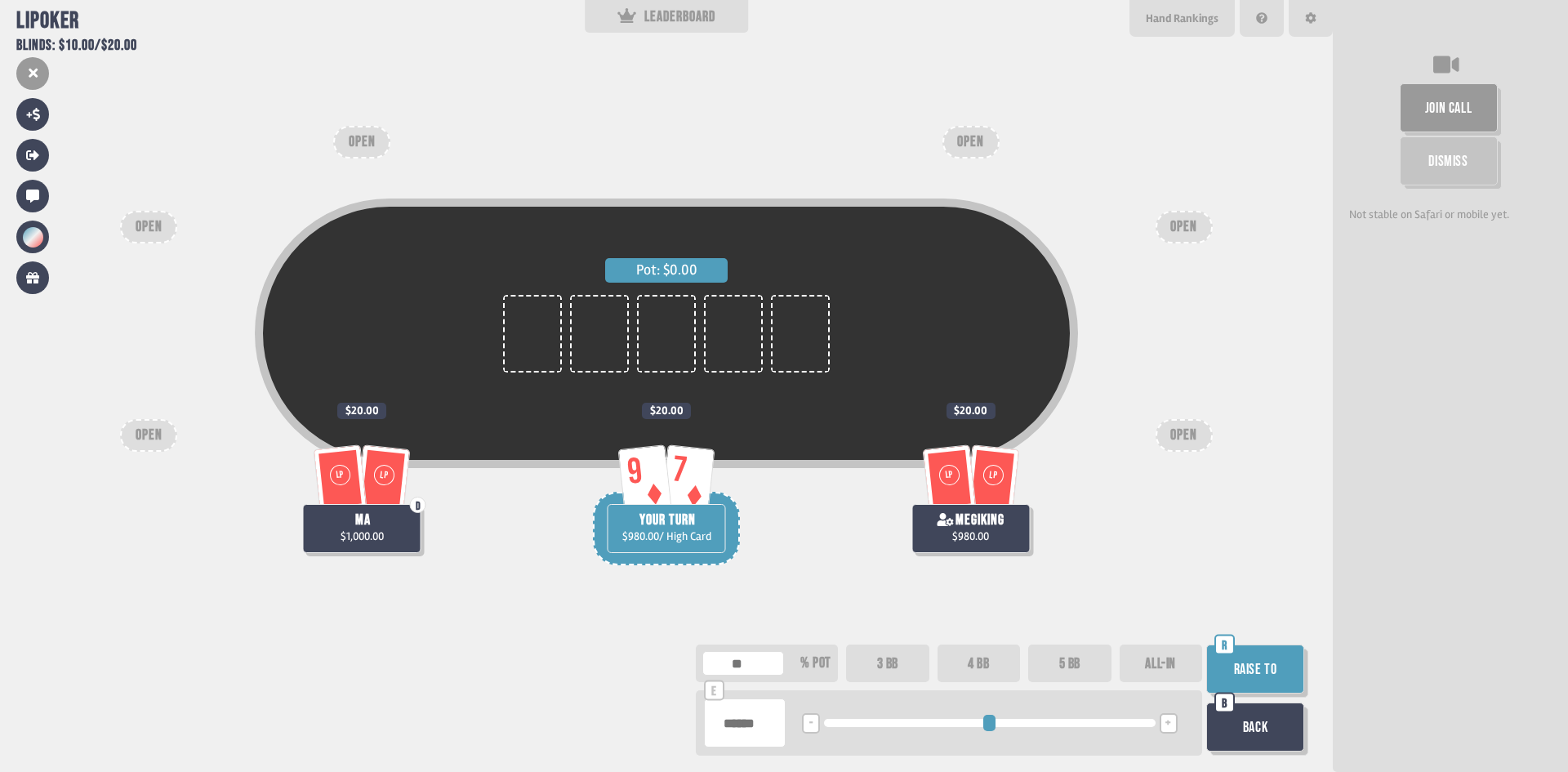 type on "**" 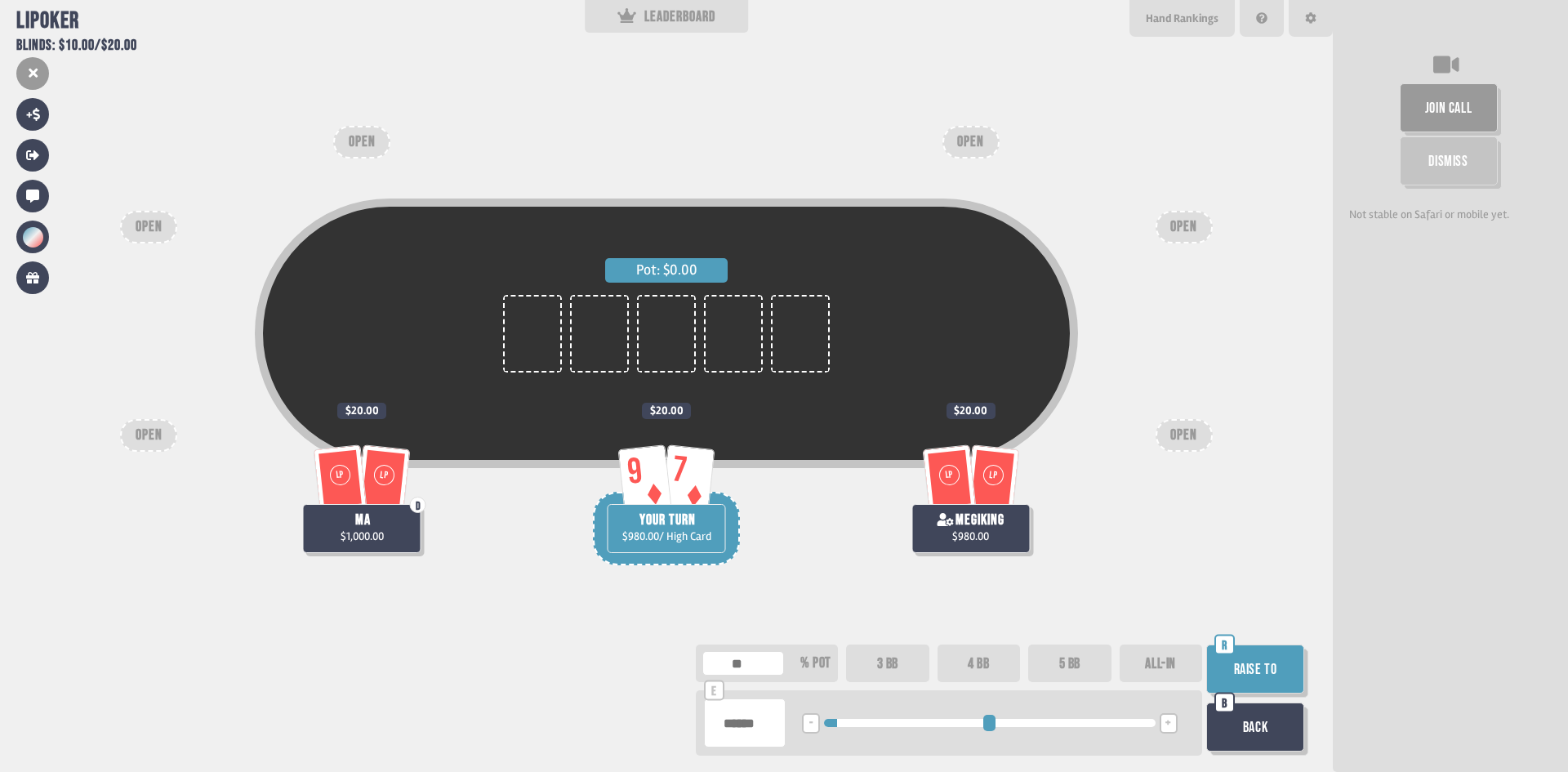 type on "****" 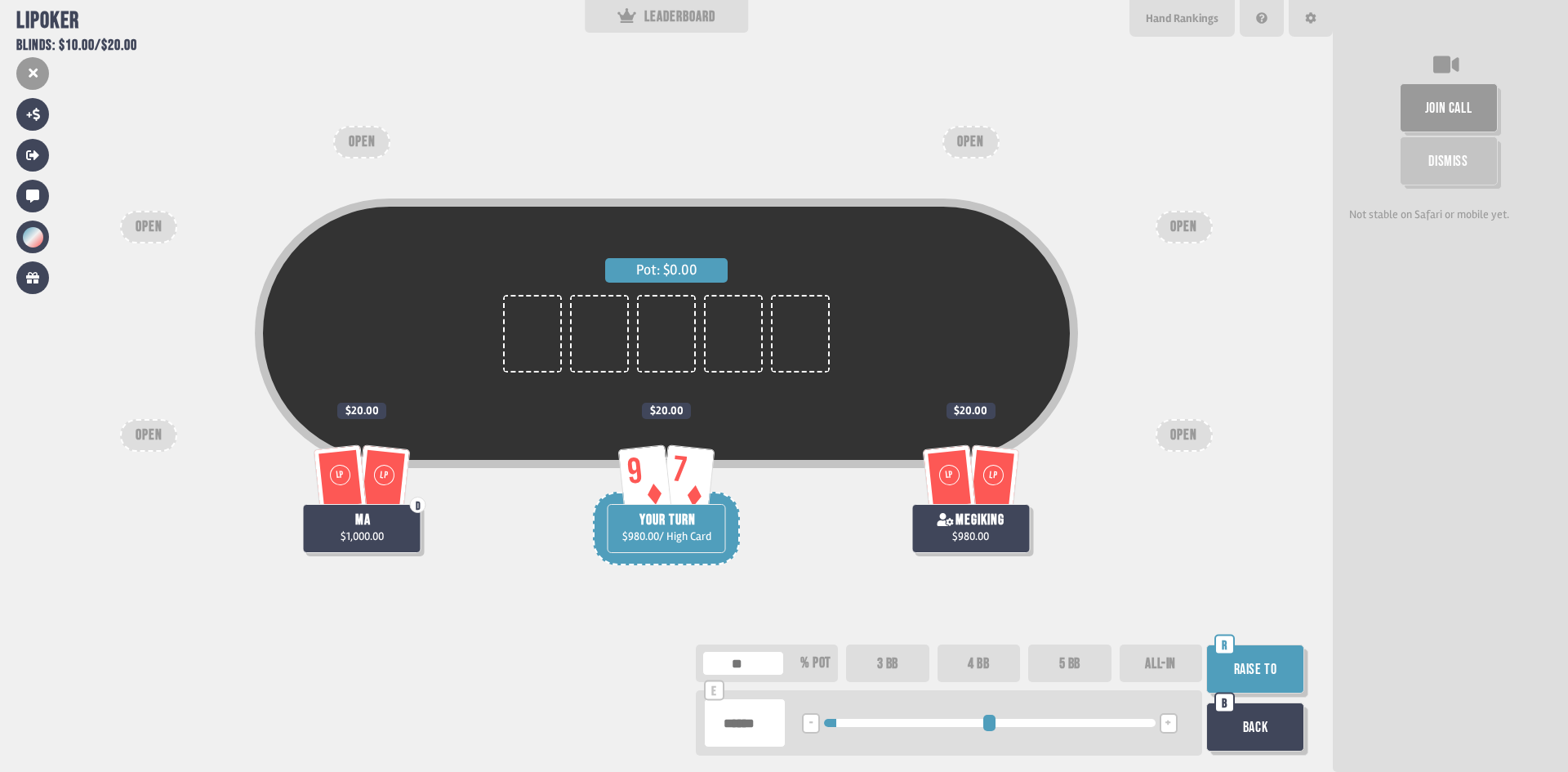 type on "**" 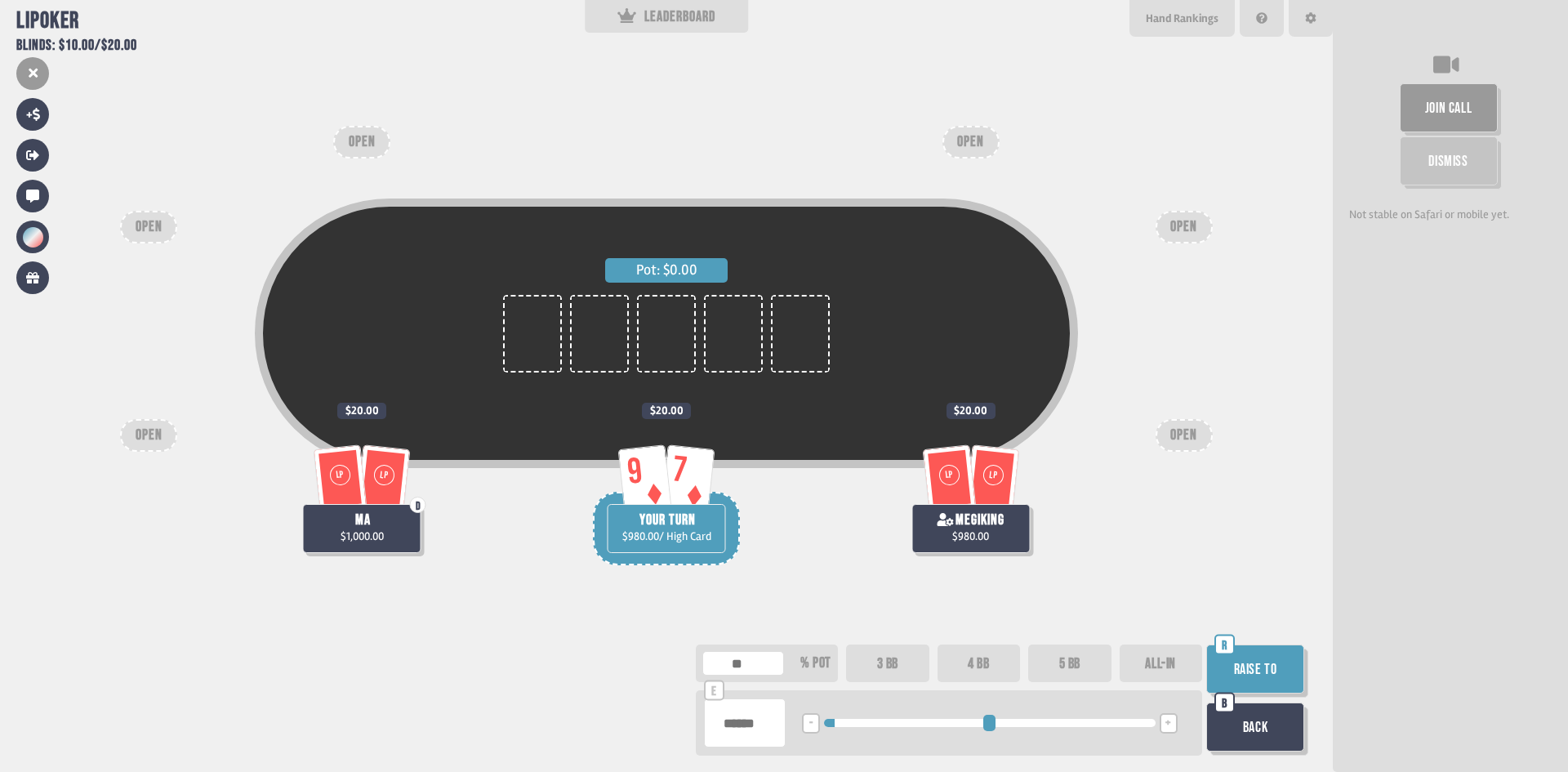 type on "**" 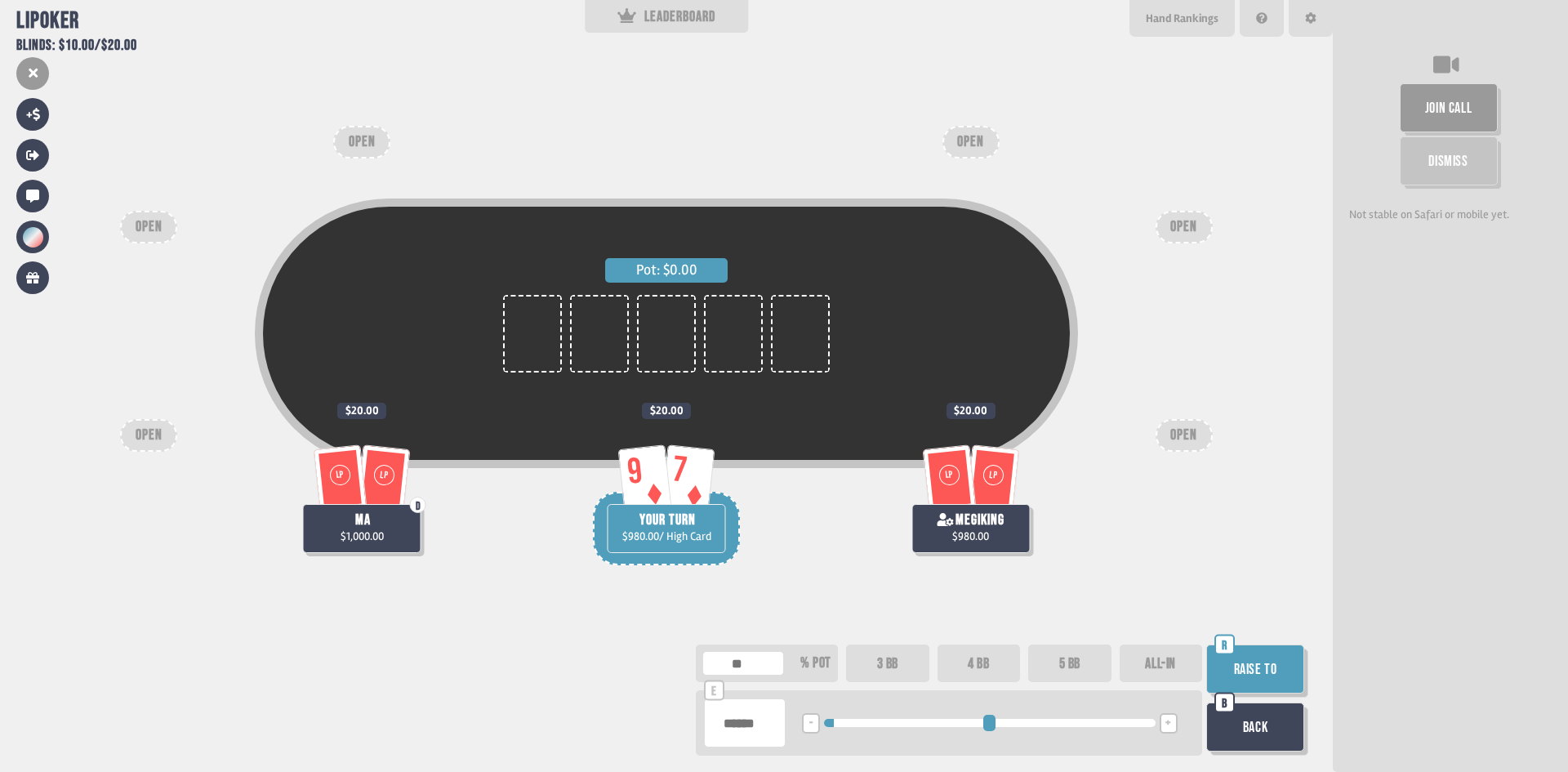 type on "**" 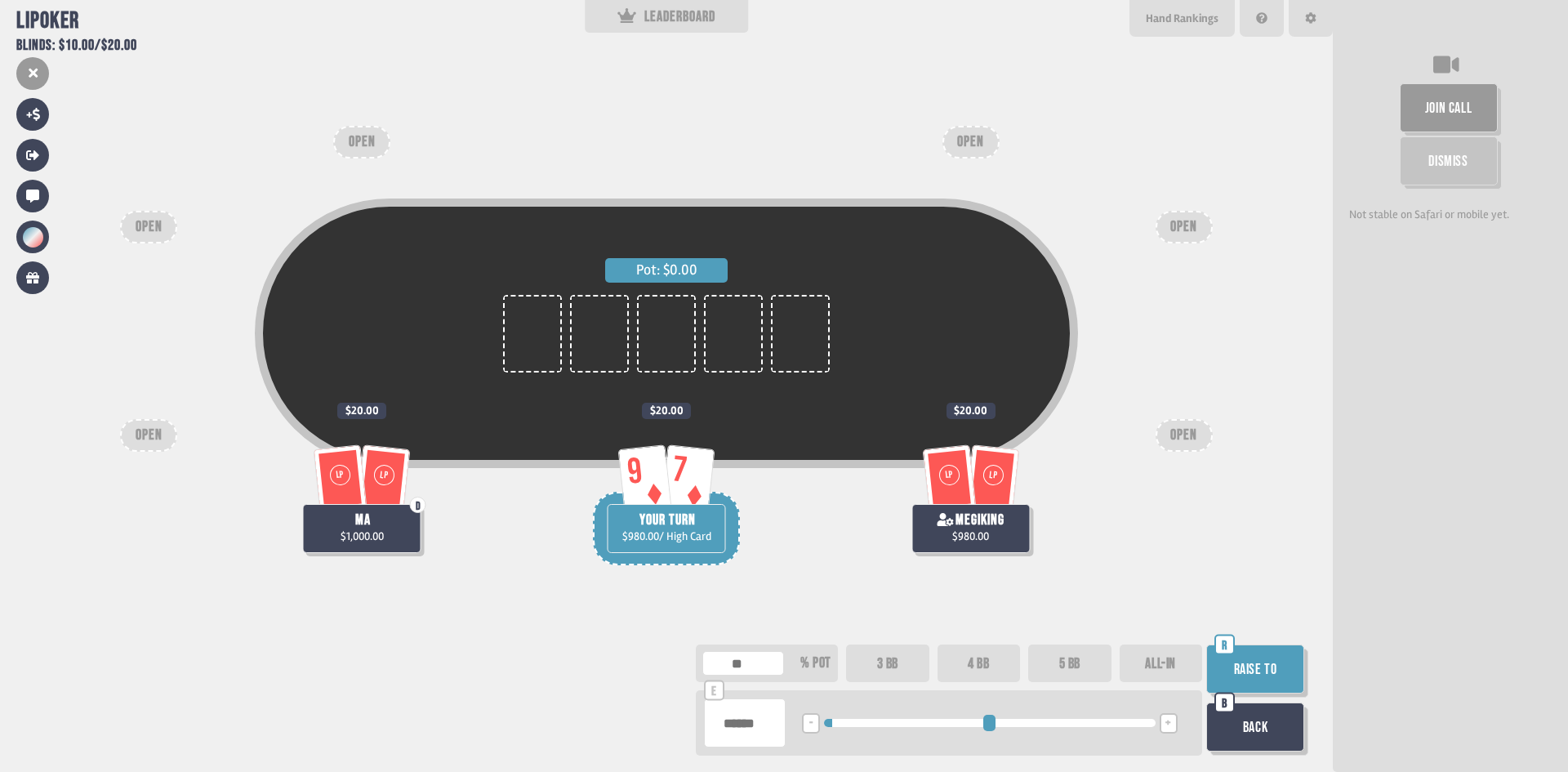 type on "**" 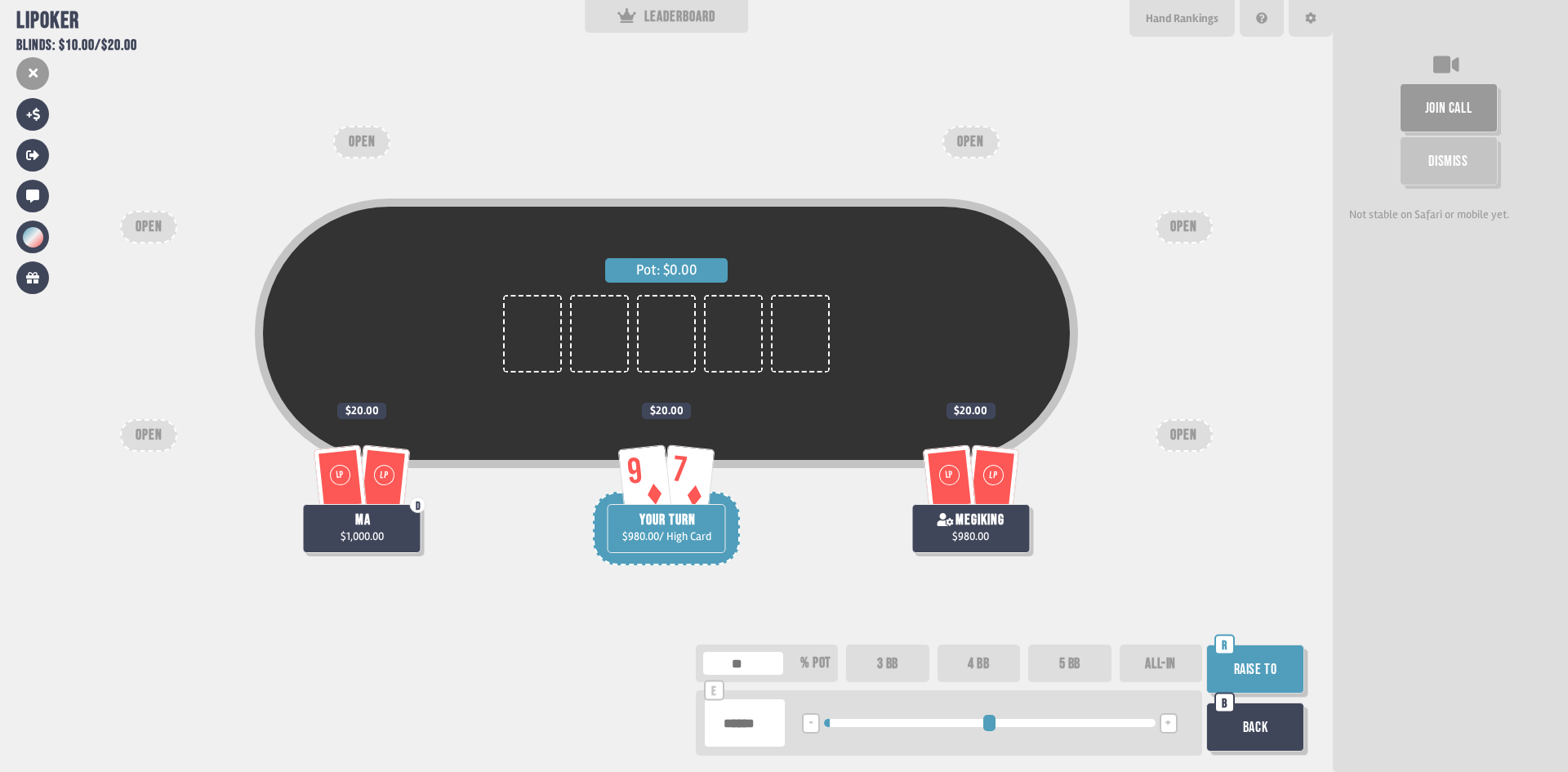 type on "**" 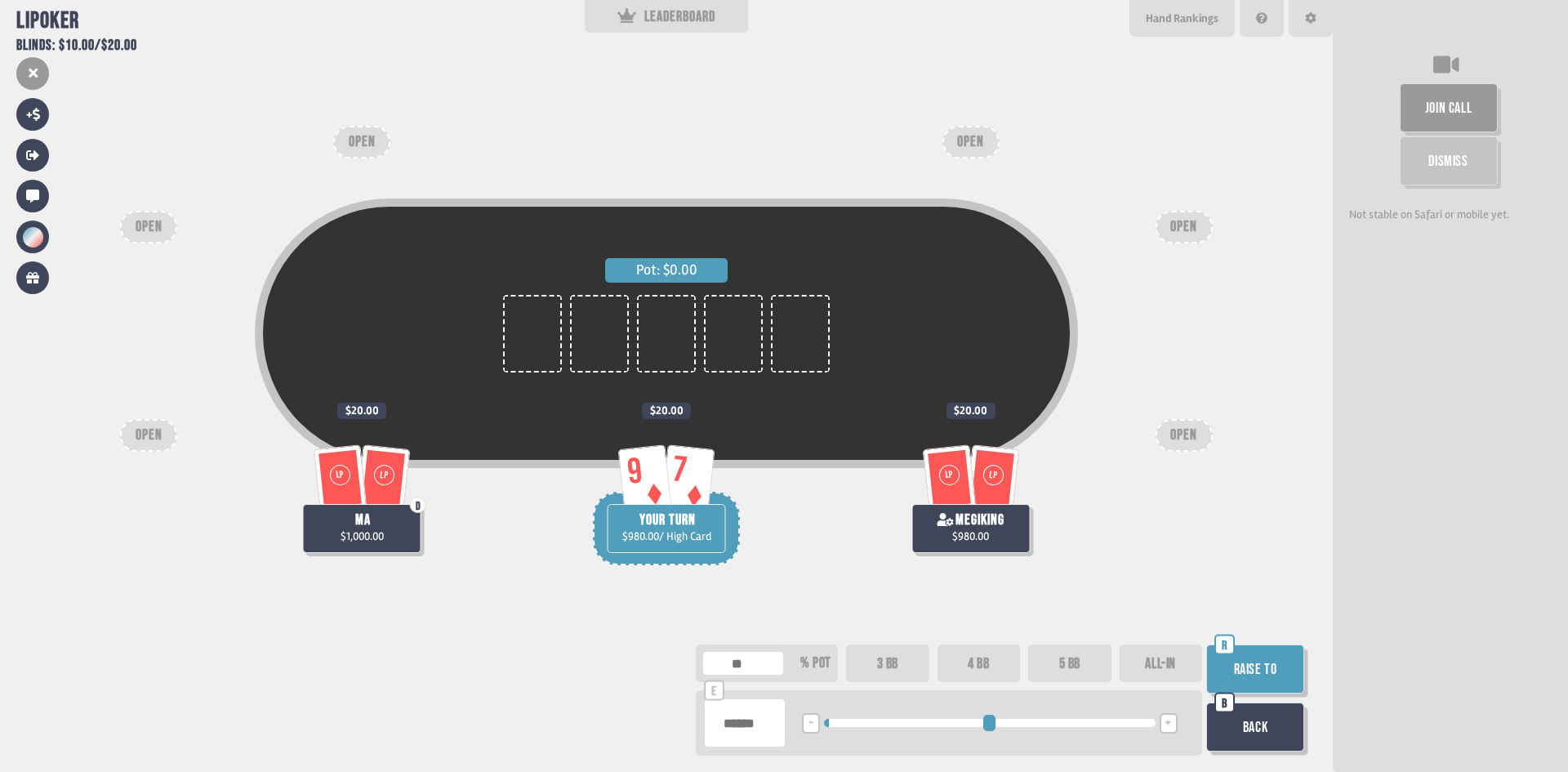 click on "-" at bounding box center (811, 724) 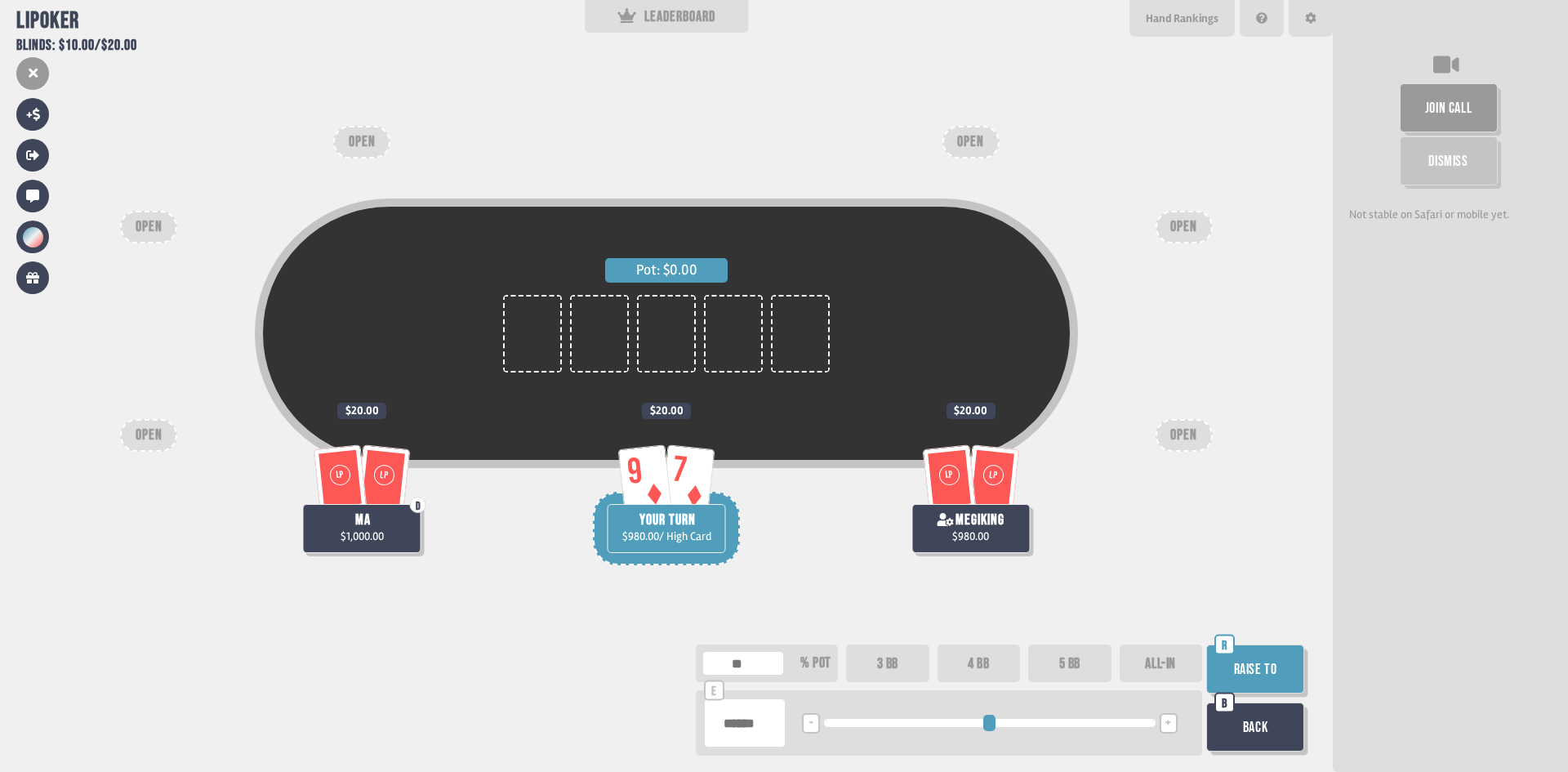 click on "-" at bounding box center (811, 724) 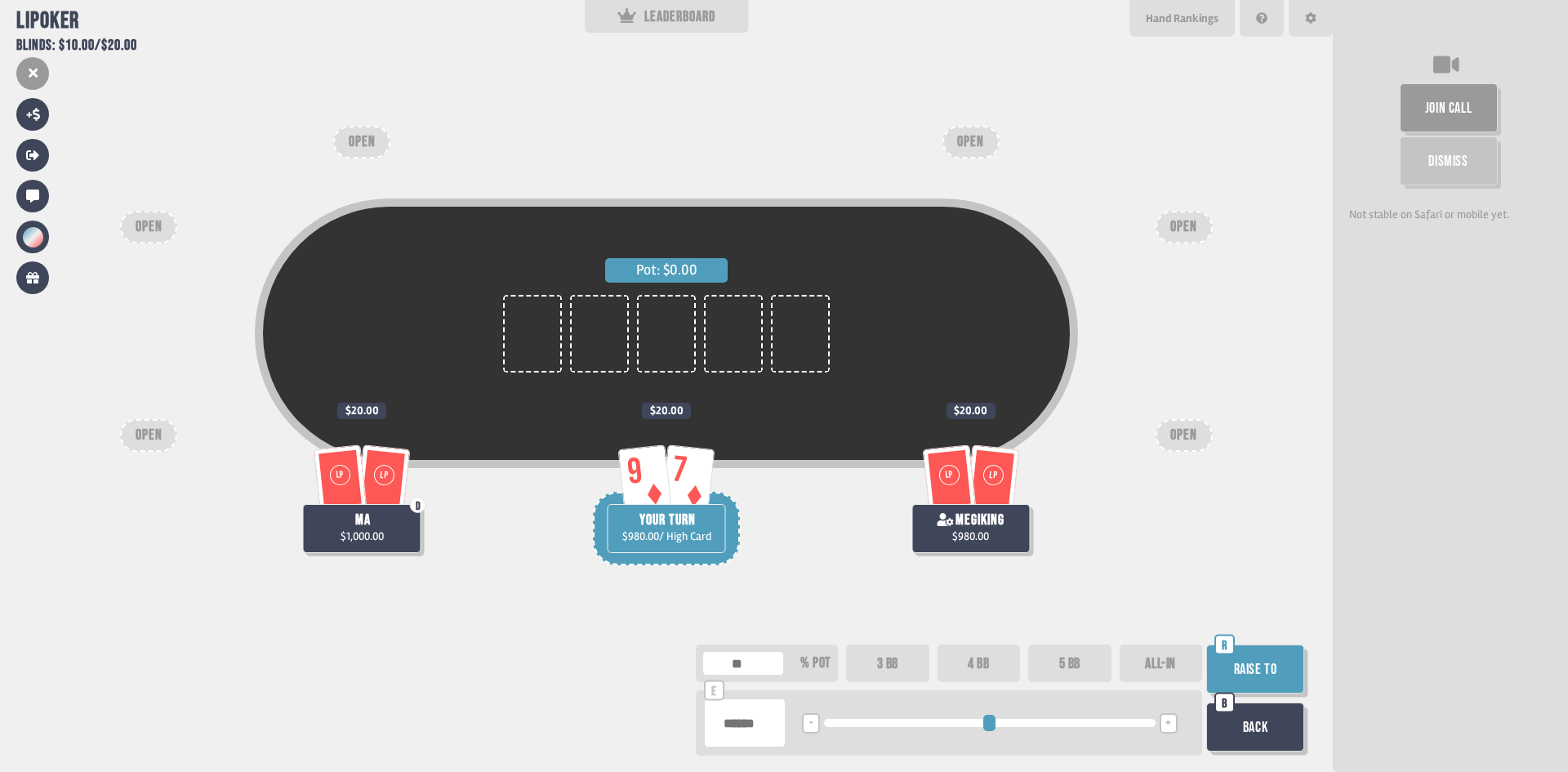 click on "Raise to" at bounding box center [1255, 669] 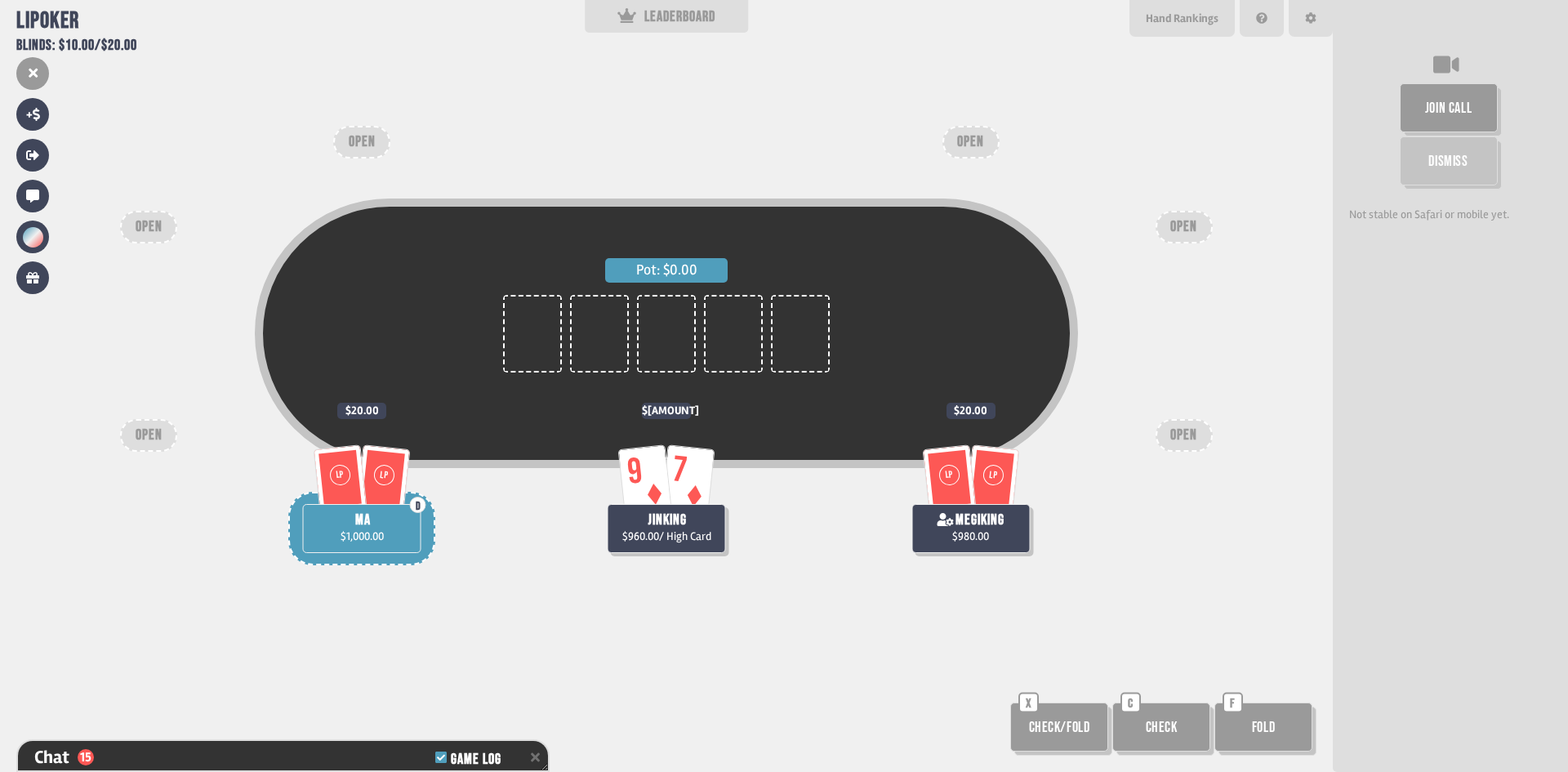 scroll, scrollTop: 426, scrollLeft: 0, axis: vertical 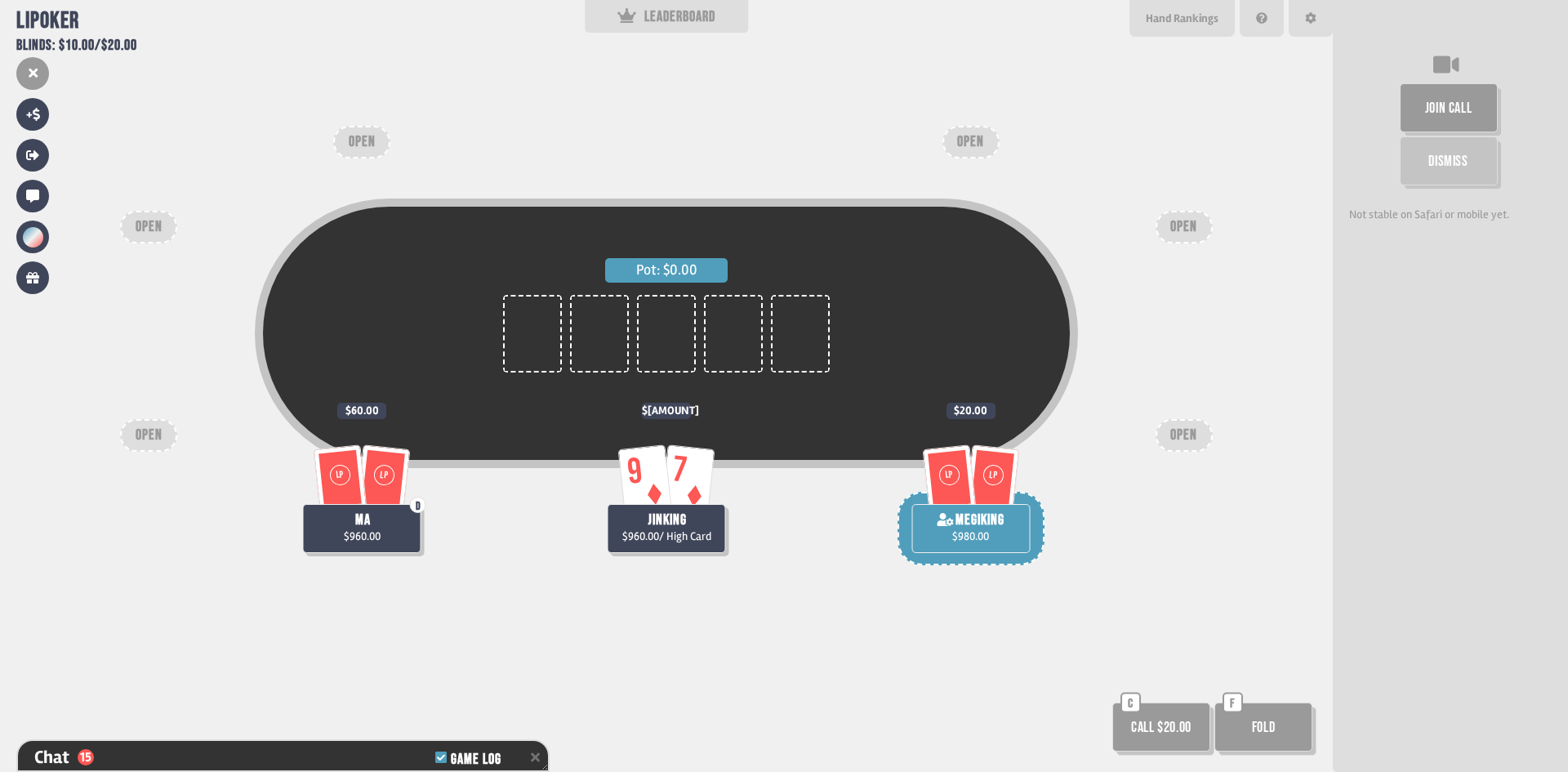 click on "Call $20.00" at bounding box center [1161, 727] 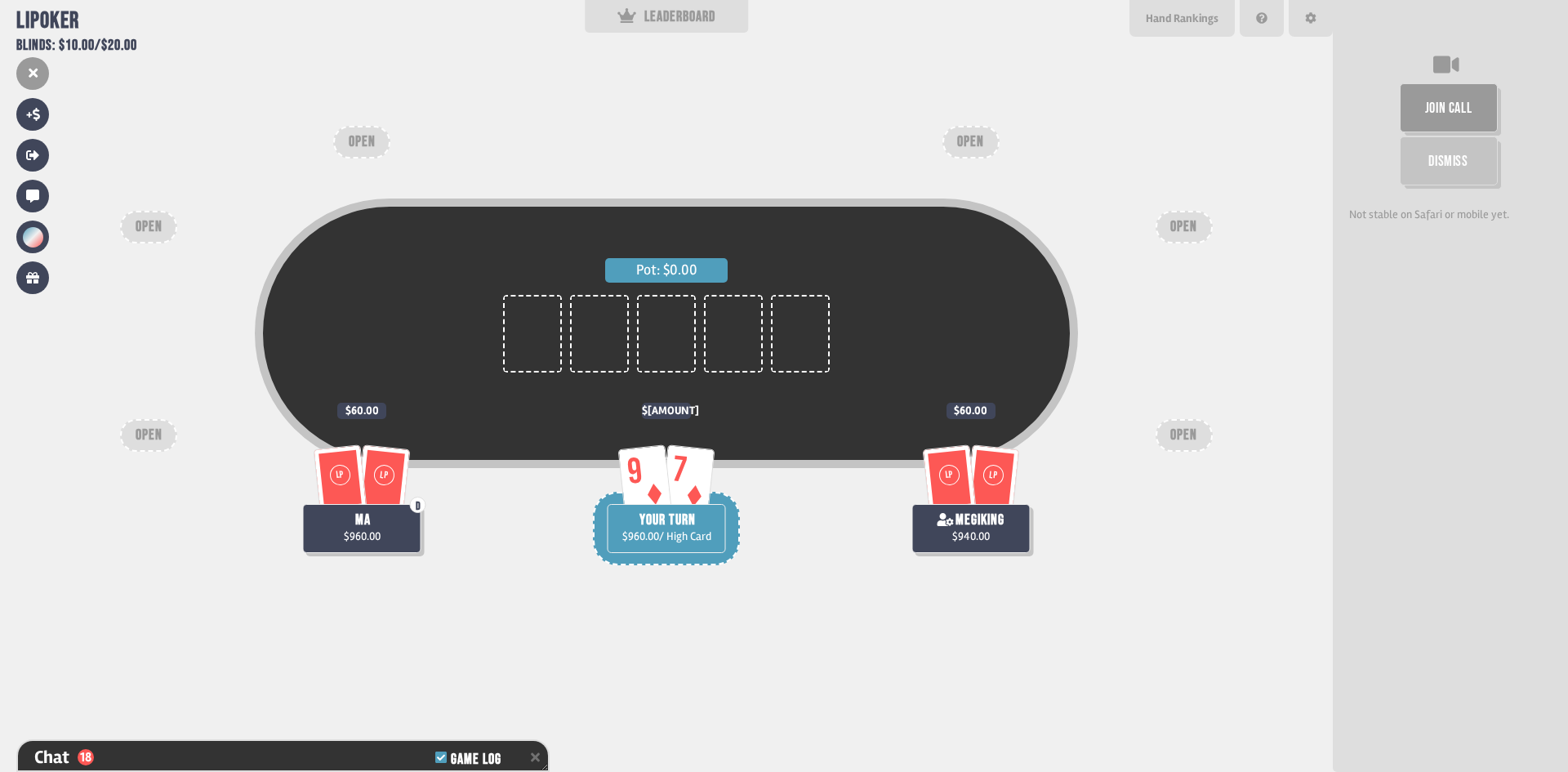 scroll, scrollTop: 498, scrollLeft: 0, axis: vertical 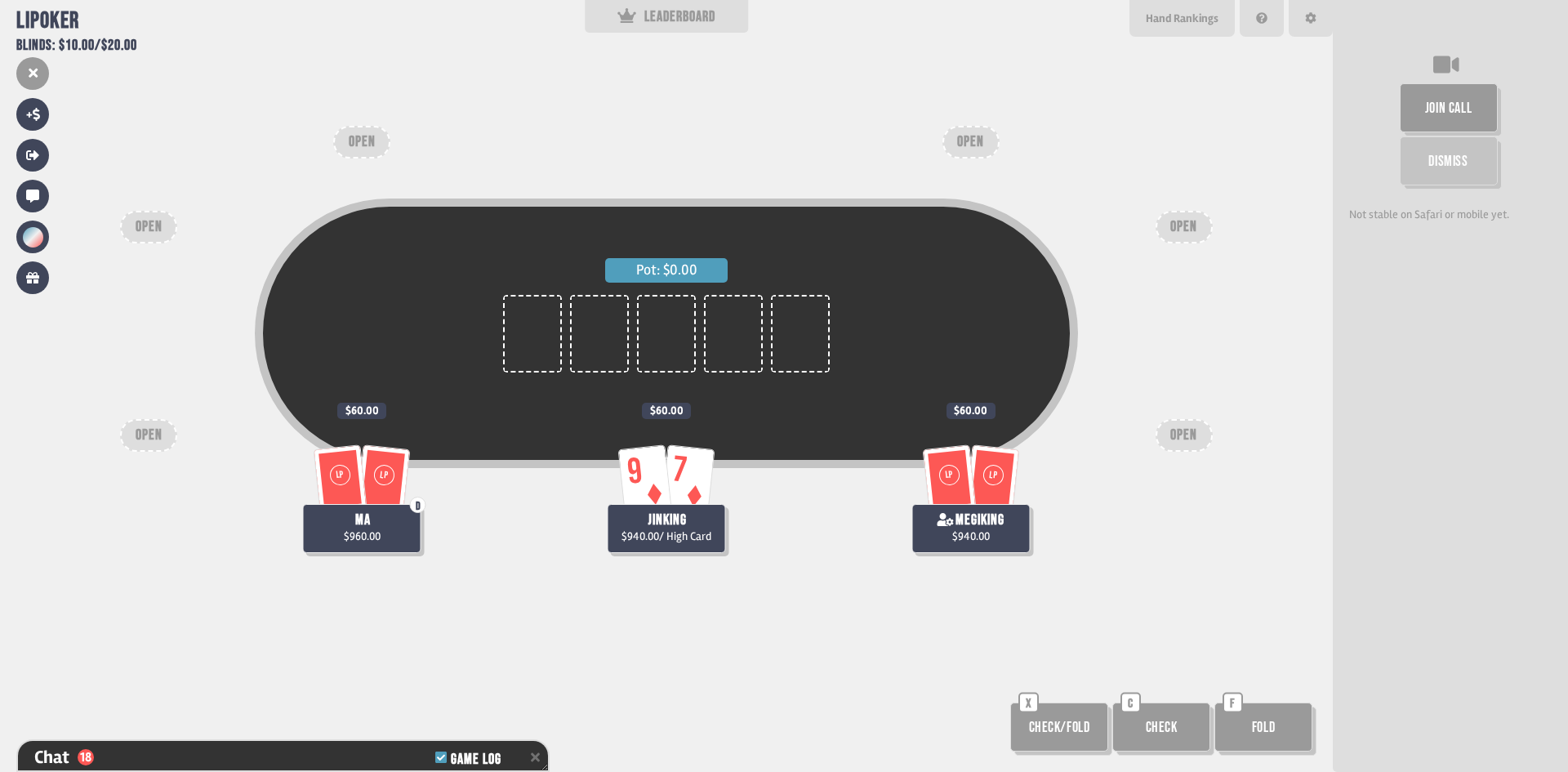 click on "Check" at bounding box center (1161, 727) 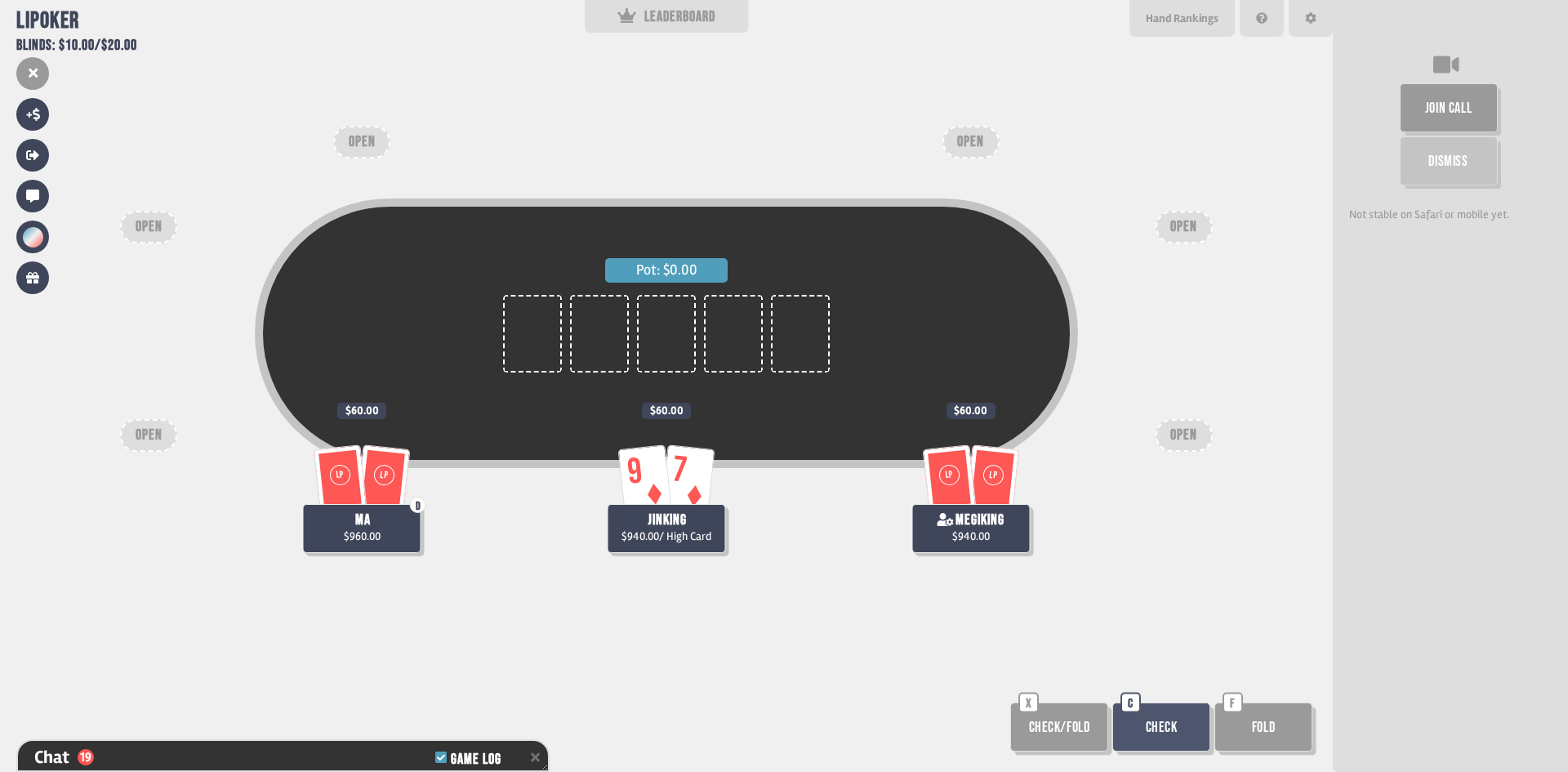 scroll, scrollTop: 521, scrollLeft: 0, axis: vertical 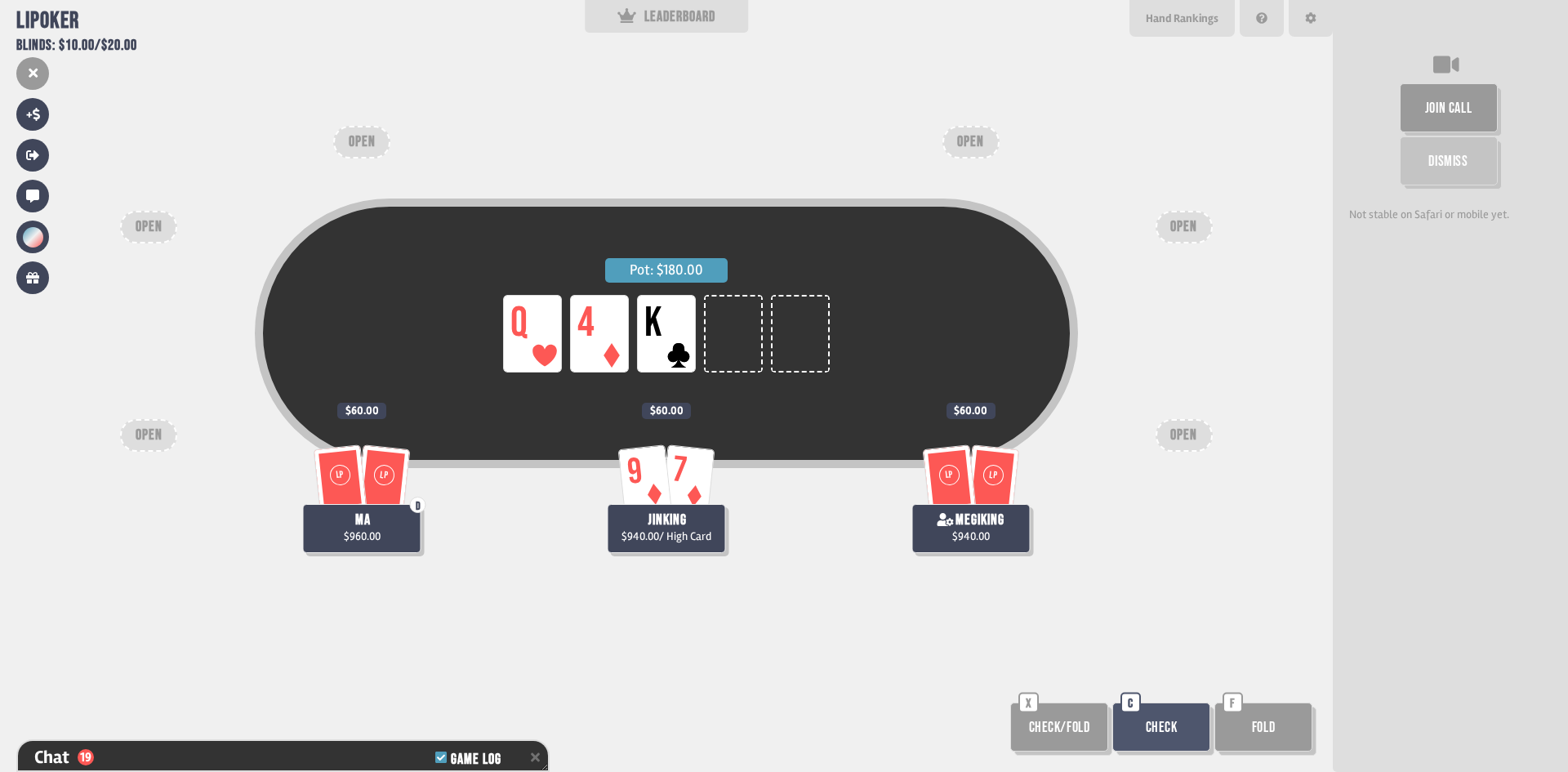 click on "Check" at bounding box center [1161, 727] 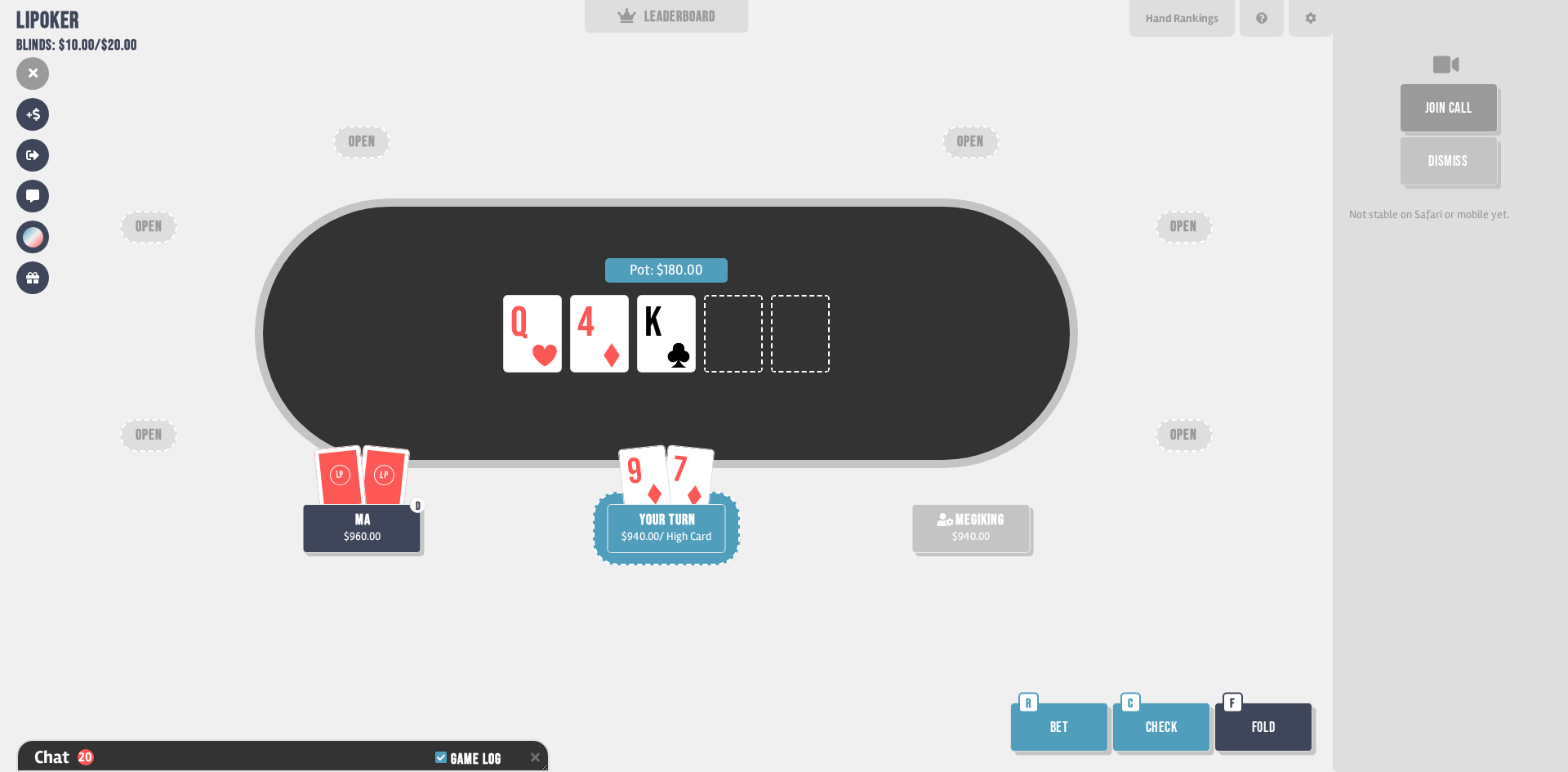 scroll, scrollTop: 569, scrollLeft: 0, axis: vertical 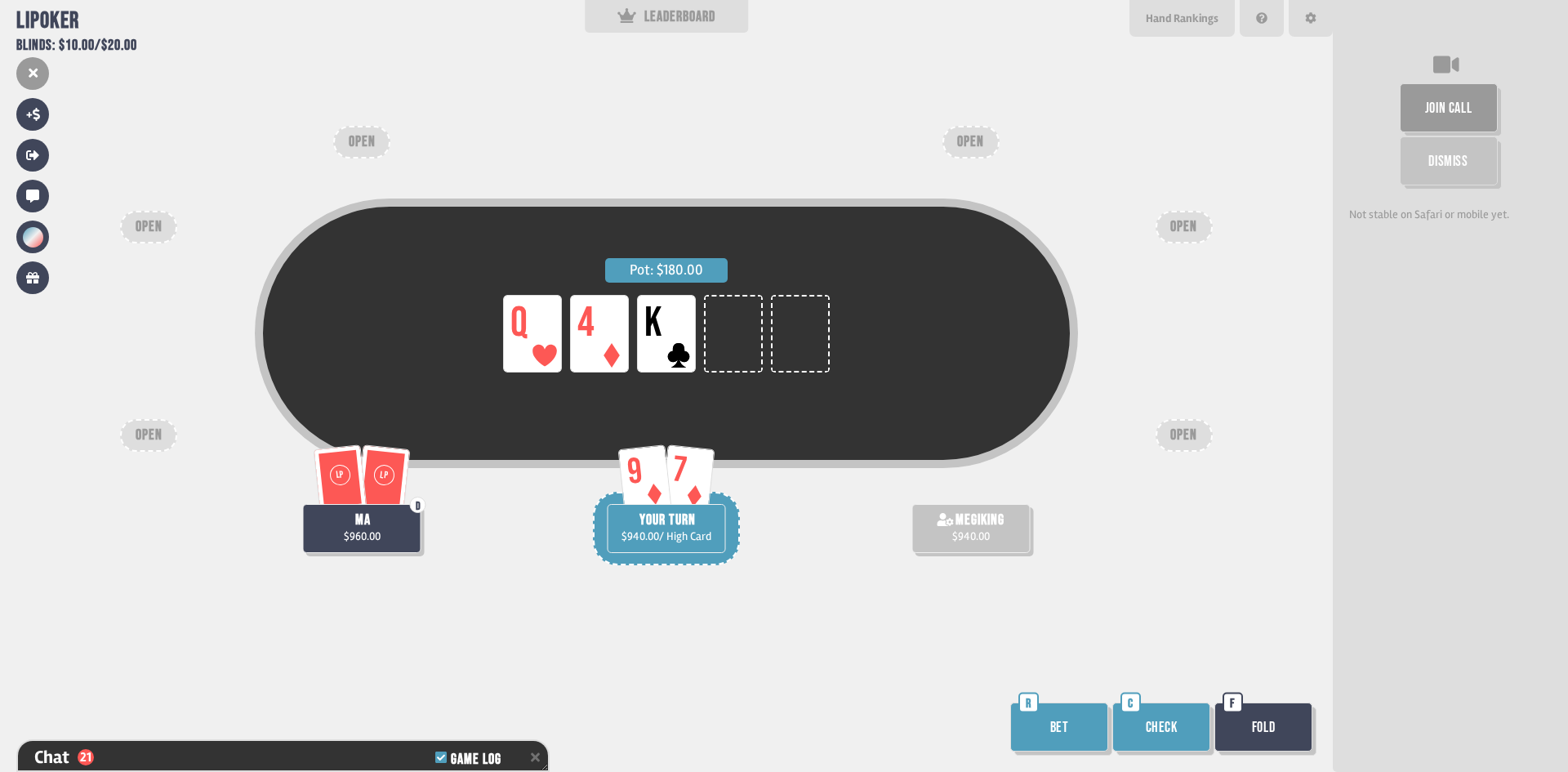 click on "Check" at bounding box center (1161, 727) 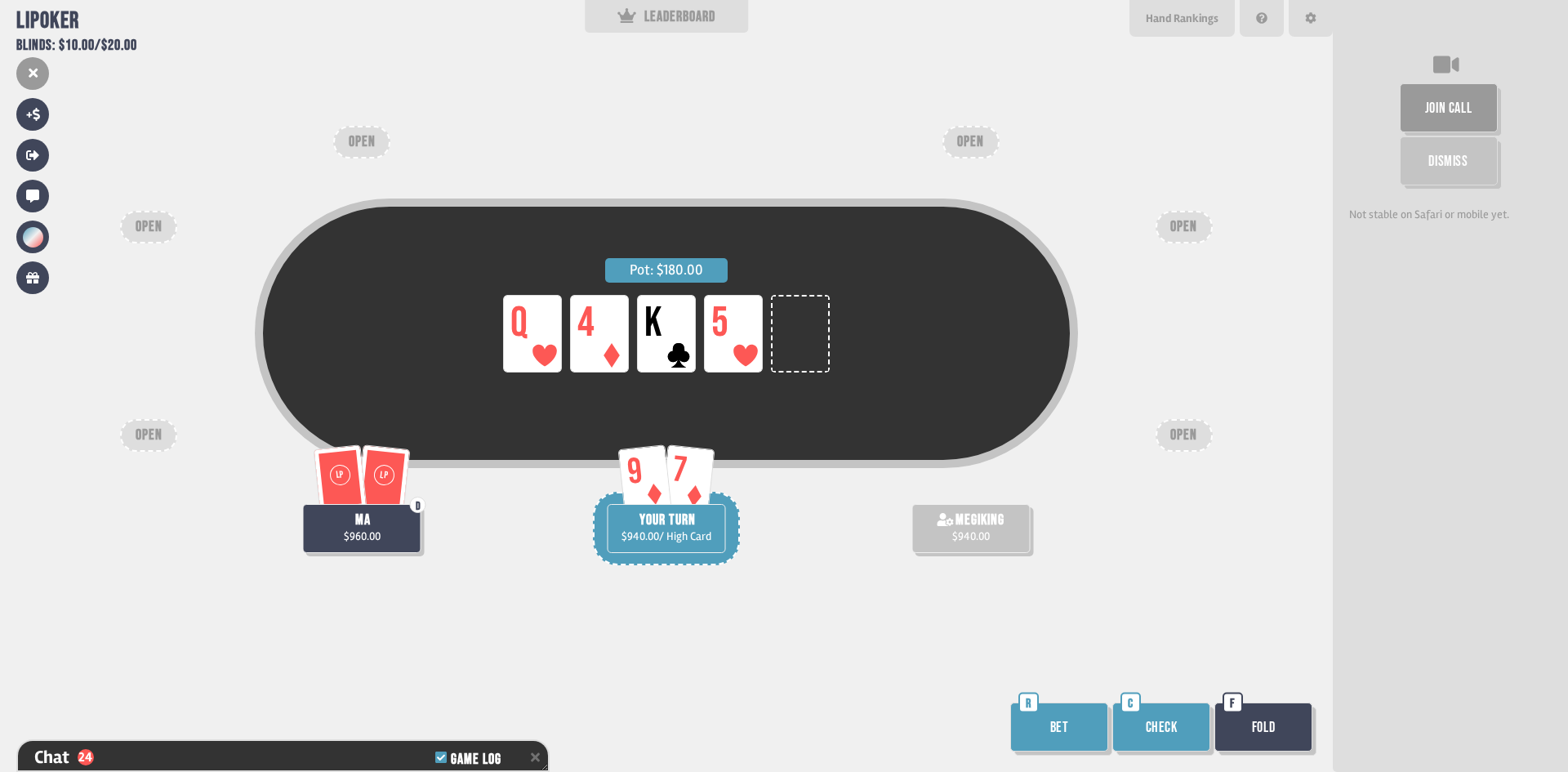 scroll, scrollTop: 663, scrollLeft: 0, axis: vertical 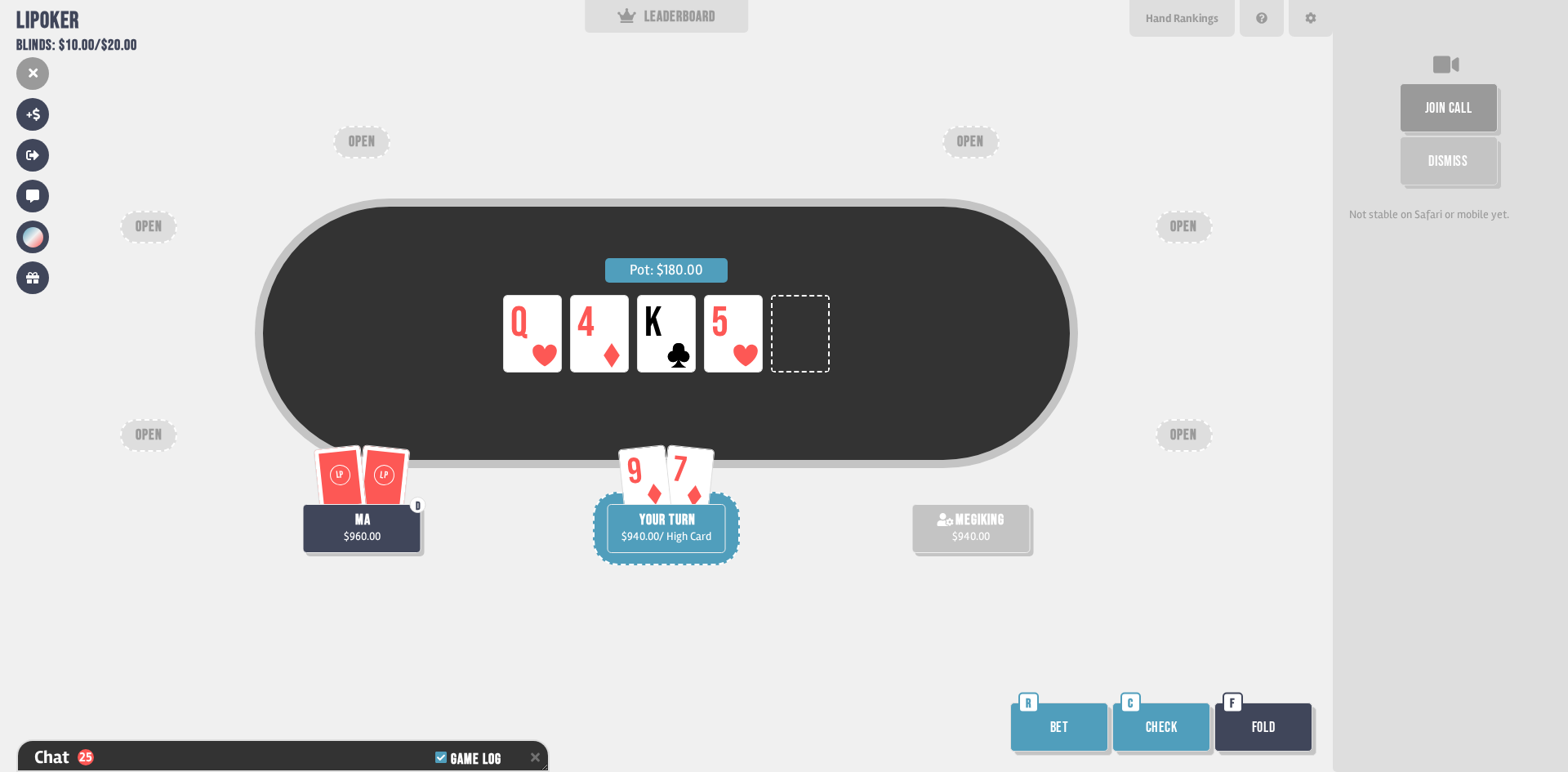 click on "Check" at bounding box center [1161, 727] 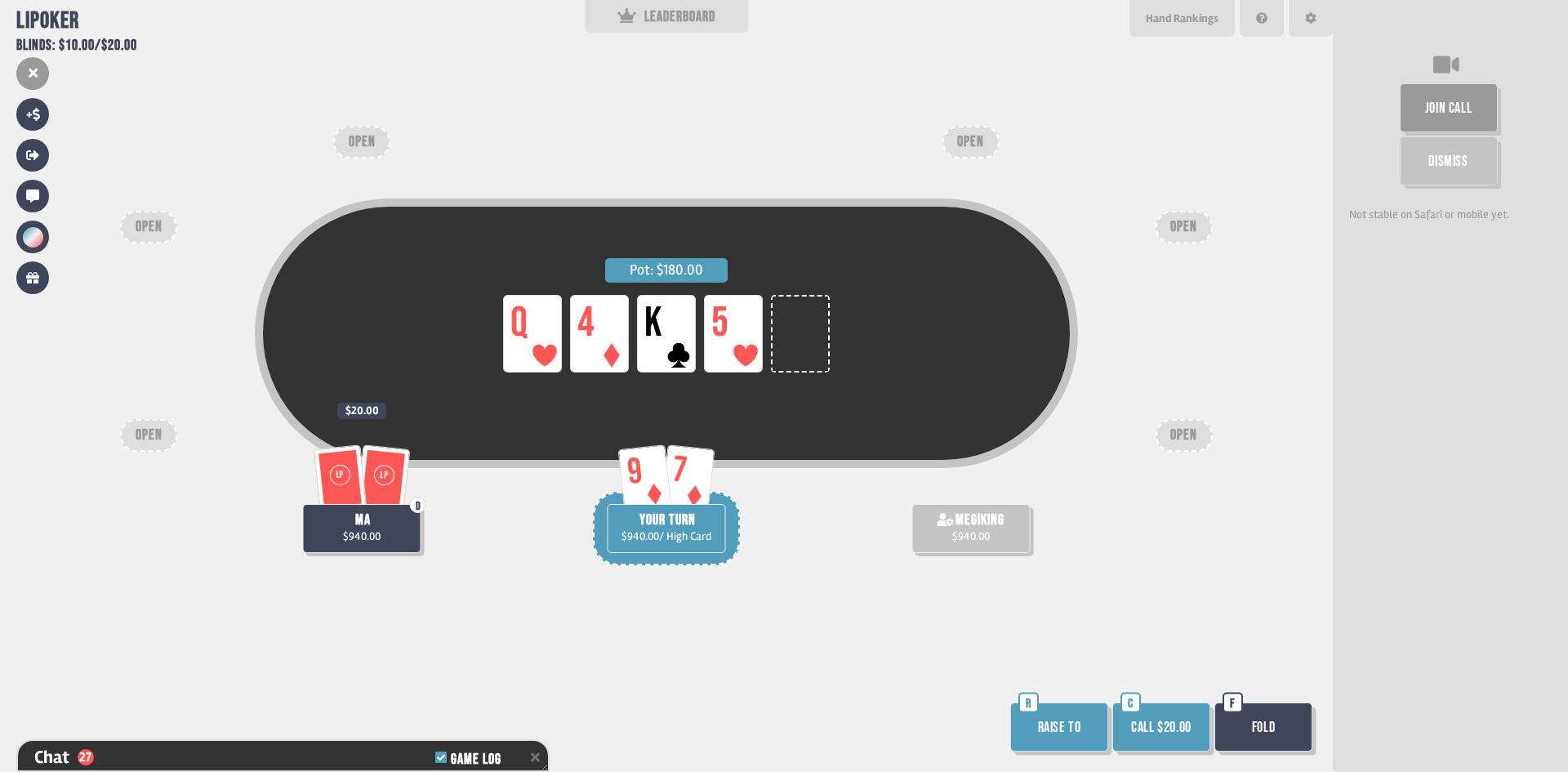 scroll, scrollTop: 734, scrollLeft: 0, axis: vertical 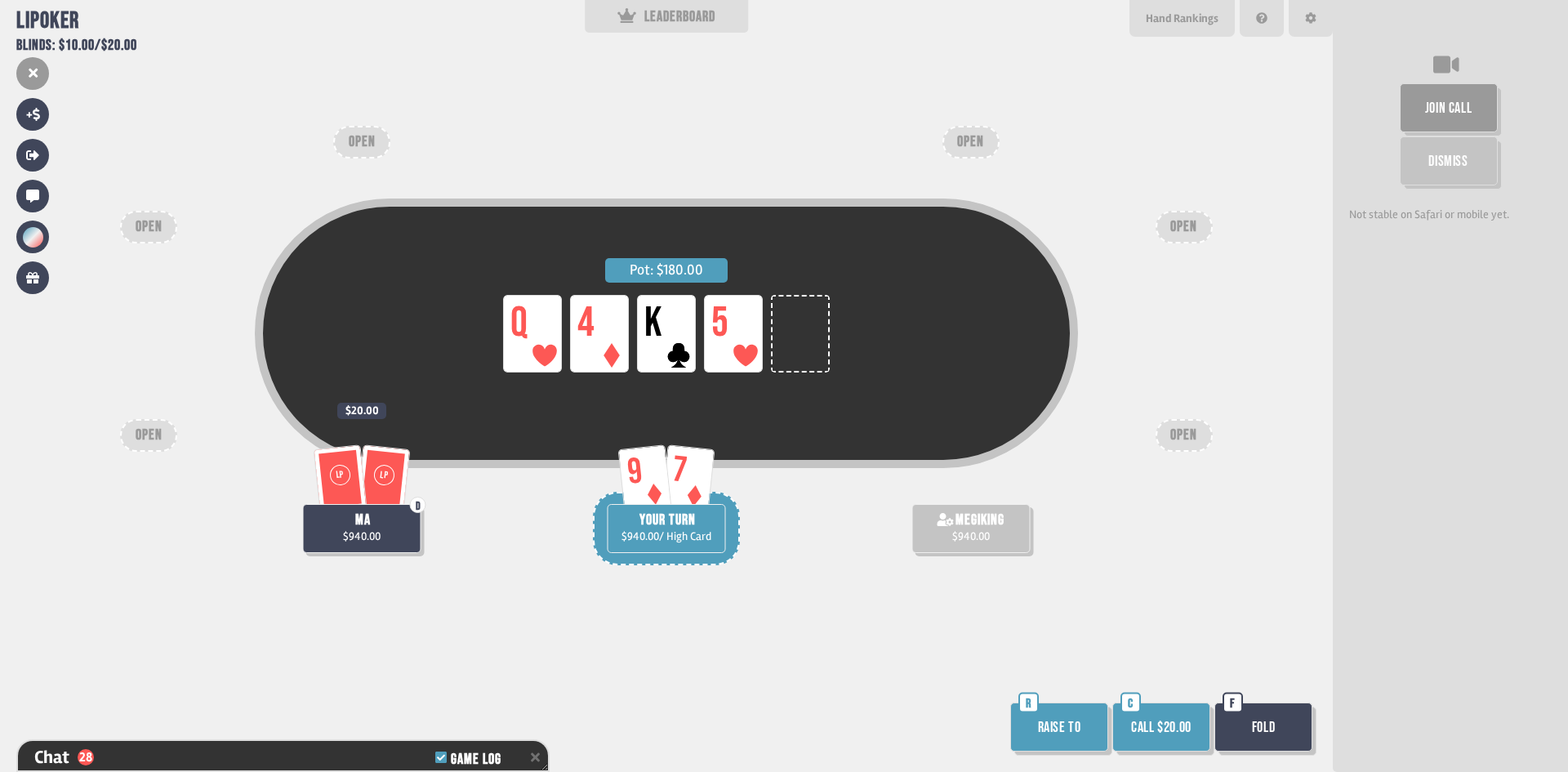 click on "Call $20.00" at bounding box center (1161, 727) 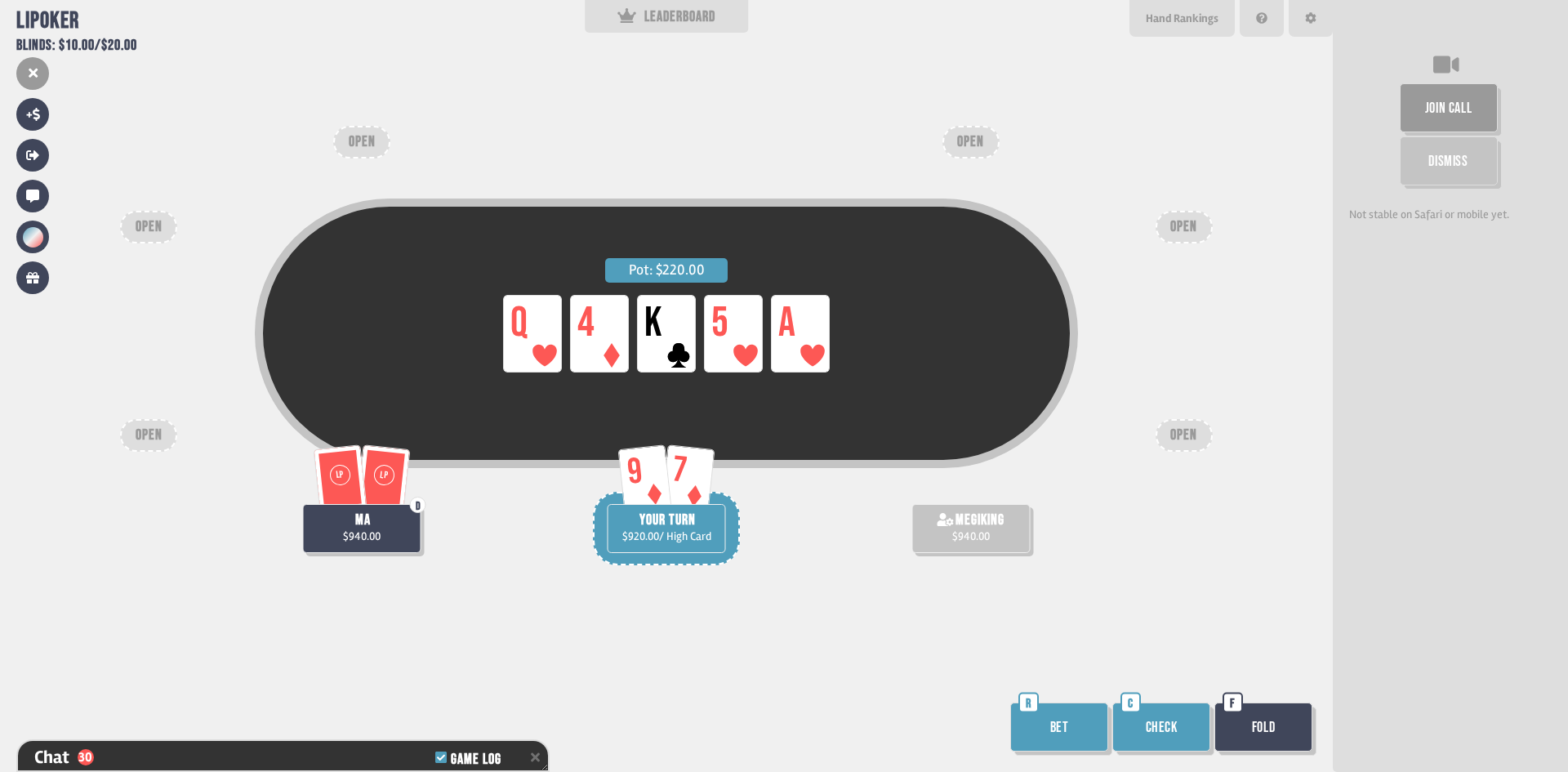 scroll, scrollTop: 805, scrollLeft: 0, axis: vertical 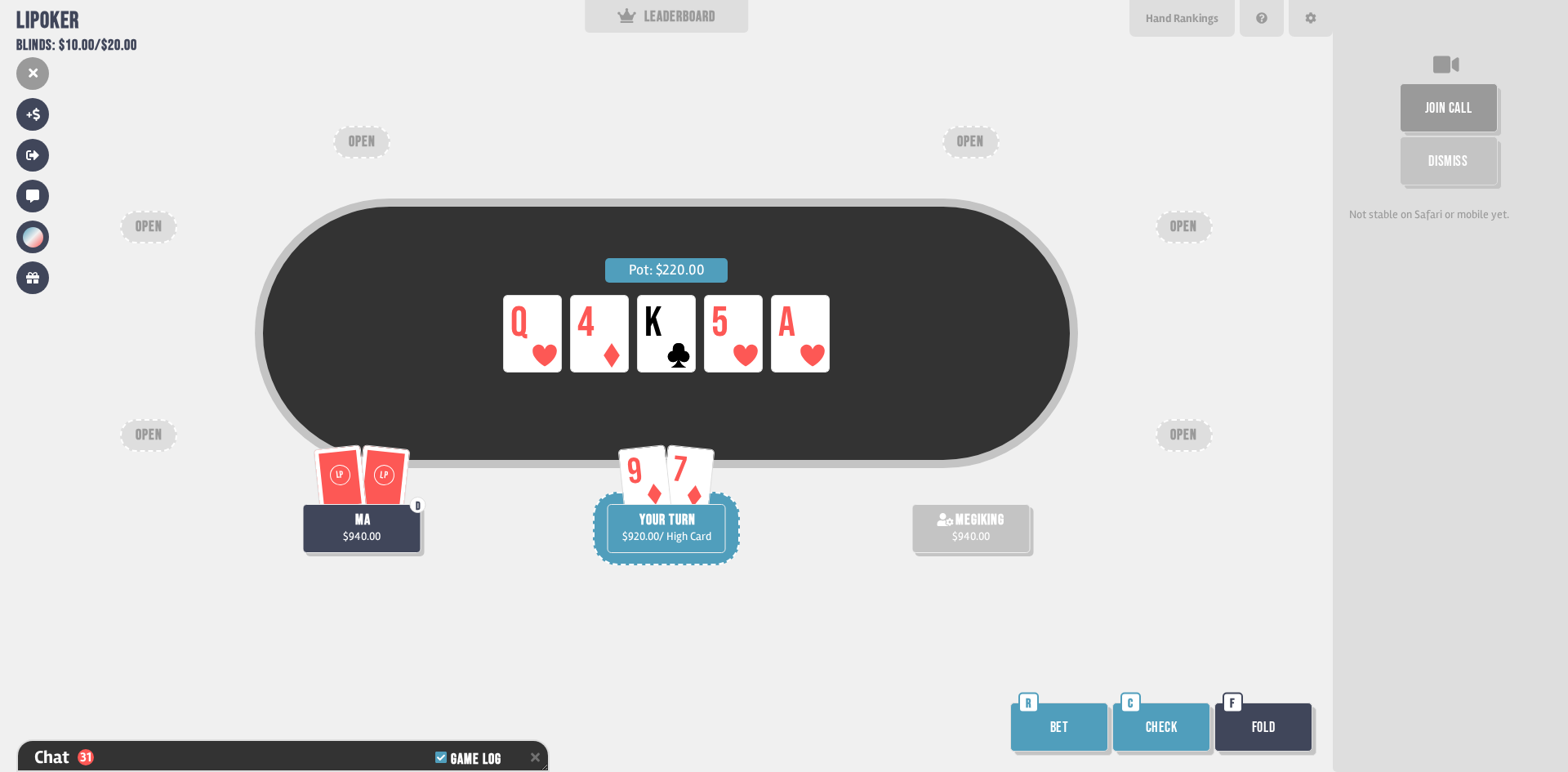 click on "Check" at bounding box center (1161, 727) 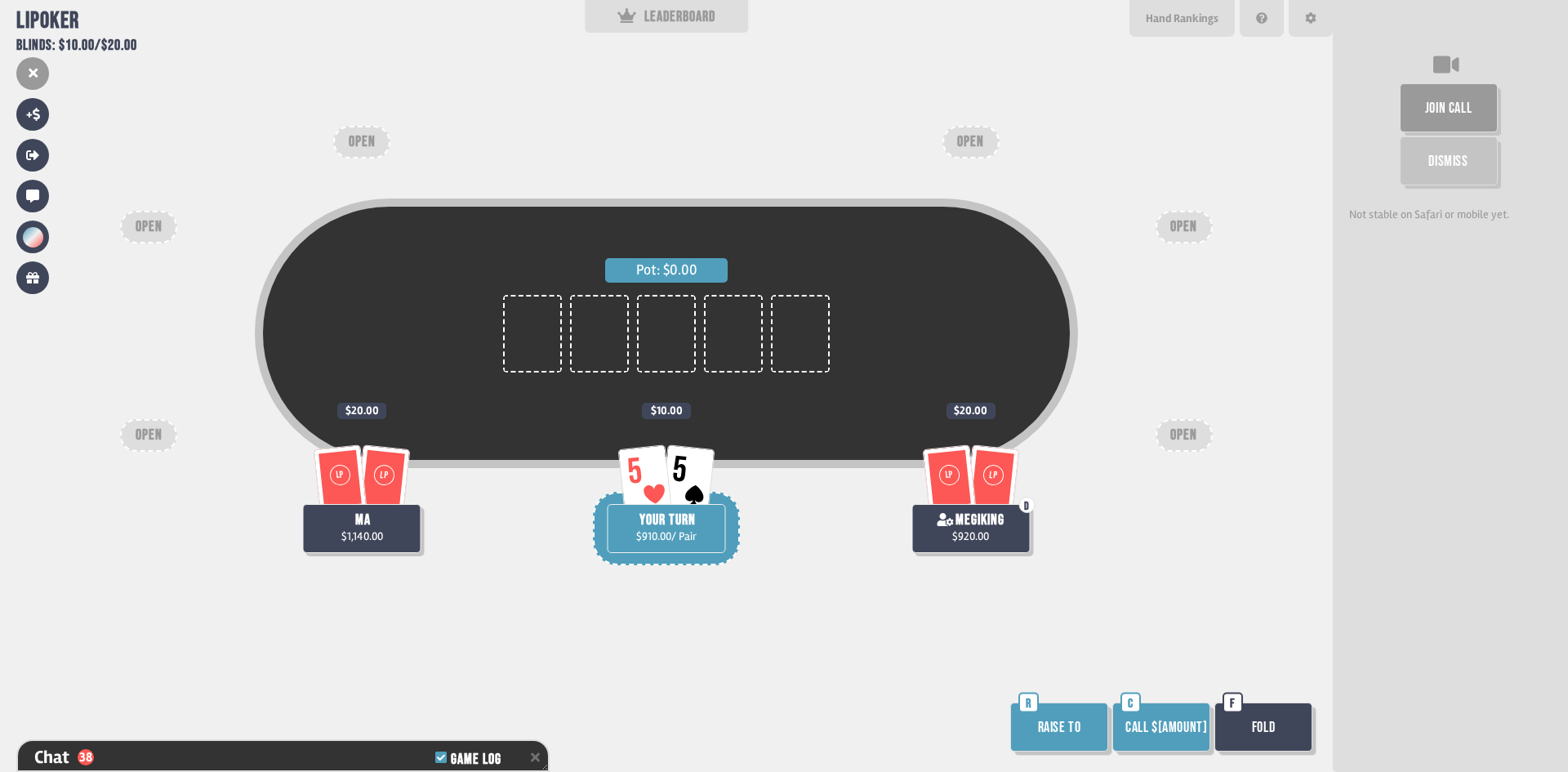 scroll, scrollTop: 971, scrollLeft: 0, axis: vertical 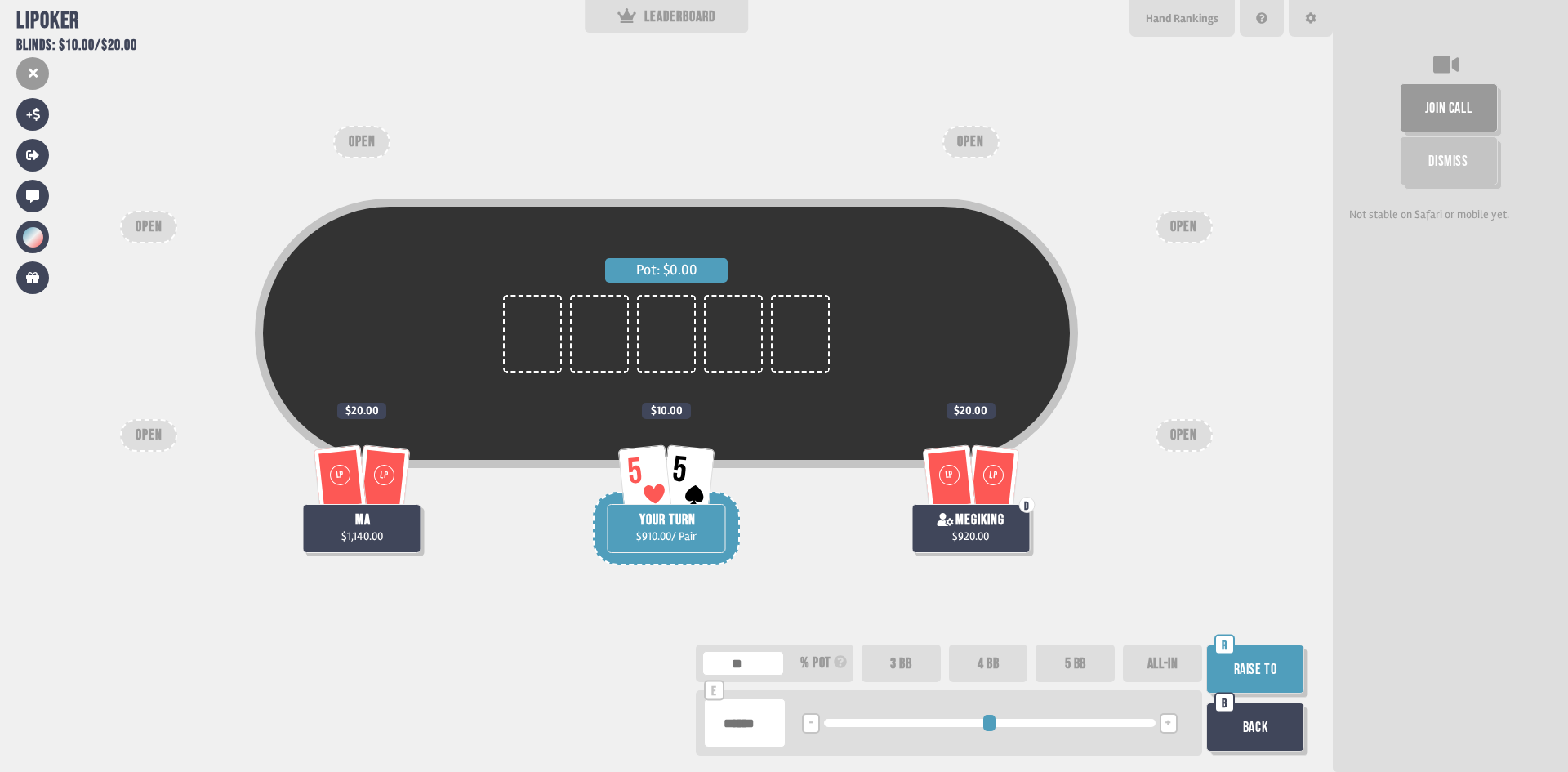 type on "**" 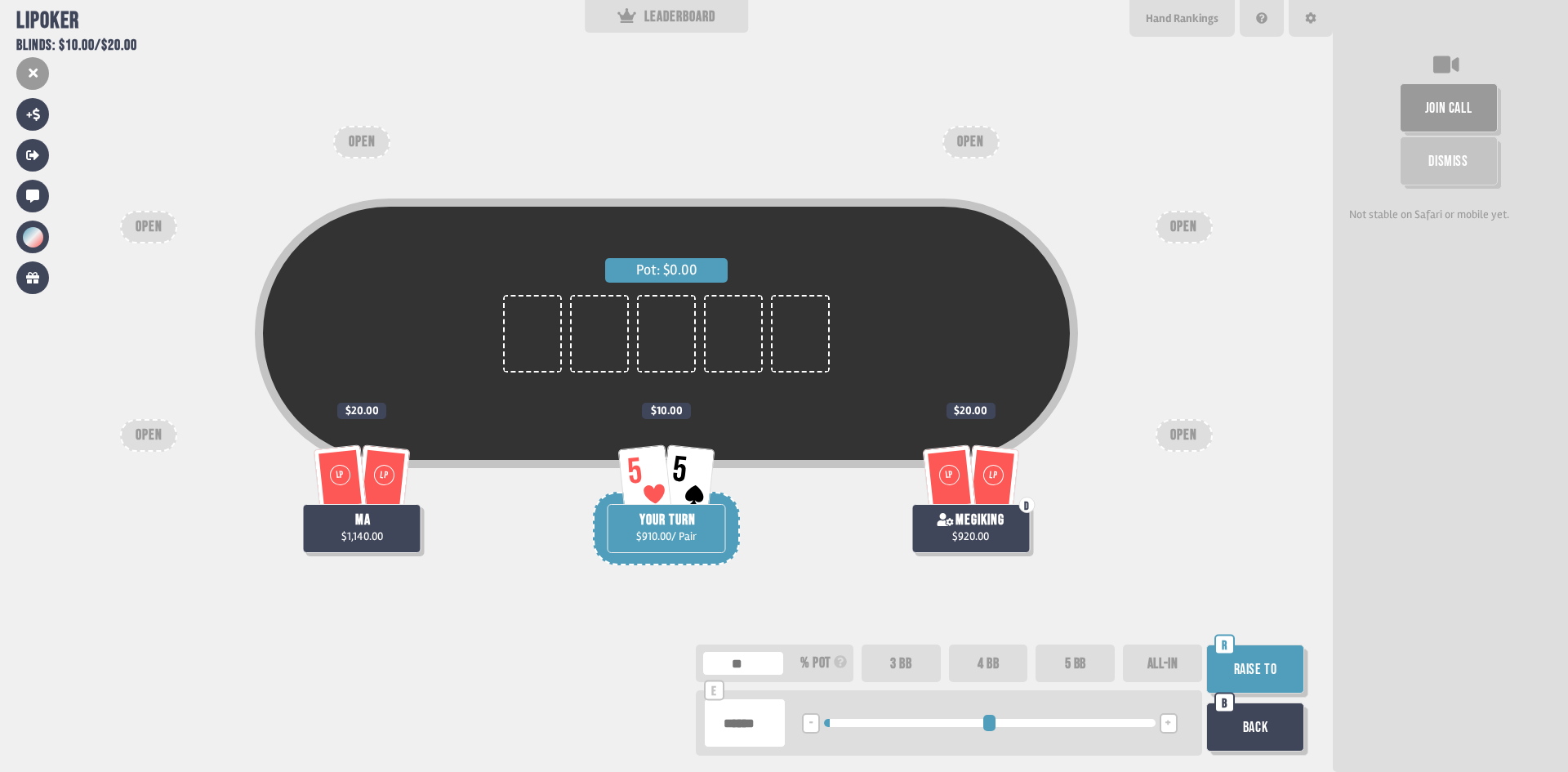 type on "**" 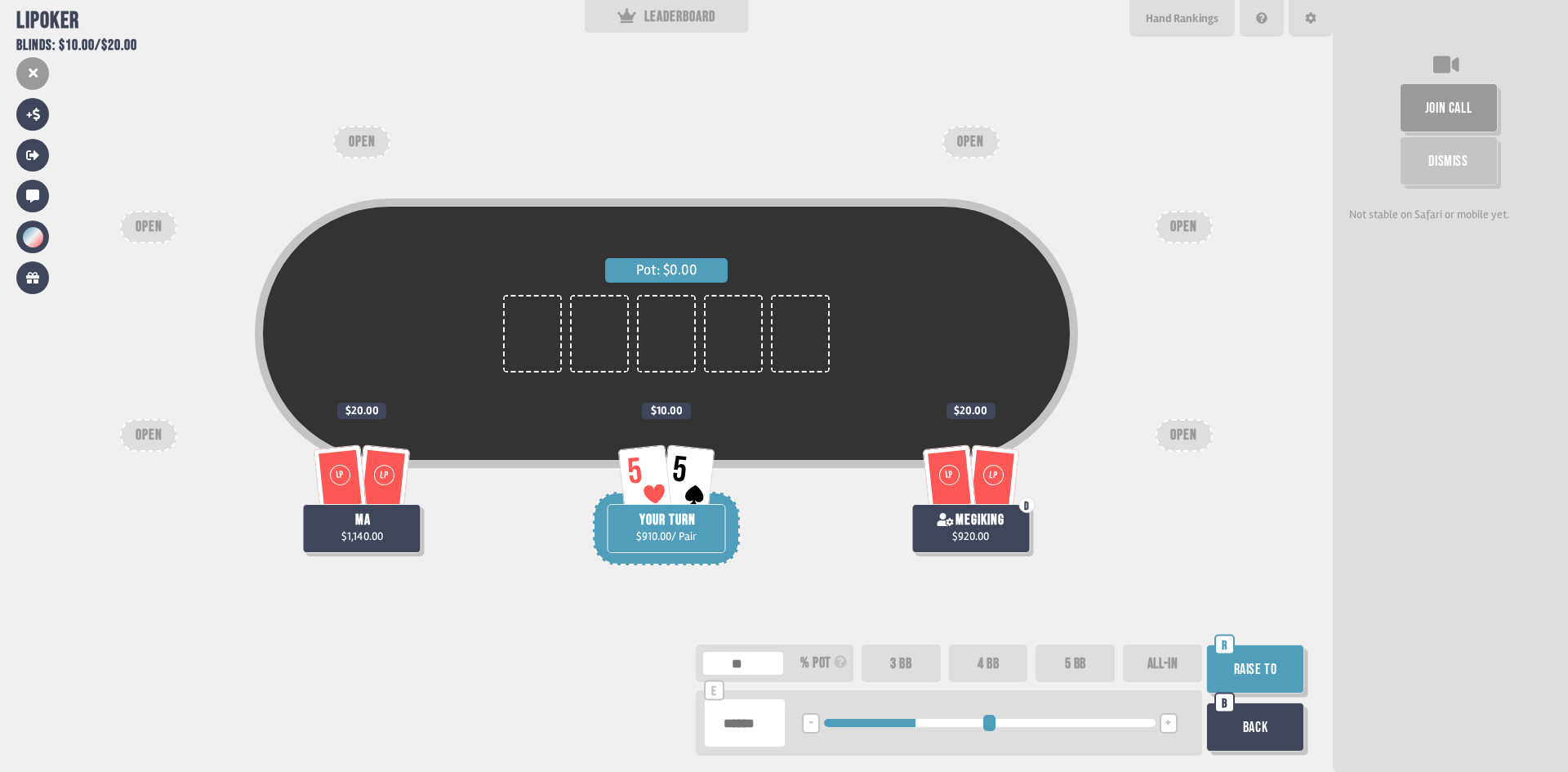 type on "***" 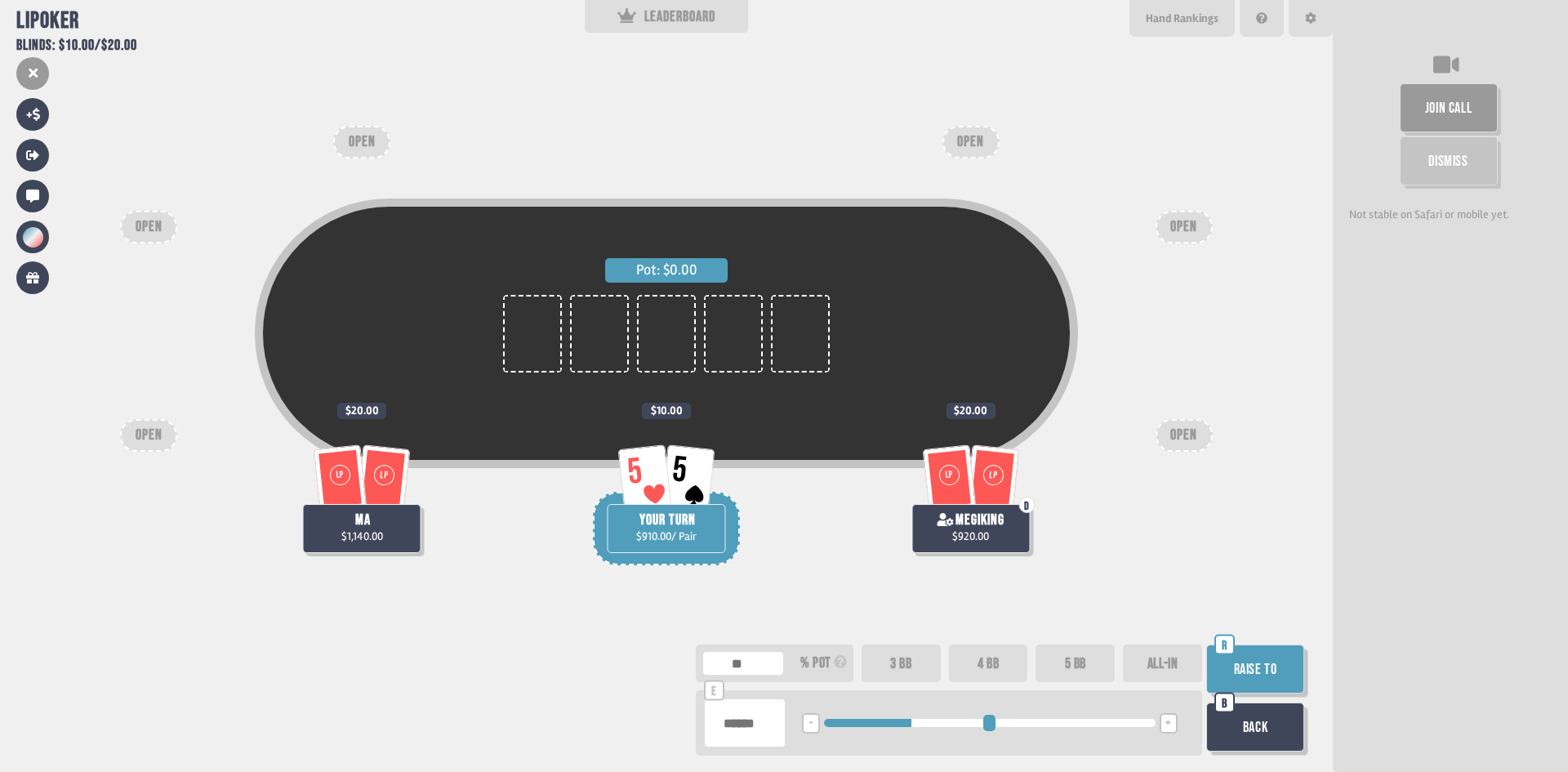 drag, startPoint x: 835, startPoint y: 725, endPoint x: 915, endPoint y: 725, distance: 80 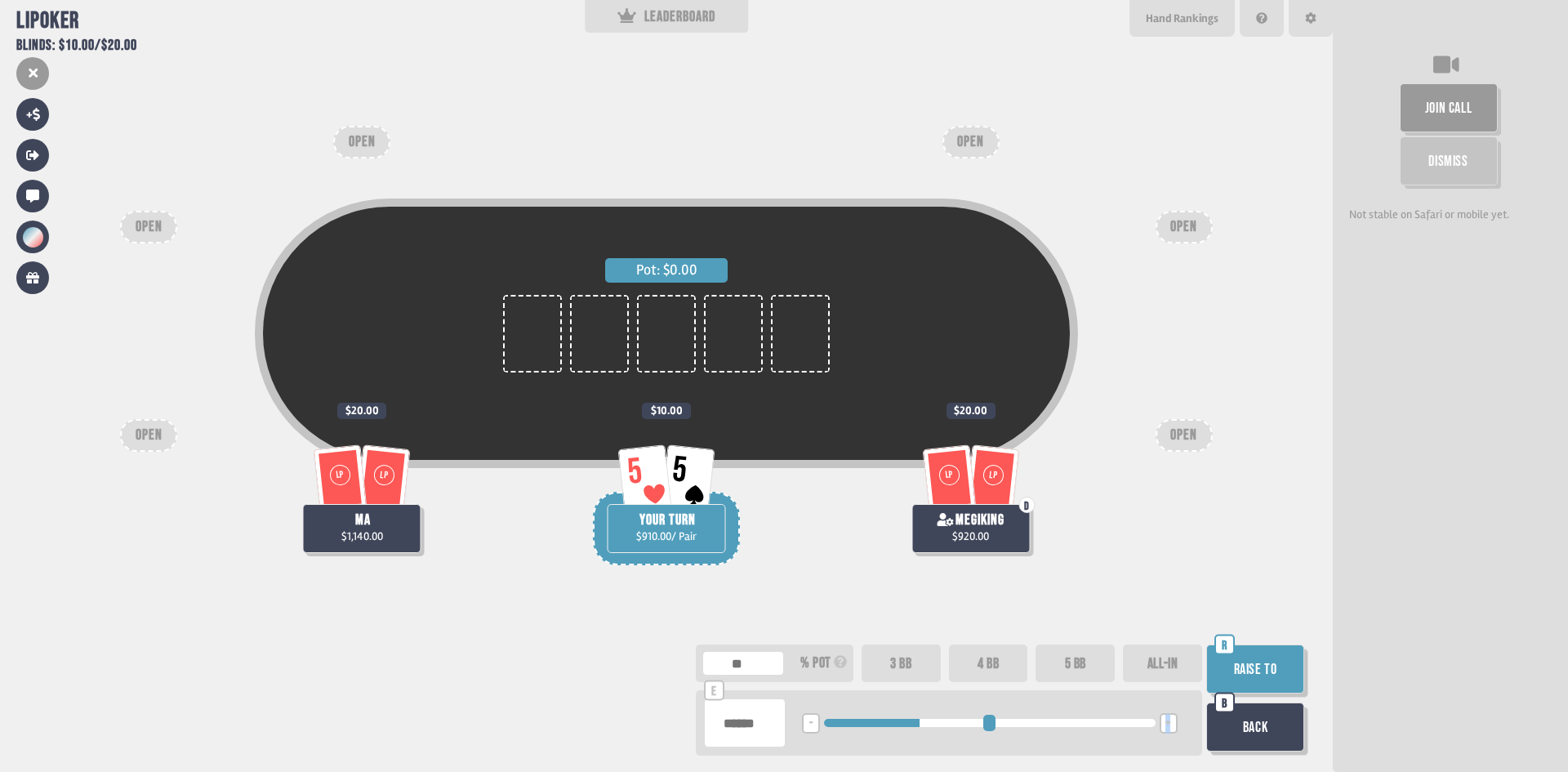 click on "+" at bounding box center (1168, 724) 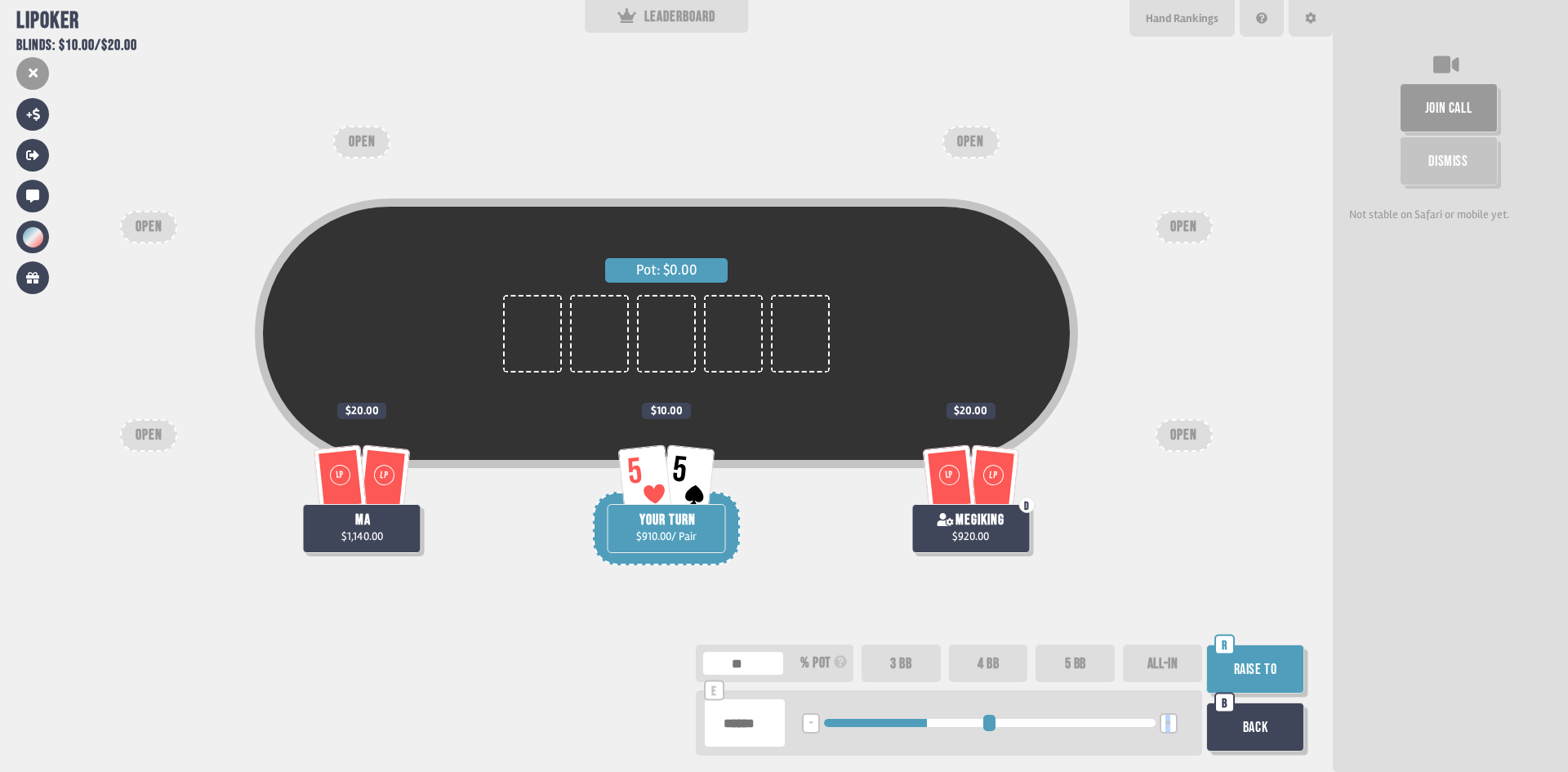 click on "Raise to" at bounding box center [1255, 669] 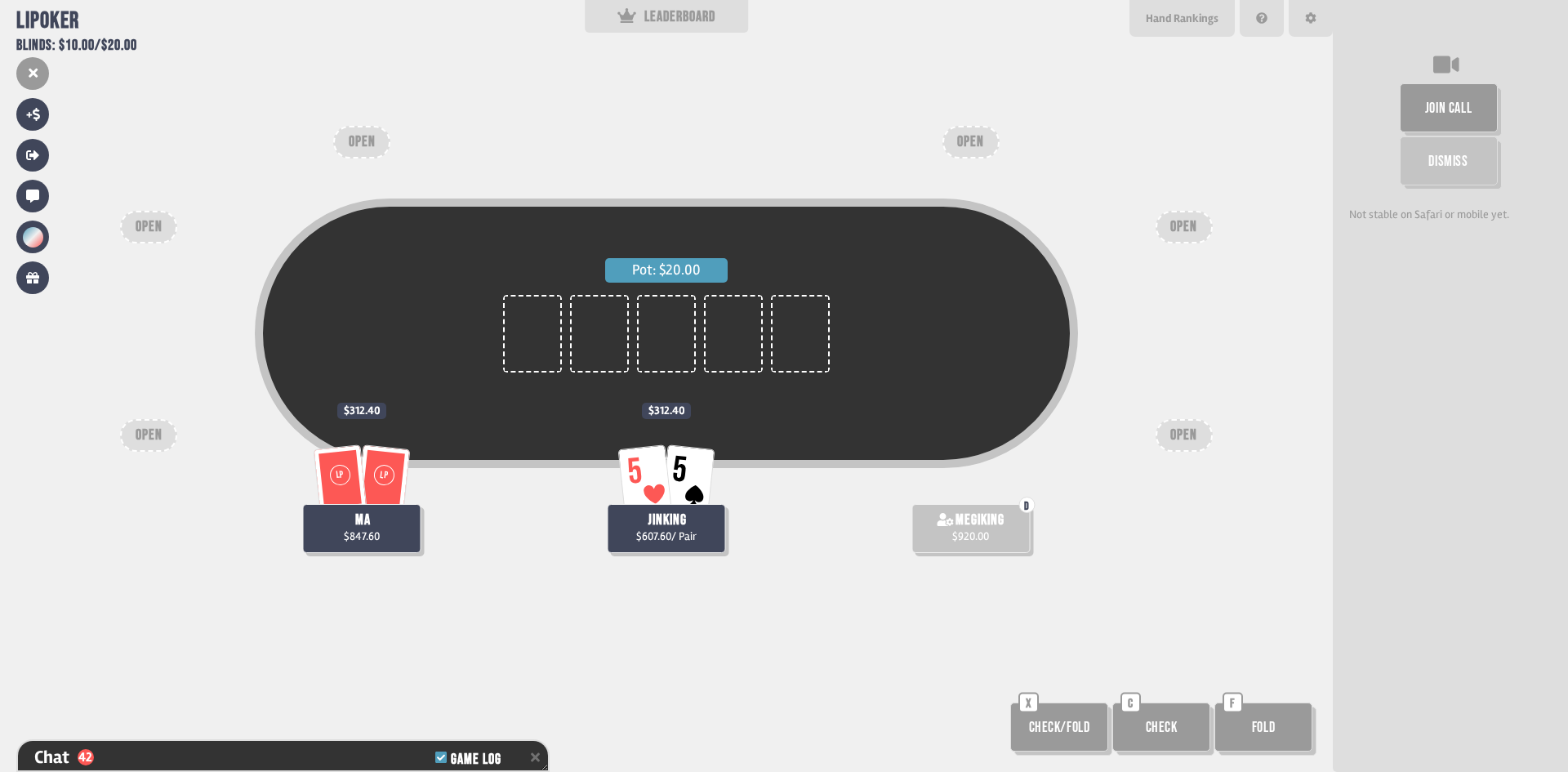 scroll, scrollTop: 1066, scrollLeft: 0, axis: vertical 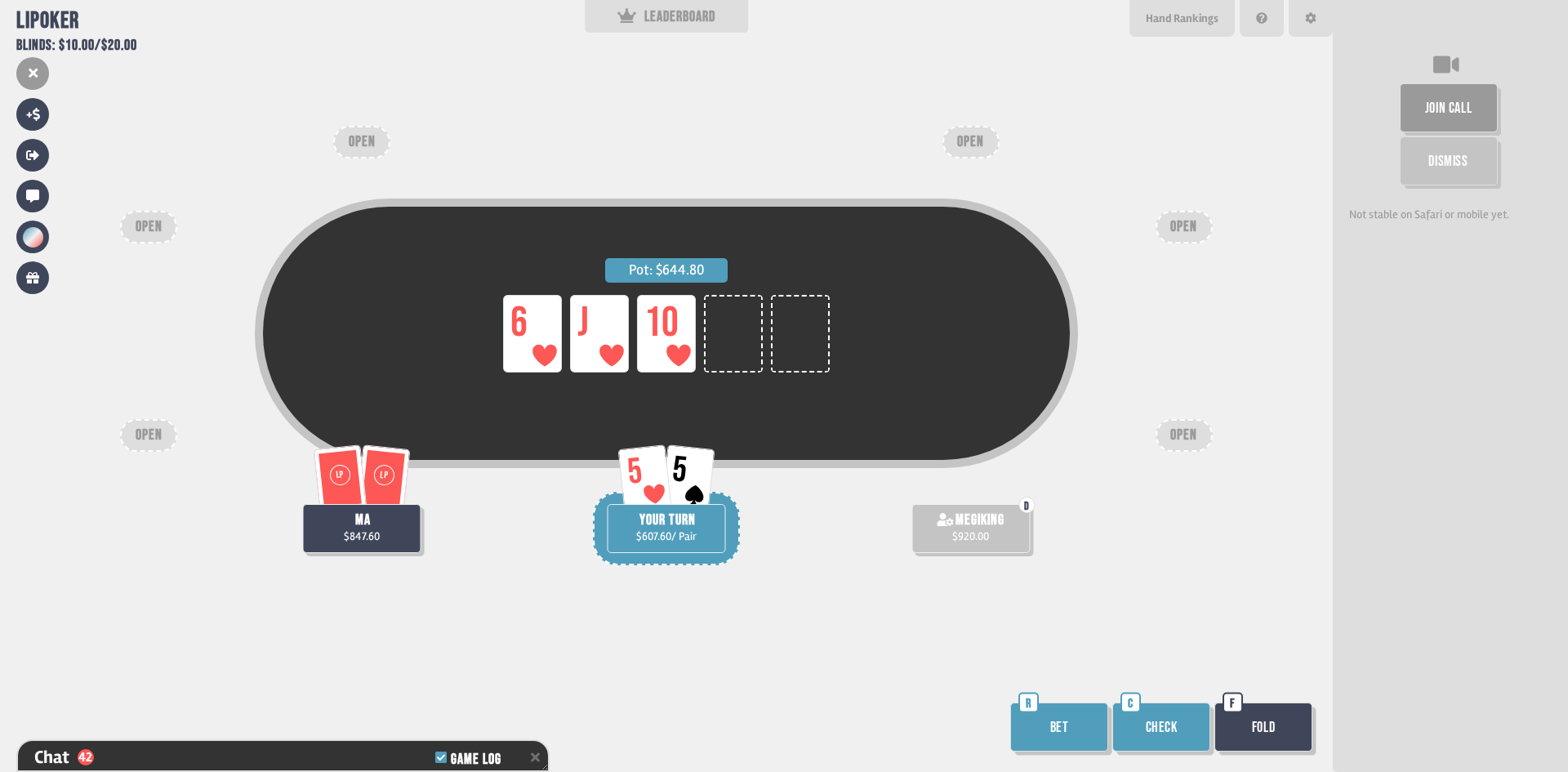 click on "Bet" at bounding box center [1059, 727] 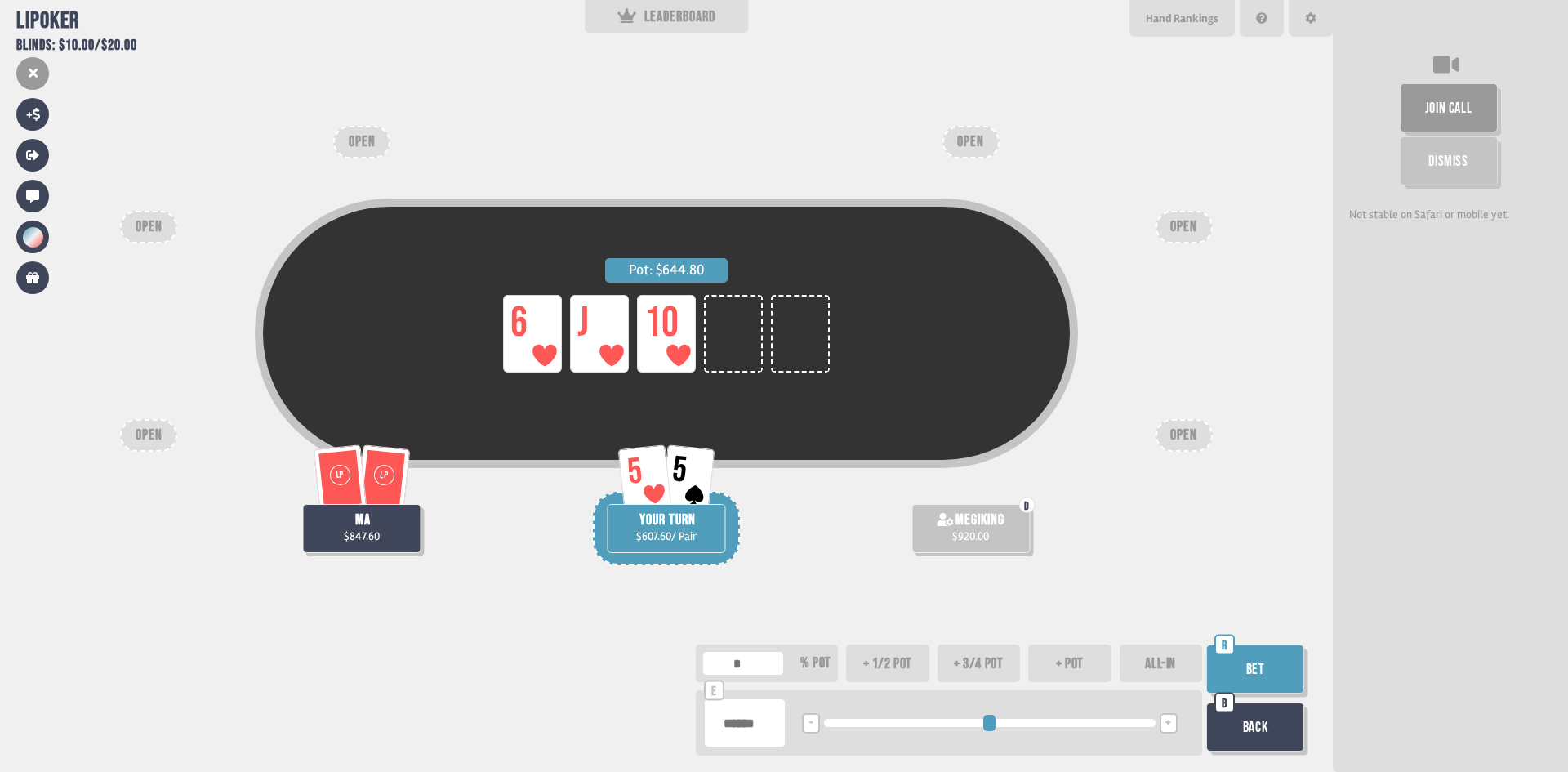 type on "*" 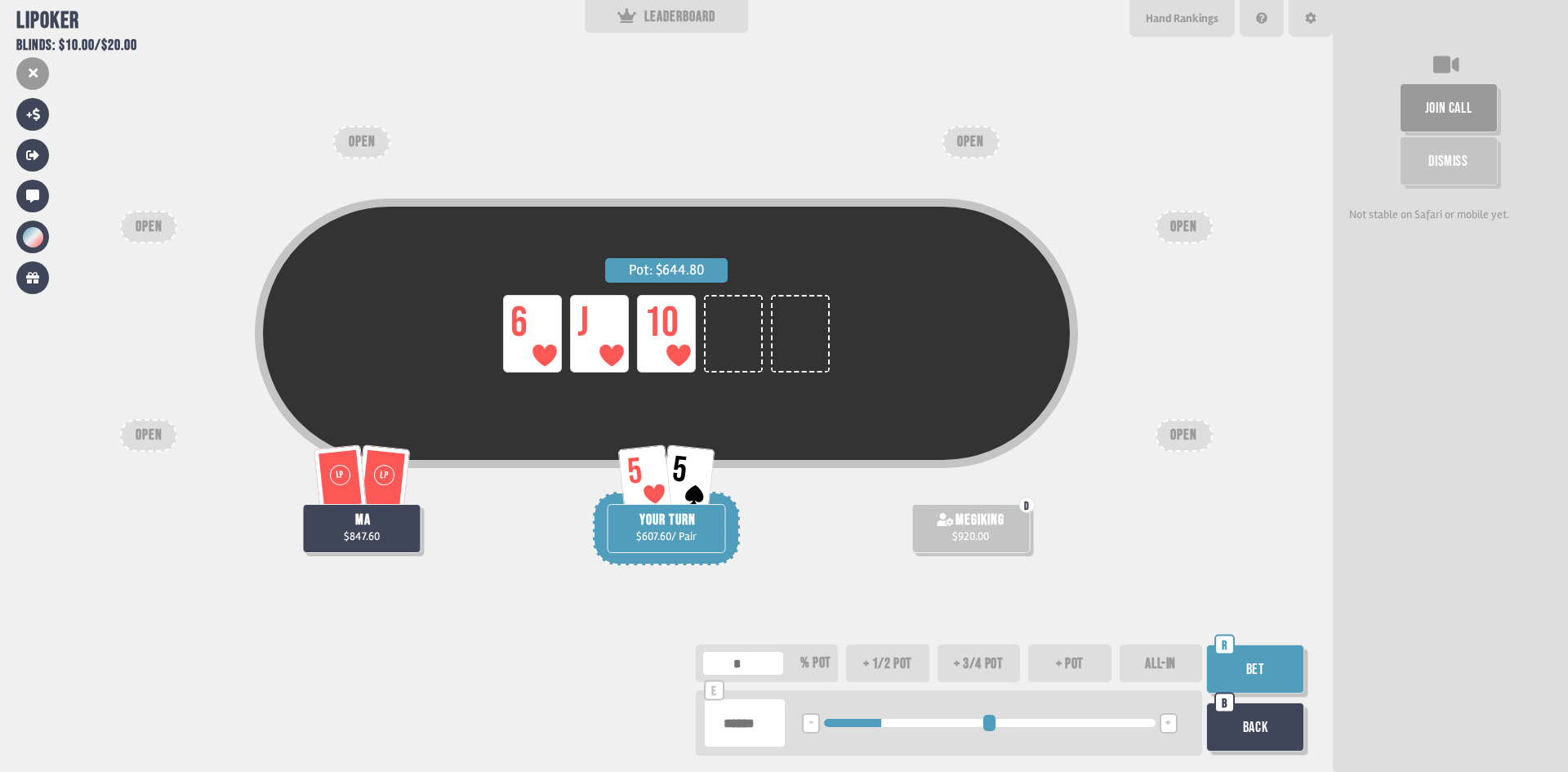 type on "******" 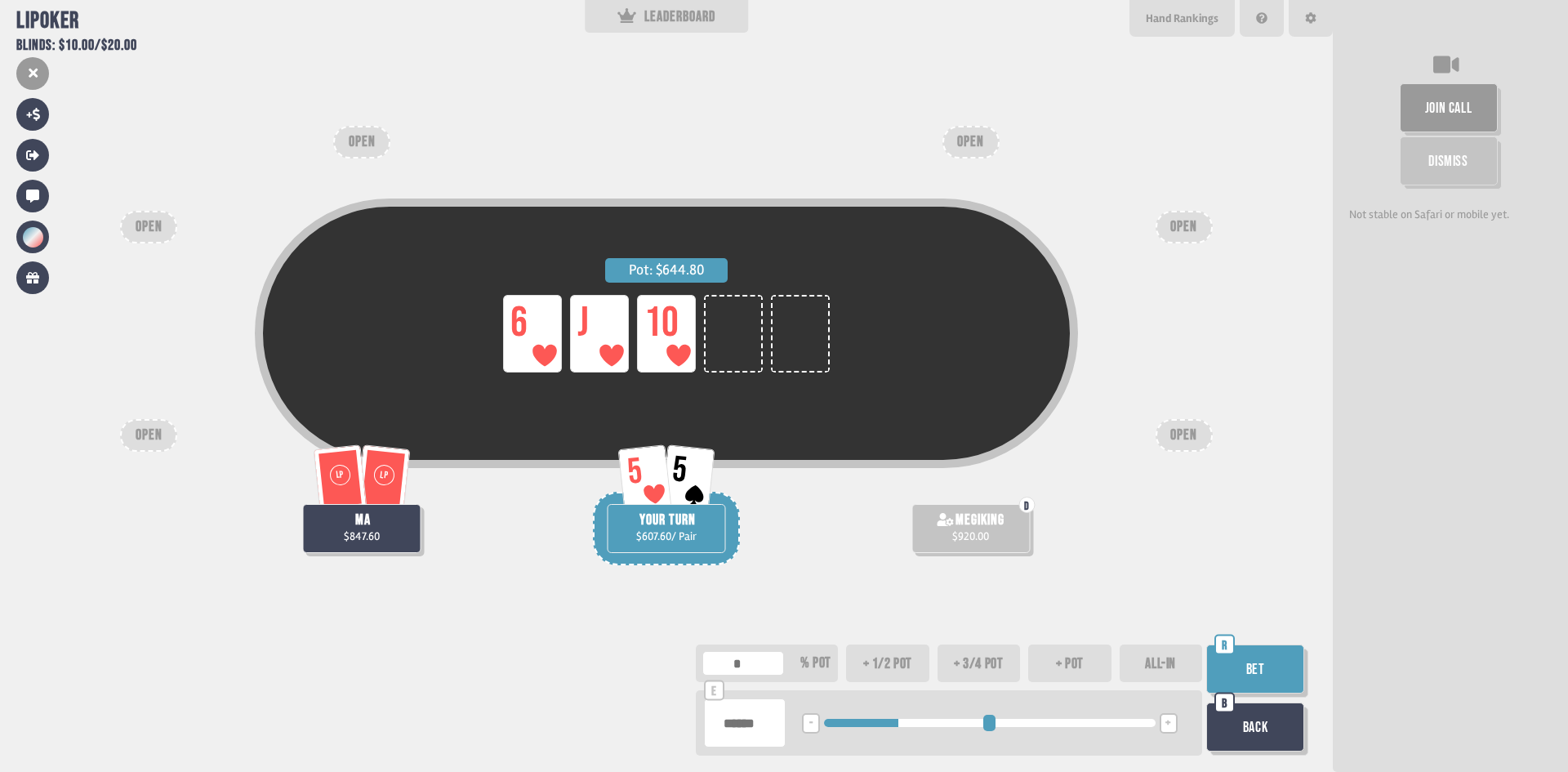 type on "******" 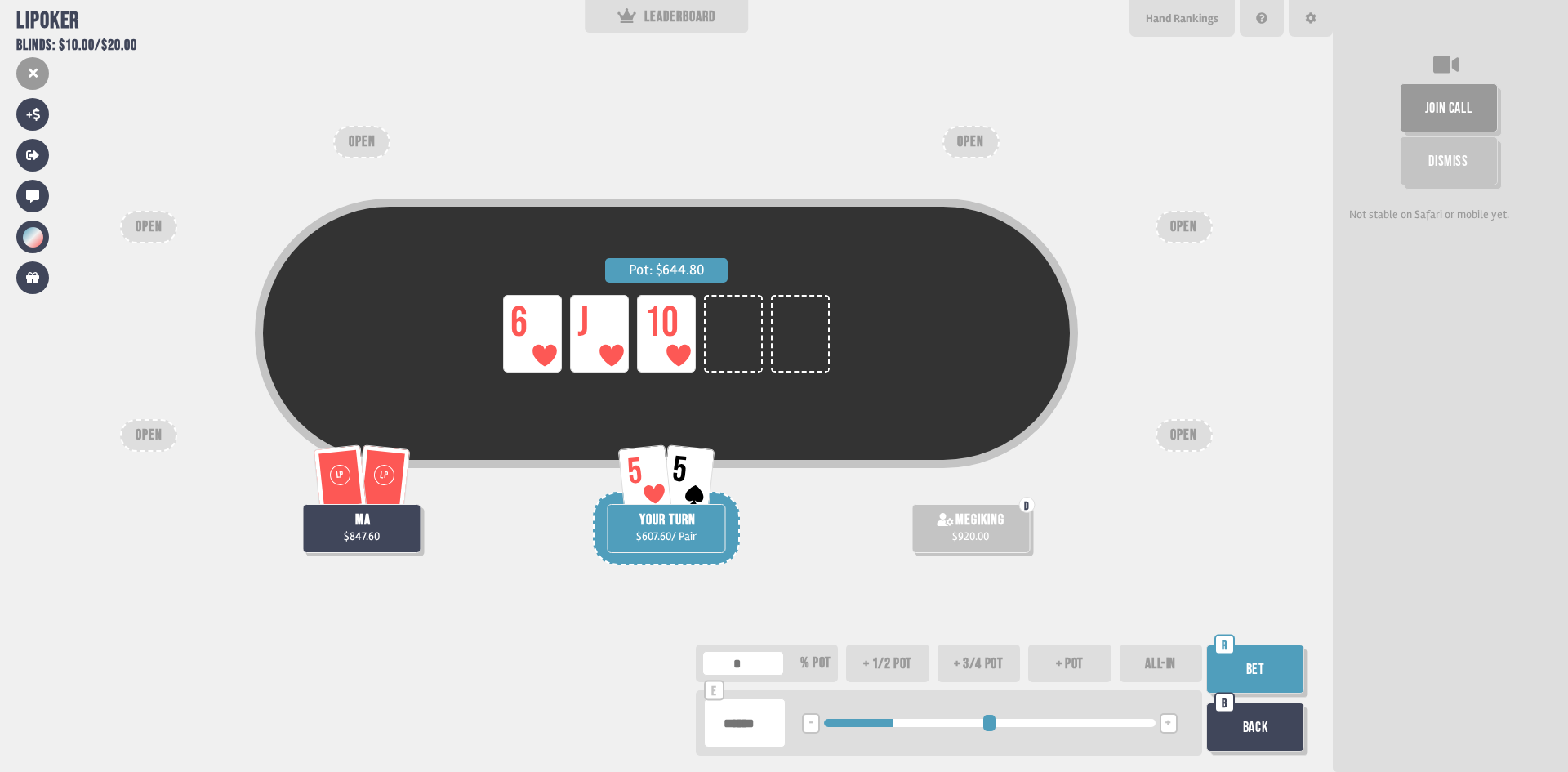 type on "******" 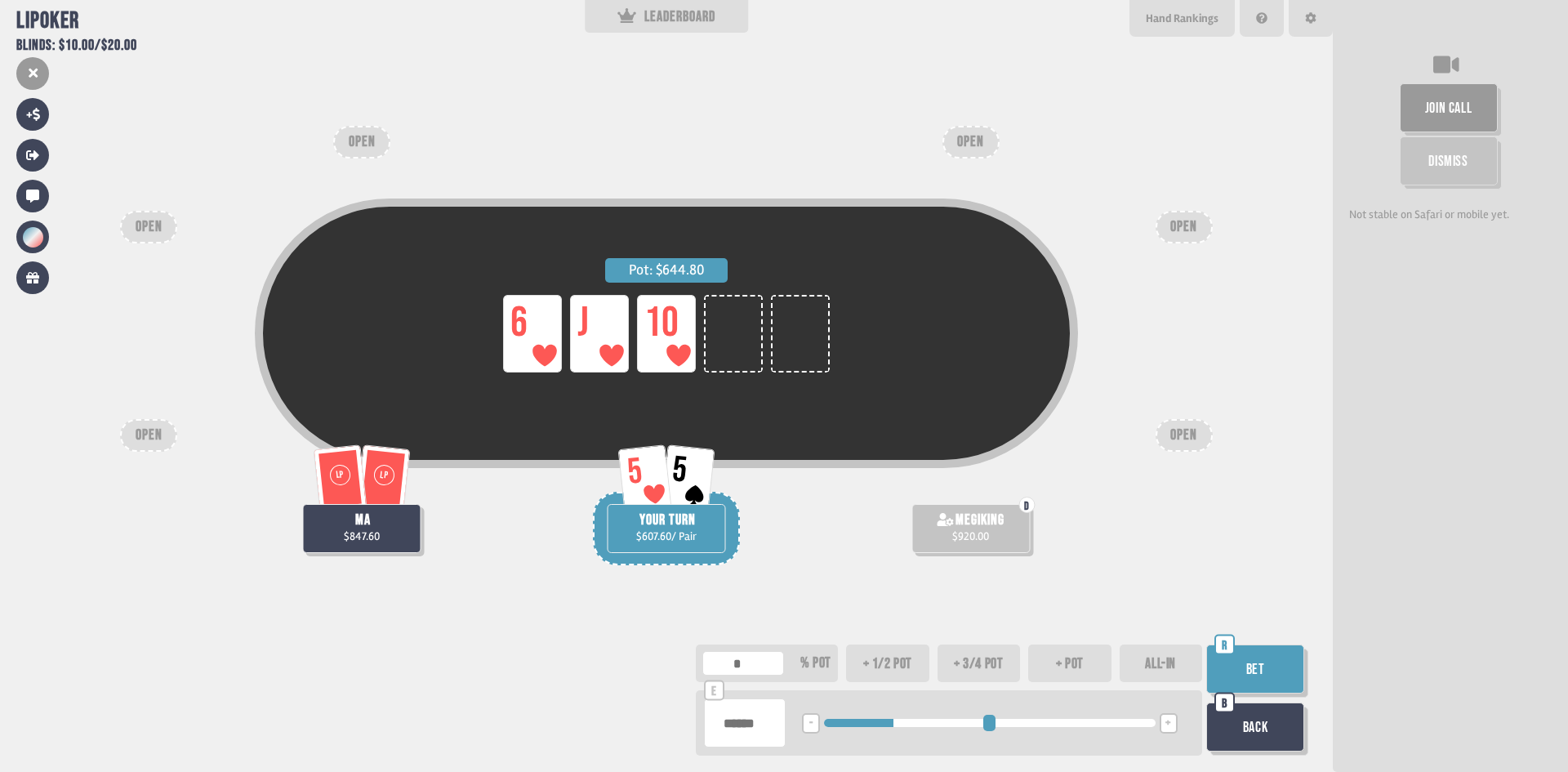 drag, startPoint x: 839, startPoint y: 718, endPoint x: 897, endPoint y: 718, distance: 58 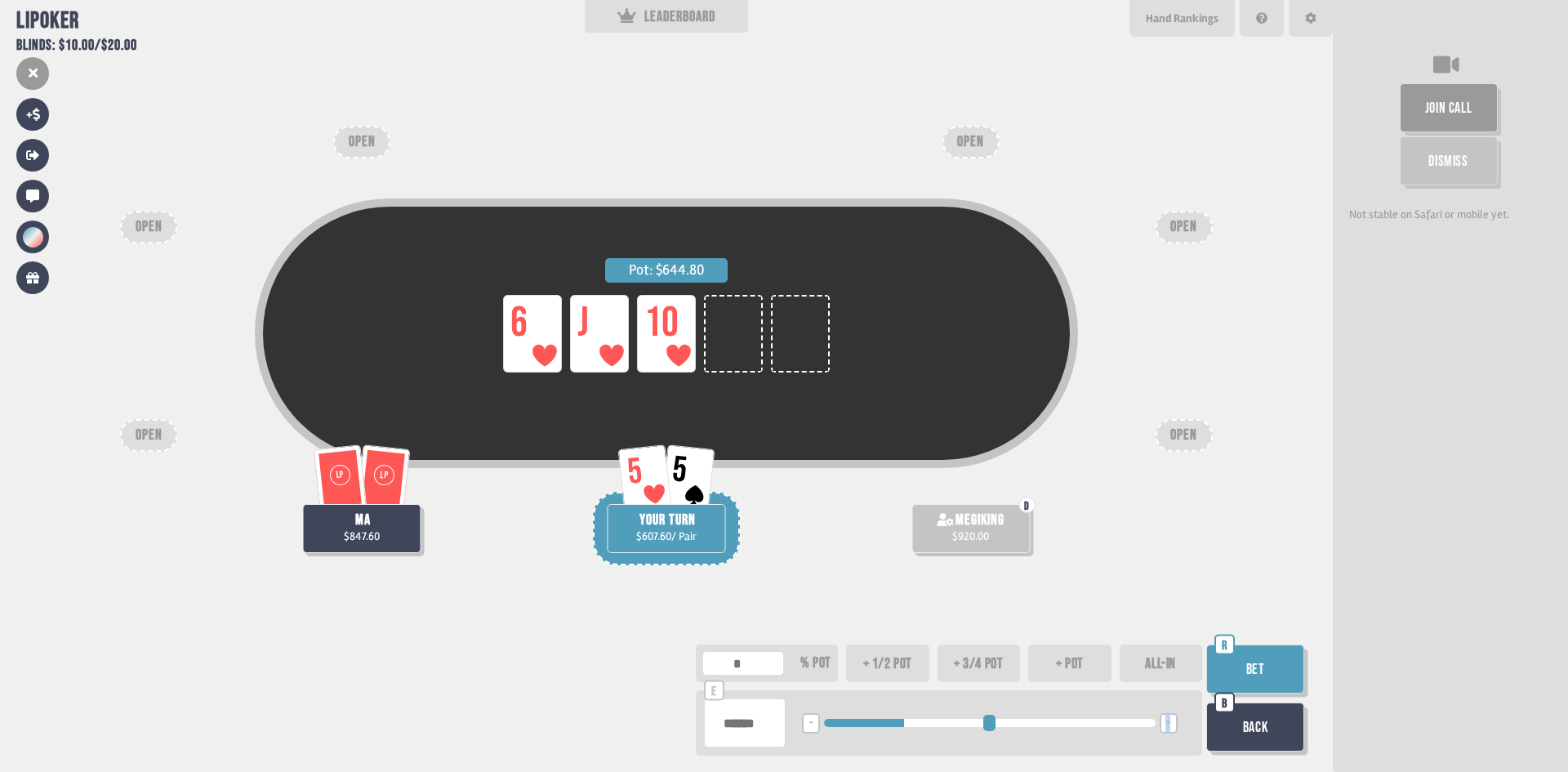 click on "+" at bounding box center [1168, 724] 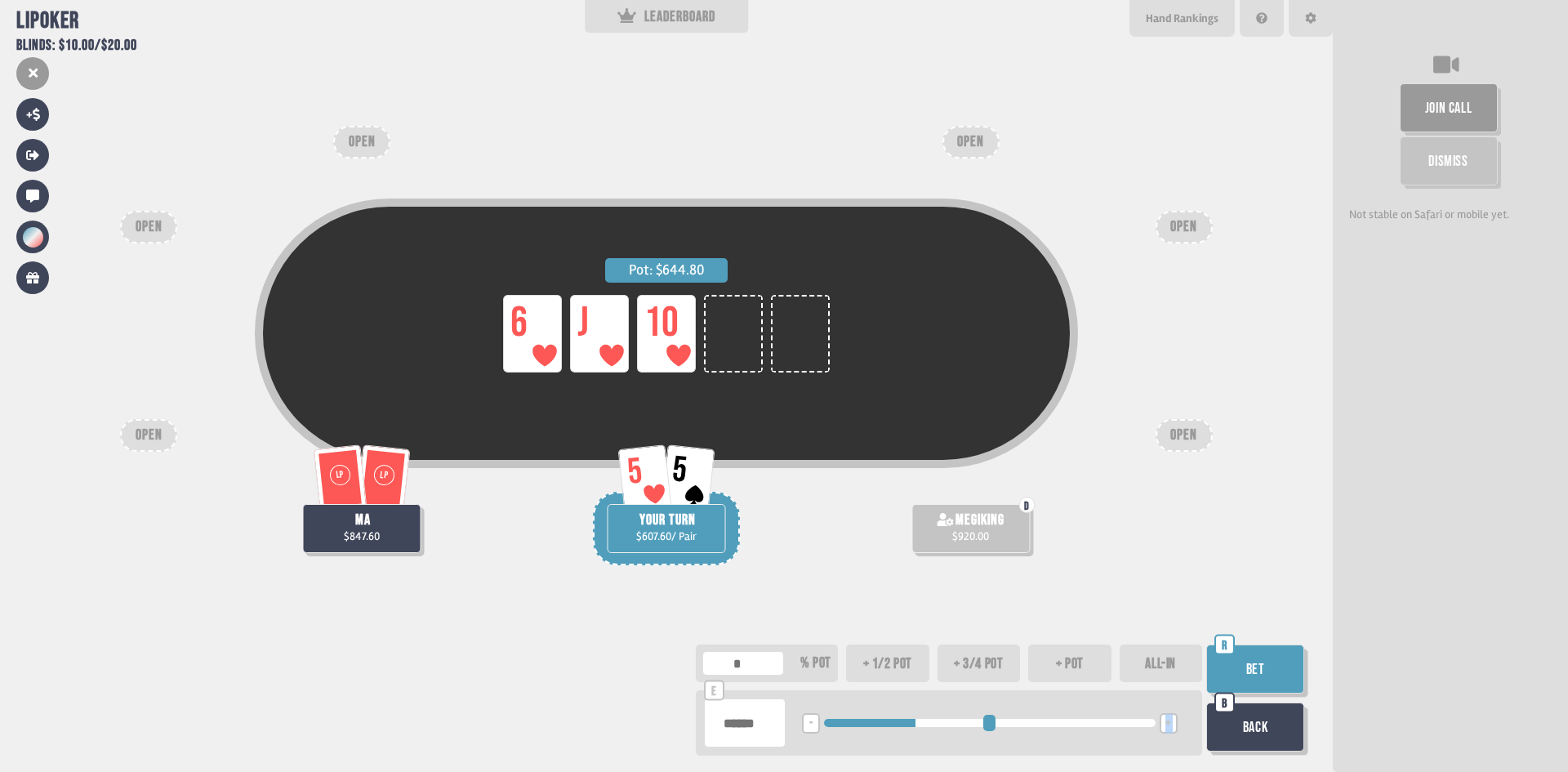 click on "+" at bounding box center [1168, 724] 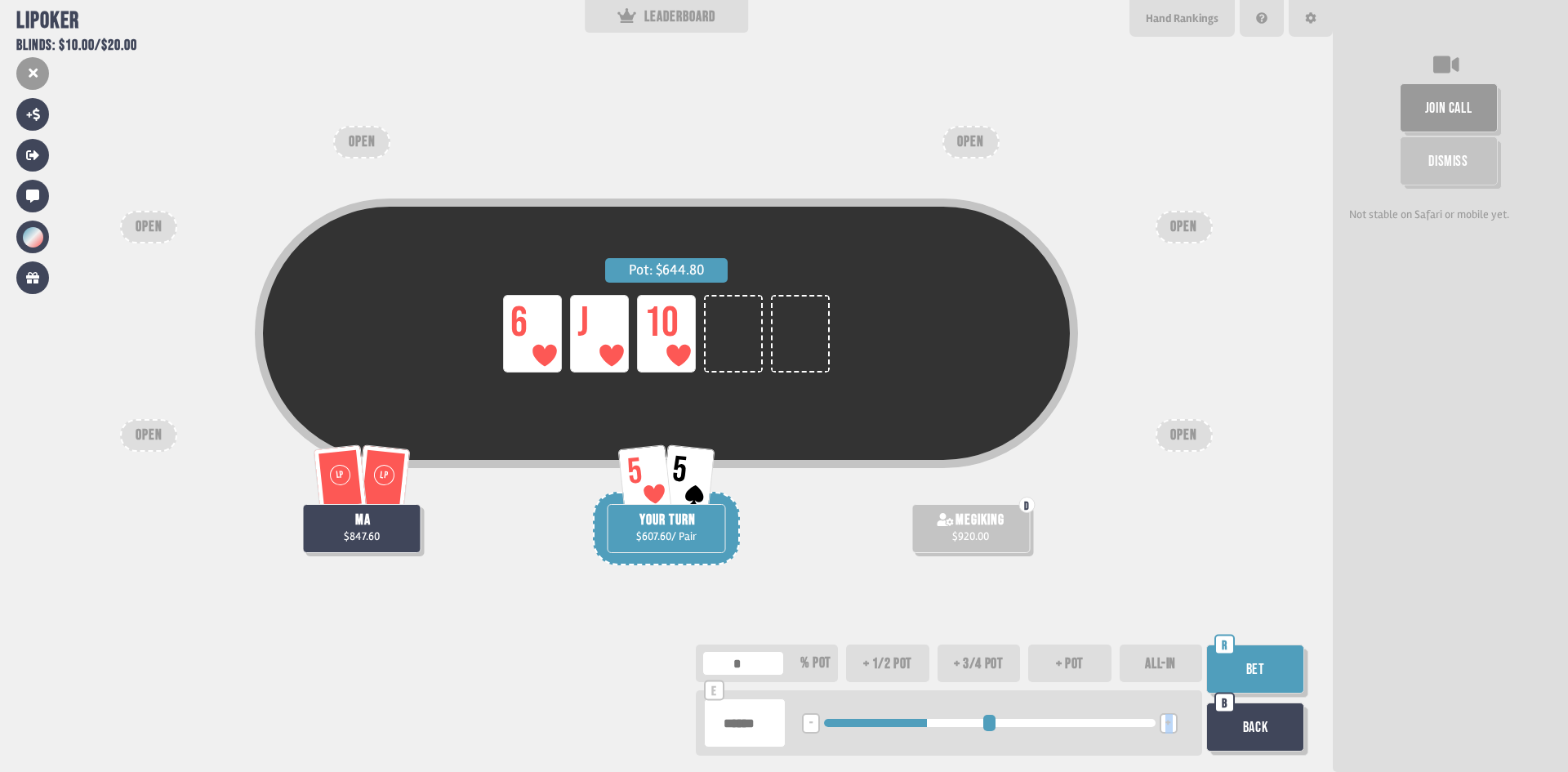 click on "+" at bounding box center [1168, 724] 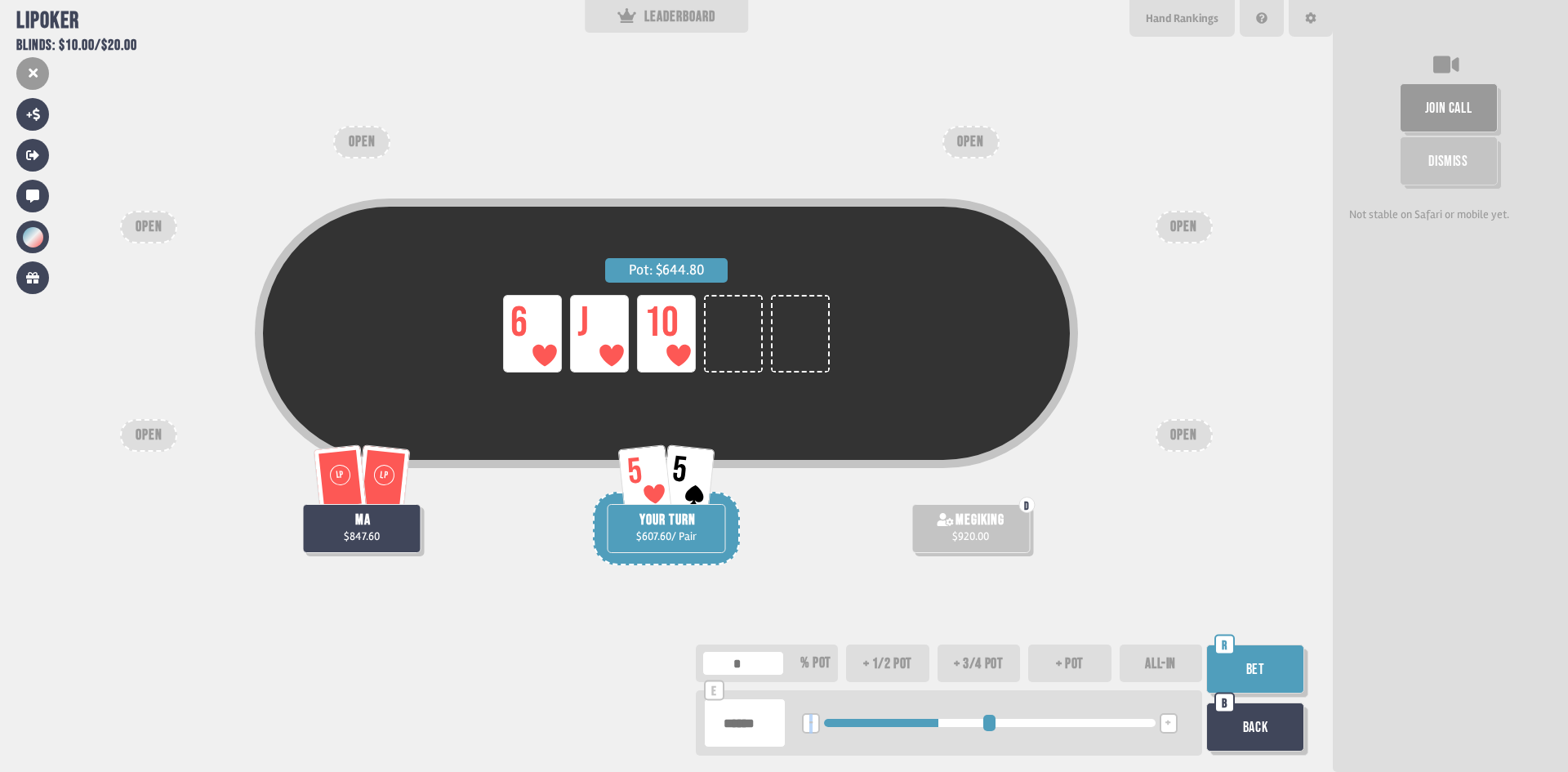 click on "-" at bounding box center [811, 723] 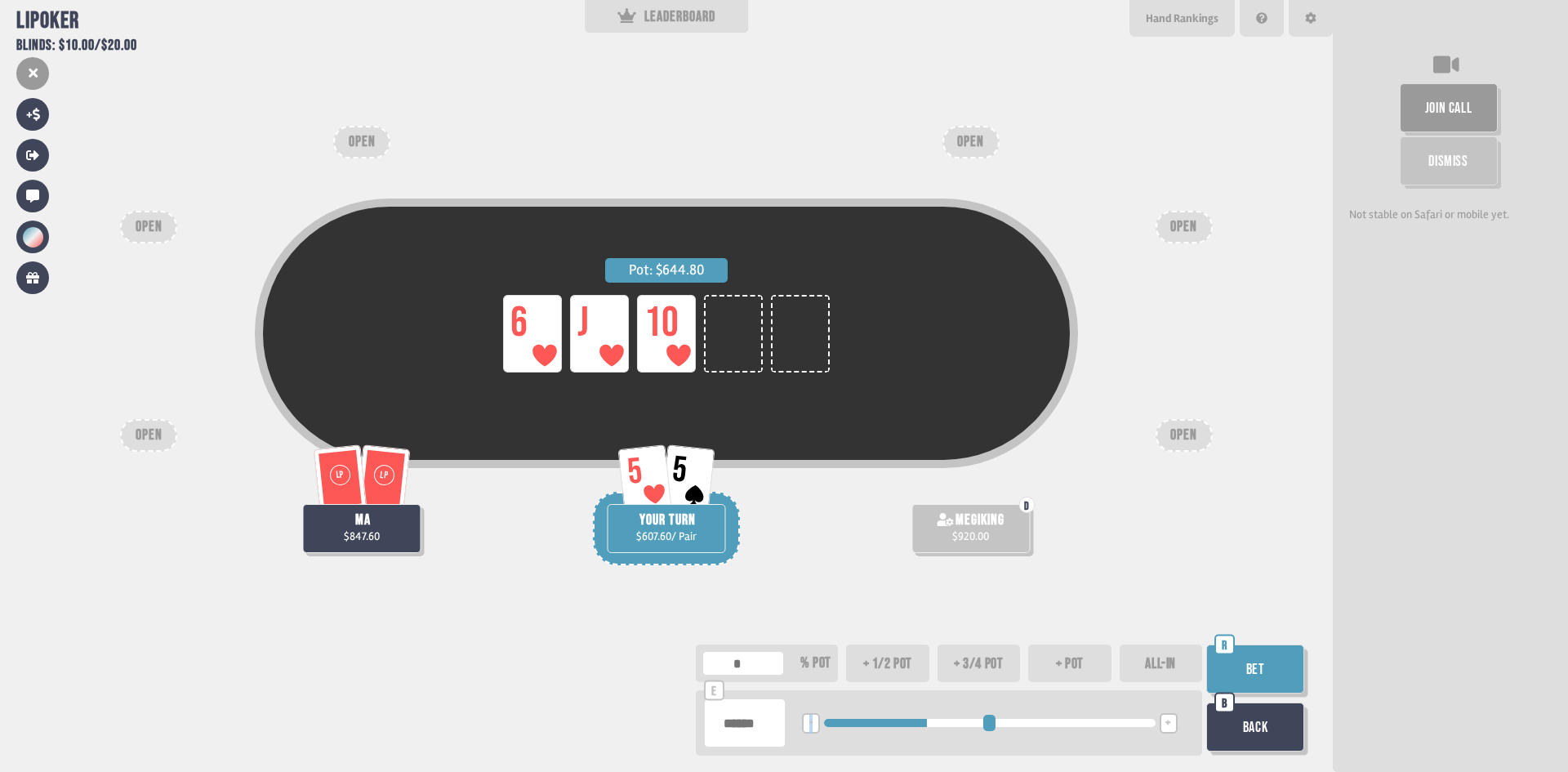 click on "Bet" at bounding box center (1255, 669) 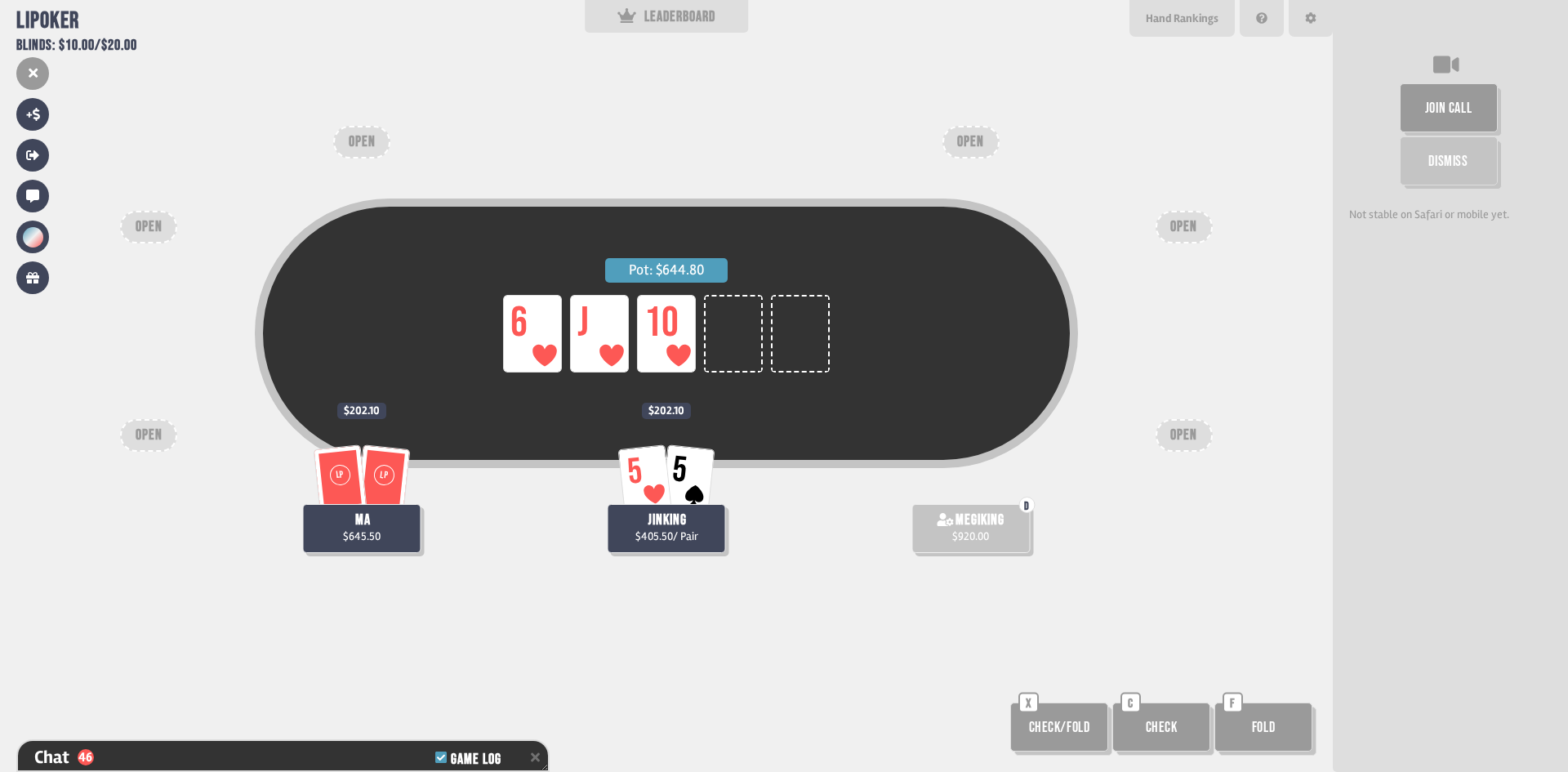 scroll, scrollTop: 1161, scrollLeft: 0, axis: vertical 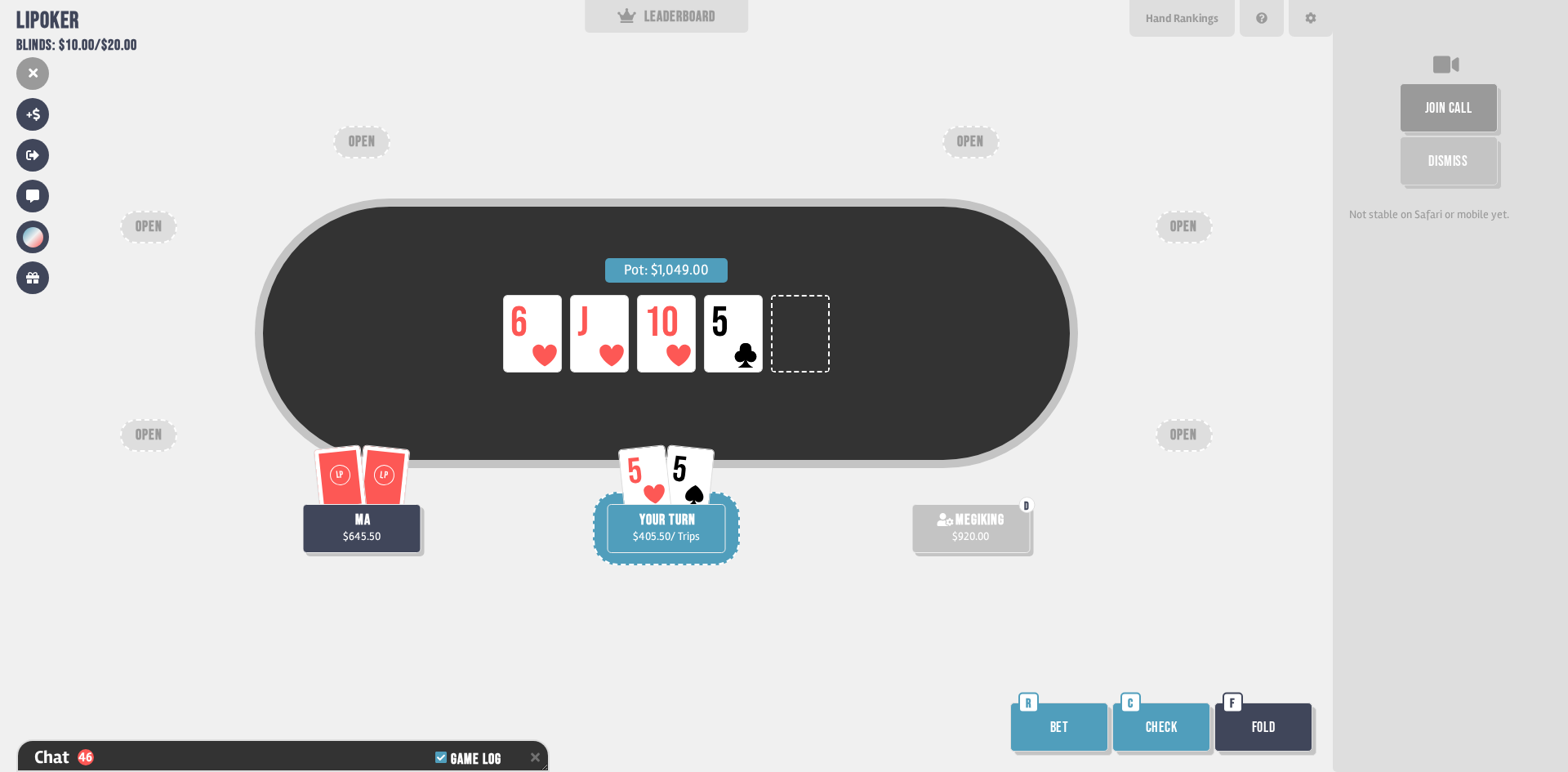 click on "Bet" at bounding box center (1059, 727) 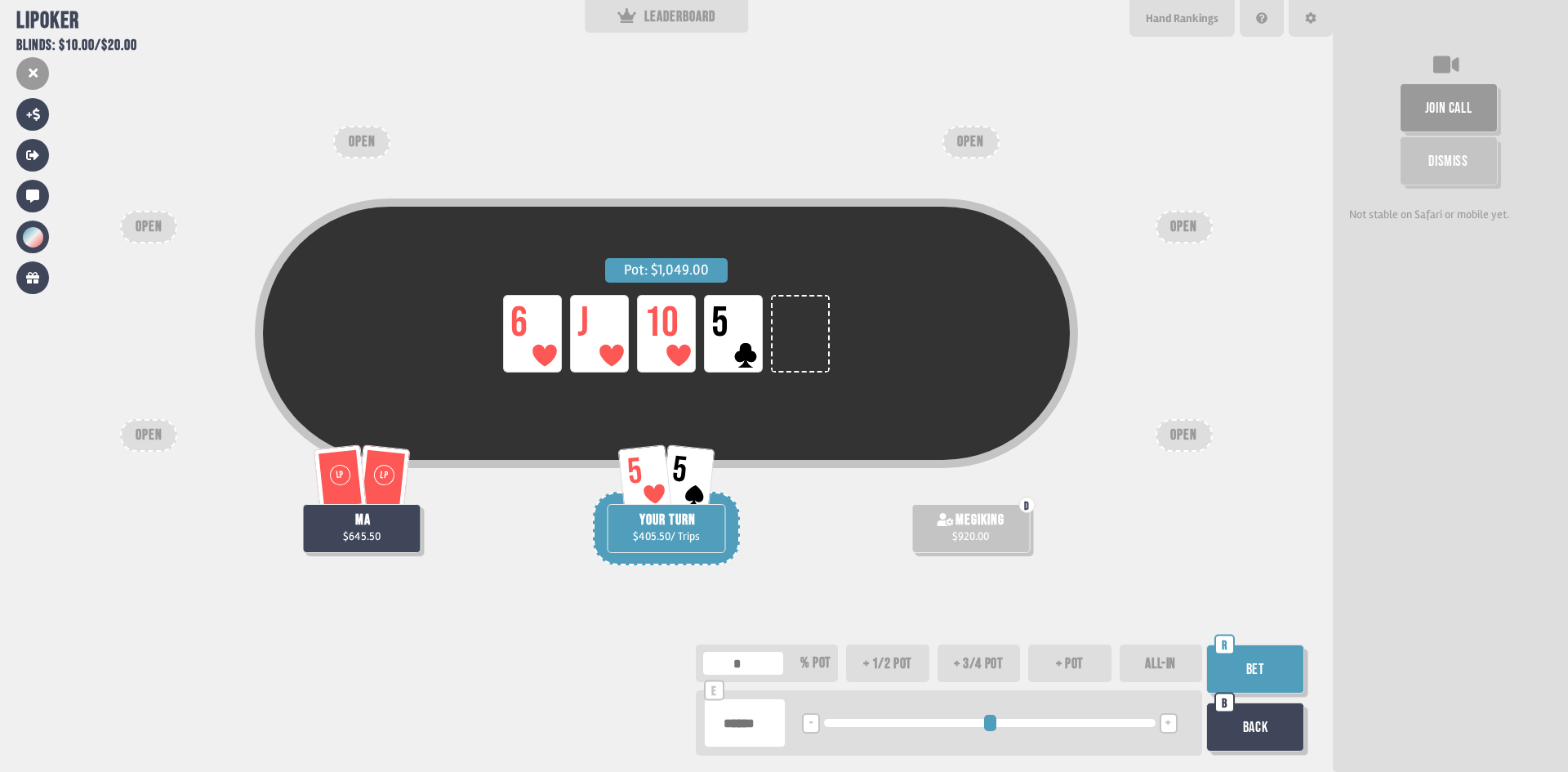 click on "+" at bounding box center (1169, 723) 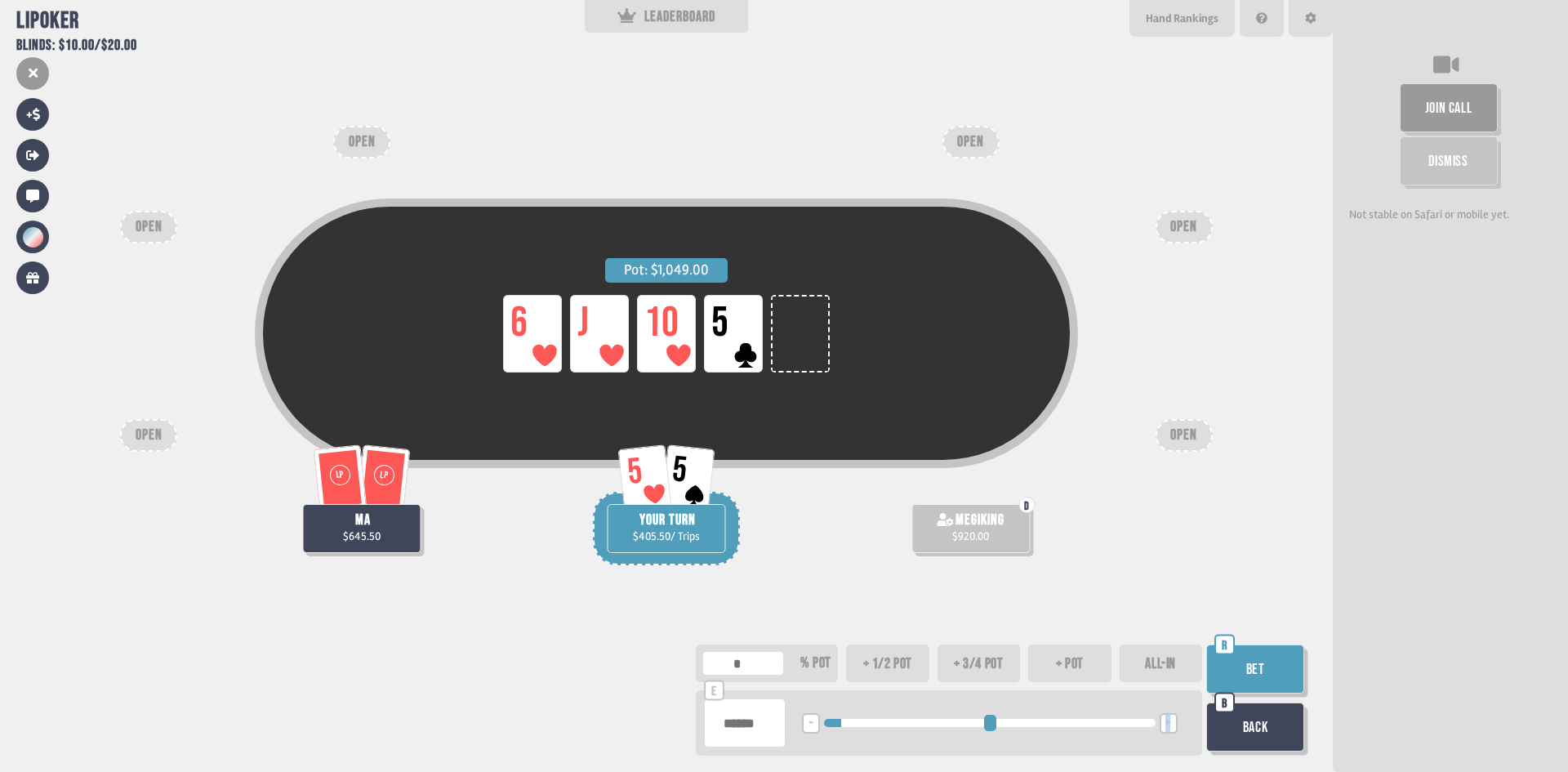 click on "+" at bounding box center (1169, 723) 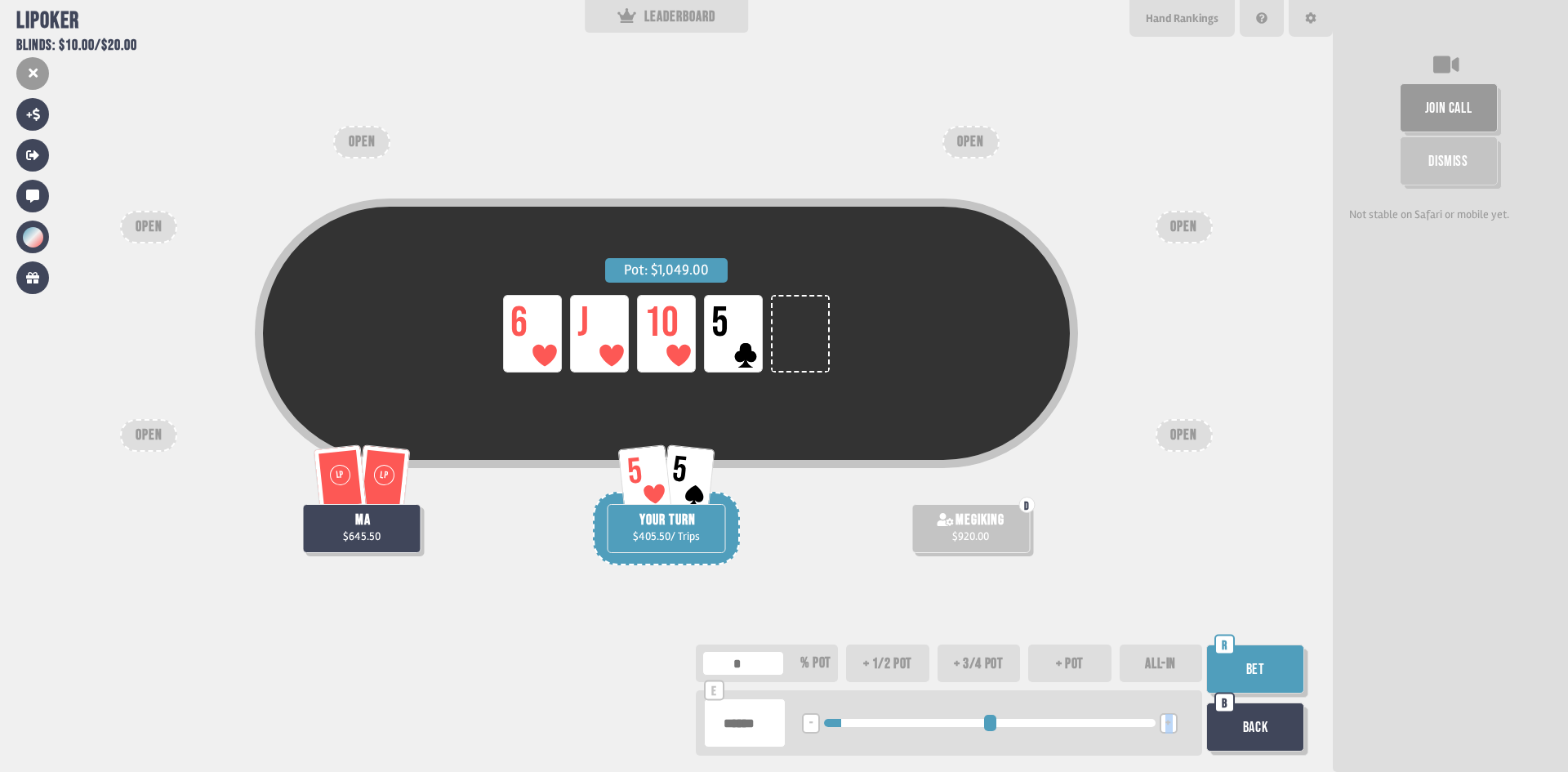 click on "+" at bounding box center [1169, 723] 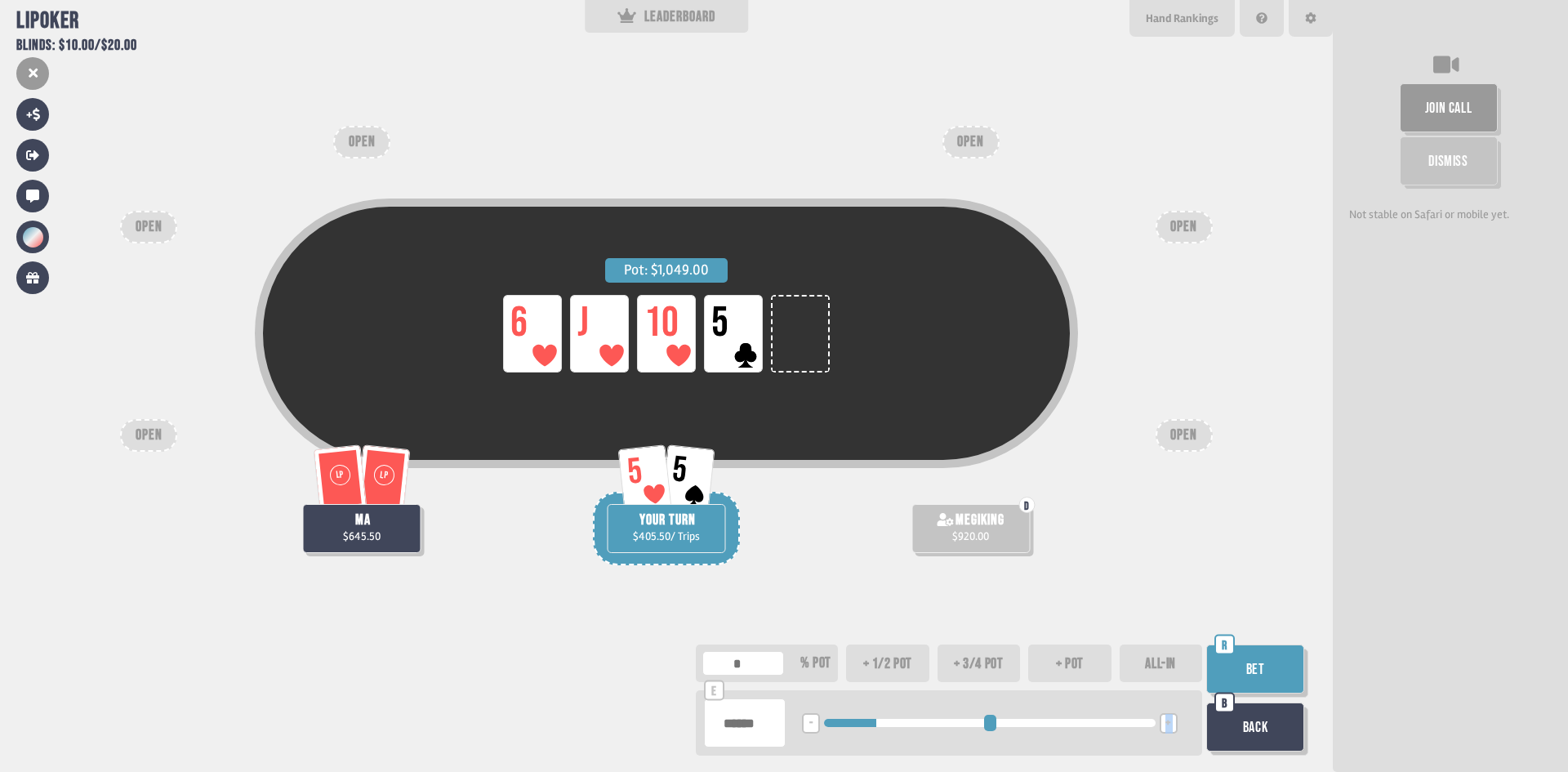 click on "+" at bounding box center [1169, 723] 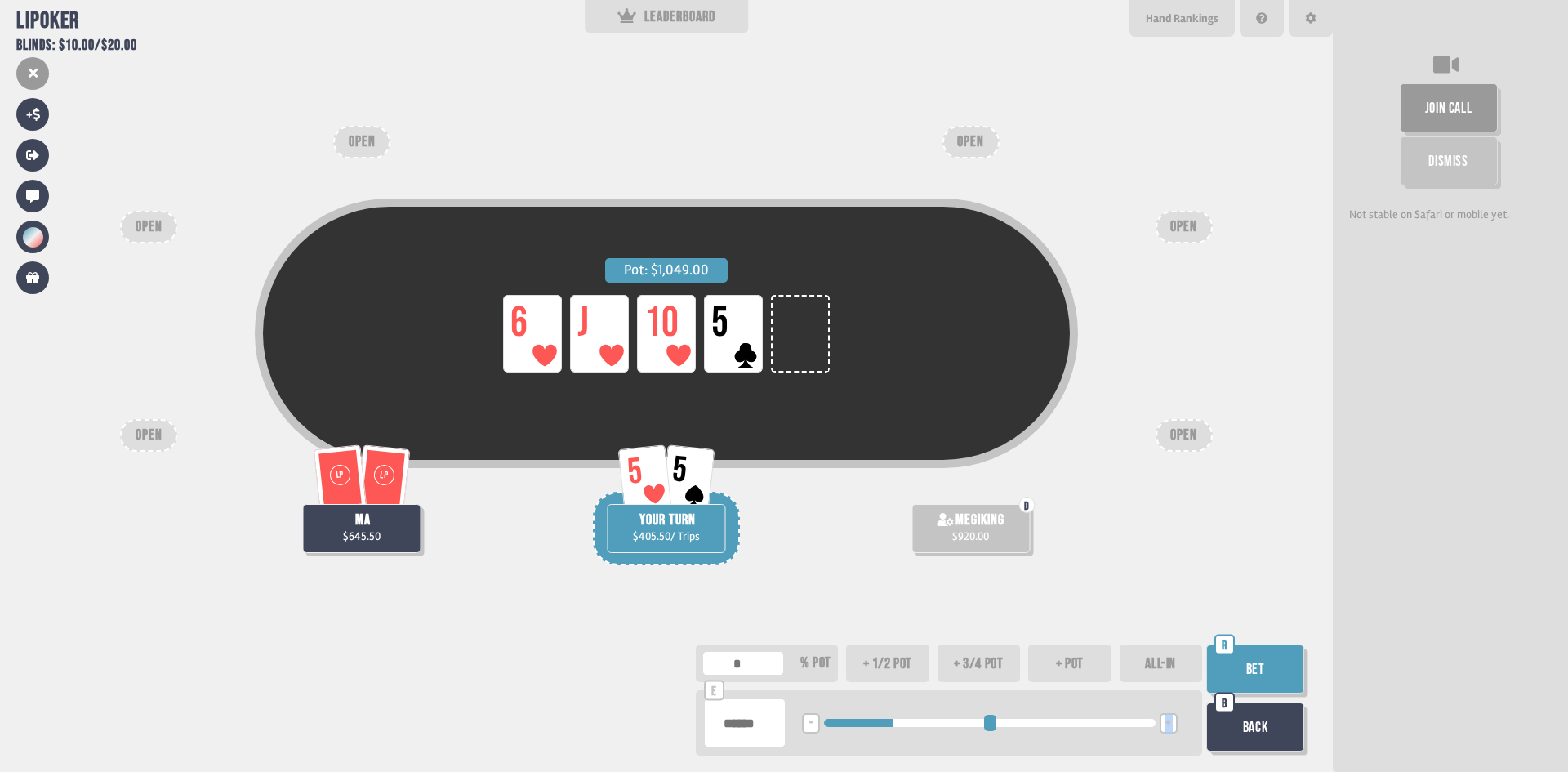 click on "+" at bounding box center [1169, 723] 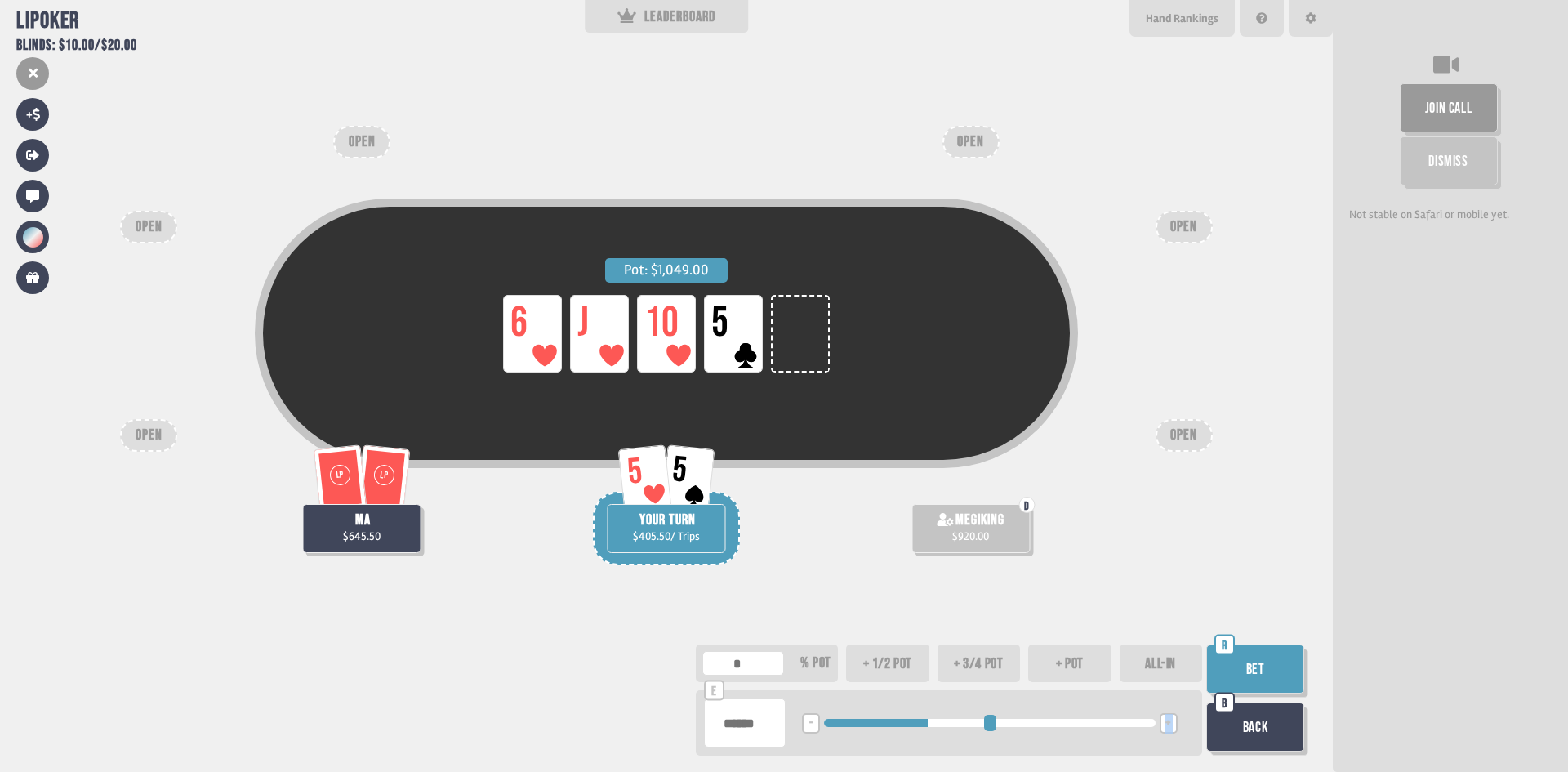 click on "+" at bounding box center (1169, 723) 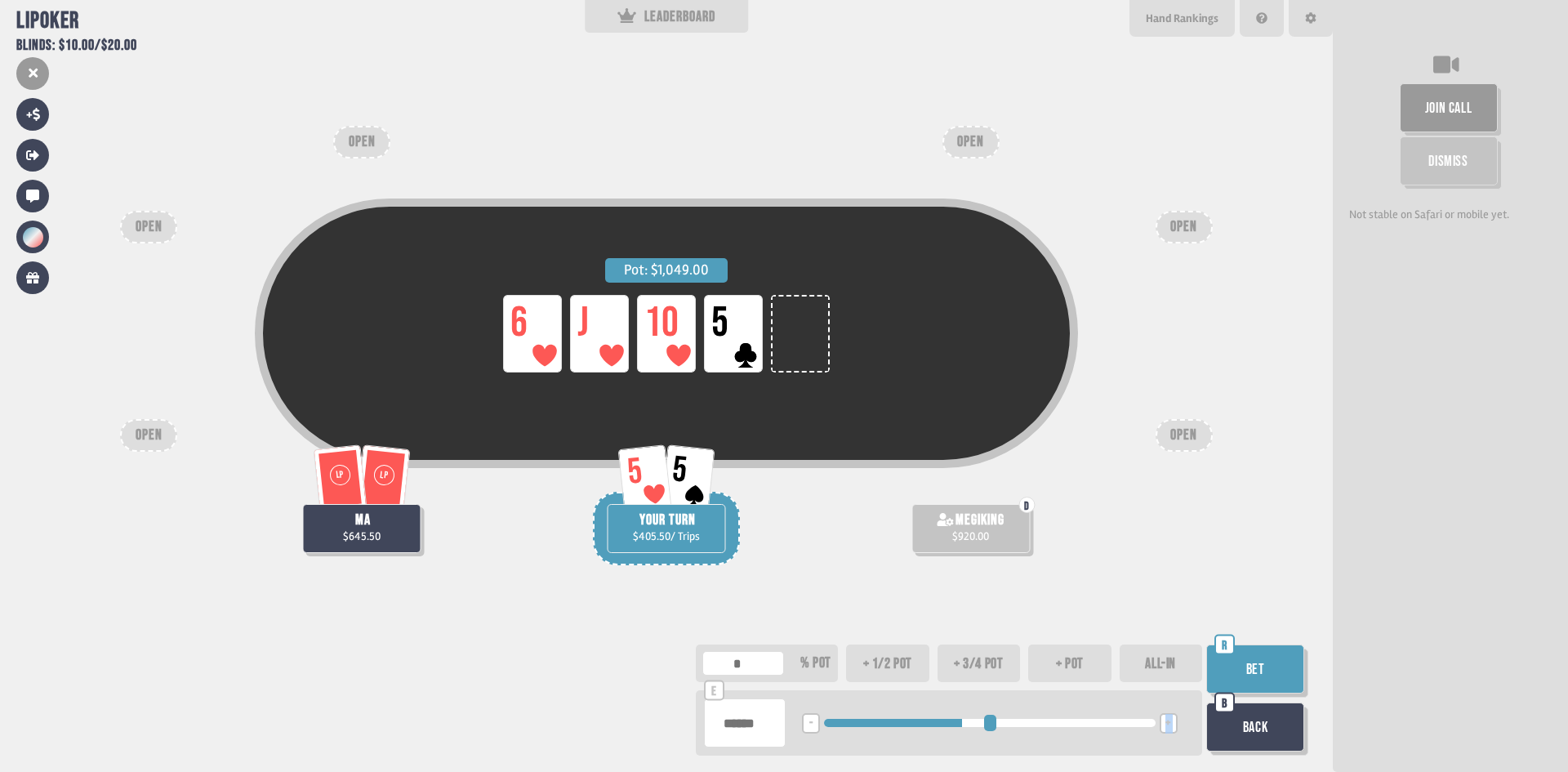 click on "+" at bounding box center (1169, 723) 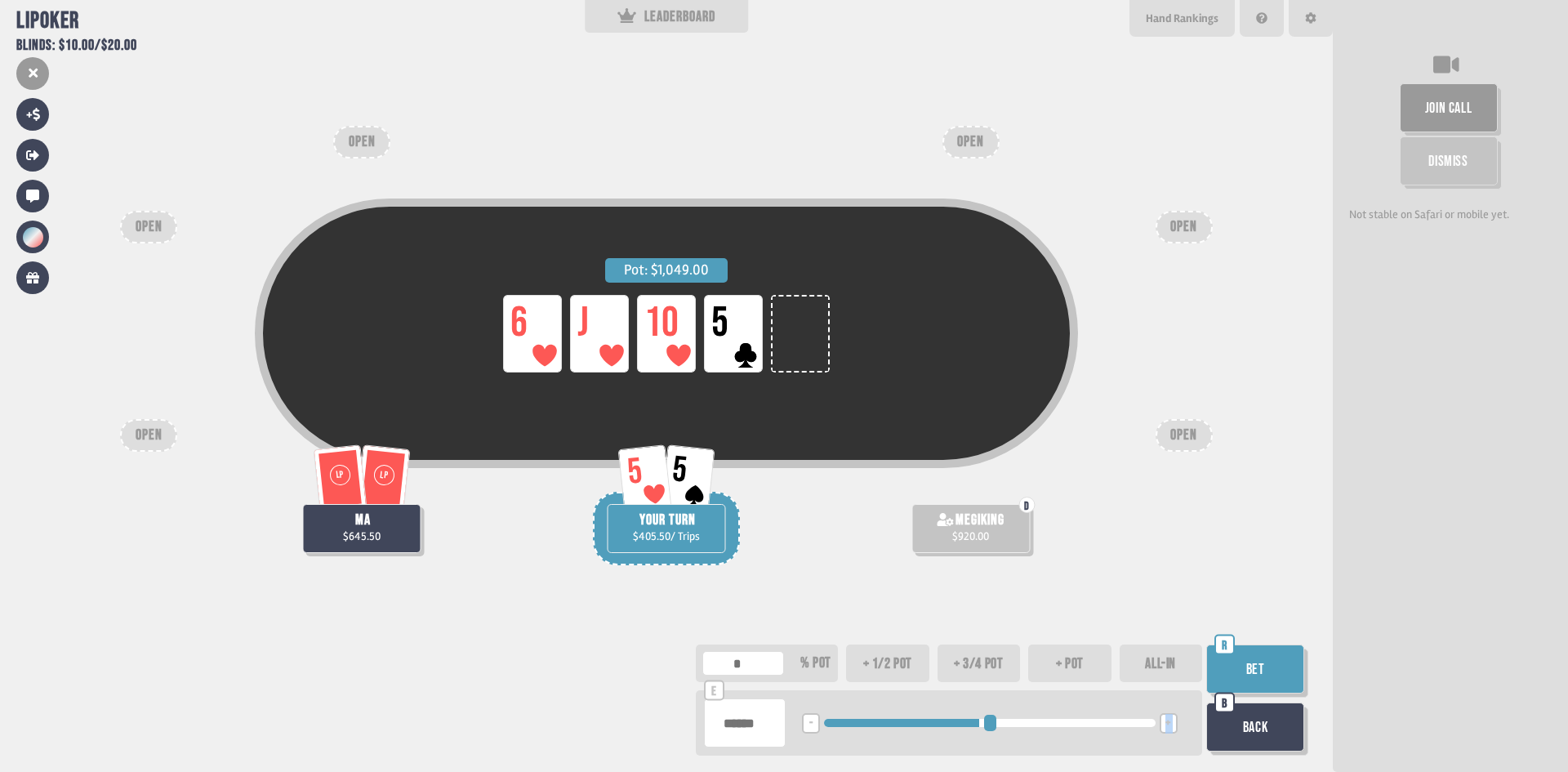 click on "+" at bounding box center (1169, 723) 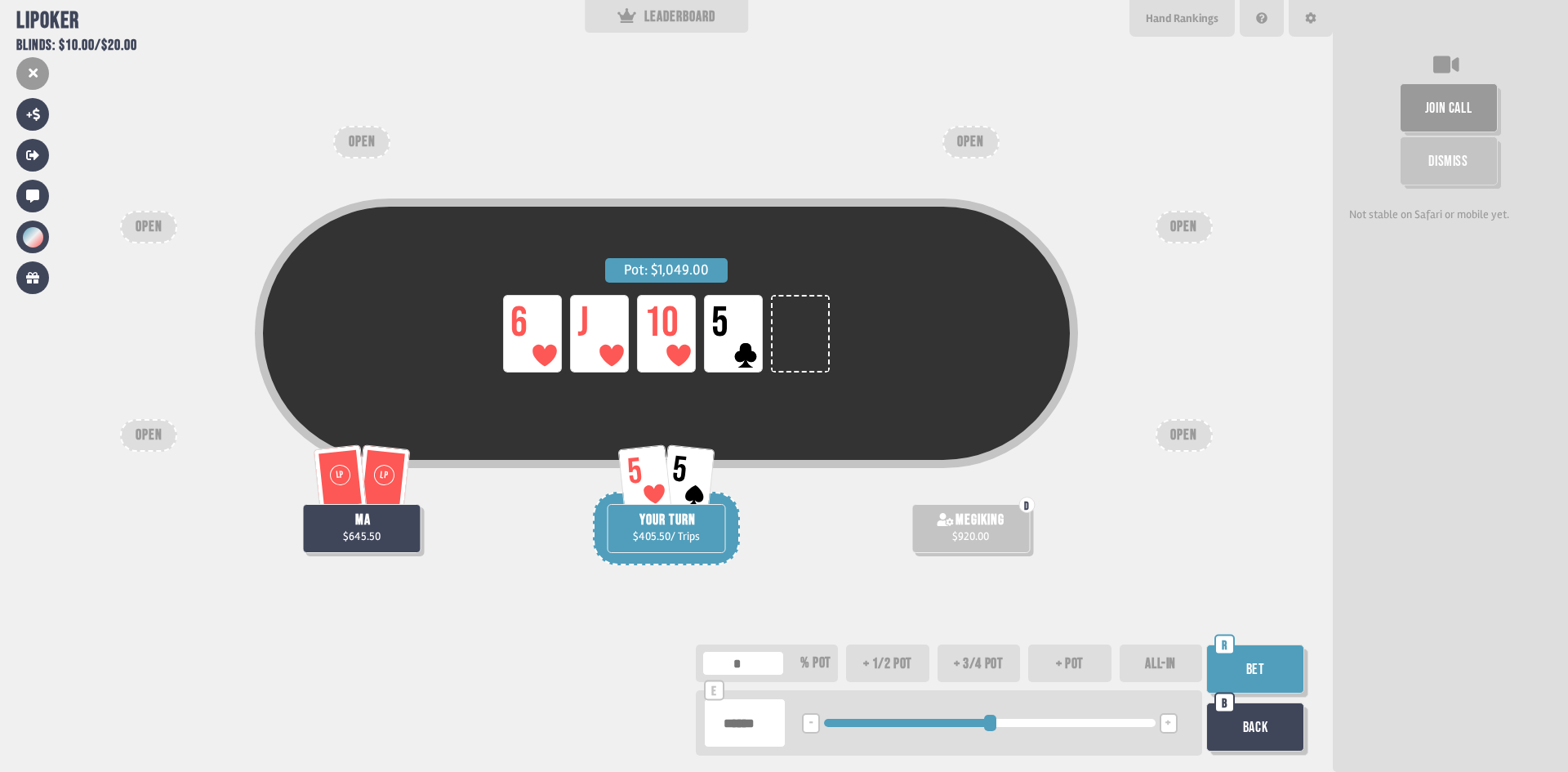 click on "-" at bounding box center (811, 724) 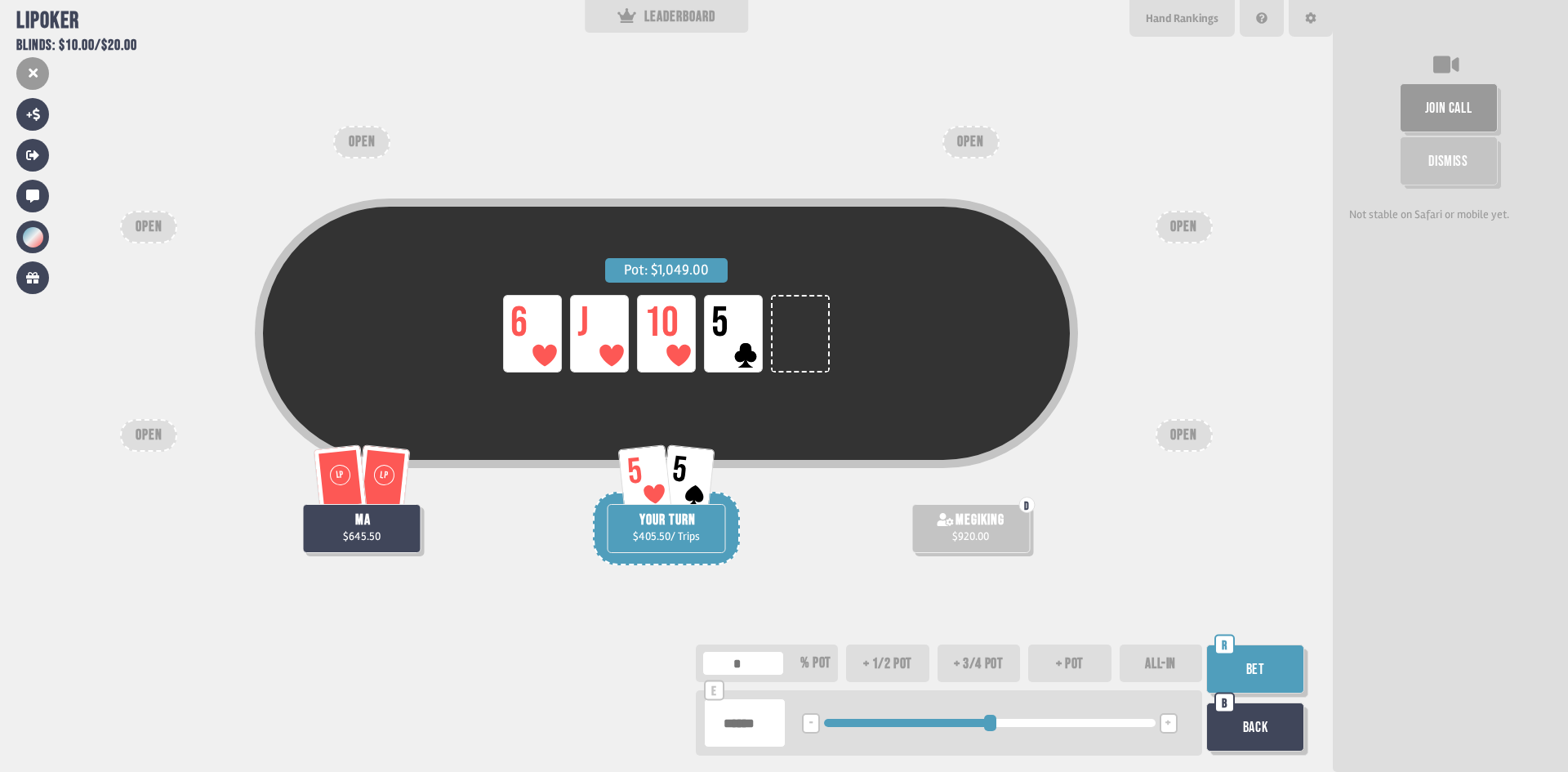 type on "**" 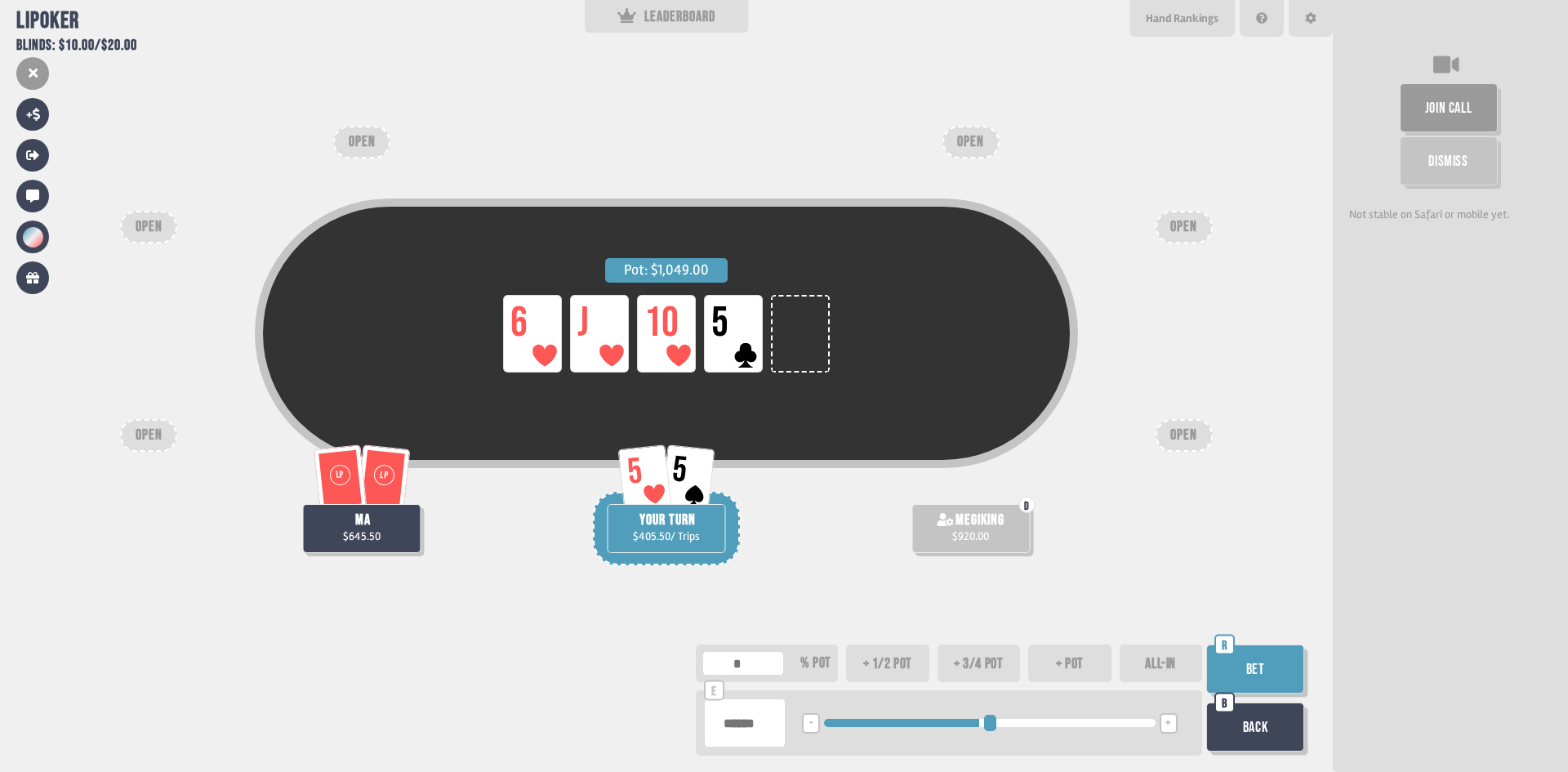 click on "+" at bounding box center [1169, 723] 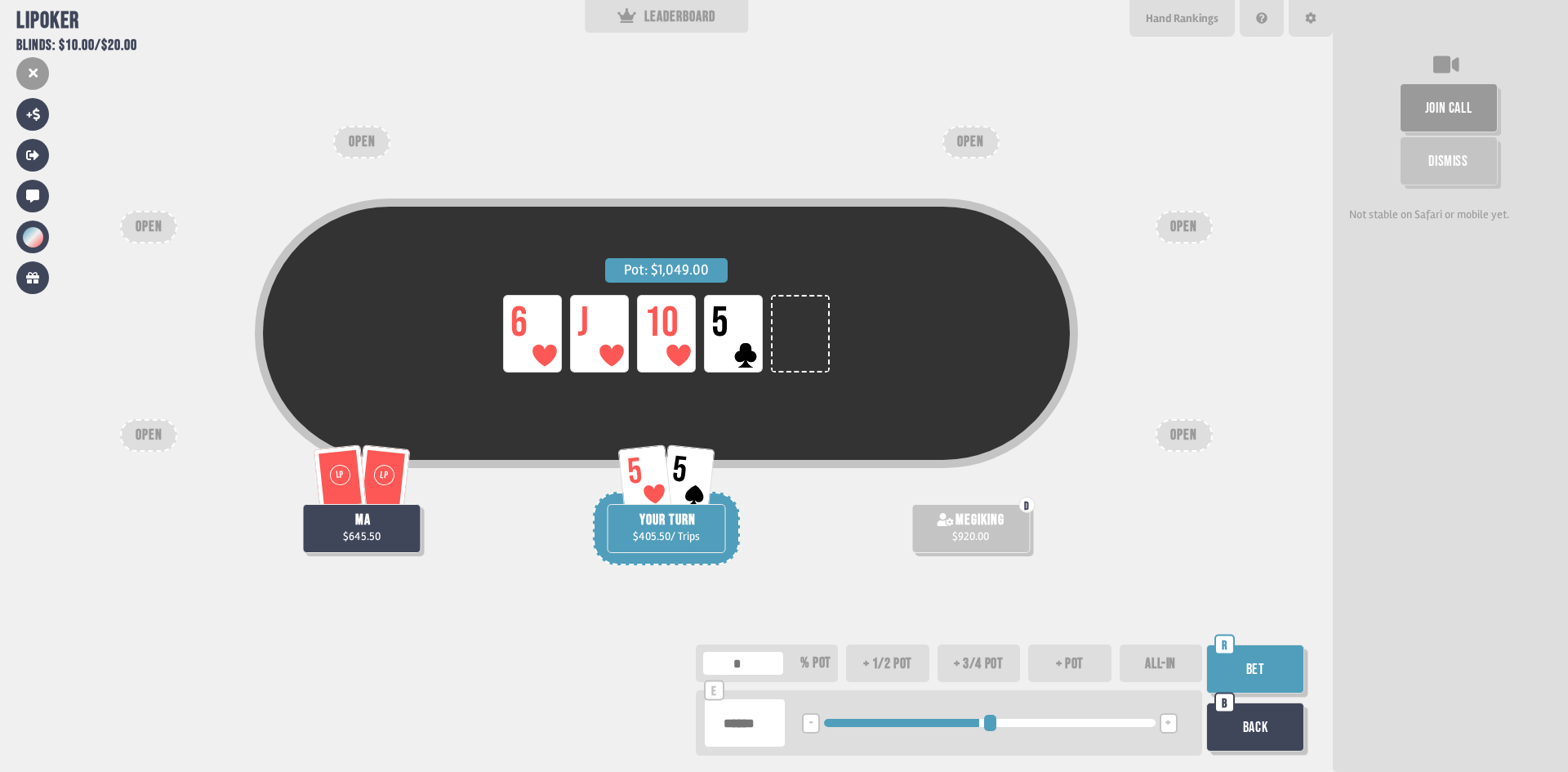 type on "**" 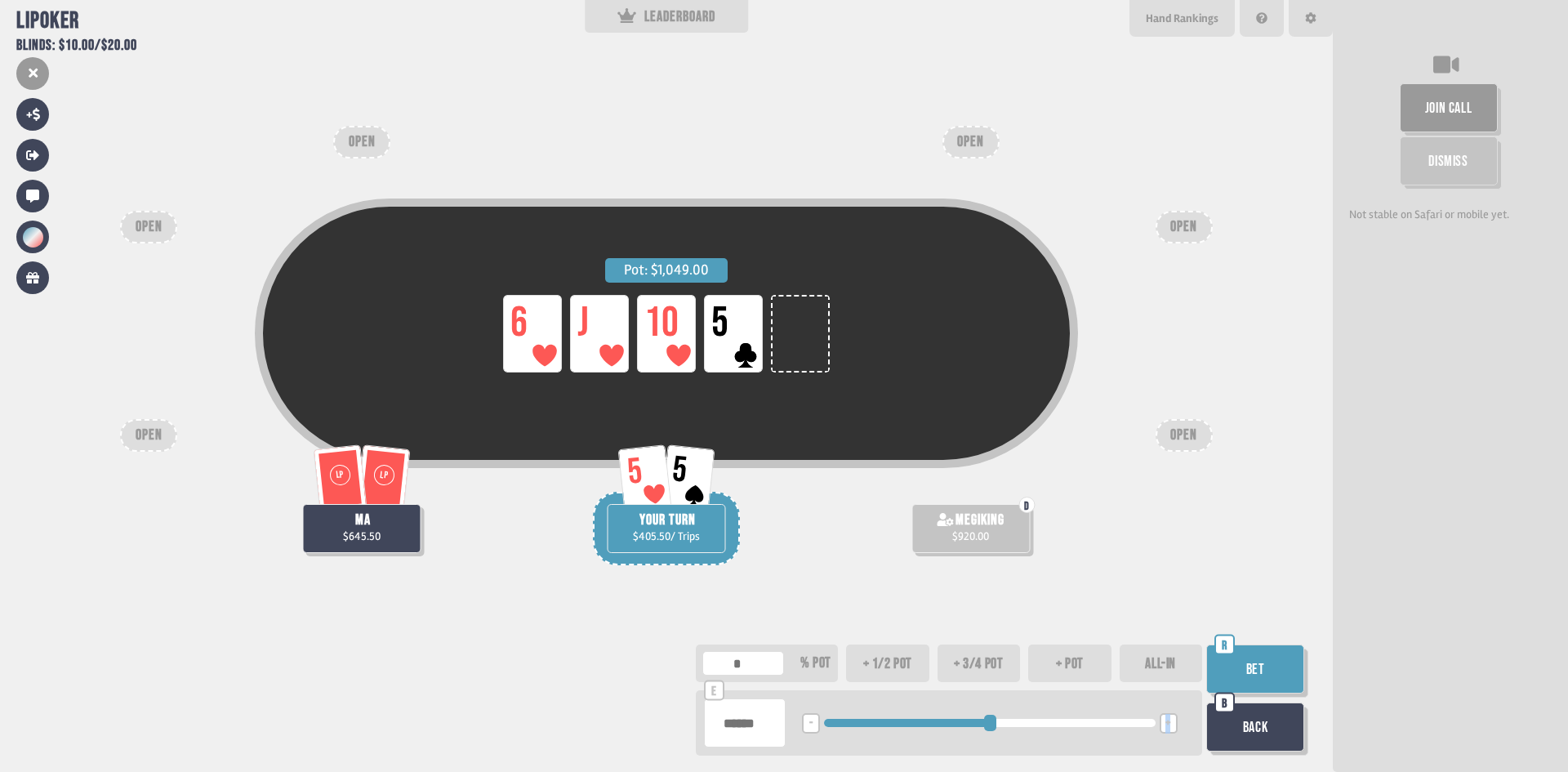 click on "+" at bounding box center [1169, 723] 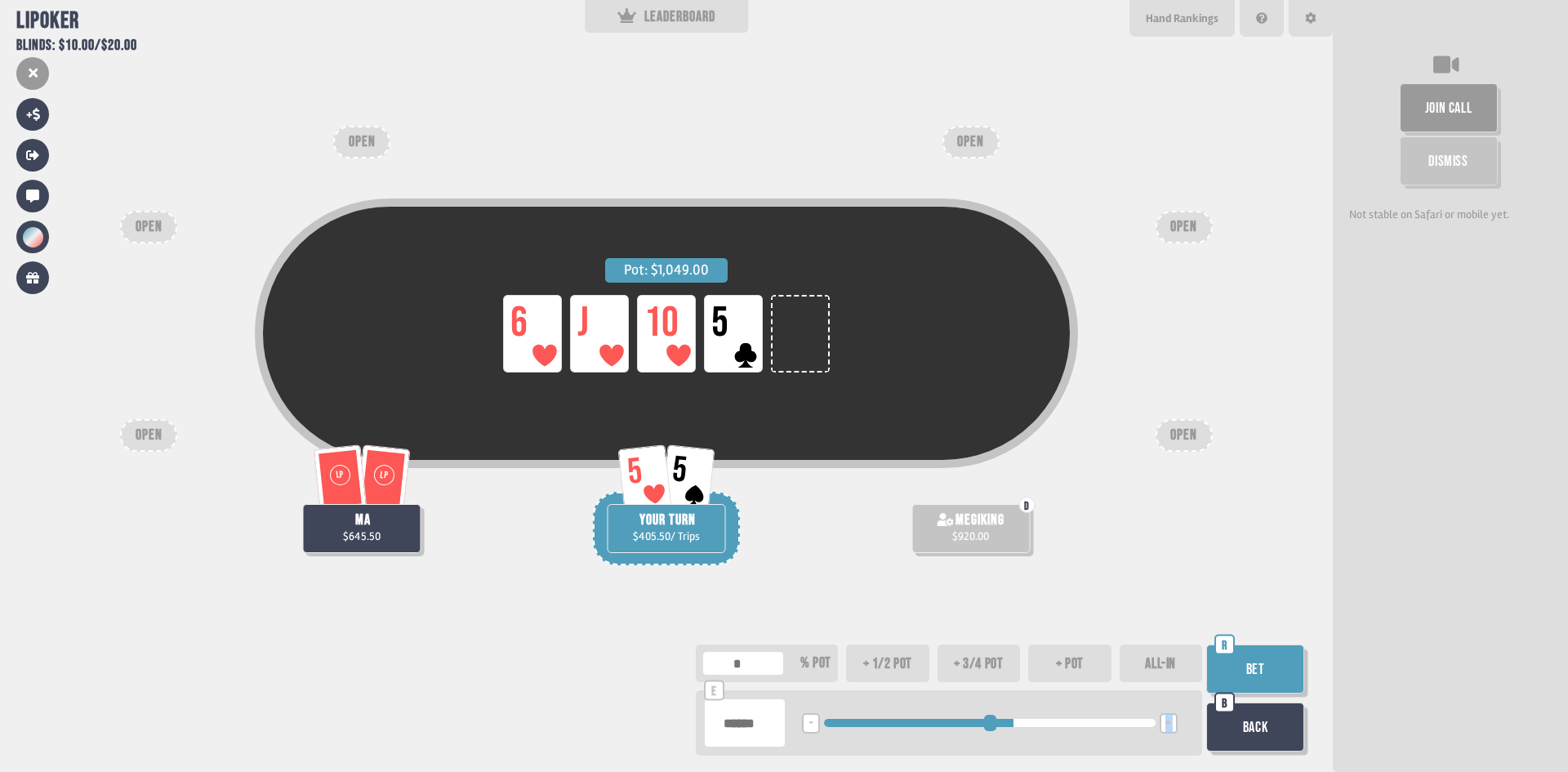 click on "+" at bounding box center [1169, 723] 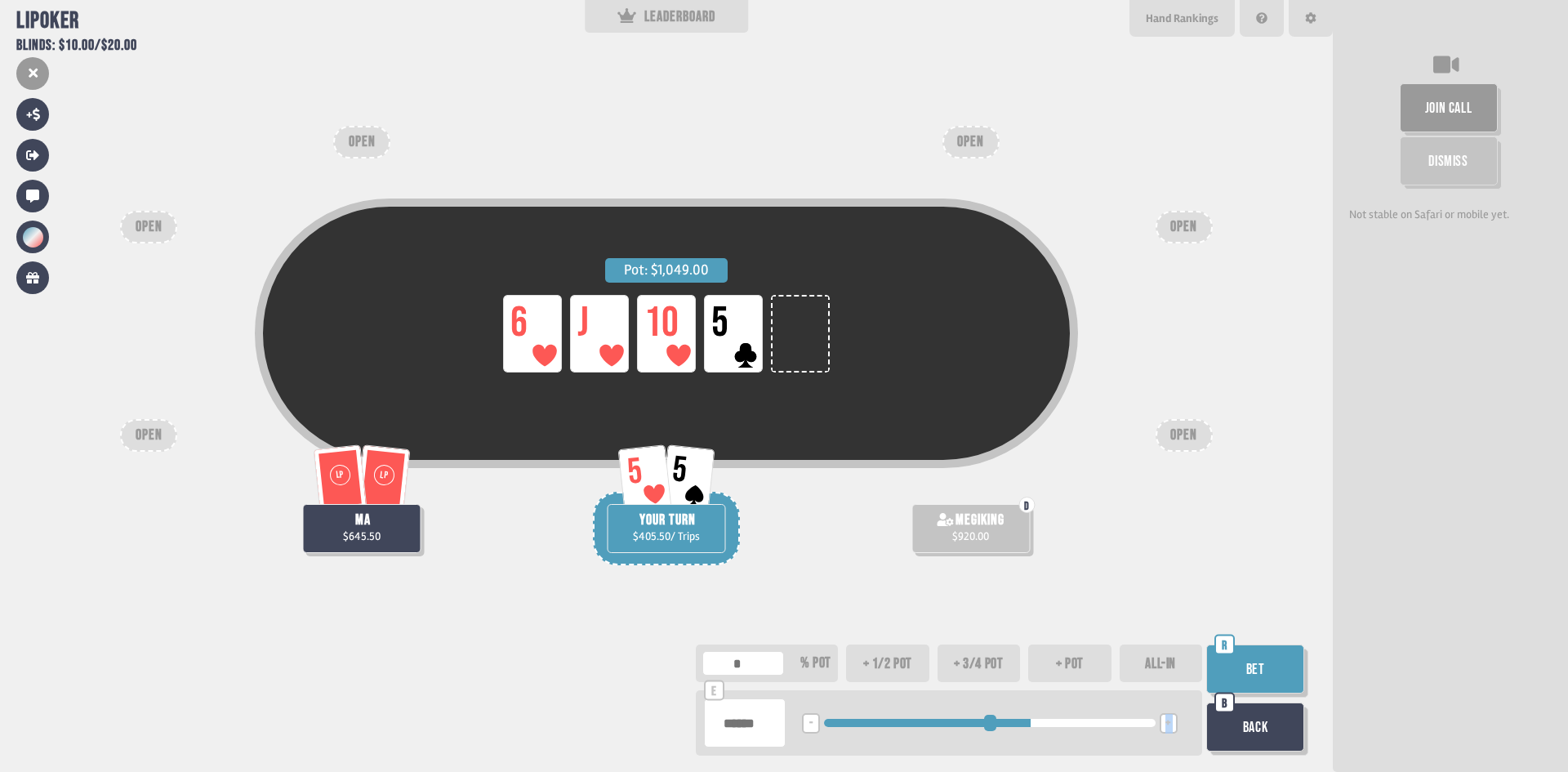 click on "+" at bounding box center [1169, 723] 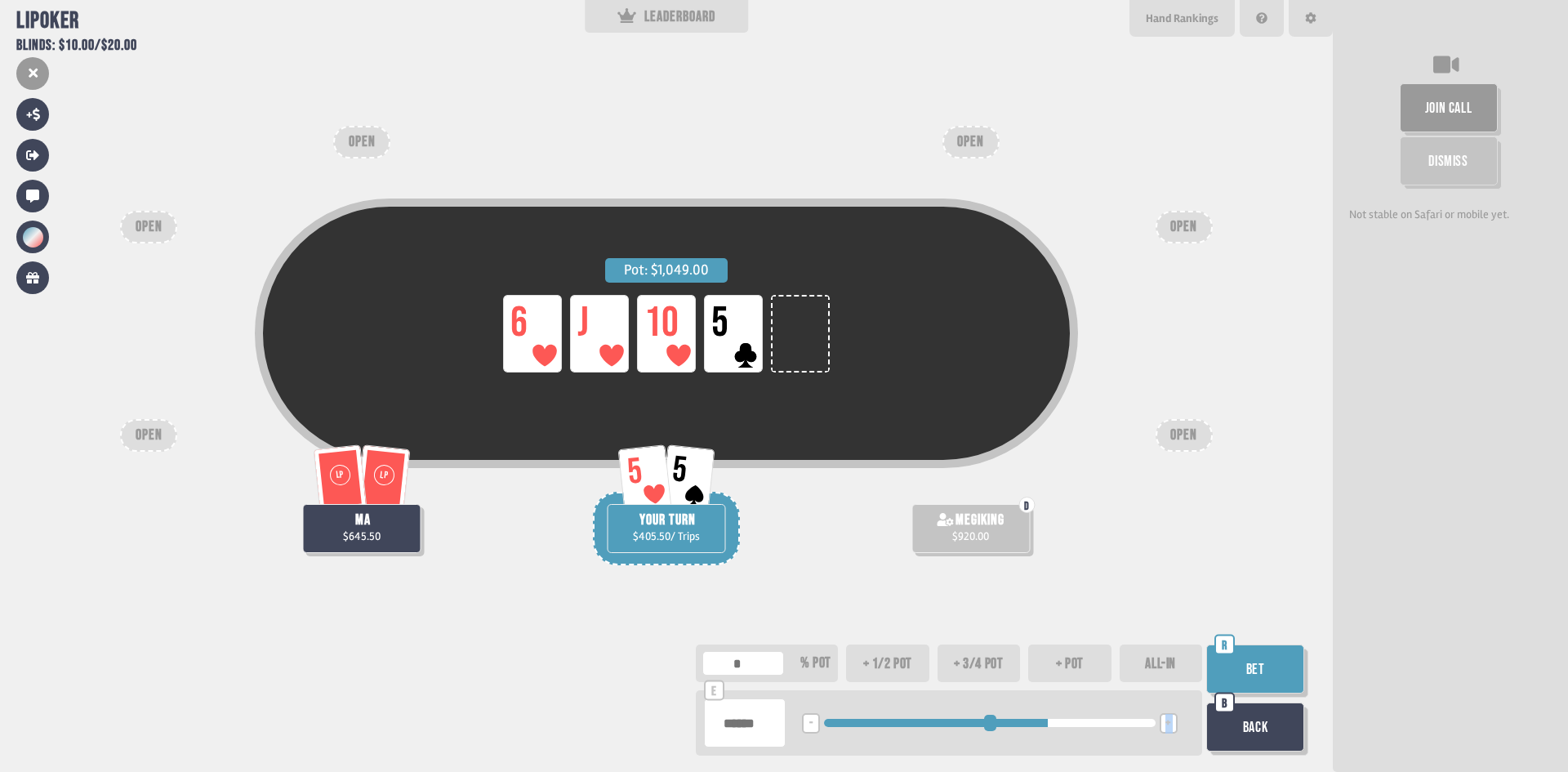 click on "+" at bounding box center (1169, 723) 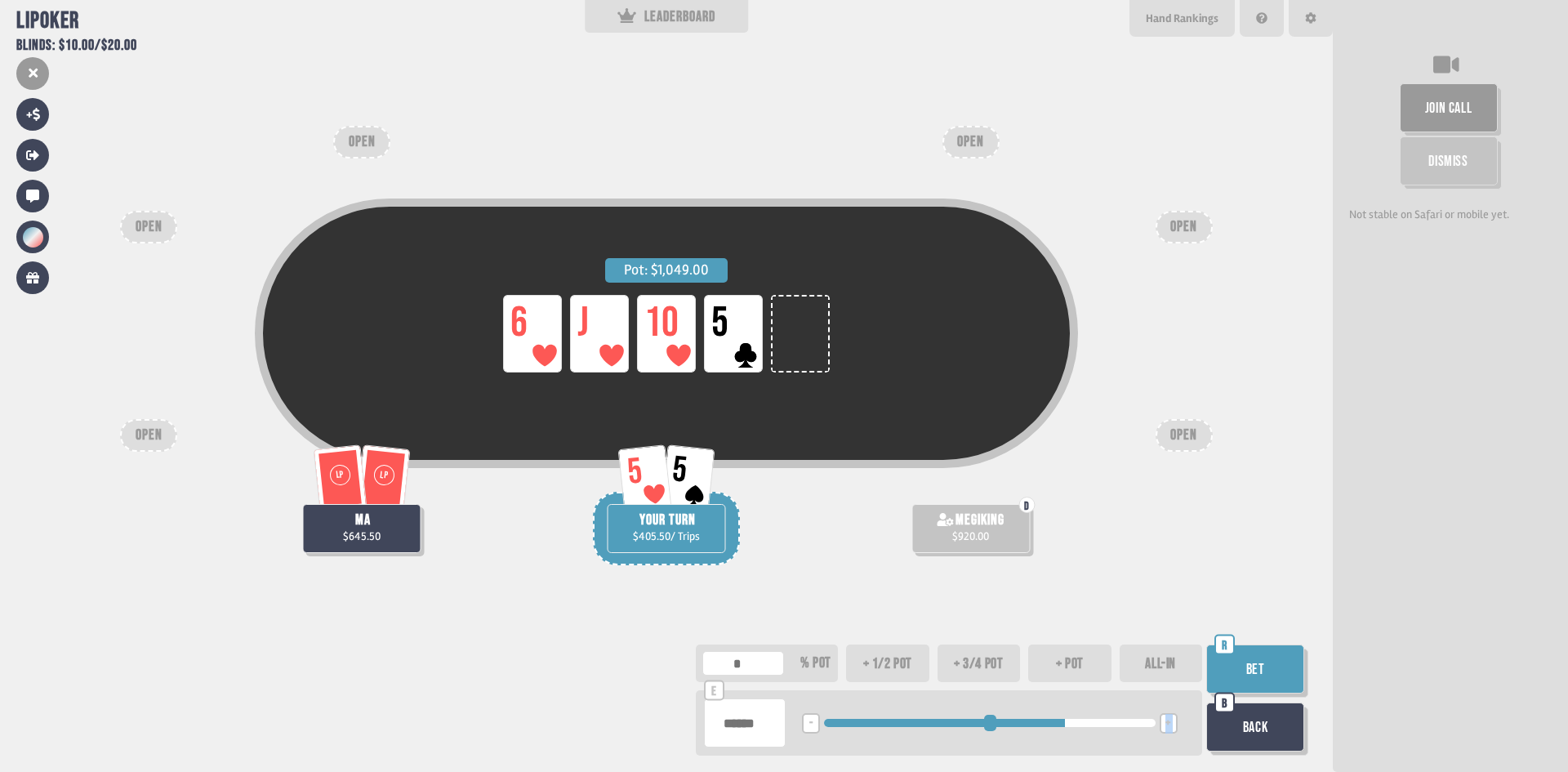 click on "Bet" at bounding box center (1255, 669) 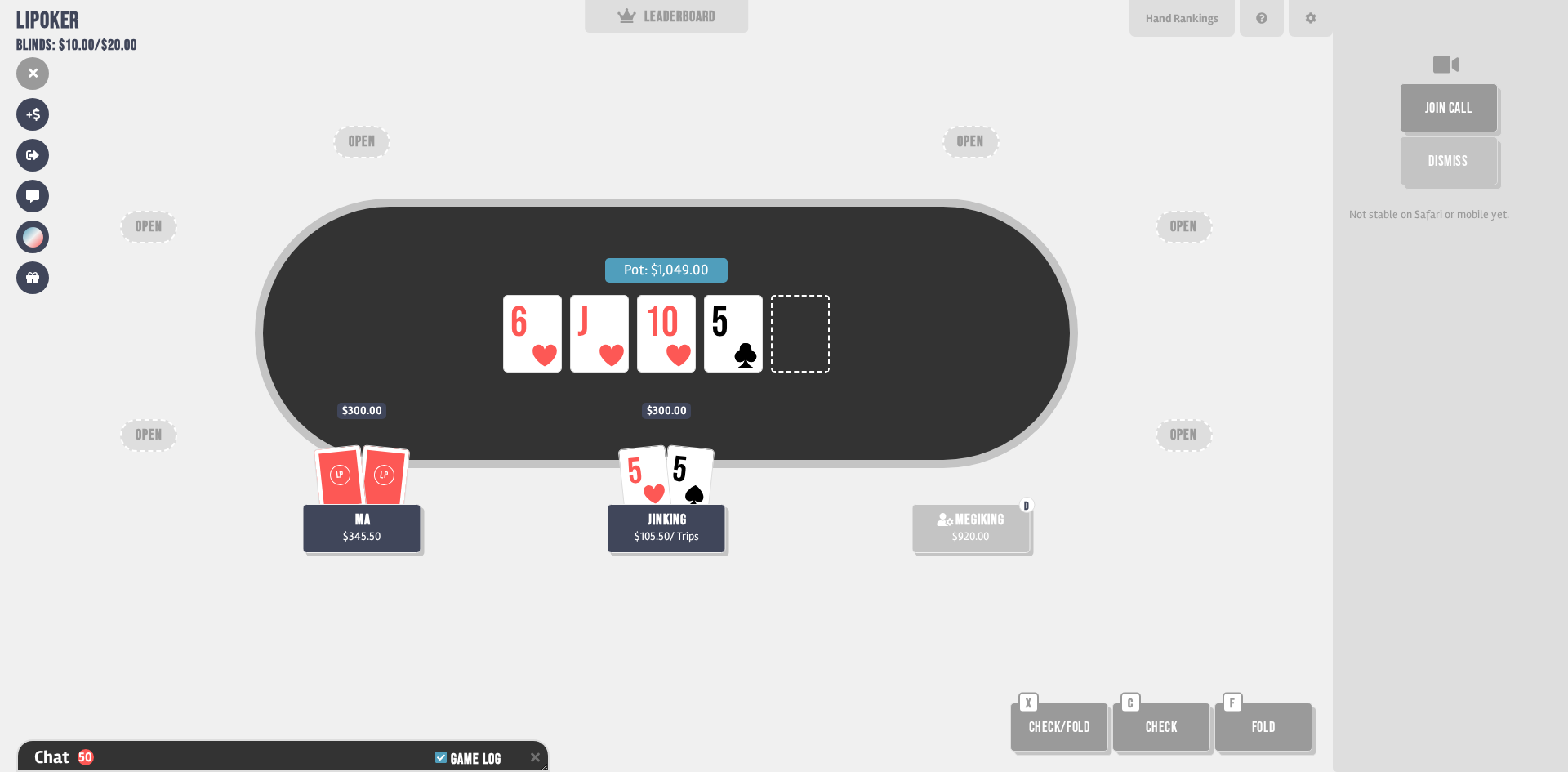 scroll, scrollTop: 1256, scrollLeft: 0, axis: vertical 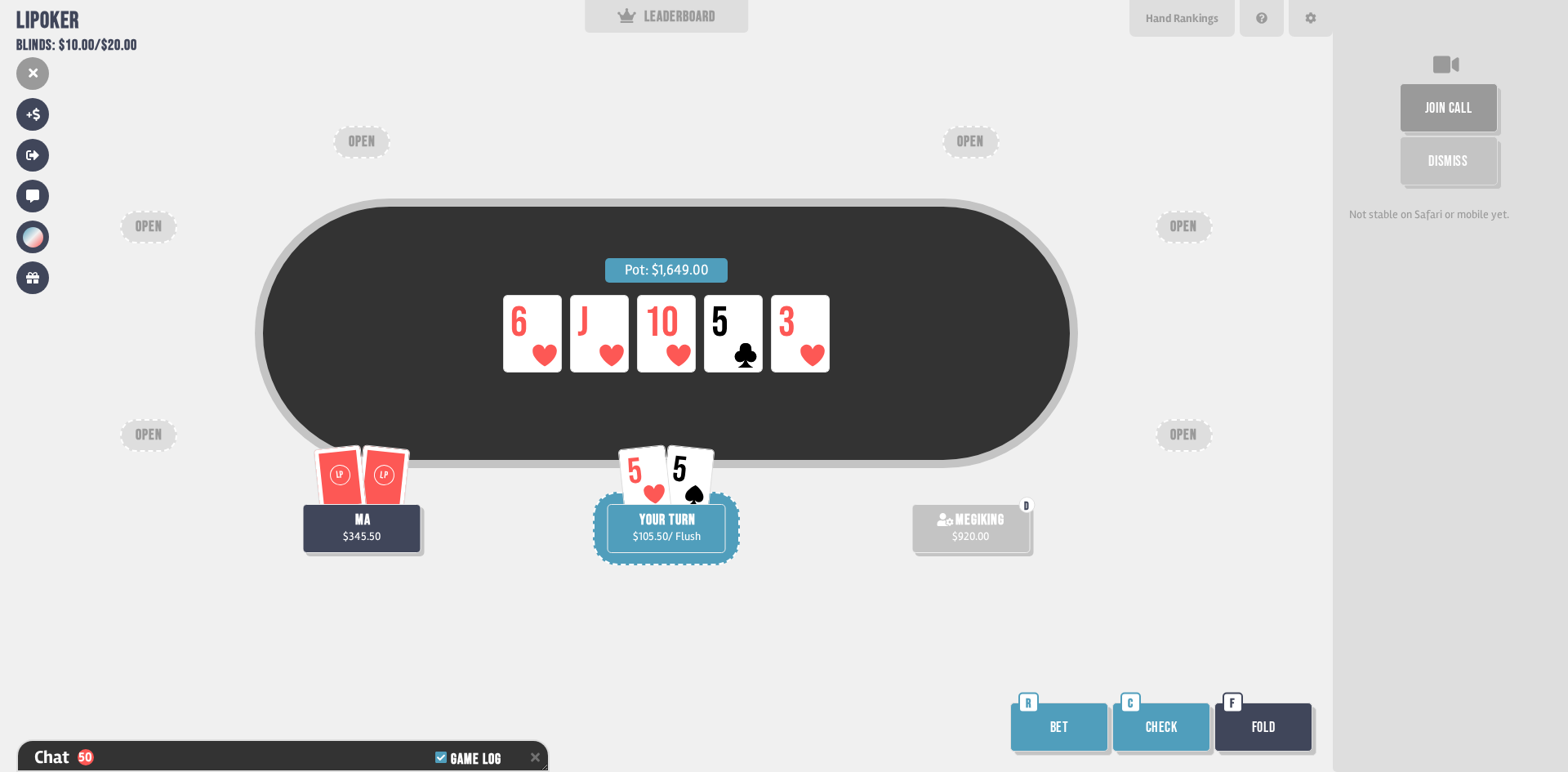 click on "Check" at bounding box center [1161, 727] 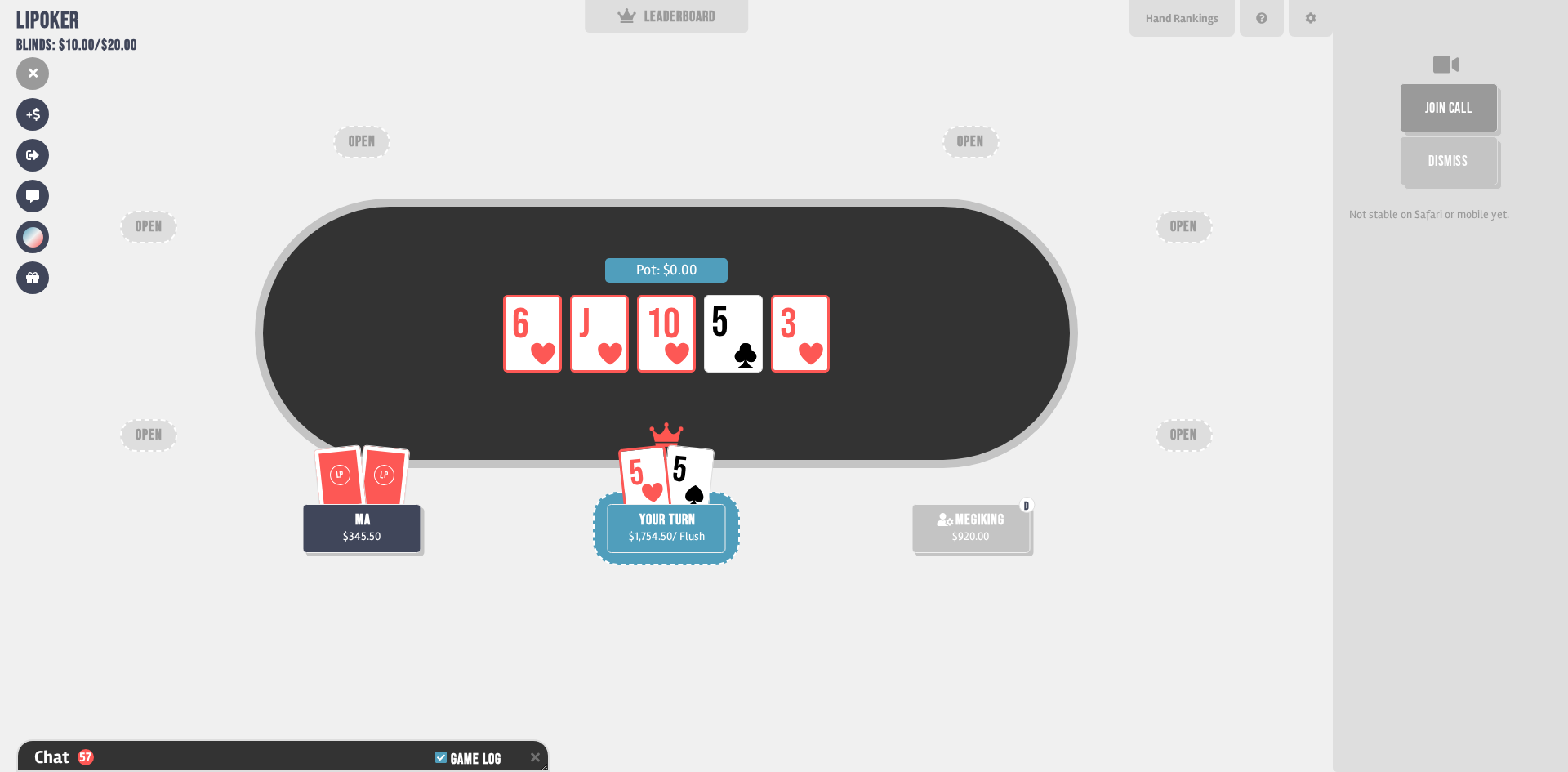 scroll, scrollTop: 1421, scrollLeft: 0, axis: vertical 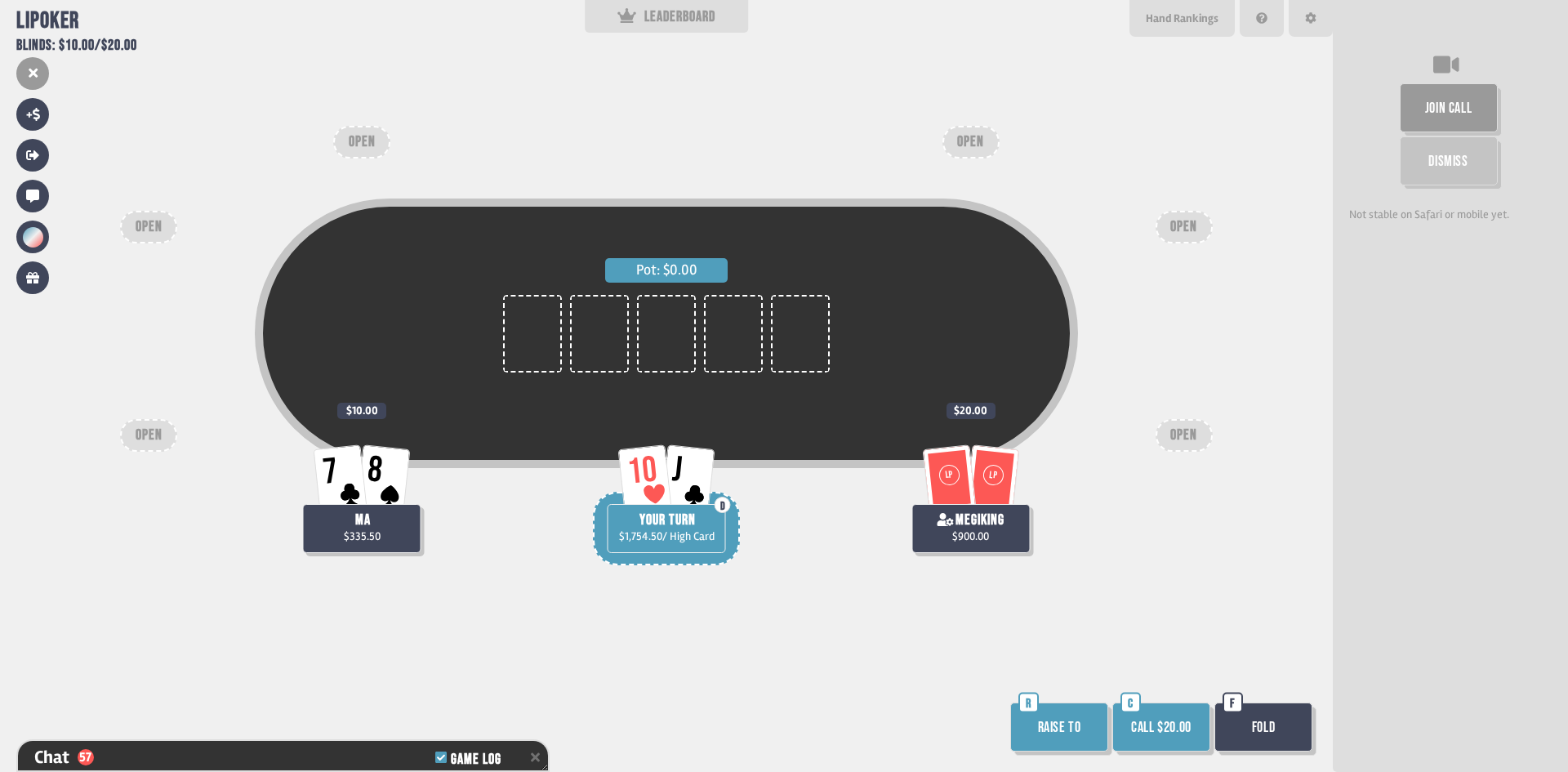 click on "Call $20.00" at bounding box center (1161, 727) 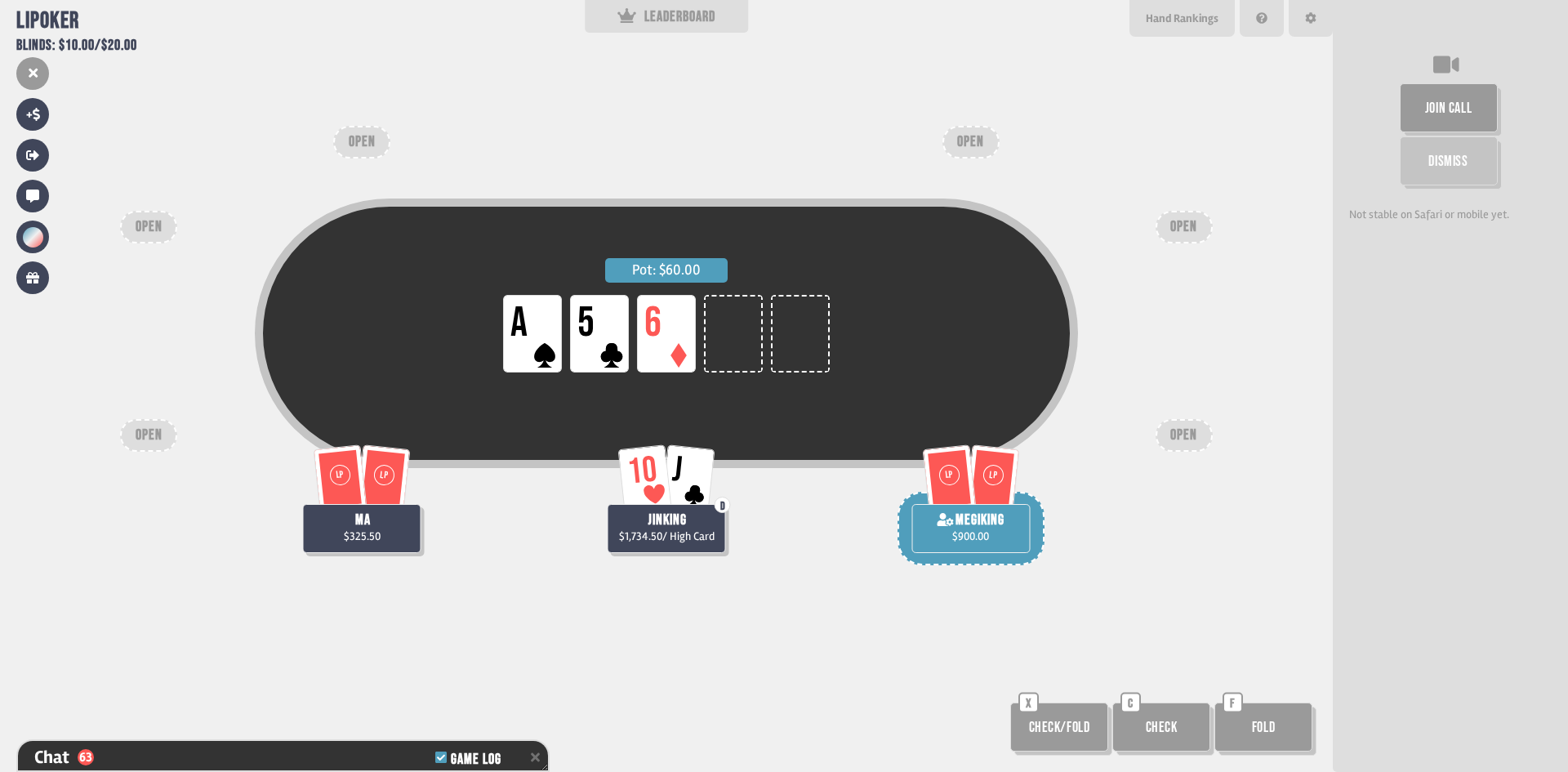 scroll, scrollTop: 1564, scrollLeft: 0, axis: vertical 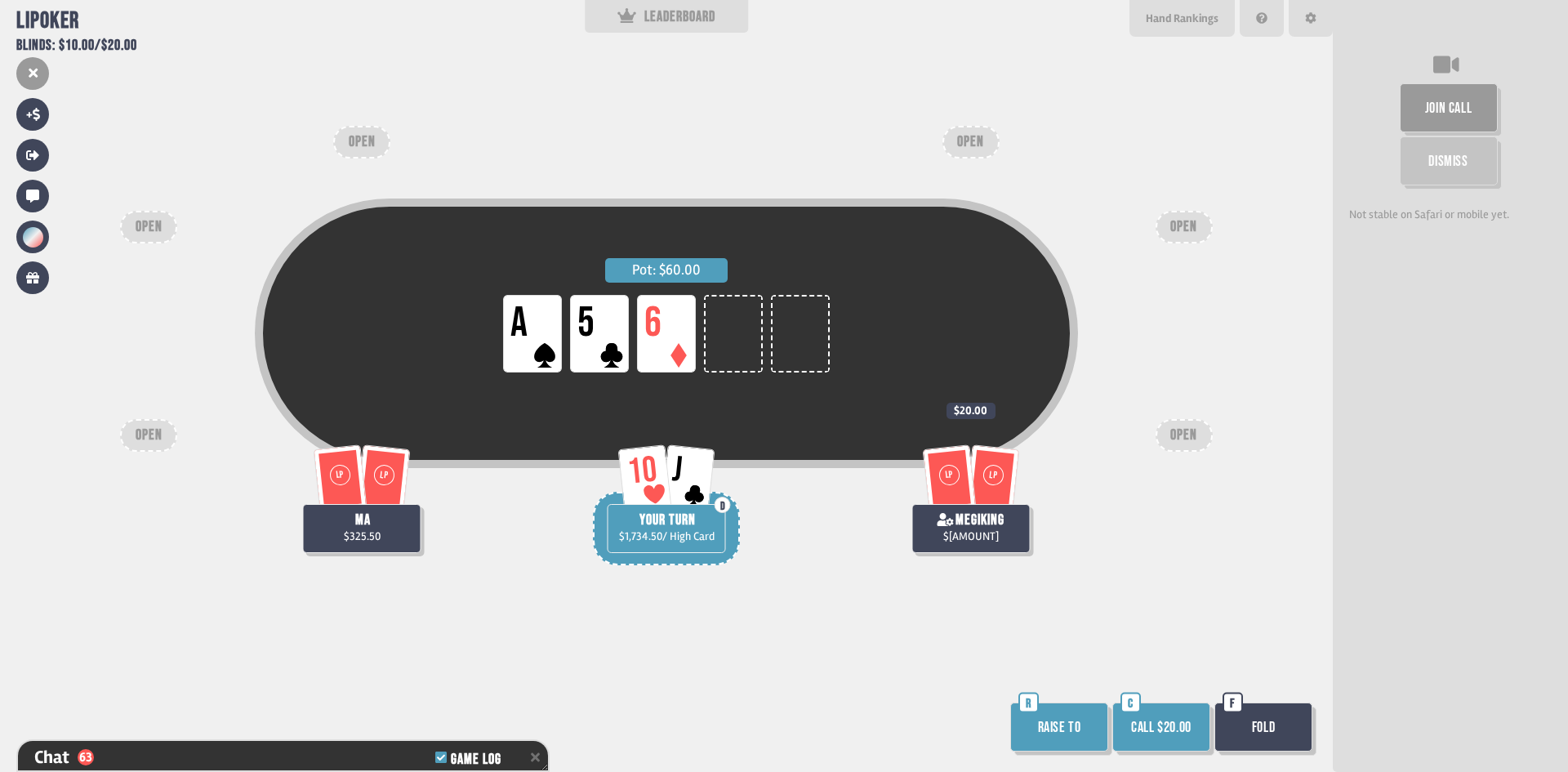 click on "Call $20.00" at bounding box center [1161, 727] 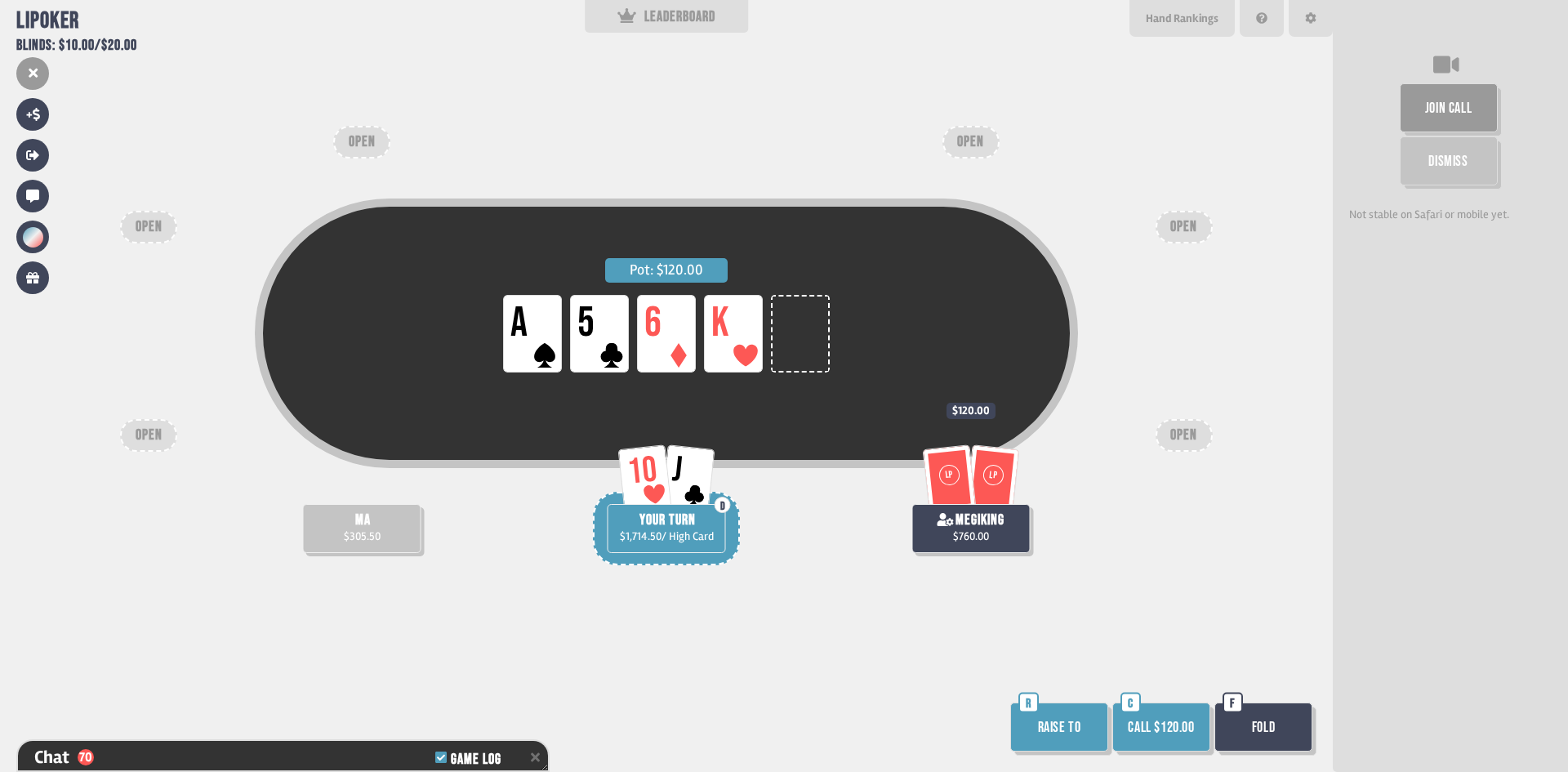 scroll, scrollTop: 1729, scrollLeft: 0, axis: vertical 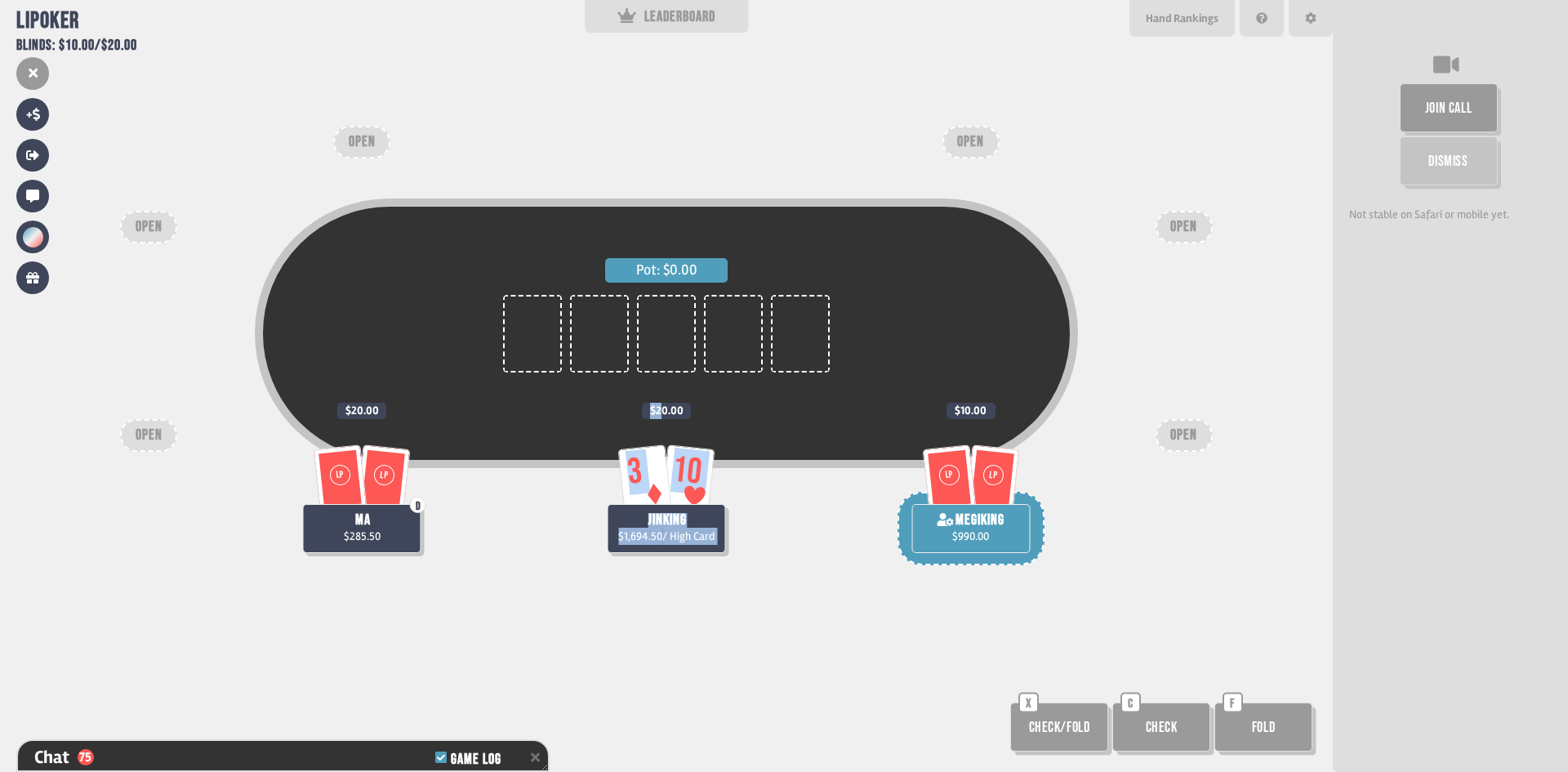 drag, startPoint x: 663, startPoint y: 409, endPoint x: 708, endPoint y: 411, distance: 45.04442 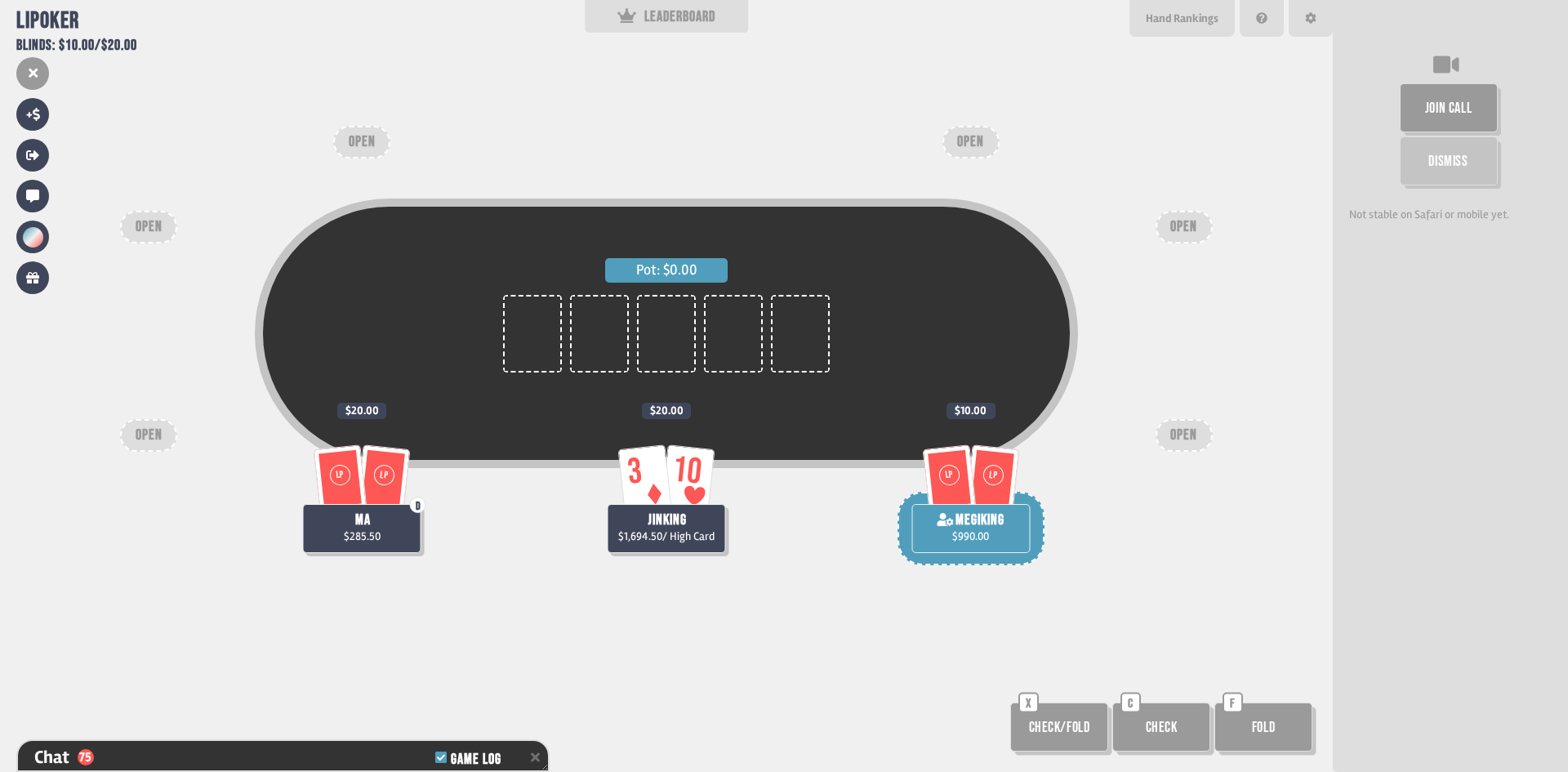 click on "Pot: $0.00" at bounding box center (666, 333) 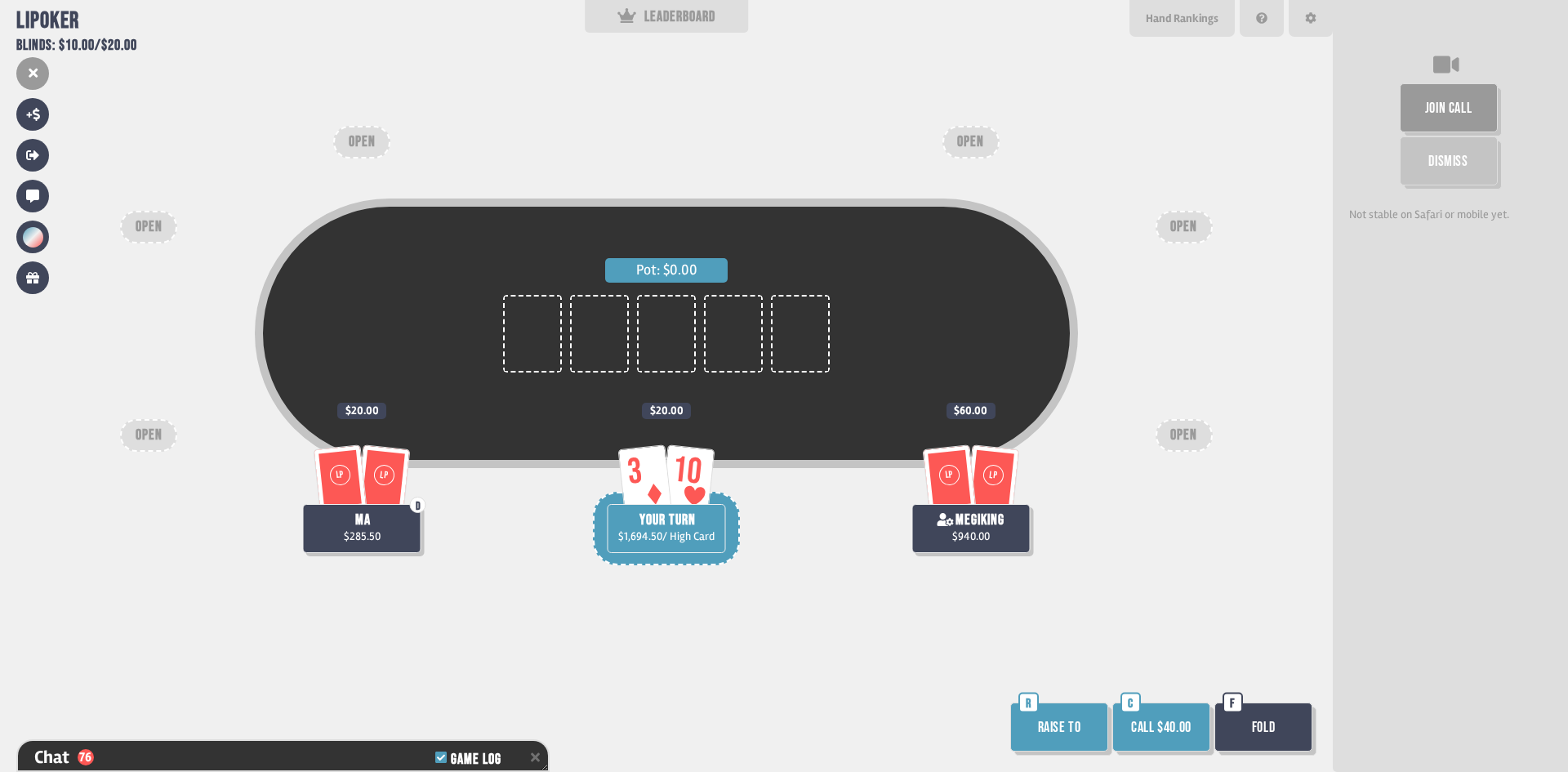 scroll, scrollTop: 1895, scrollLeft: 0, axis: vertical 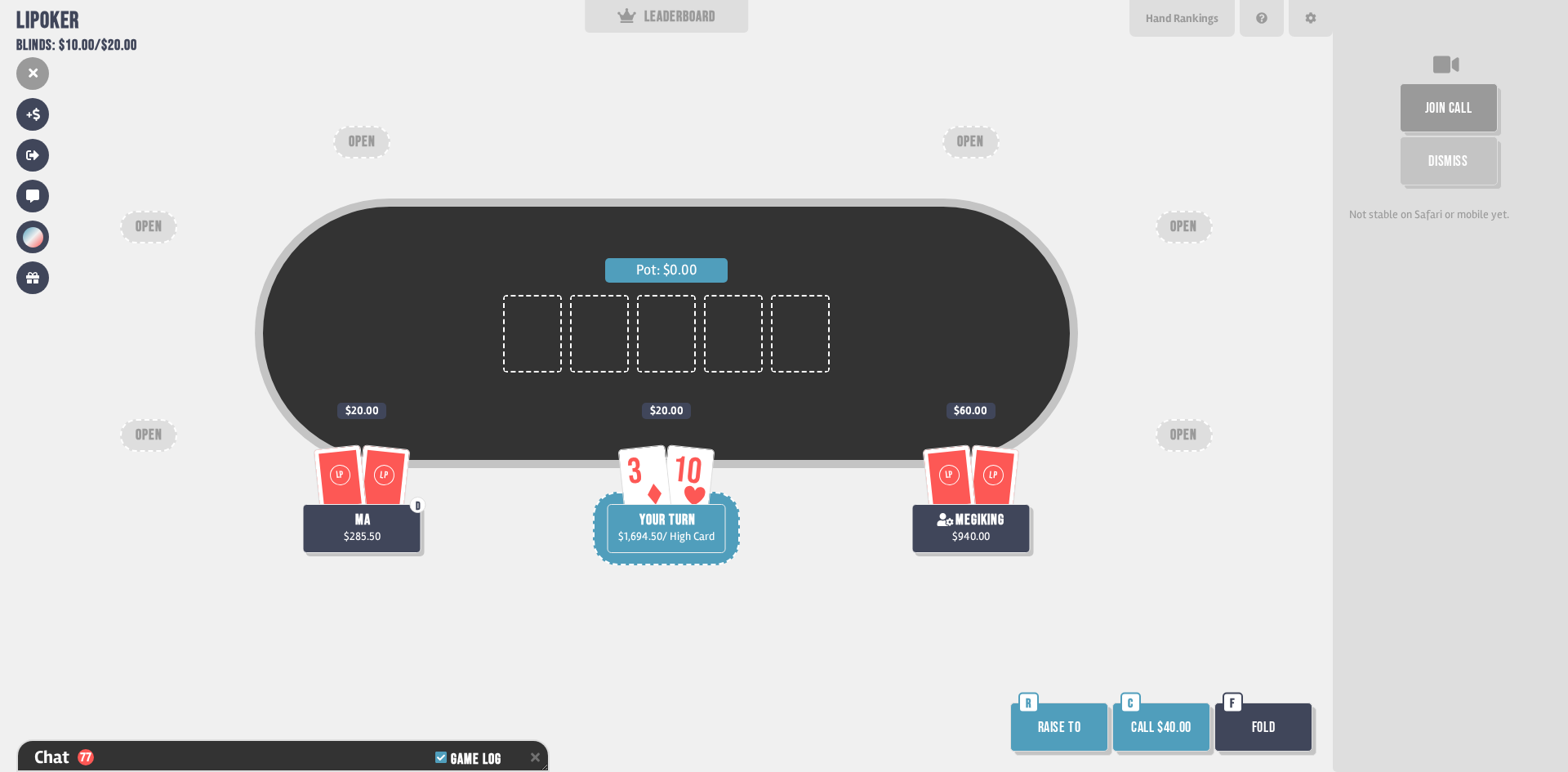 click on "Call $40.00" at bounding box center (1161, 727) 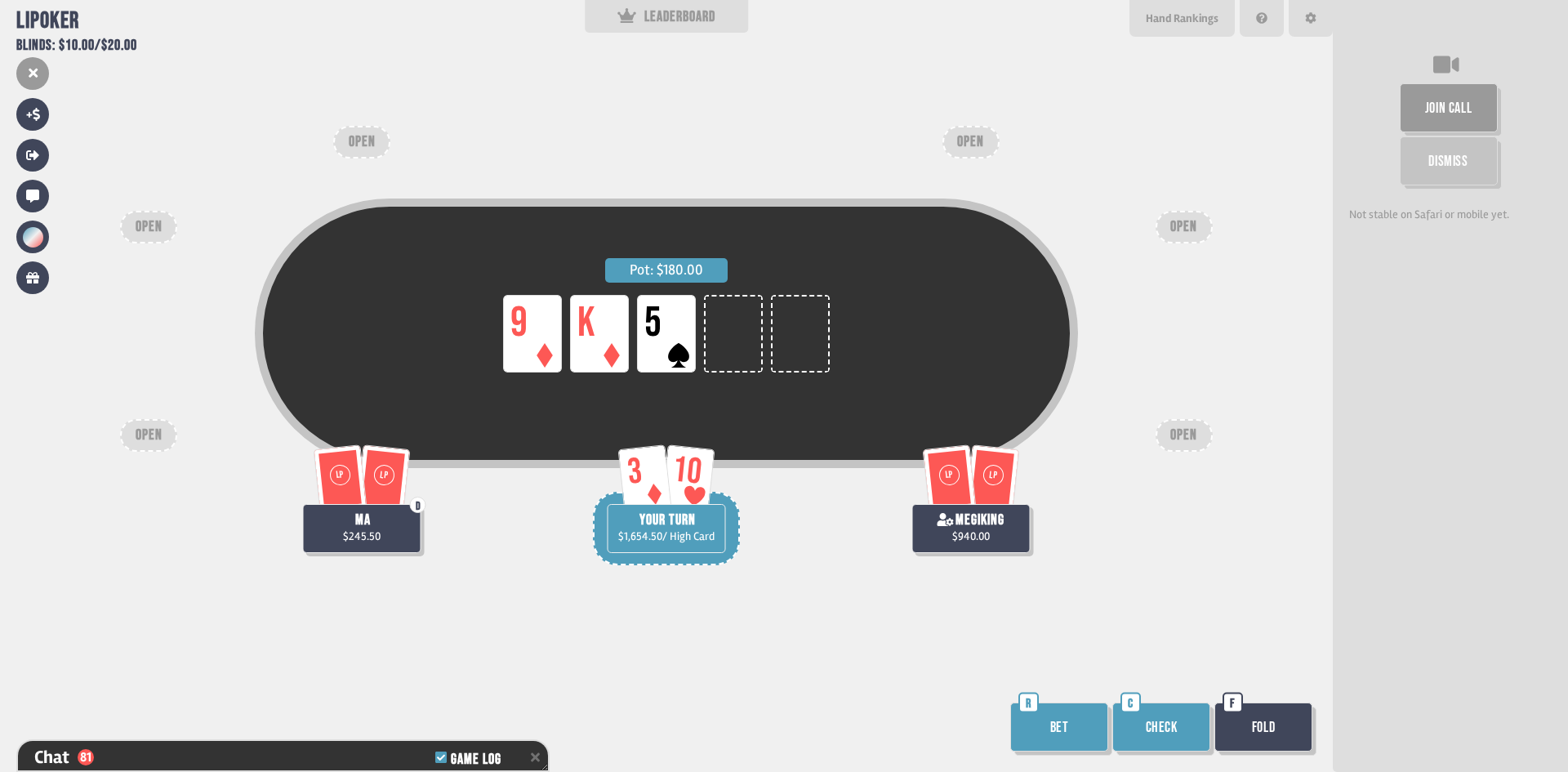 scroll, scrollTop: 2014, scrollLeft: 0, axis: vertical 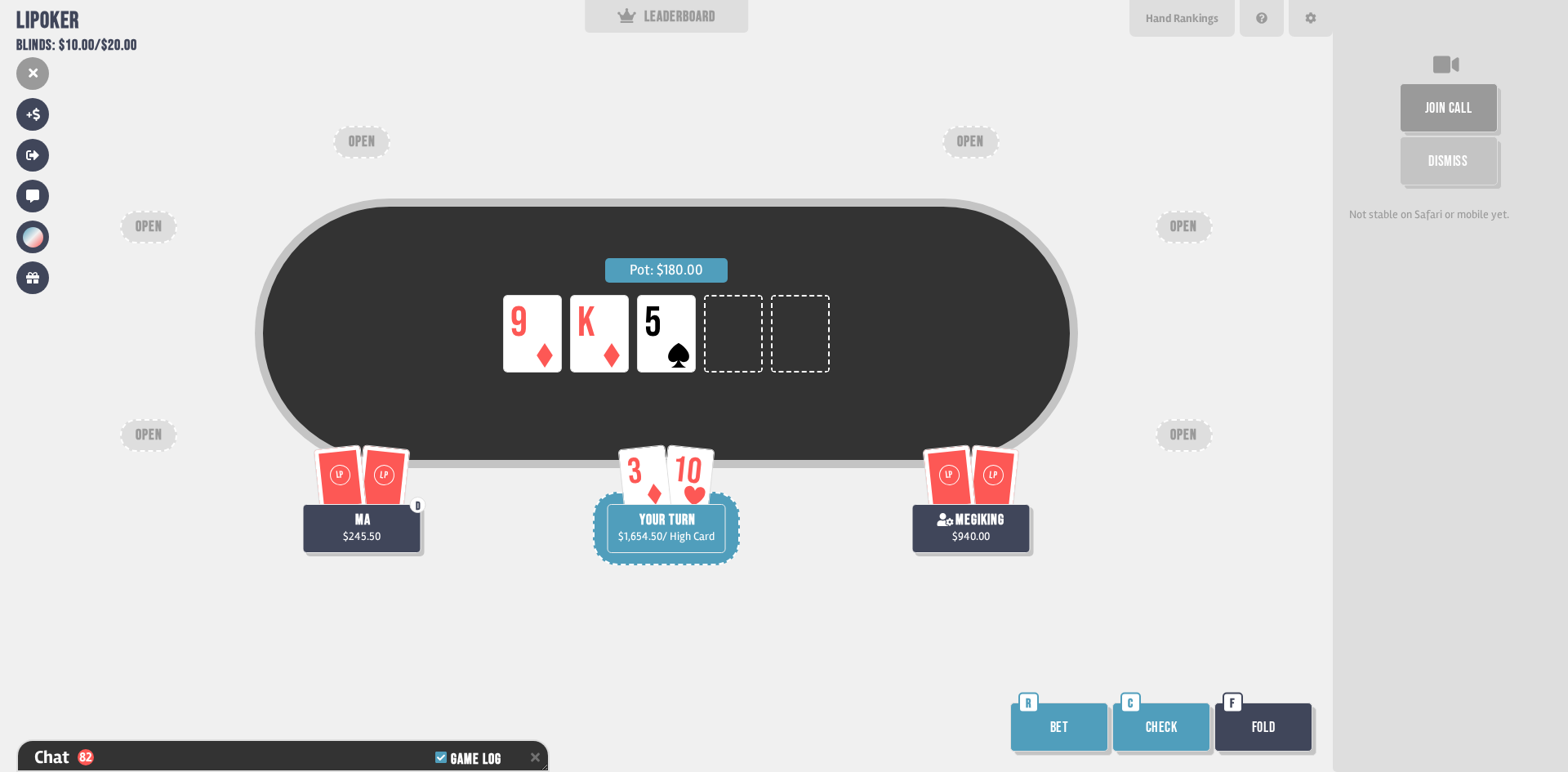 click on "Check" at bounding box center (1161, 727) 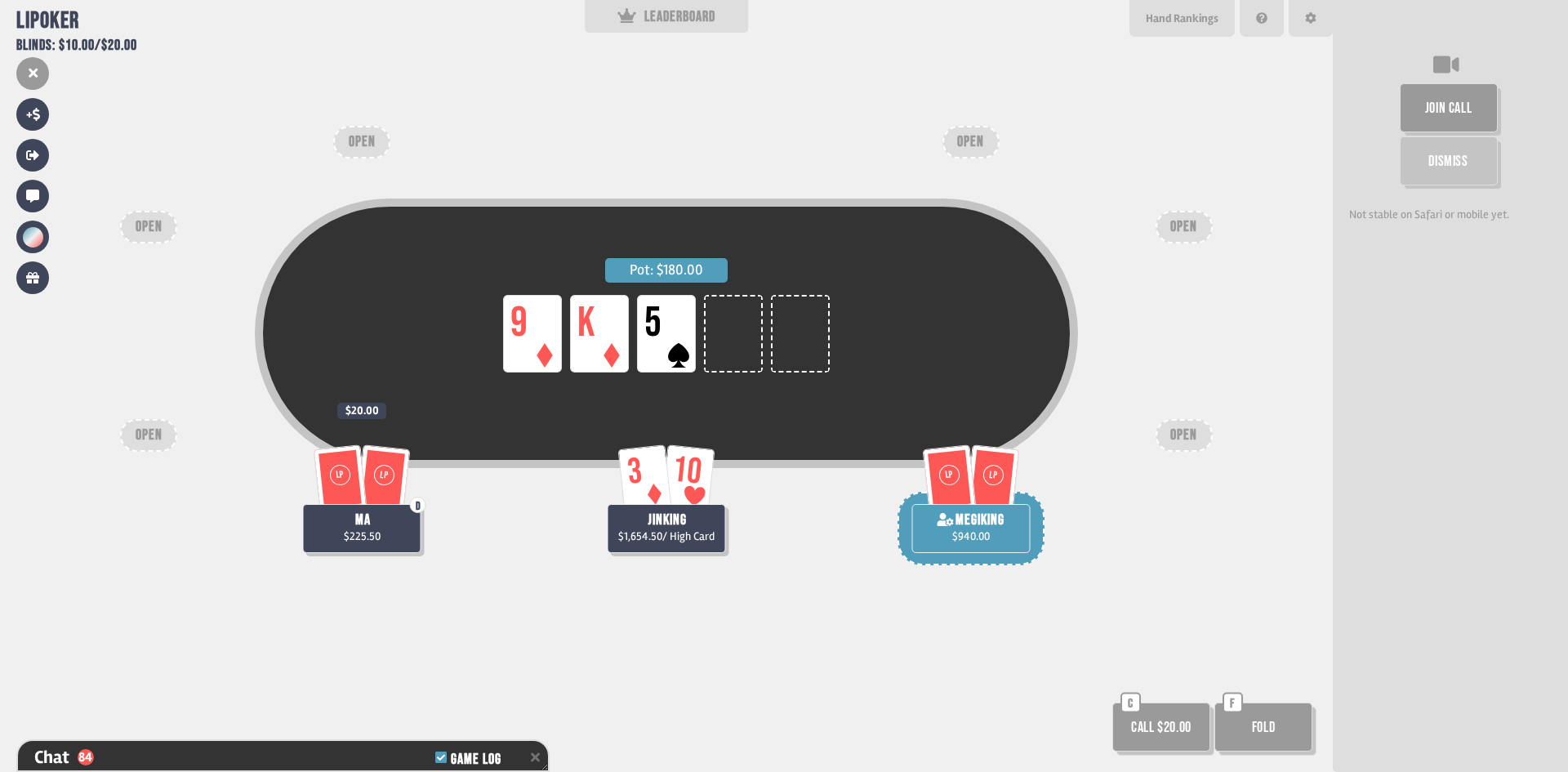 scroll, scrollTop: 2085, scrollLeft: 0, axis: vertical 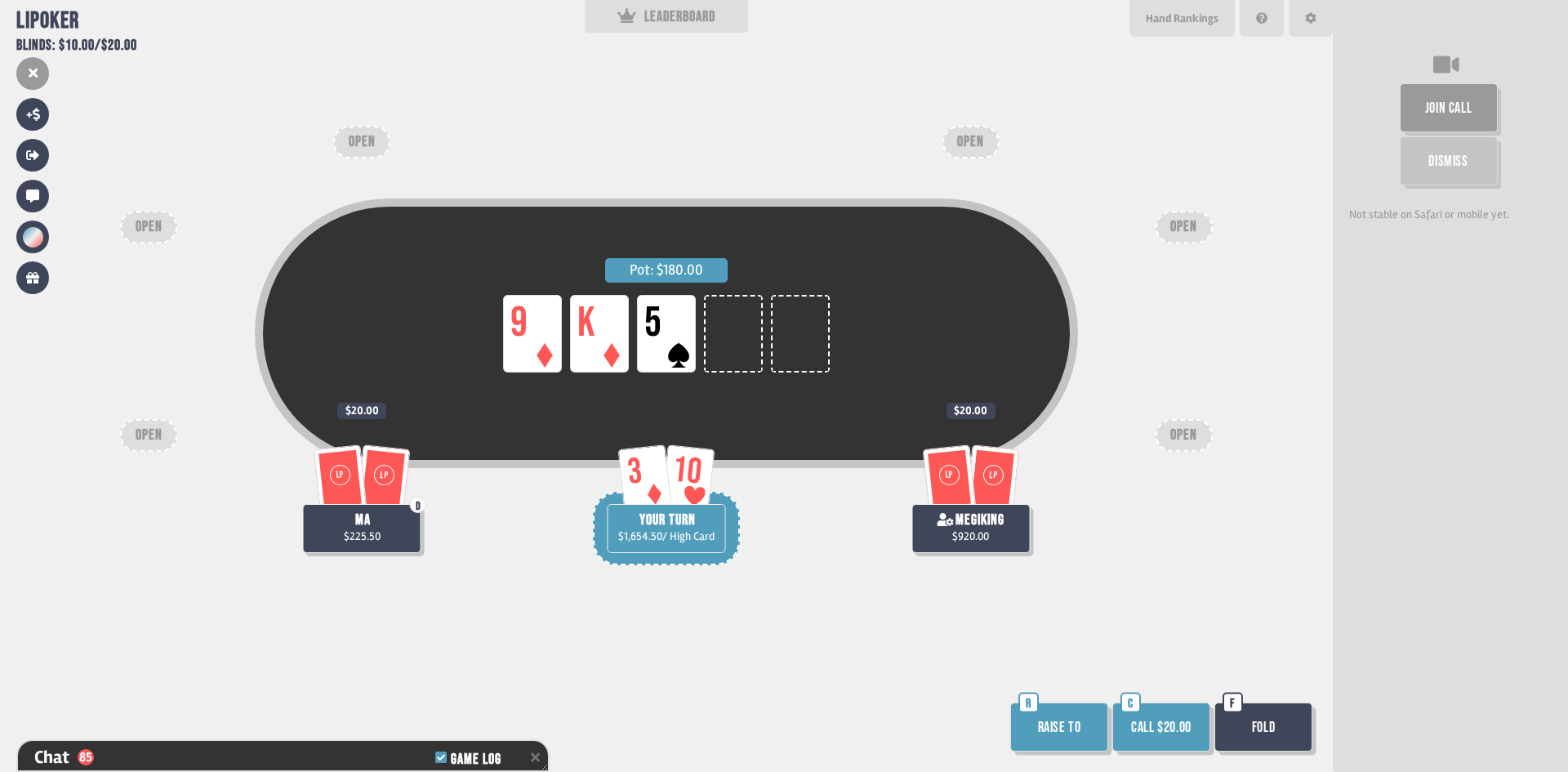click on "Call $20.00" at bounding box center (1161, 727) 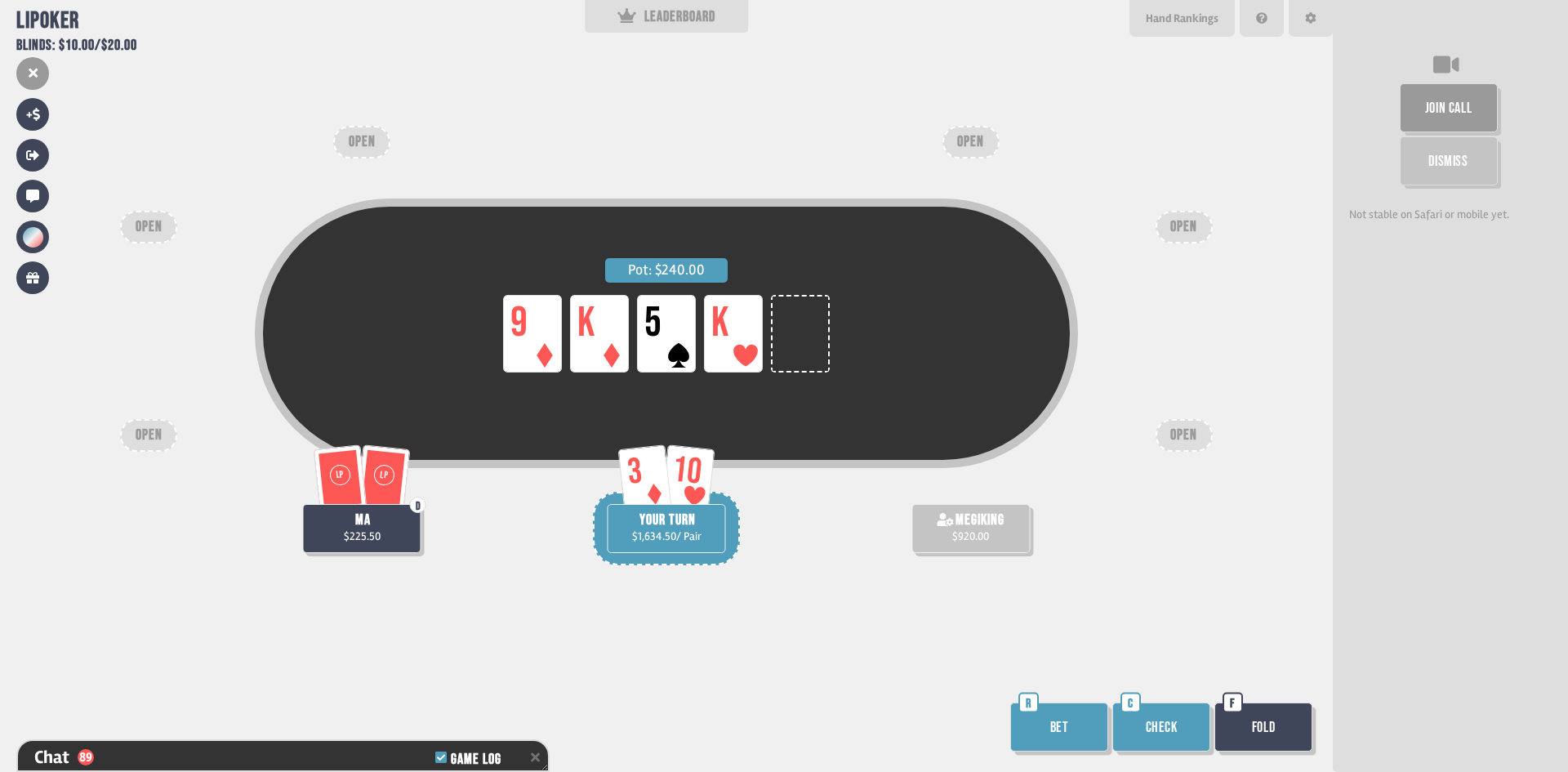 scroll, scrollTop: 2203, scrollLeft: 0, axis: vertical 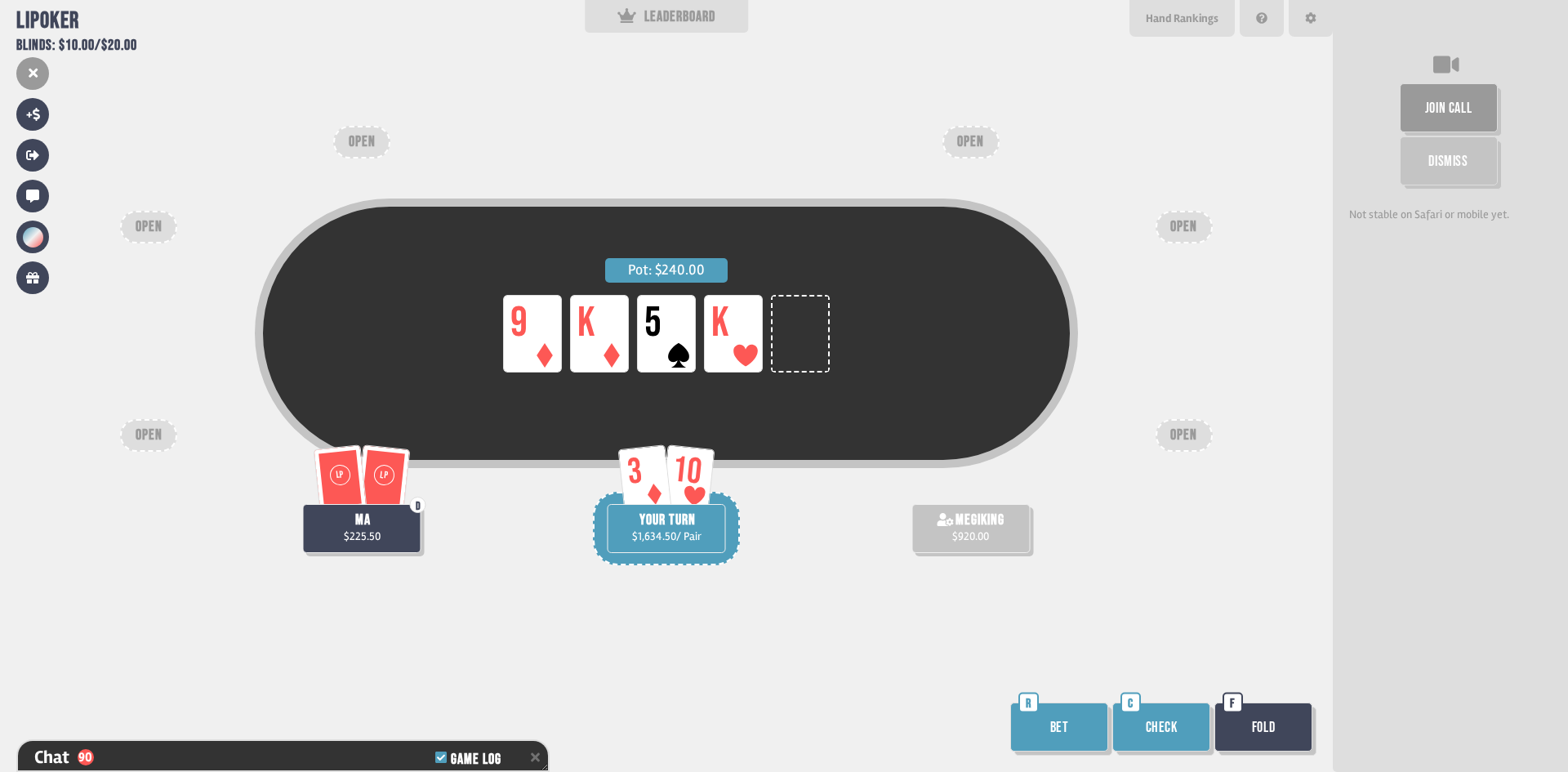 click on "Bet" at bounding box center (1059, 727) 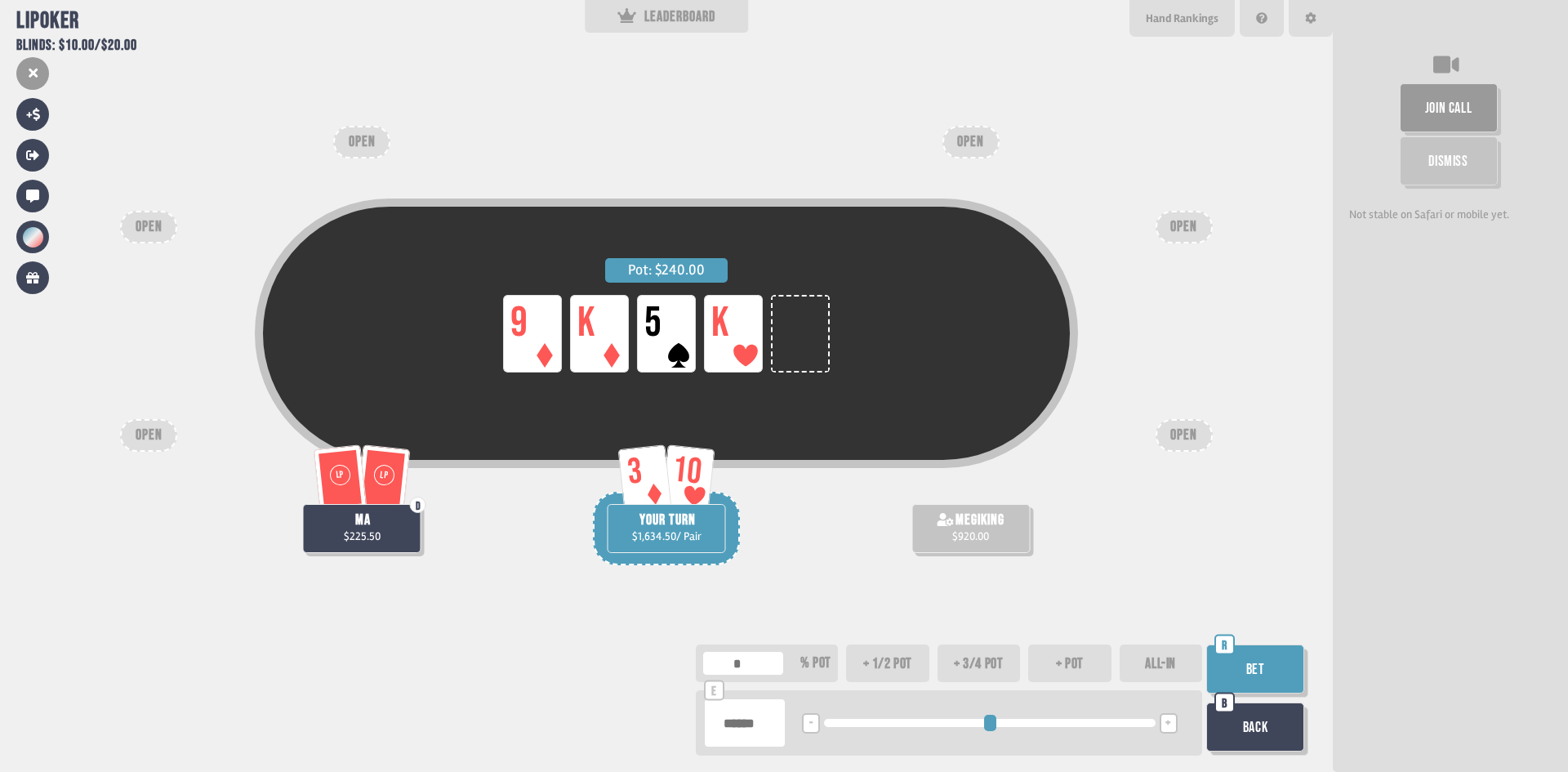 click on "+" at bounding box center (1169, 723) 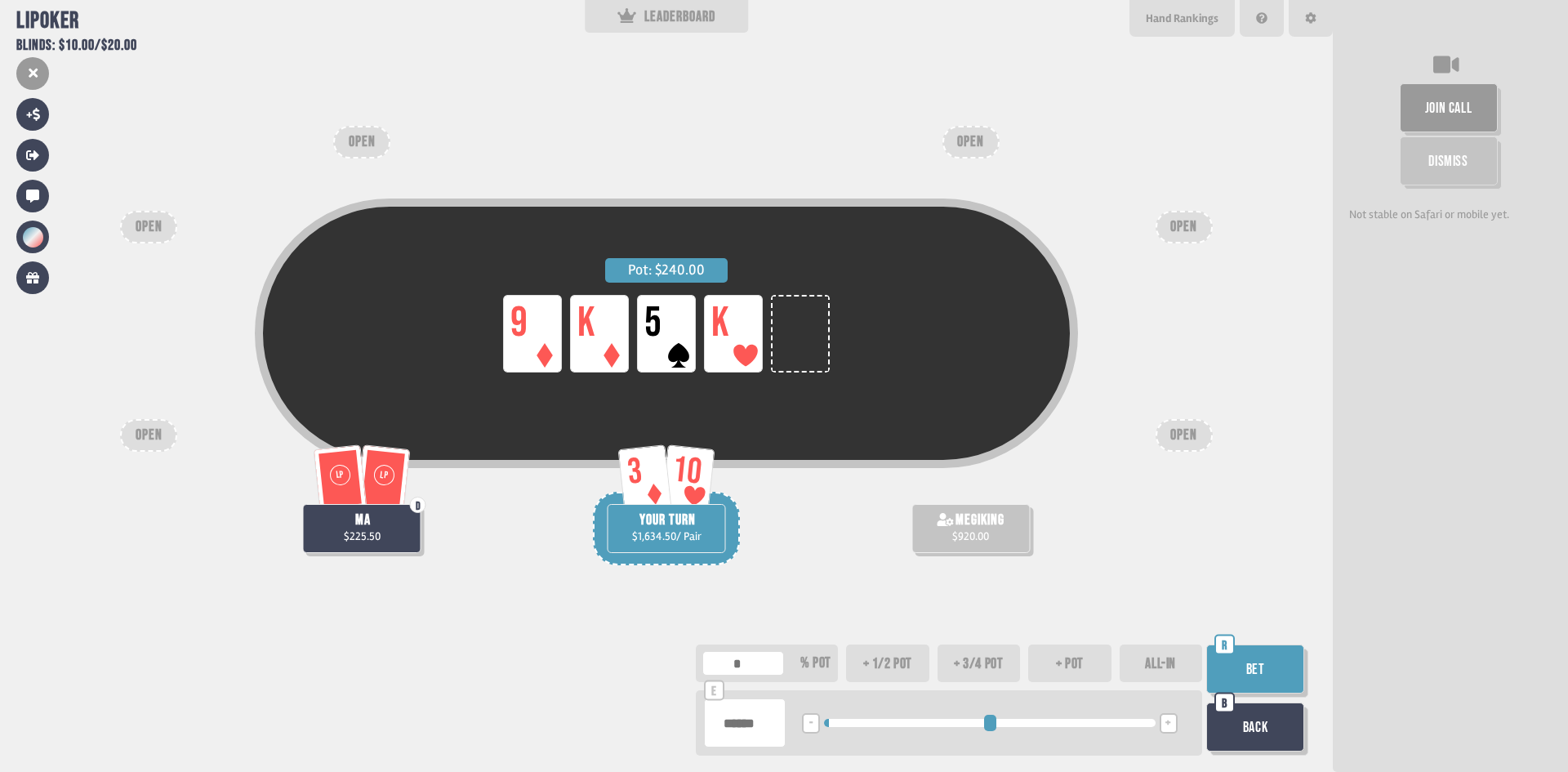 click on "+" at bounding box center [1169, 723] 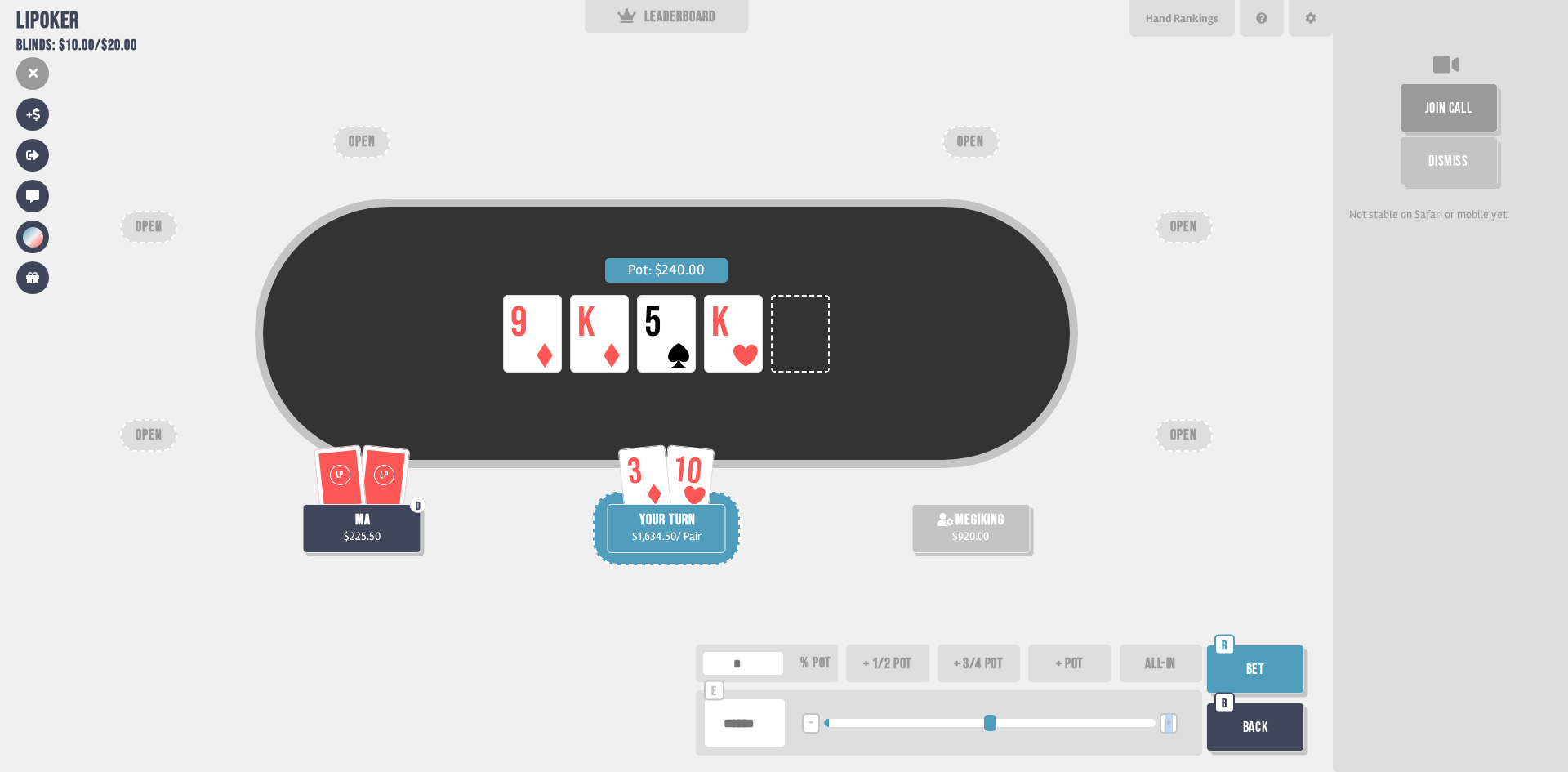 click on "+" at bounding box center (1169, 723) 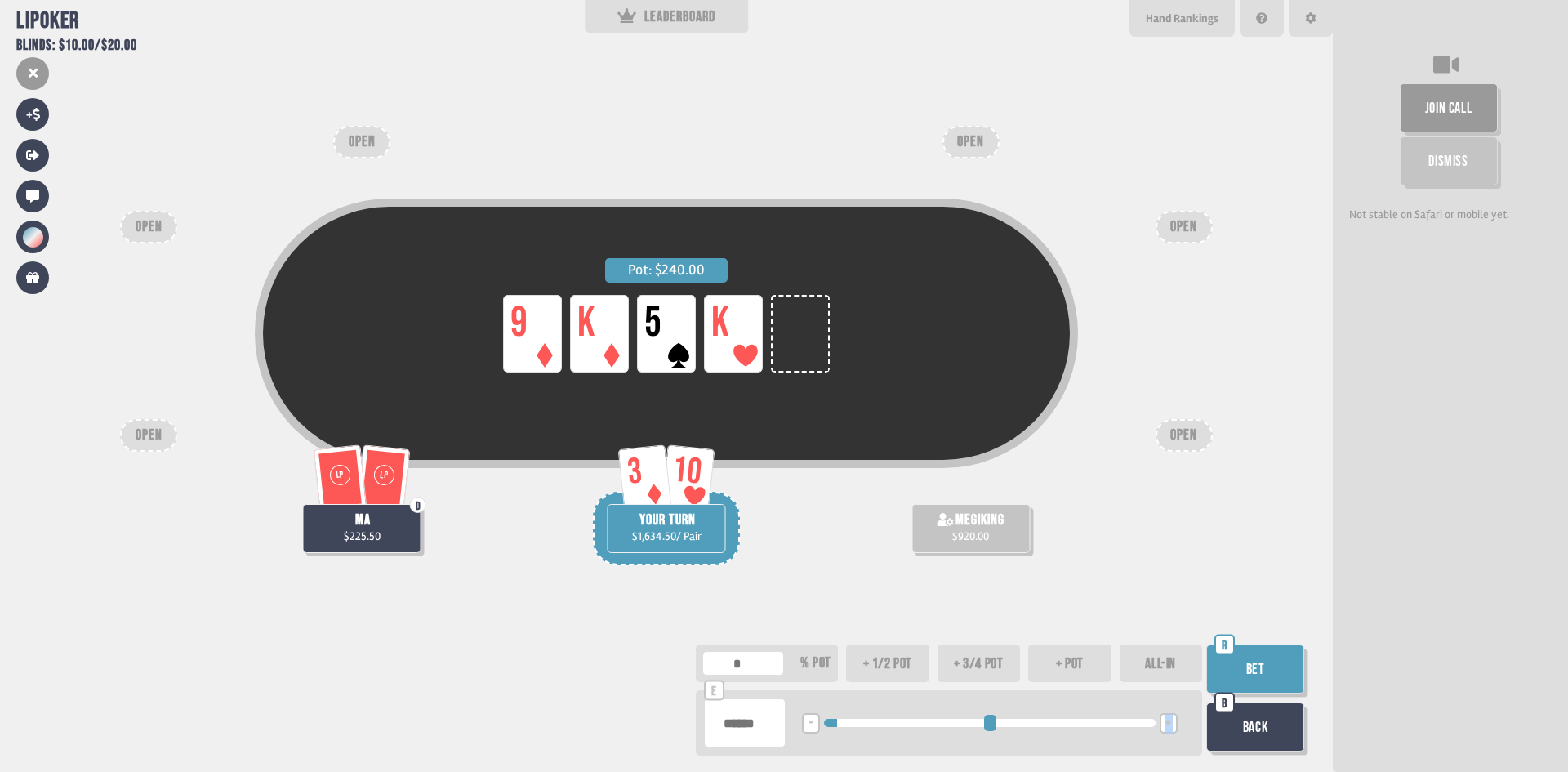 click on "+" at bounding box center [1169, 723] 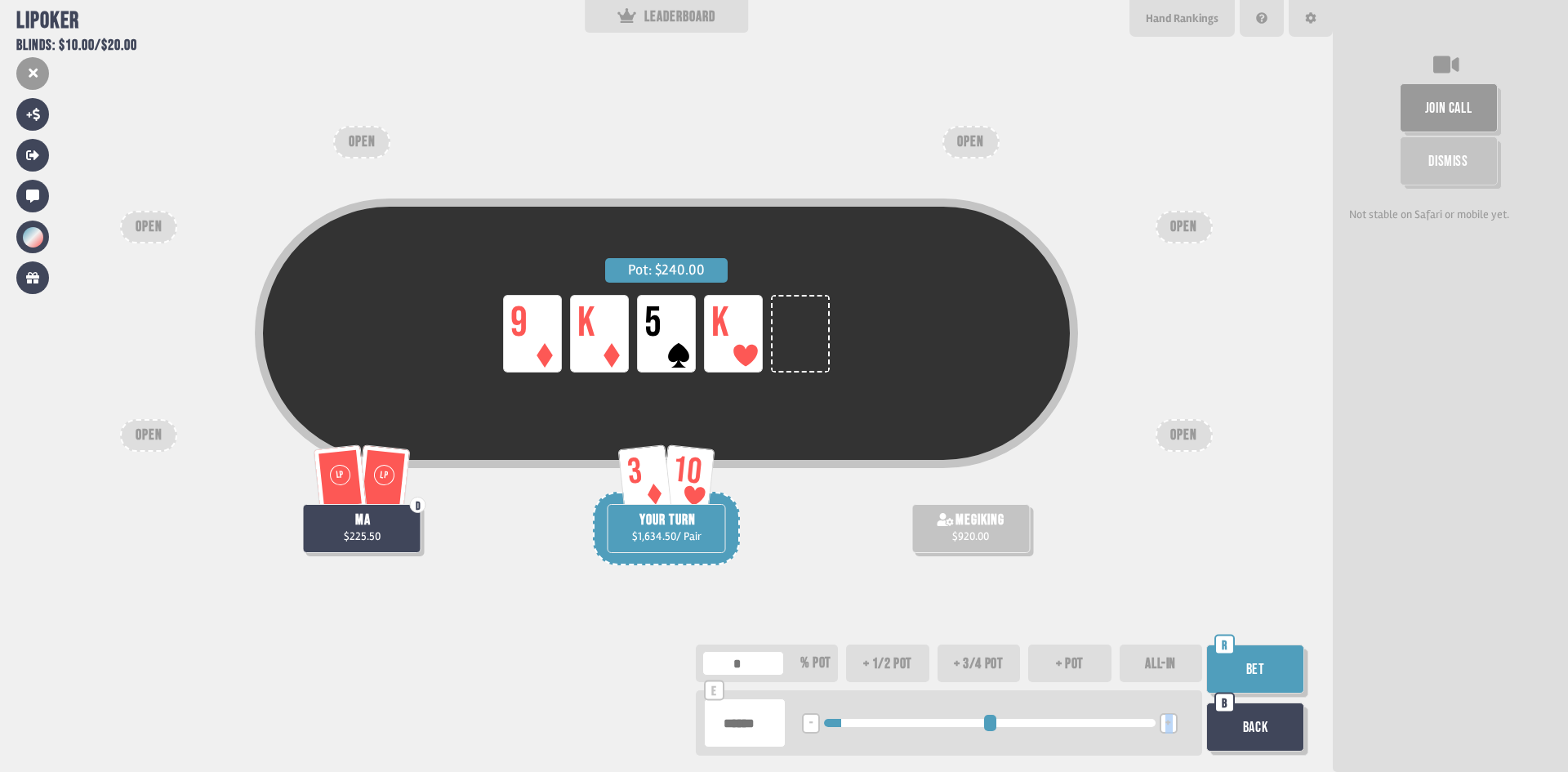 click on "Back" at bounding box center [1255, 727] 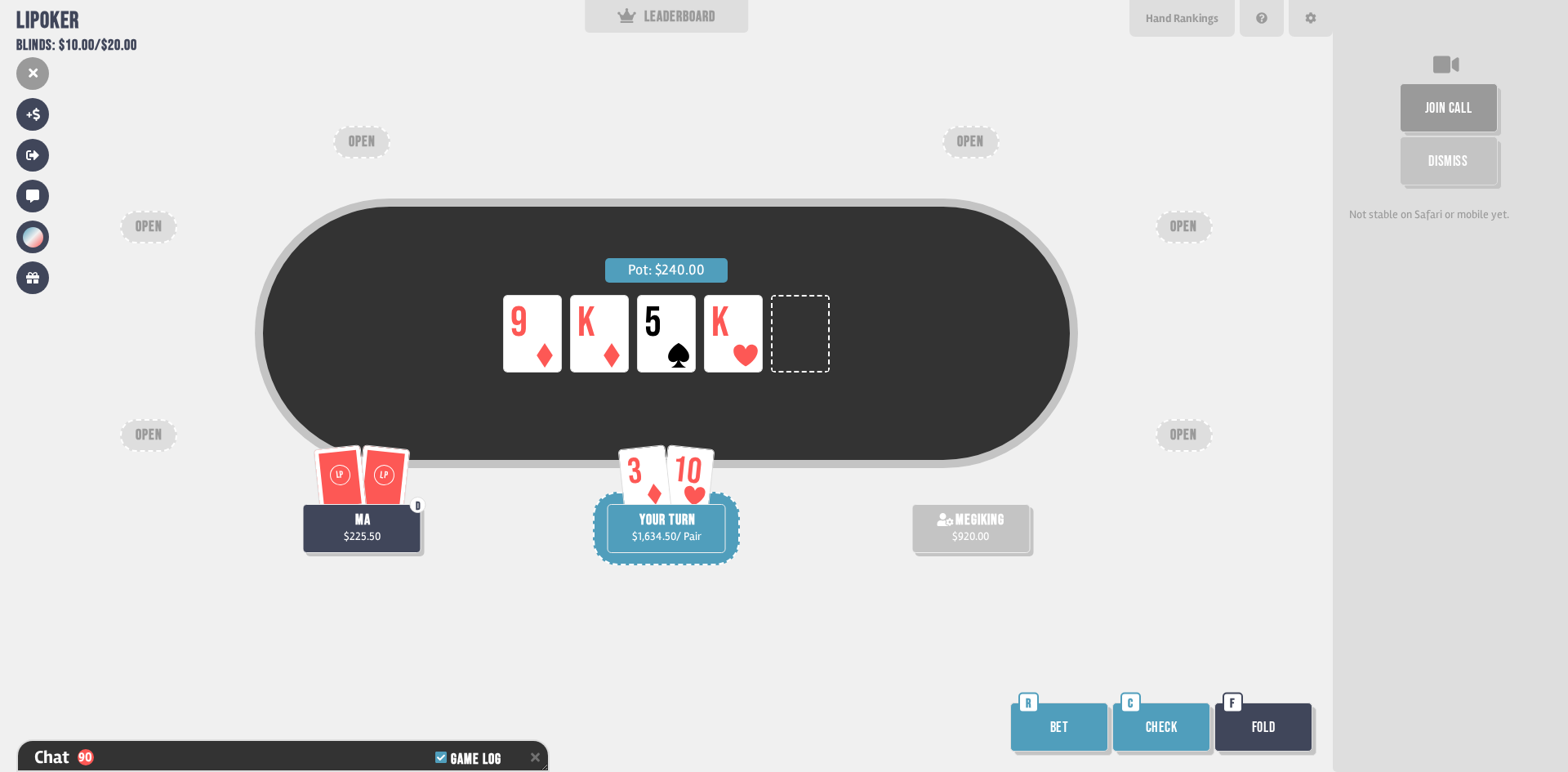 scroll, scrollTop: 2203, scrollLeft: 0, axis: vertical 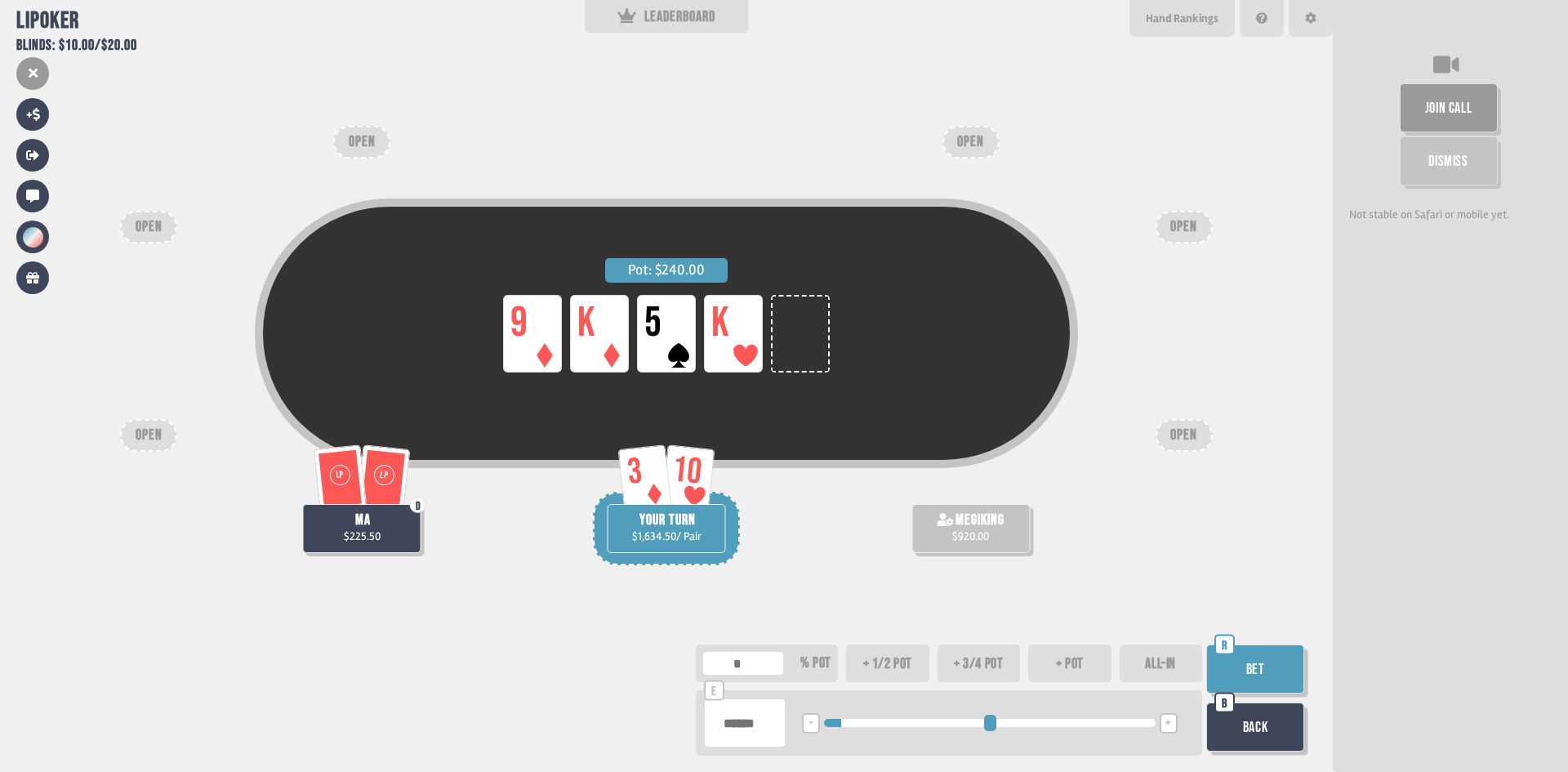 click on "Bet" at bounding box center (1255, 669) 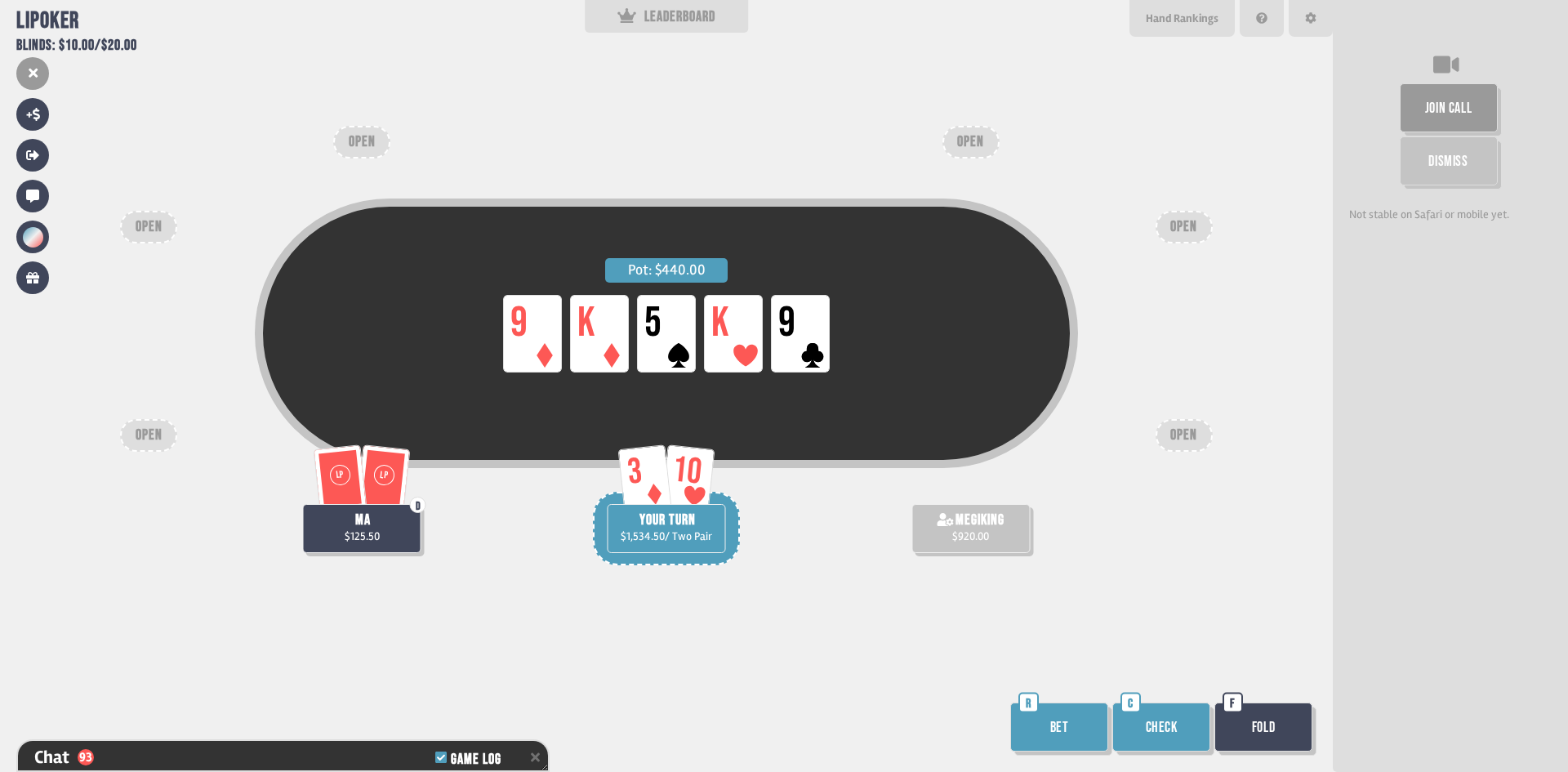 scroll, scrollTop: 2298, scrollLeft: 0, axis: vertical 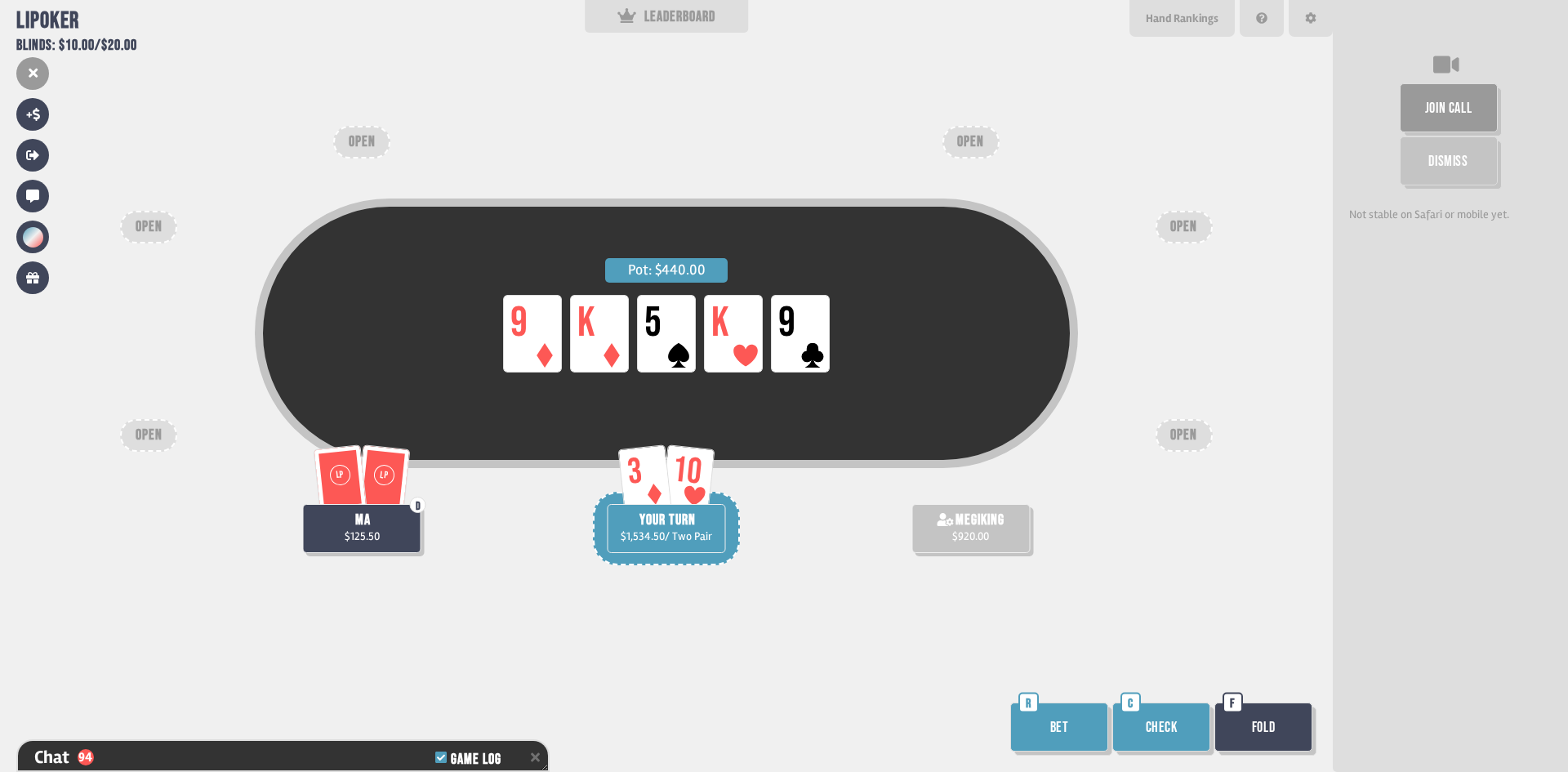 click on "Fold" at bounding box center (1263, 727) 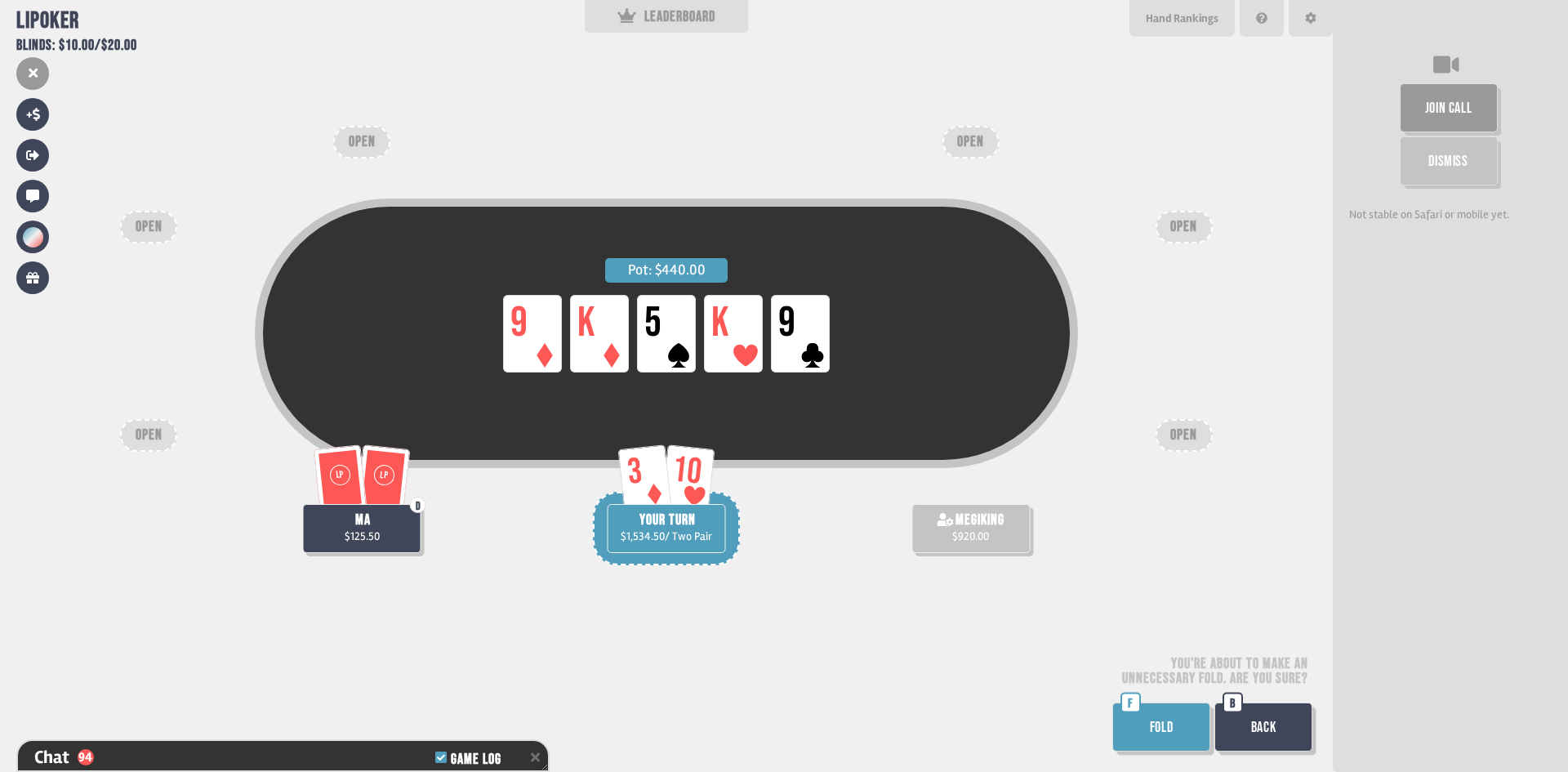 click on "FOLD" at bounding box center (1161, 727) 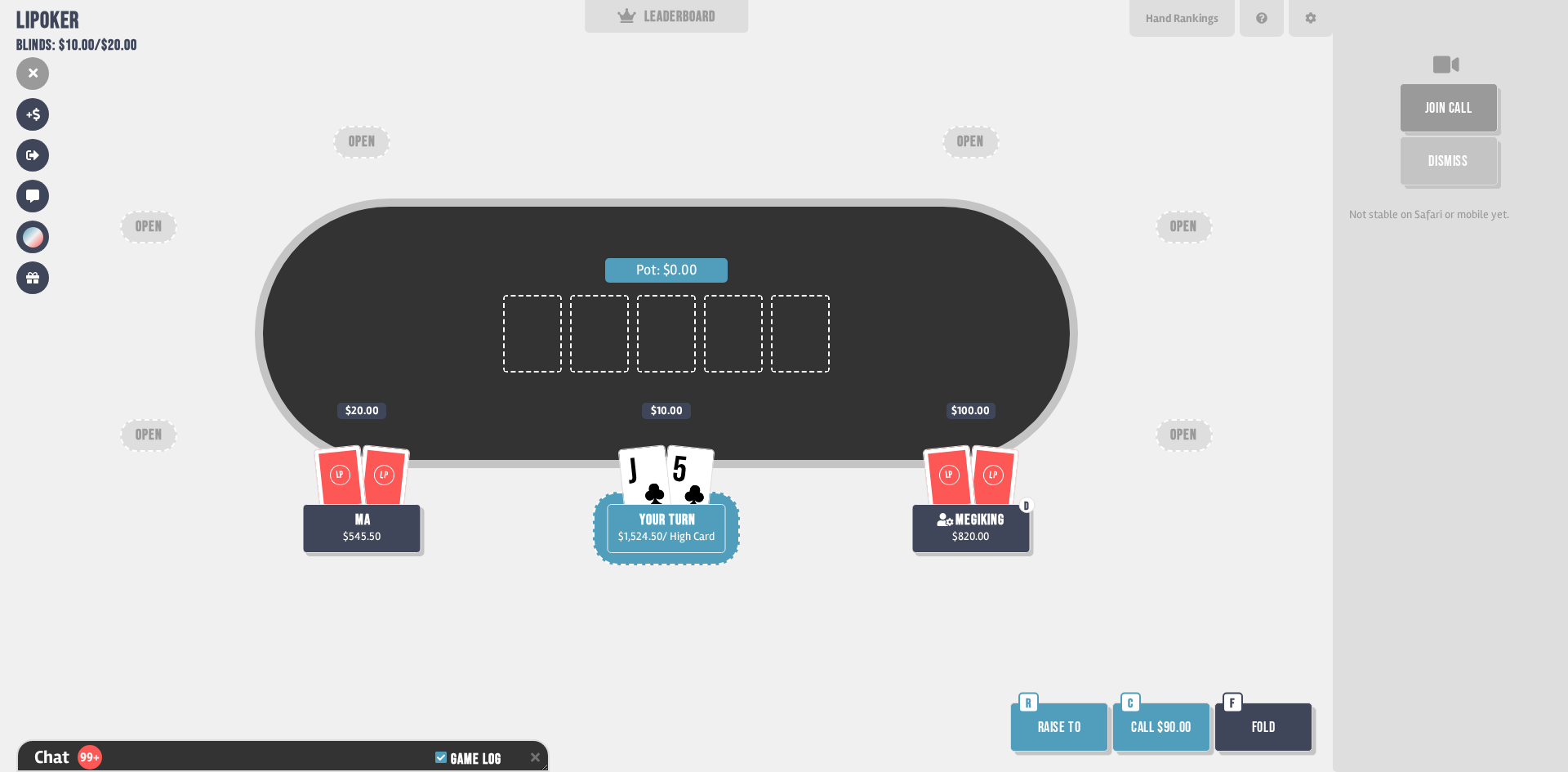 scroll, scrollTop: 2440, scrollLeft: 0, axis: vertical 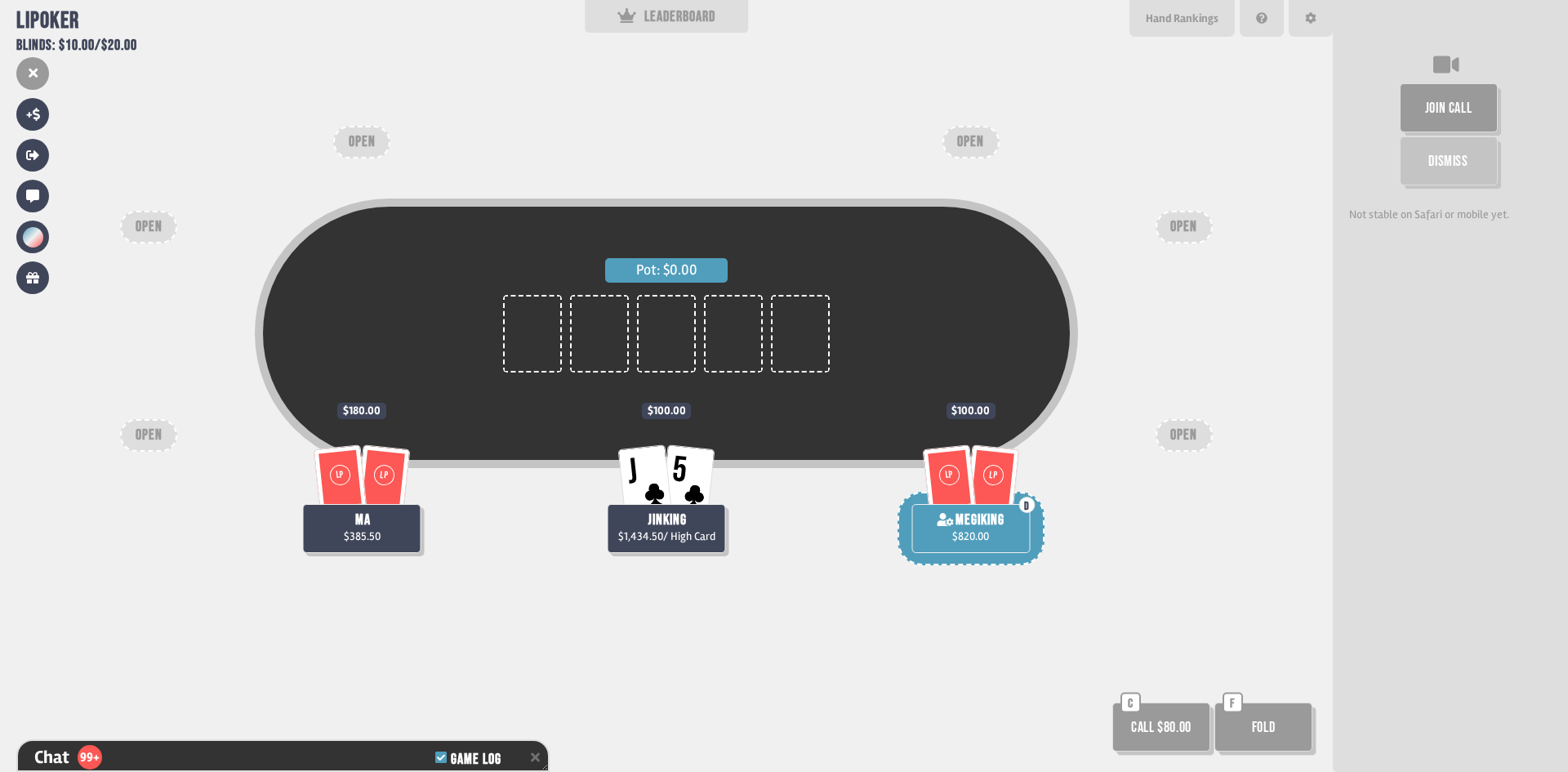 click on "Pot: $0.00   J 5 [PLAYER] $[AMOUNT]   / High Card $[AMOUNT]  LP LP [PLAYER] $[AMOUNT]  $[AMOUNT]  LP LP D [PLAYER] $[AMOUNT]  $[AMOUNT]  OPEN OPEN OPEN OPEN OPEN OPEN Call $[AMOUNT] C Fold F" at bounding box center (666, 386) 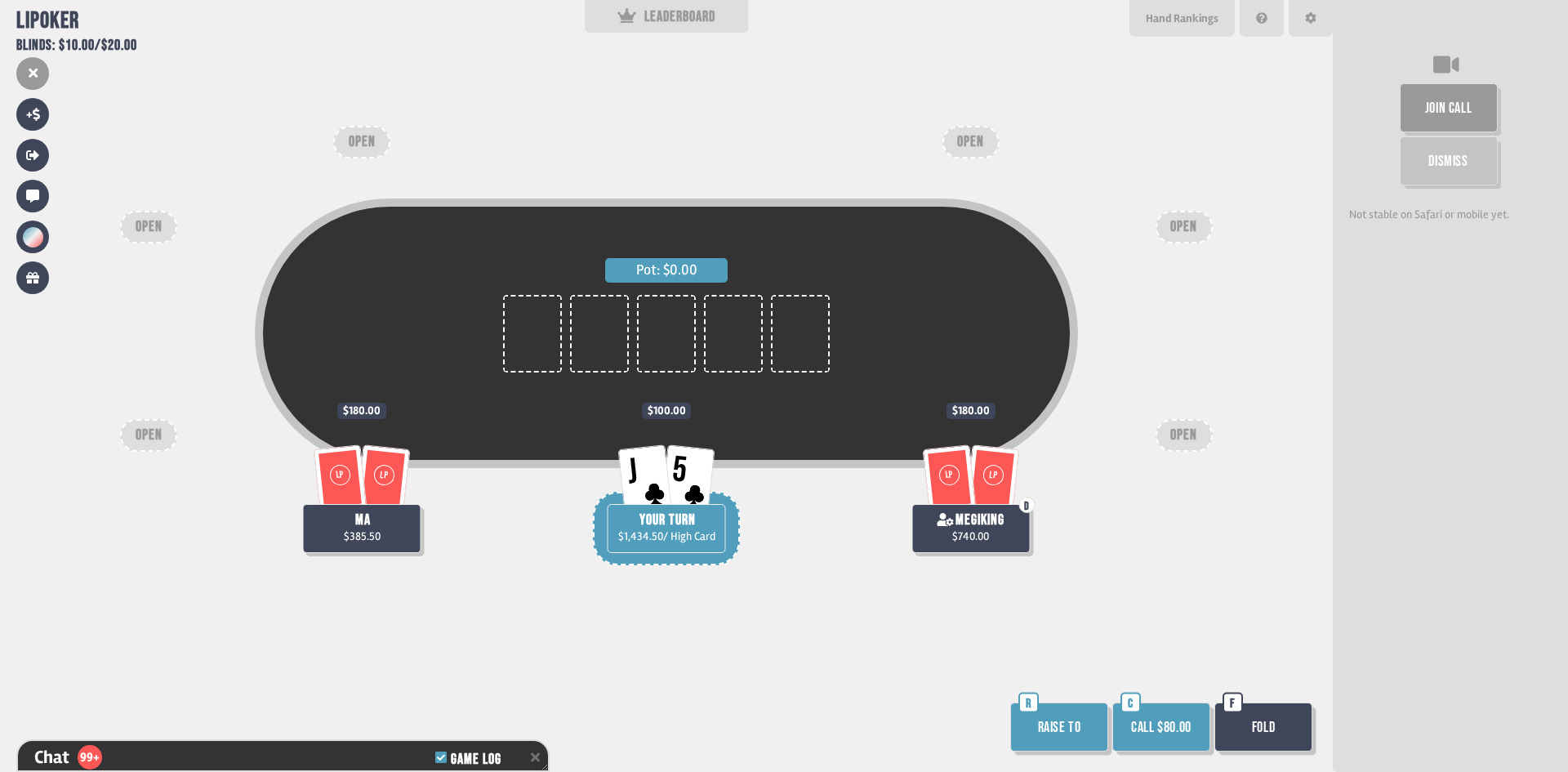 scroll, scrollTop: 2535, scrollLeft: 0, axis: vertical 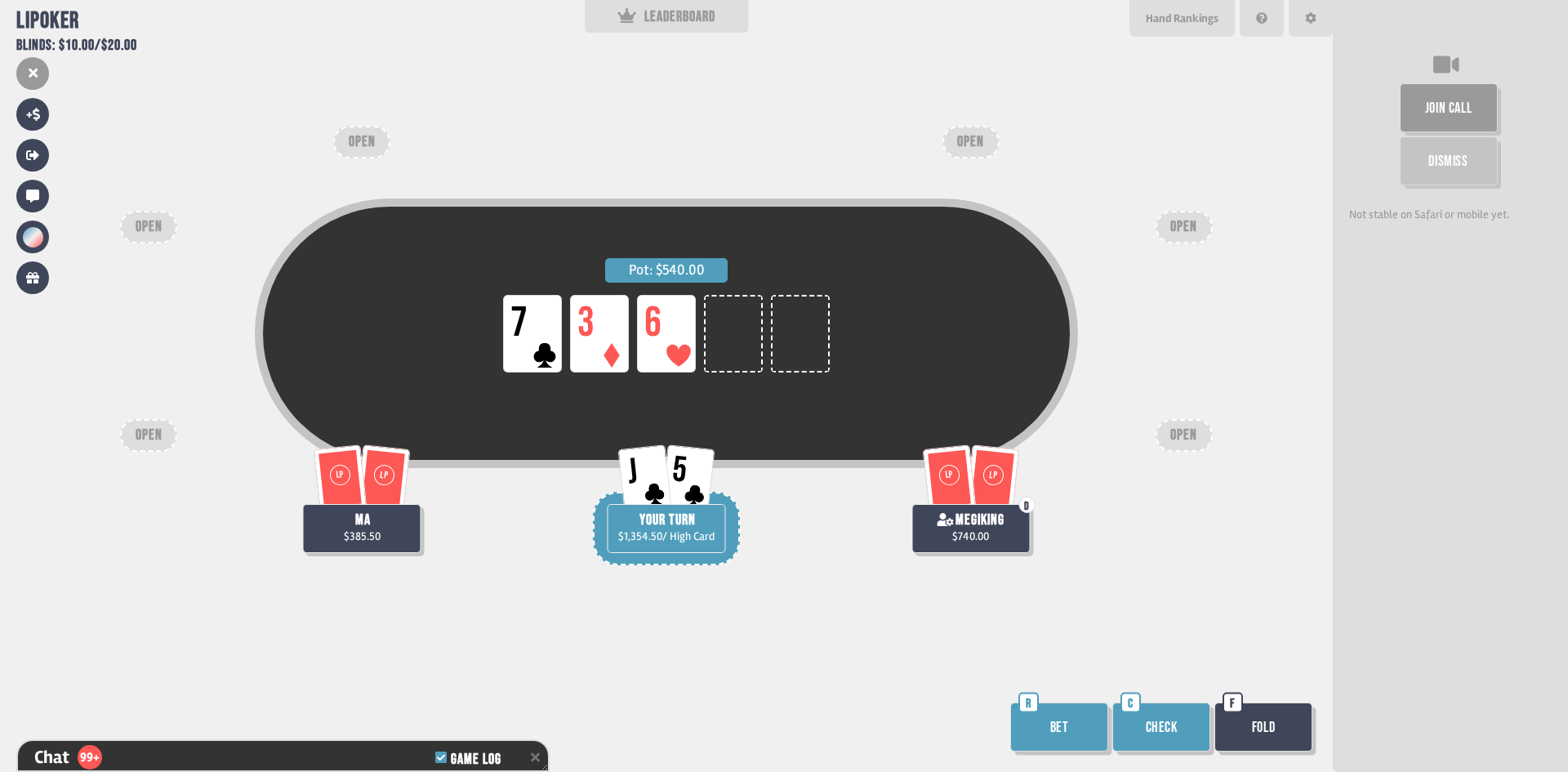 click on "Check" at bounding box center (1161, 727) 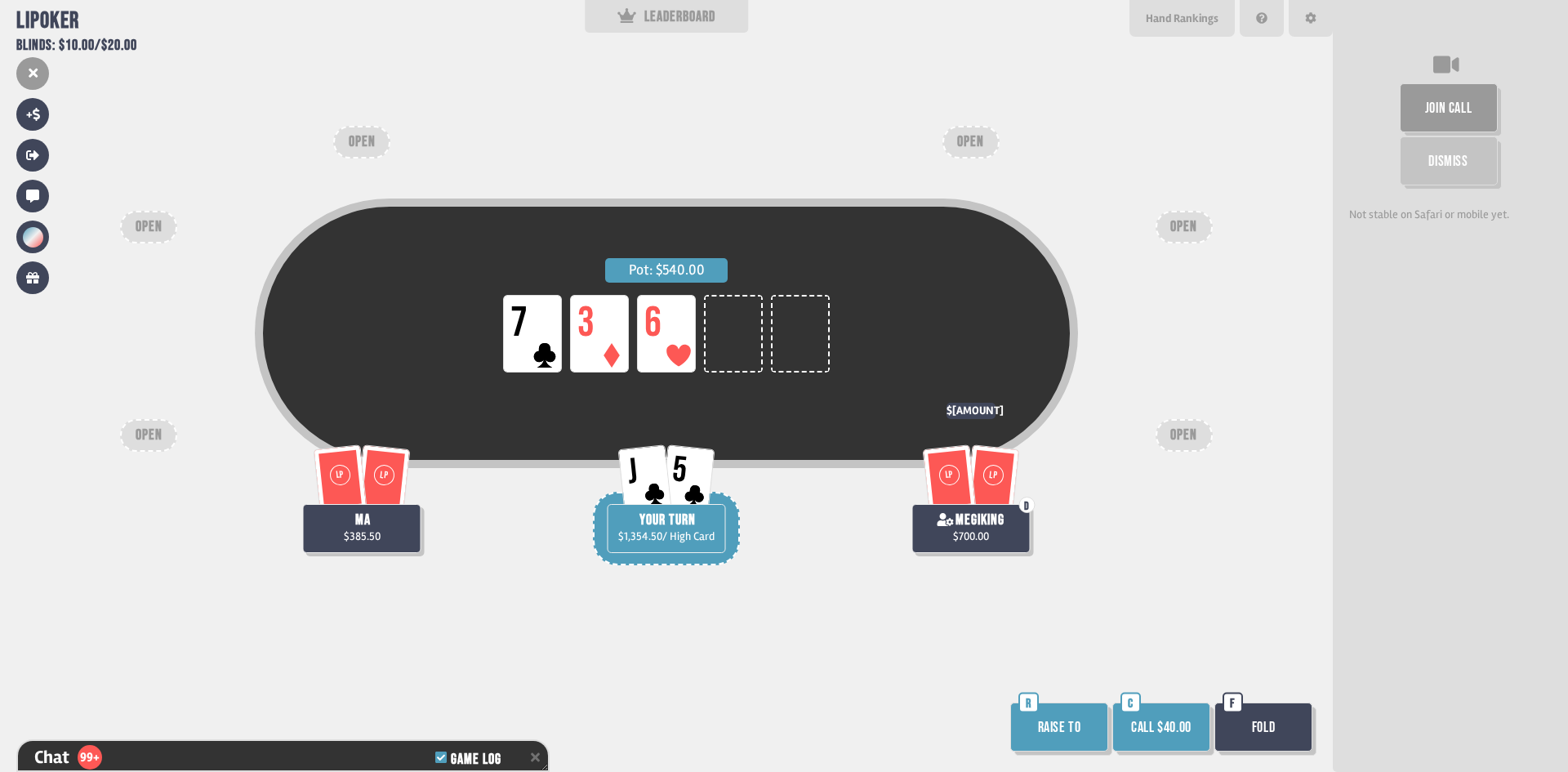 scroll, scrollTop: 2701, scrollLeft: 0, axis: vertical 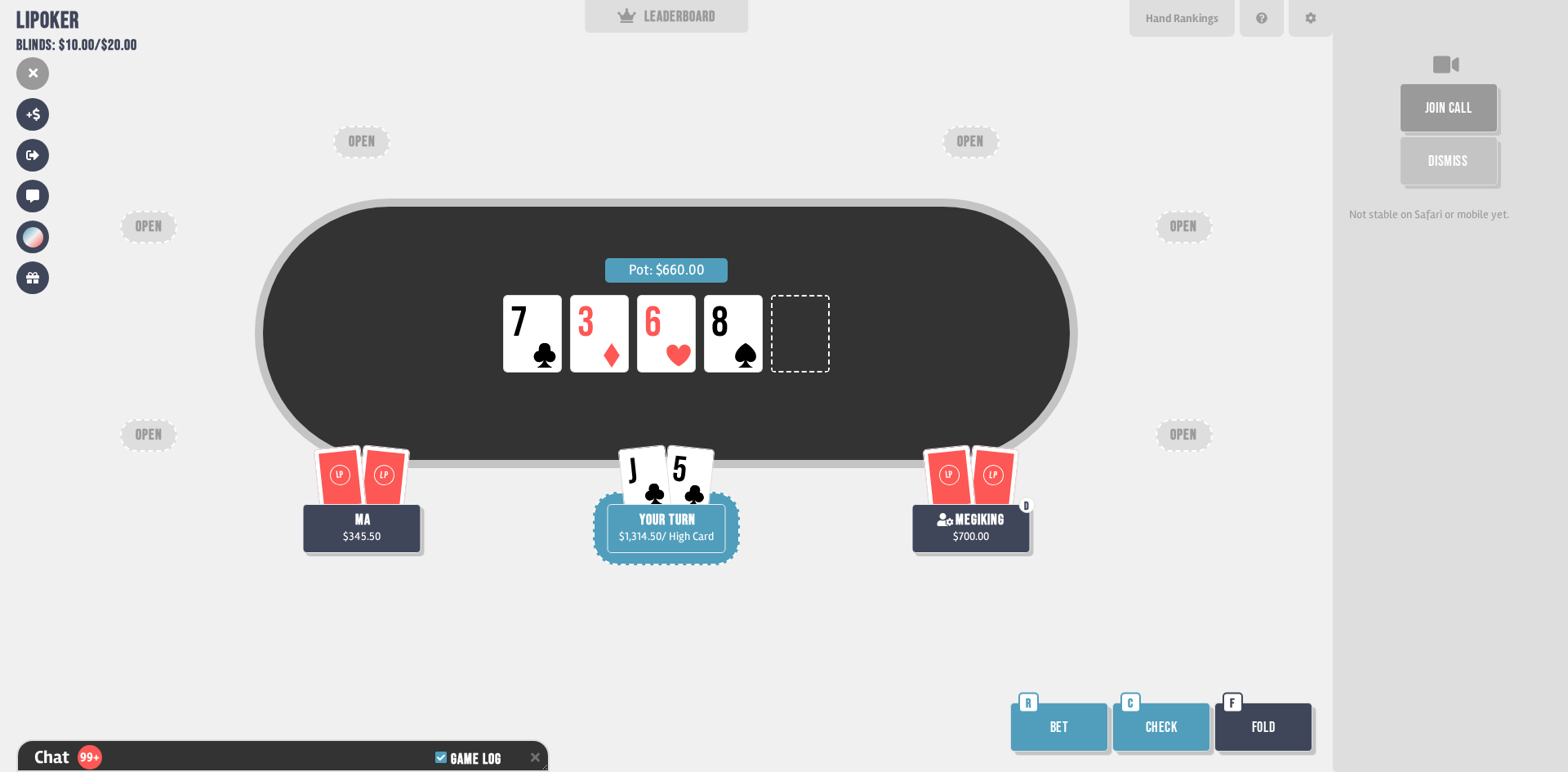 click on "Check" at bounding box center (1161, 727) 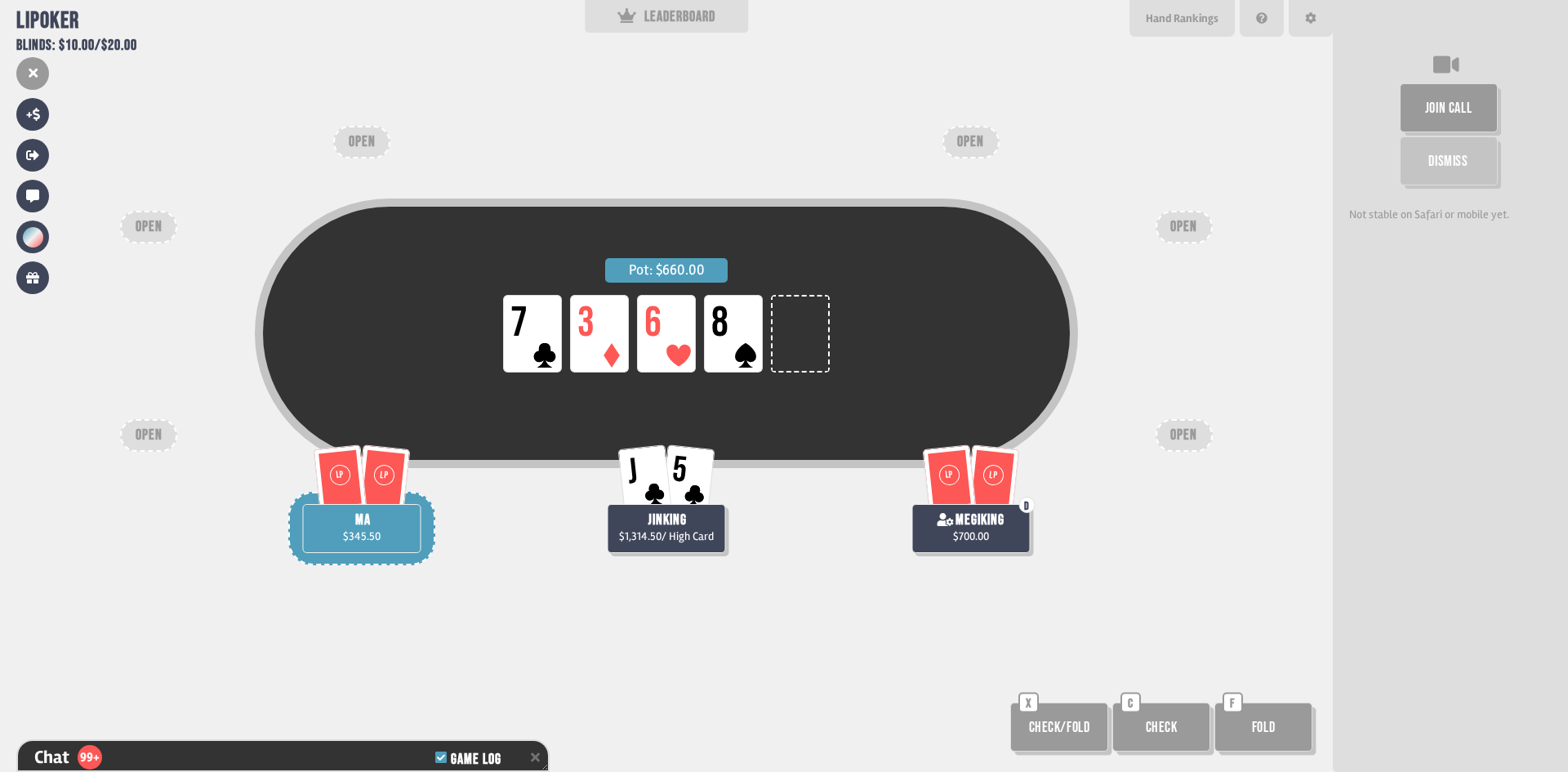 scroll, scrollTop: 2843, scrollLeft: 0, axis: vertical 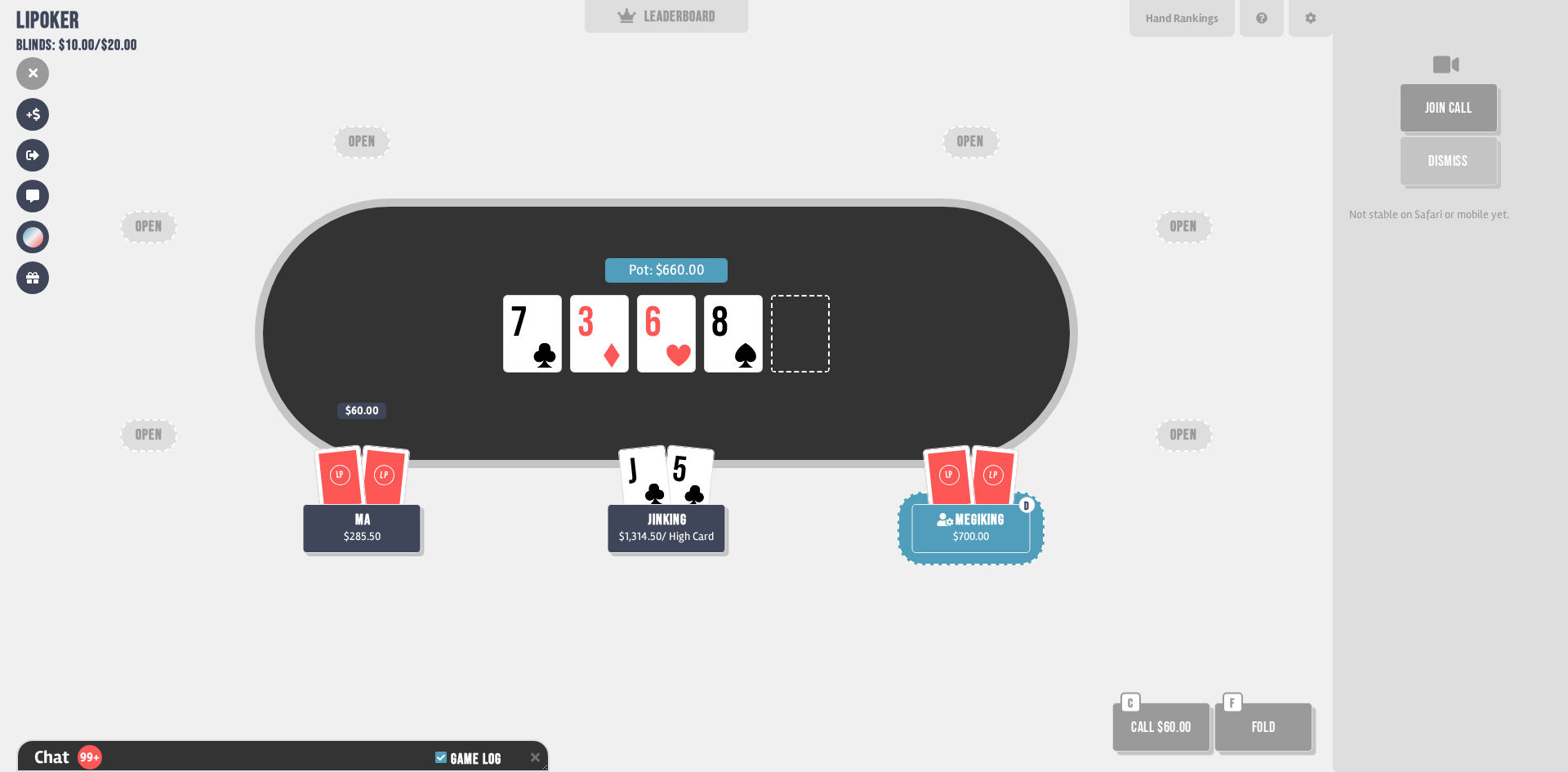 click on "Call $60.00" at bounding box center [1161, 727] 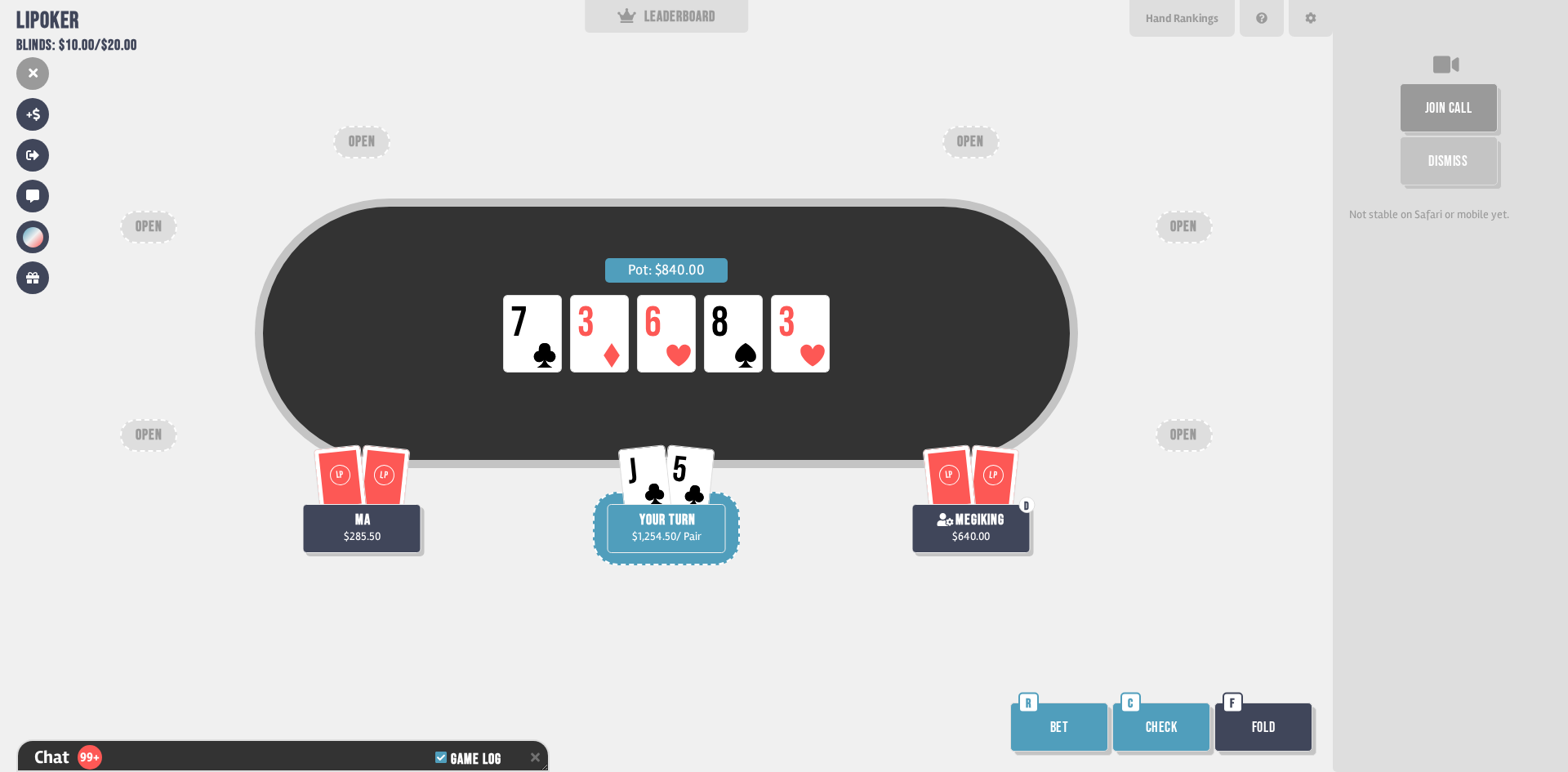 scroll, scrollTop: 2961, scrollLeft: 0, axis: vertical 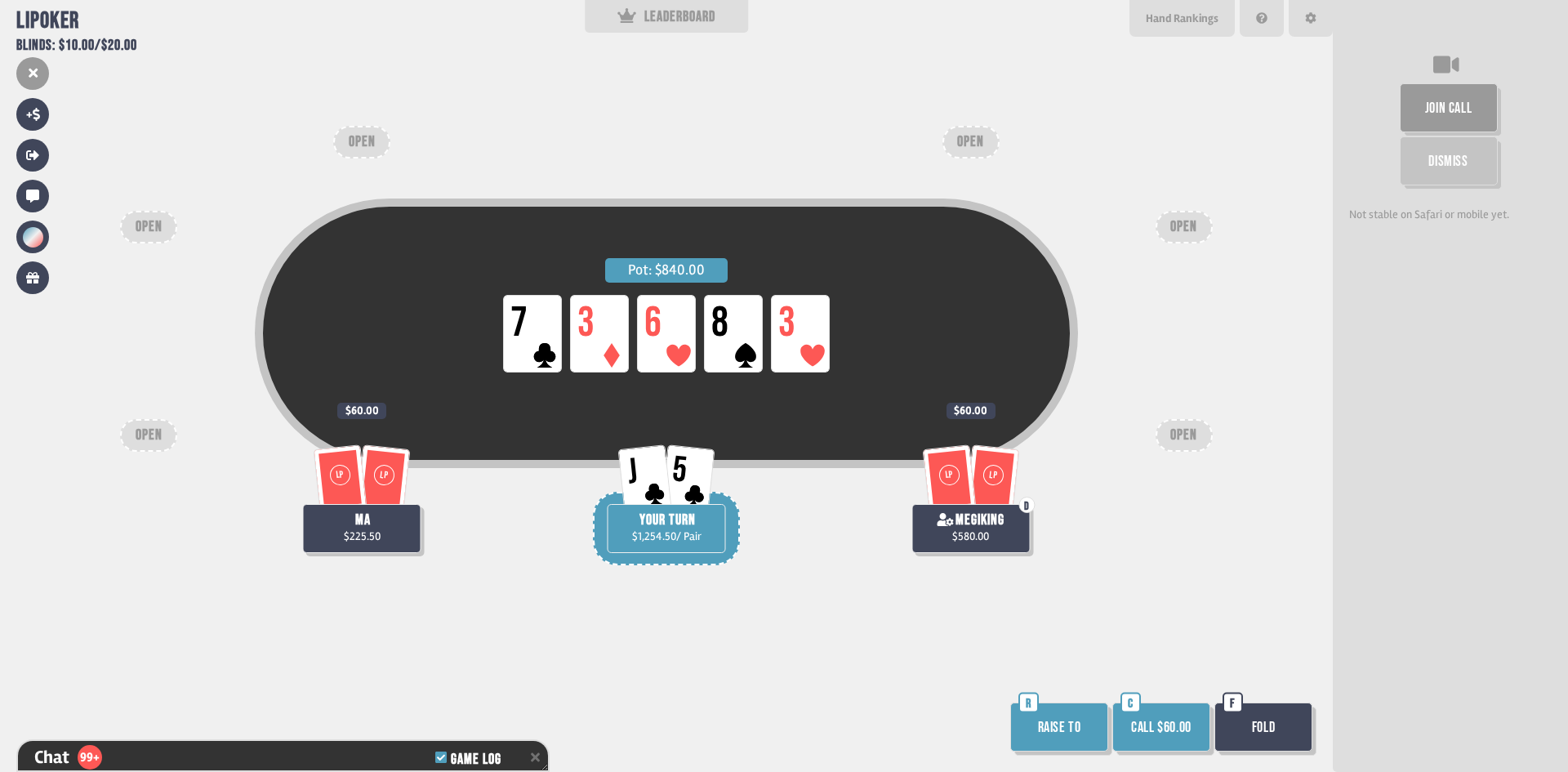 click on "Fold" at bounding box center [1263, 727] 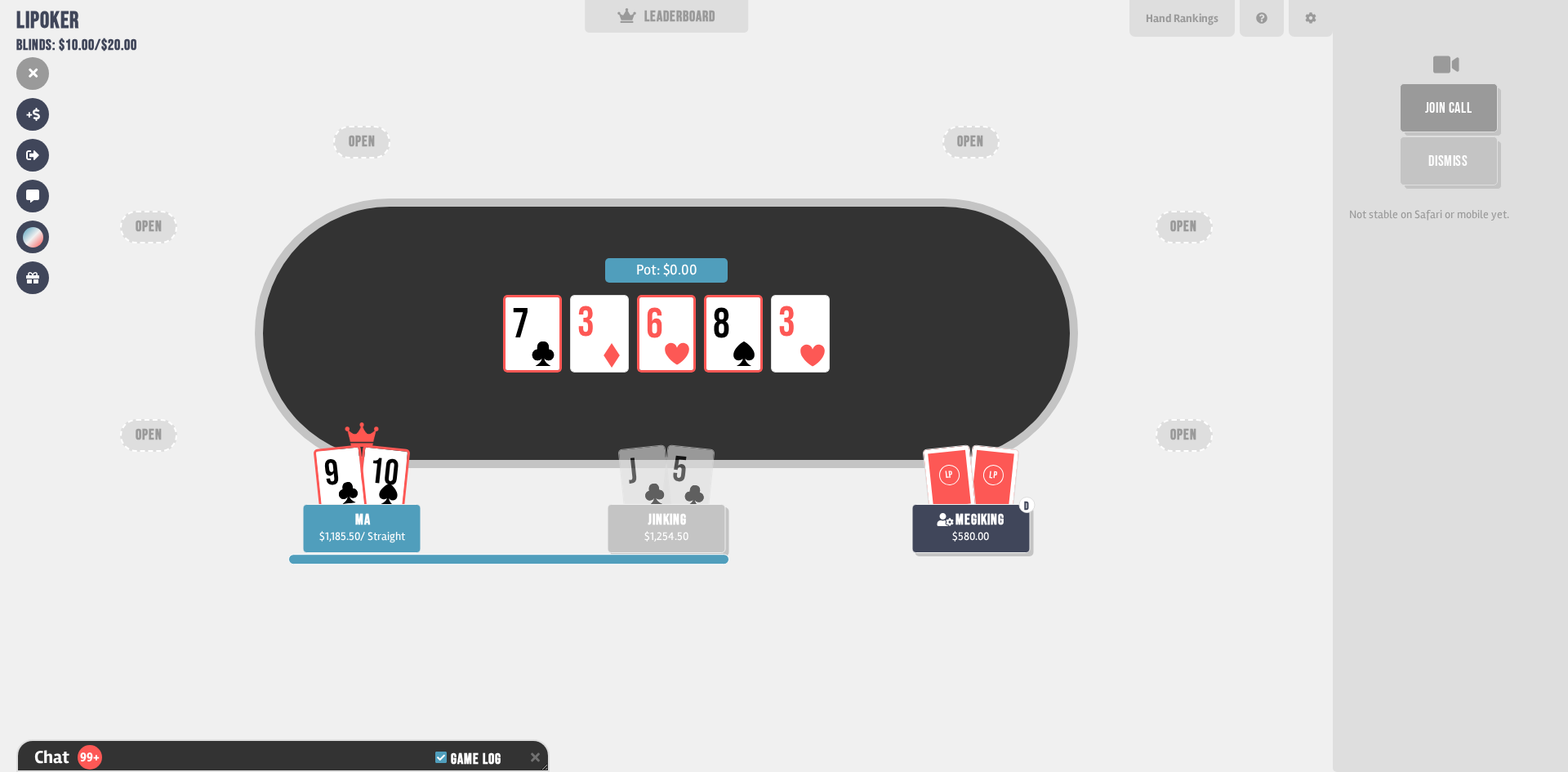 scroll, scrollTop: 3198, scrollLeft: 0, axis: vertical 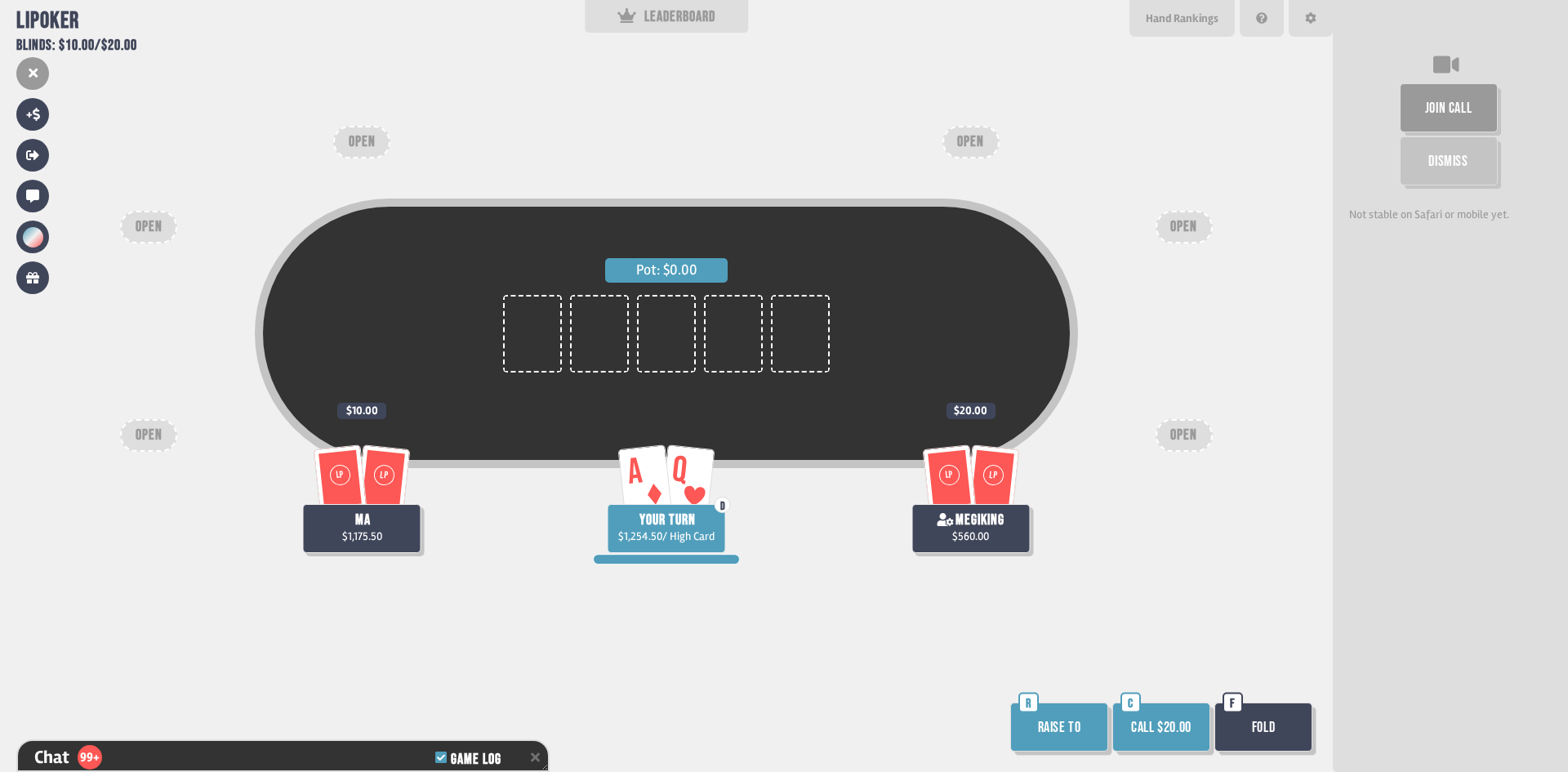 click on "Call $20.00" at bounding box center [1161, 727] 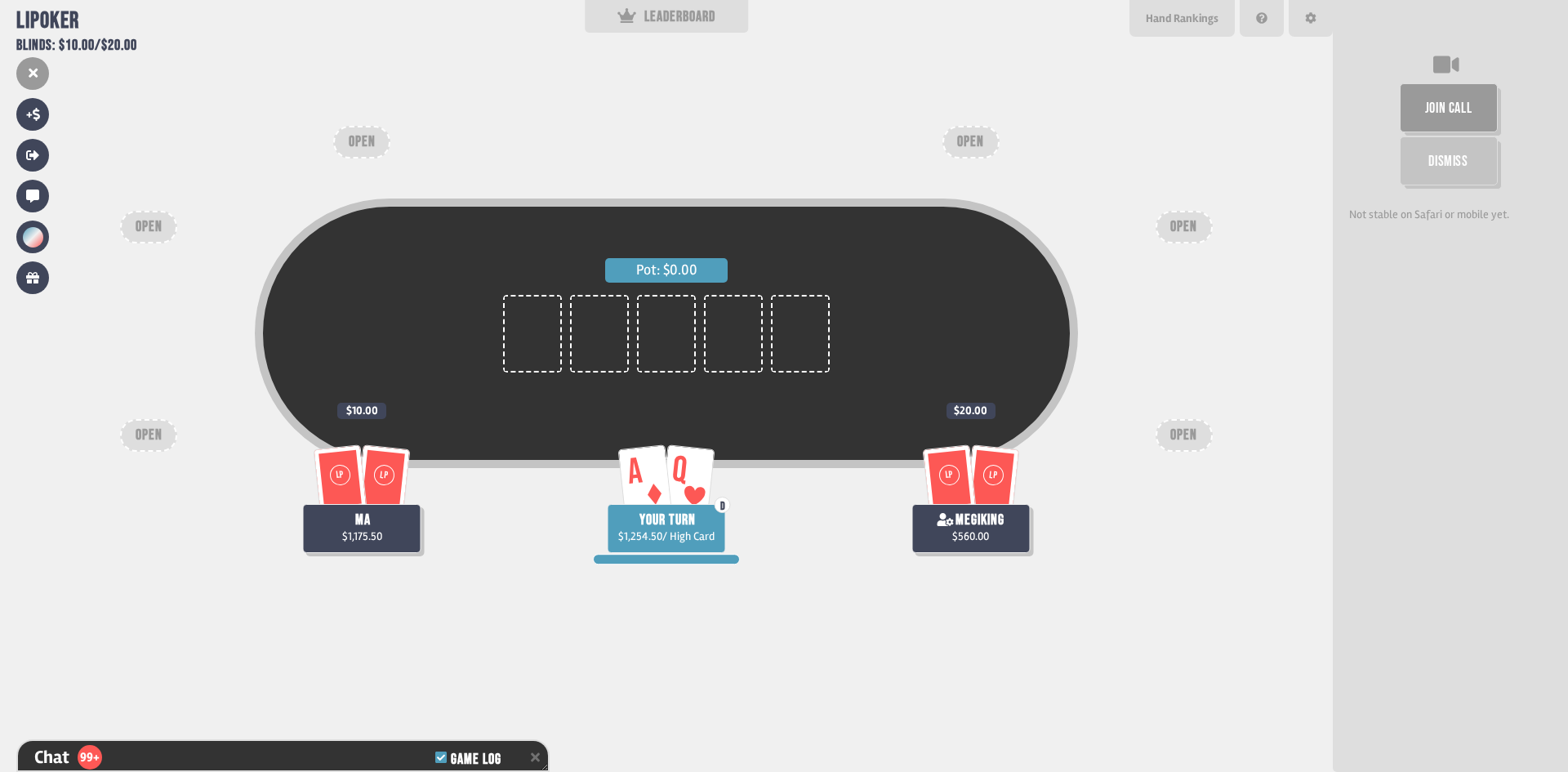 scroll, scrollTop: 3222, scrollLeft: 0, axis: vertical 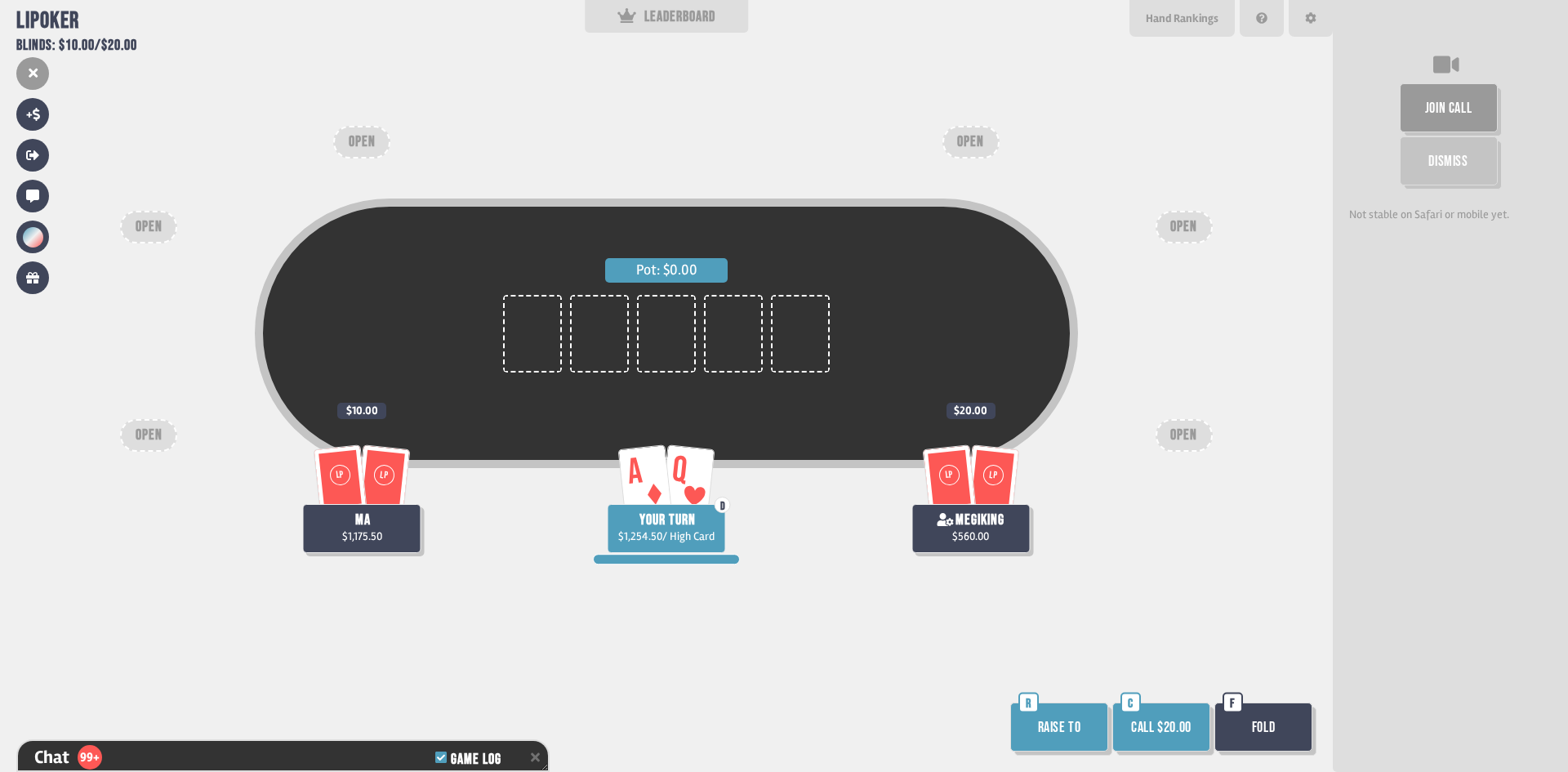 drag, startPoint x: 1071, startPoint y: 612, endPoint x: 1085, endPoint y: 623, distance: 17.804494 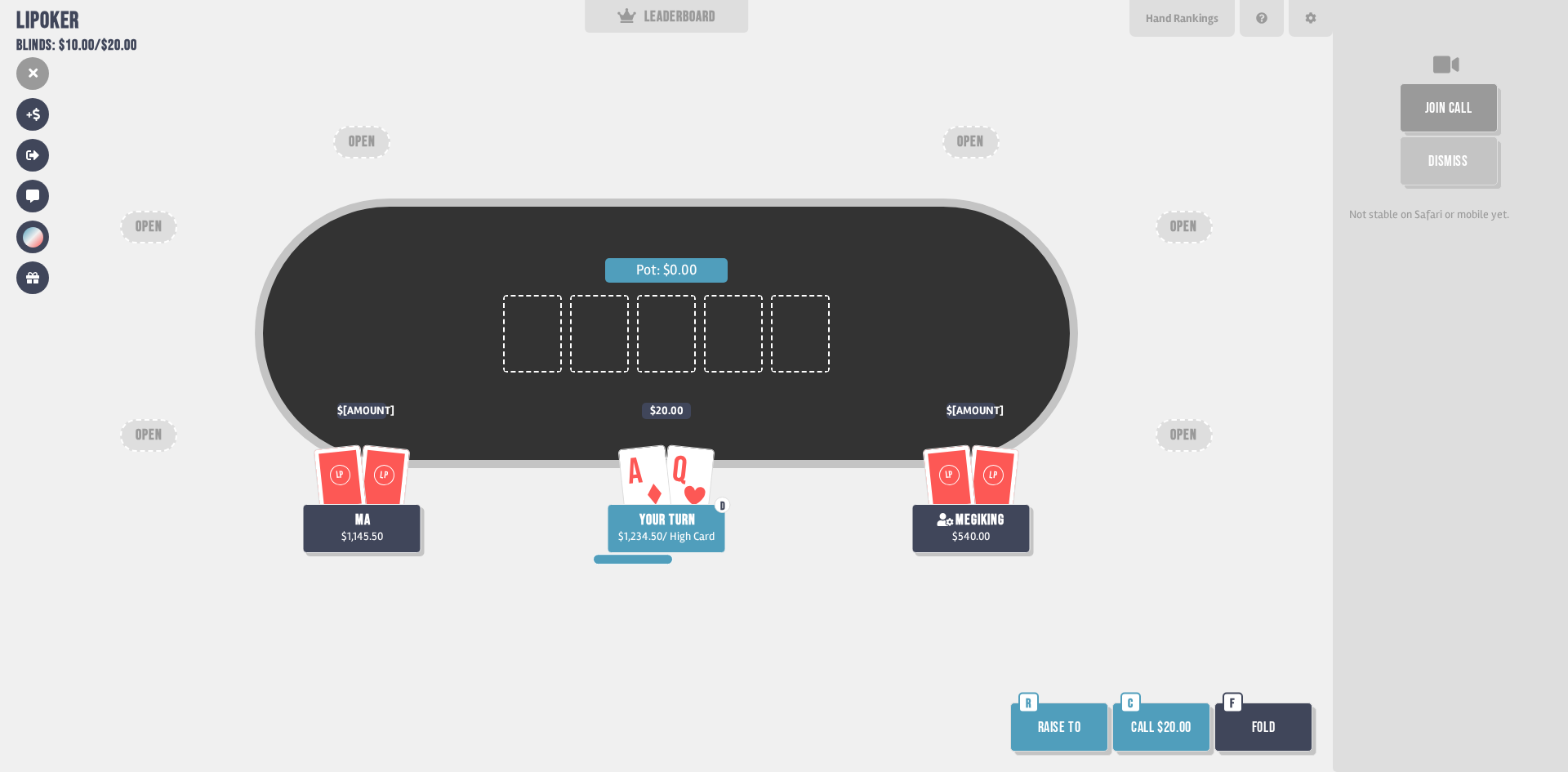 click on "Raise to" at bounding box center [1059, 727] 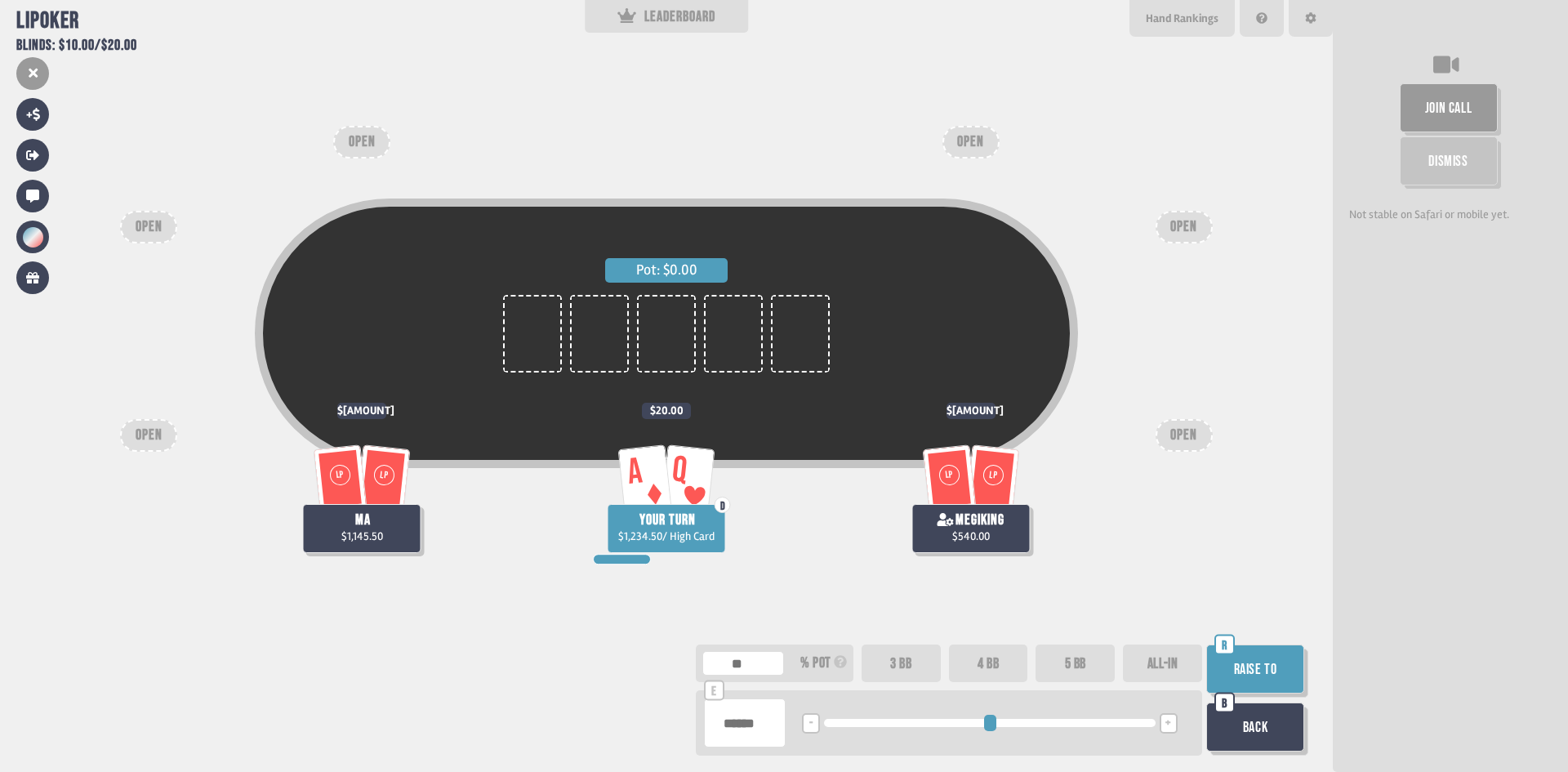 click on "+" at bounding box center (1169, 723) 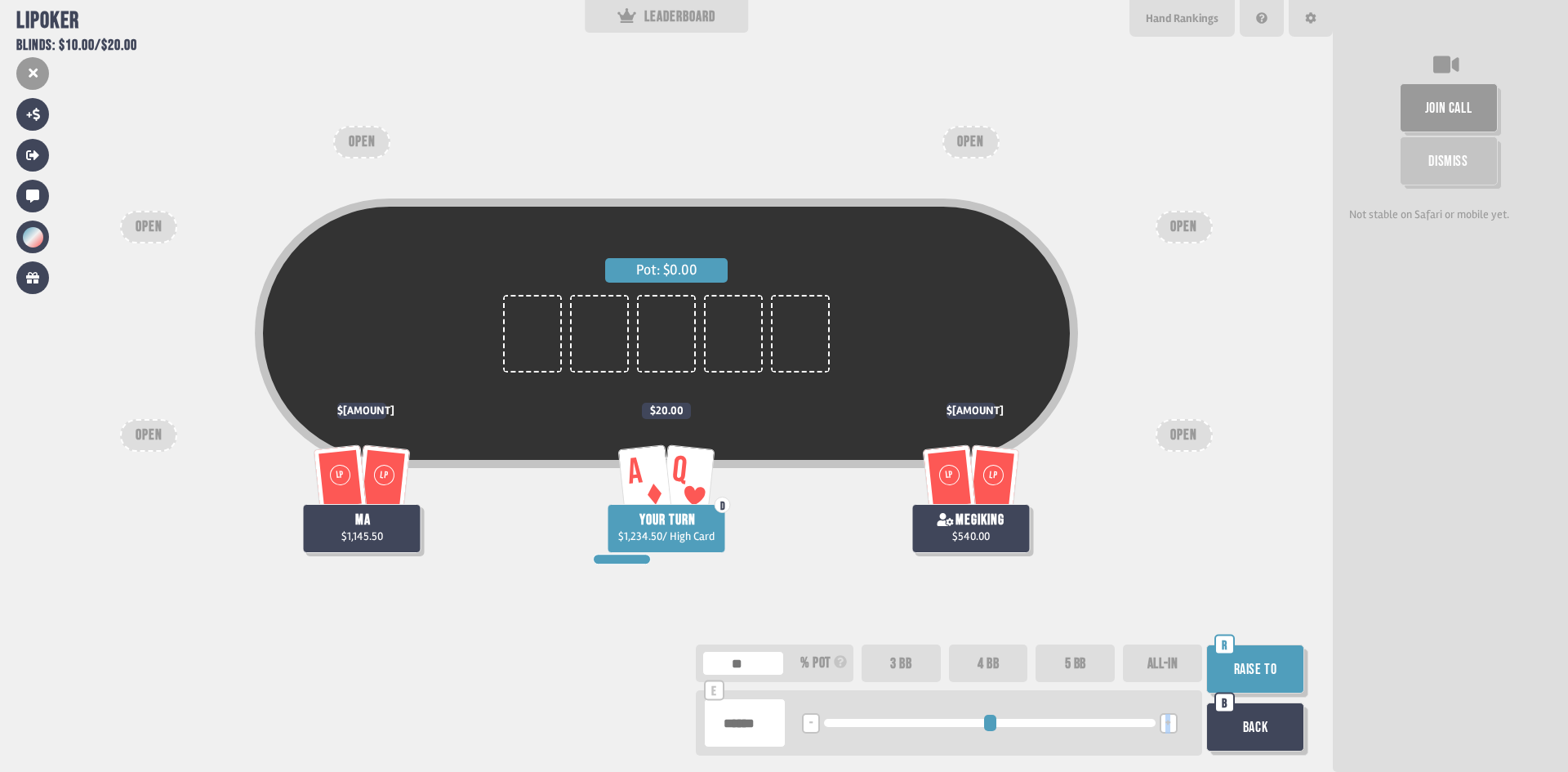 click on "+" at bounding box center [1169, 723] 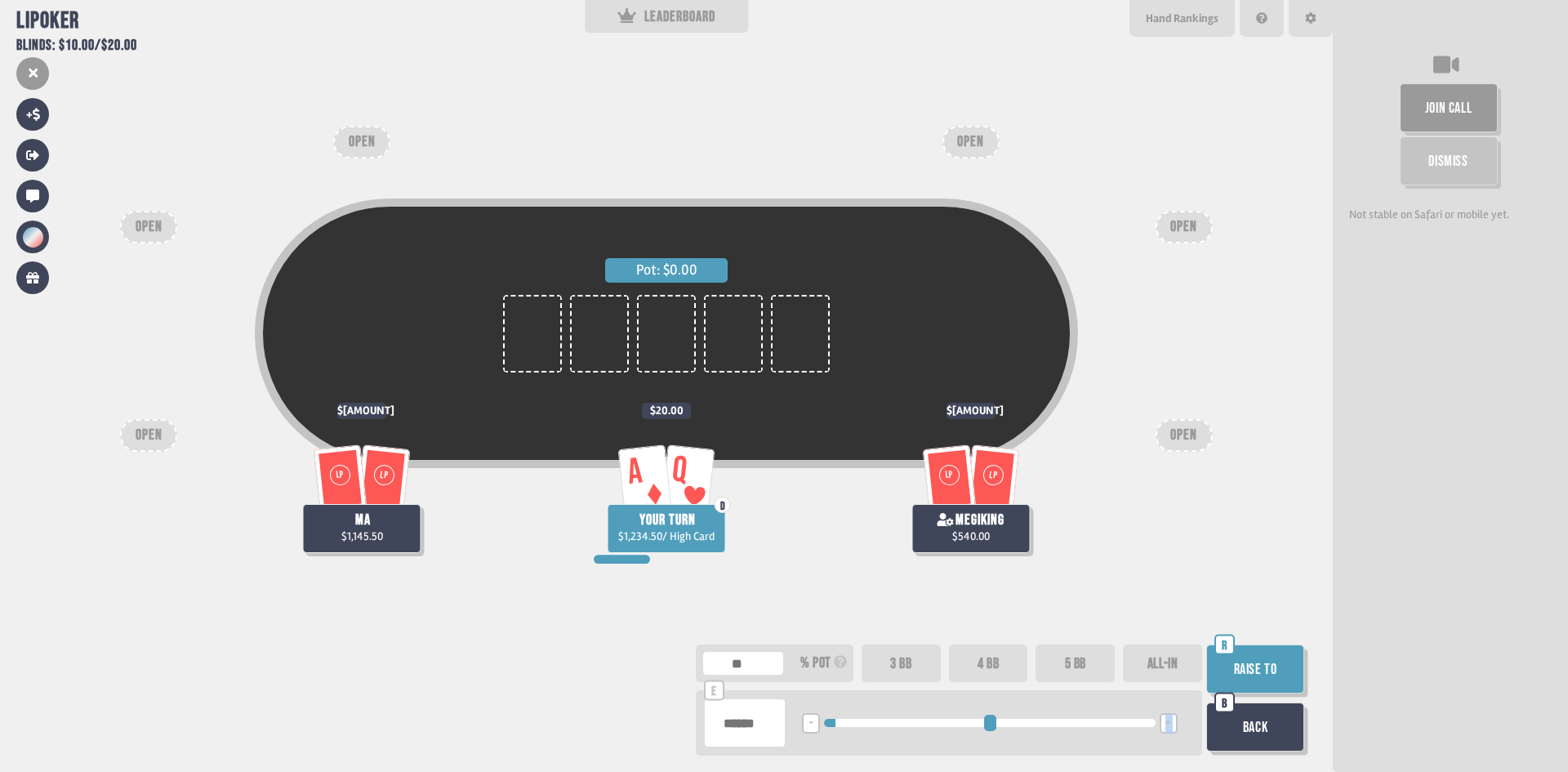 click on "+" at bounding box center (1169, 723) 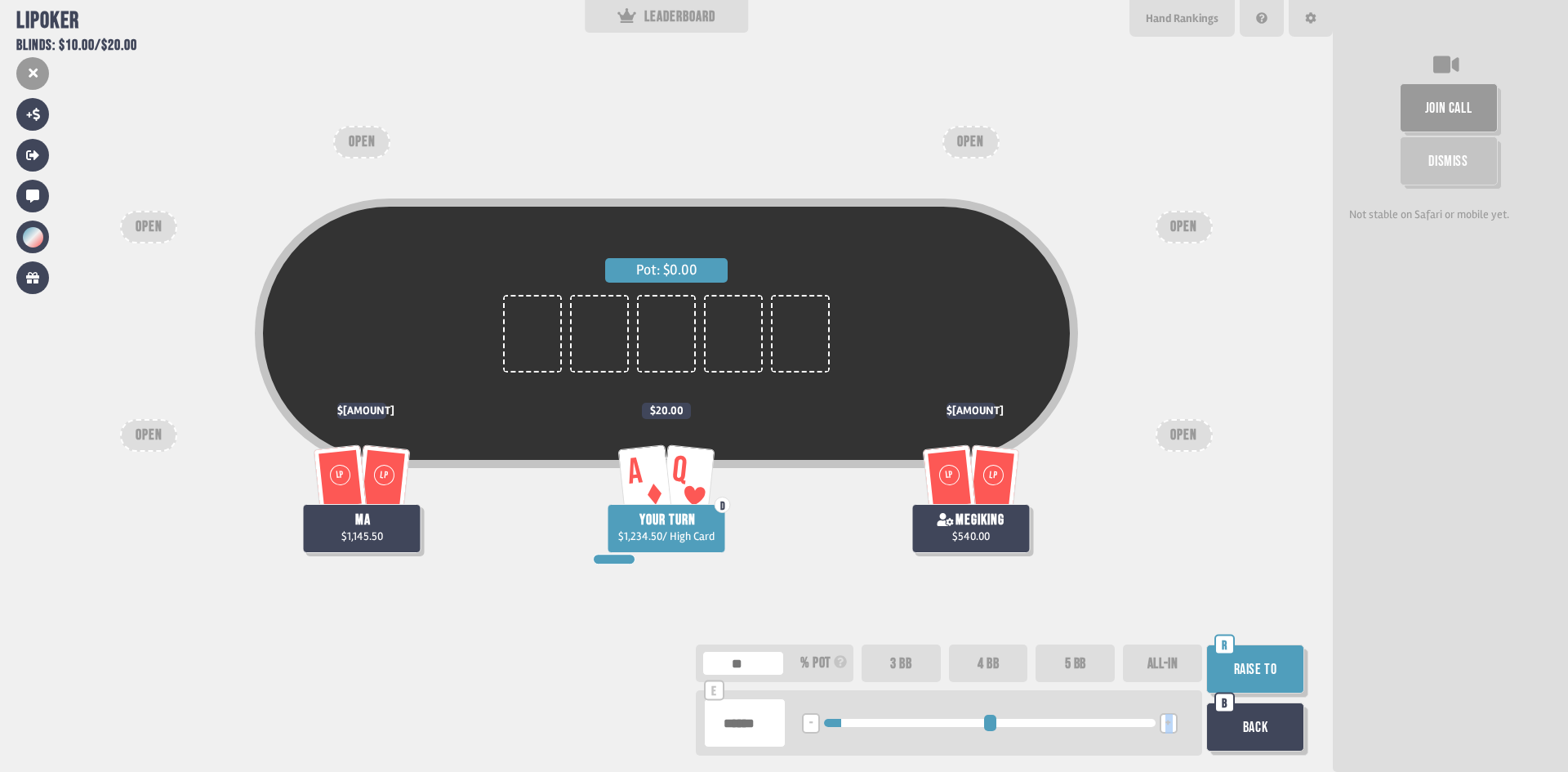 click on "Raise to" at bounding box center (1255, 669) 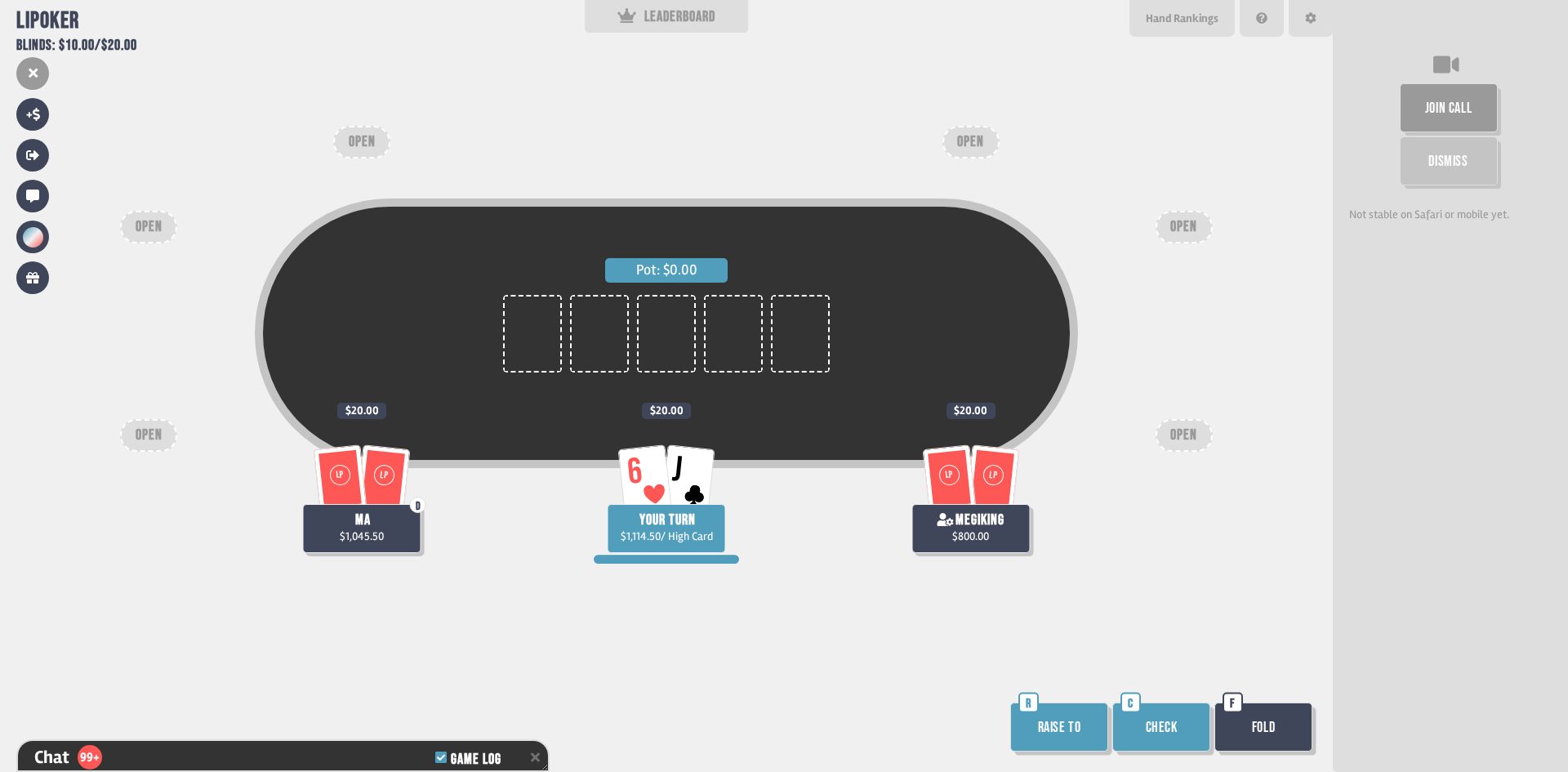 scroll, scrollTop: 3696, scrollLeft: 0, axis: vertical 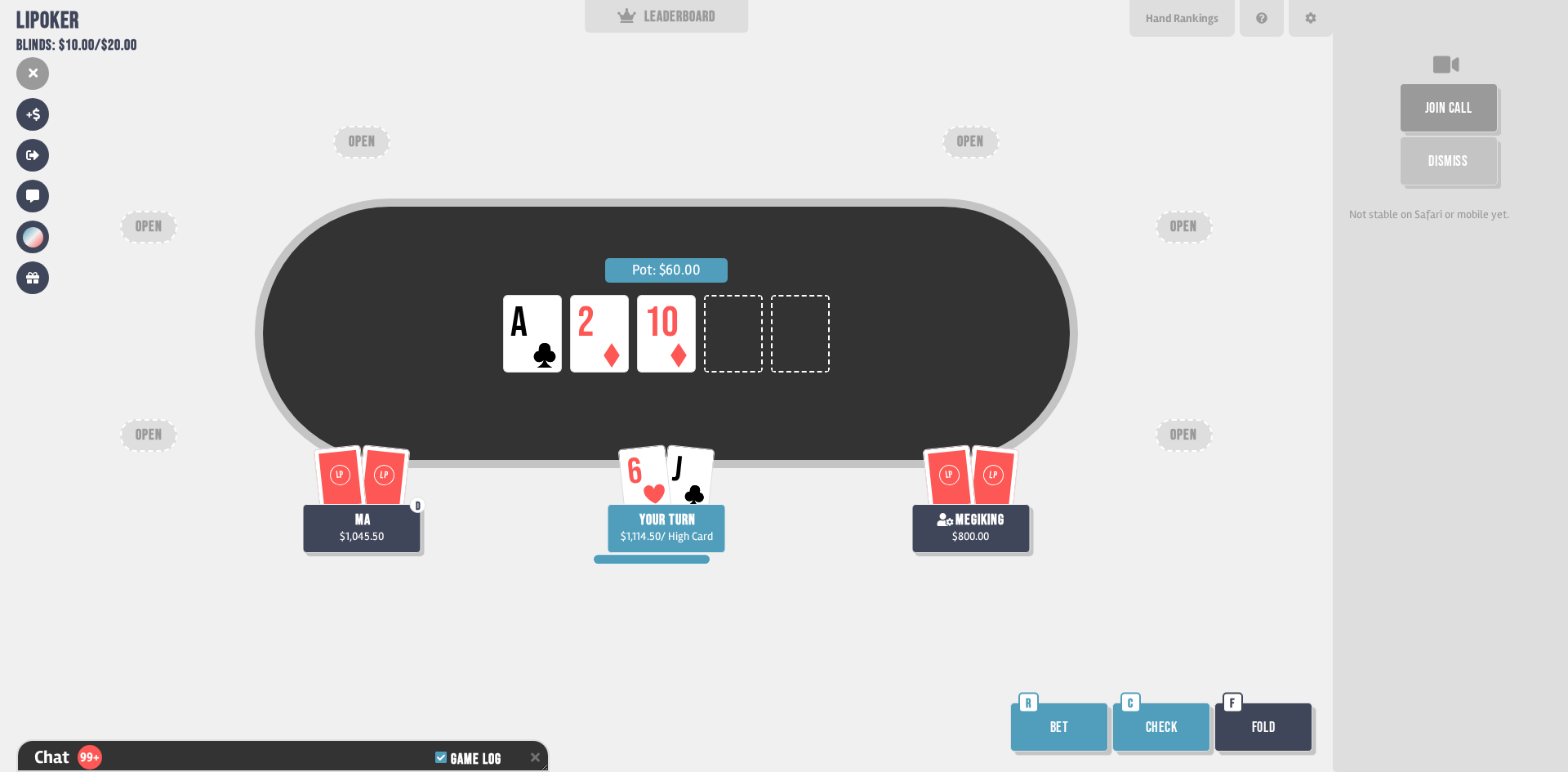 click on "Check" at bounding box center (1161, 727) 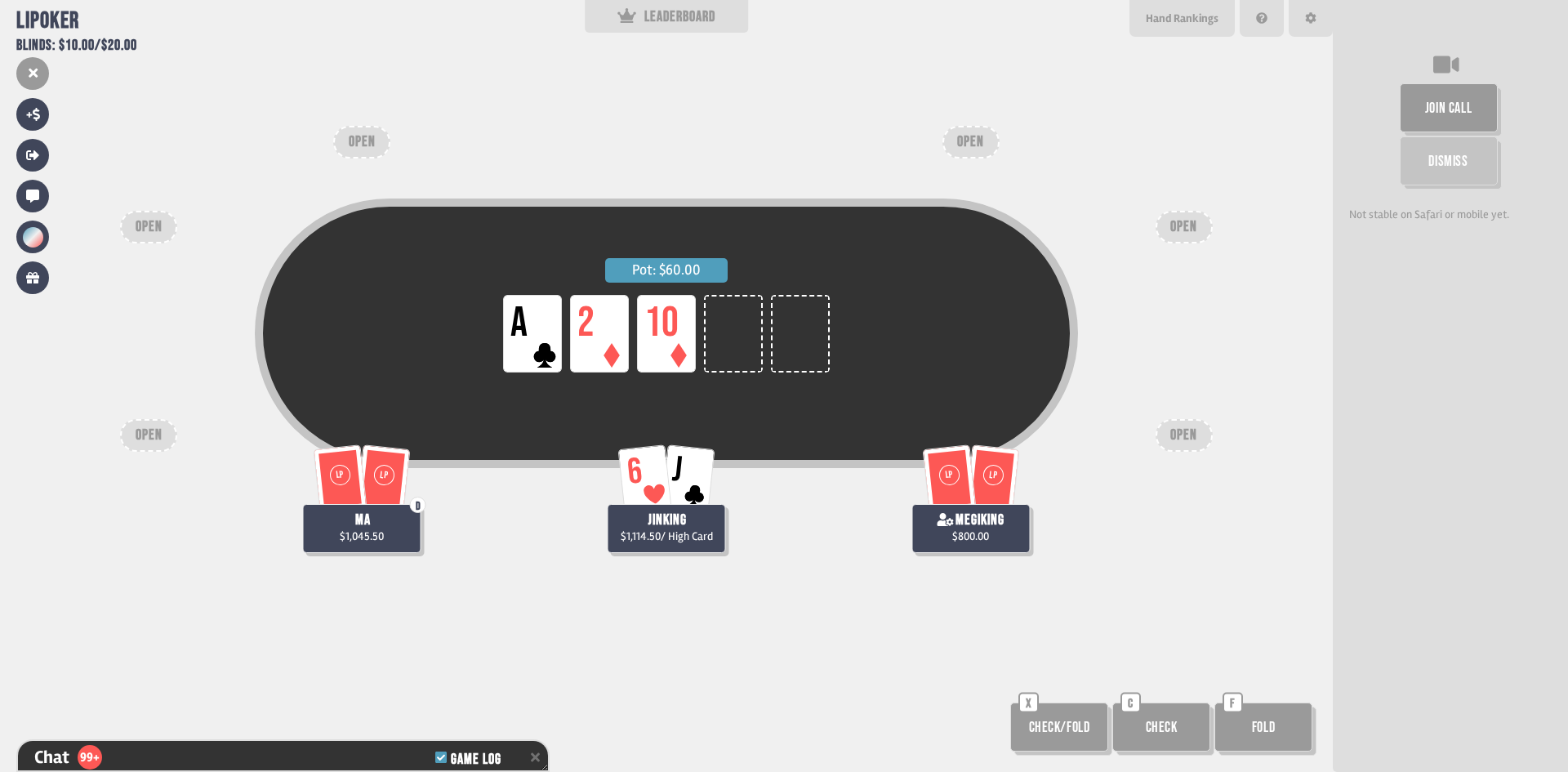 scroll, scrollTop: 3862, scrollLeft: 0, axis: vertical 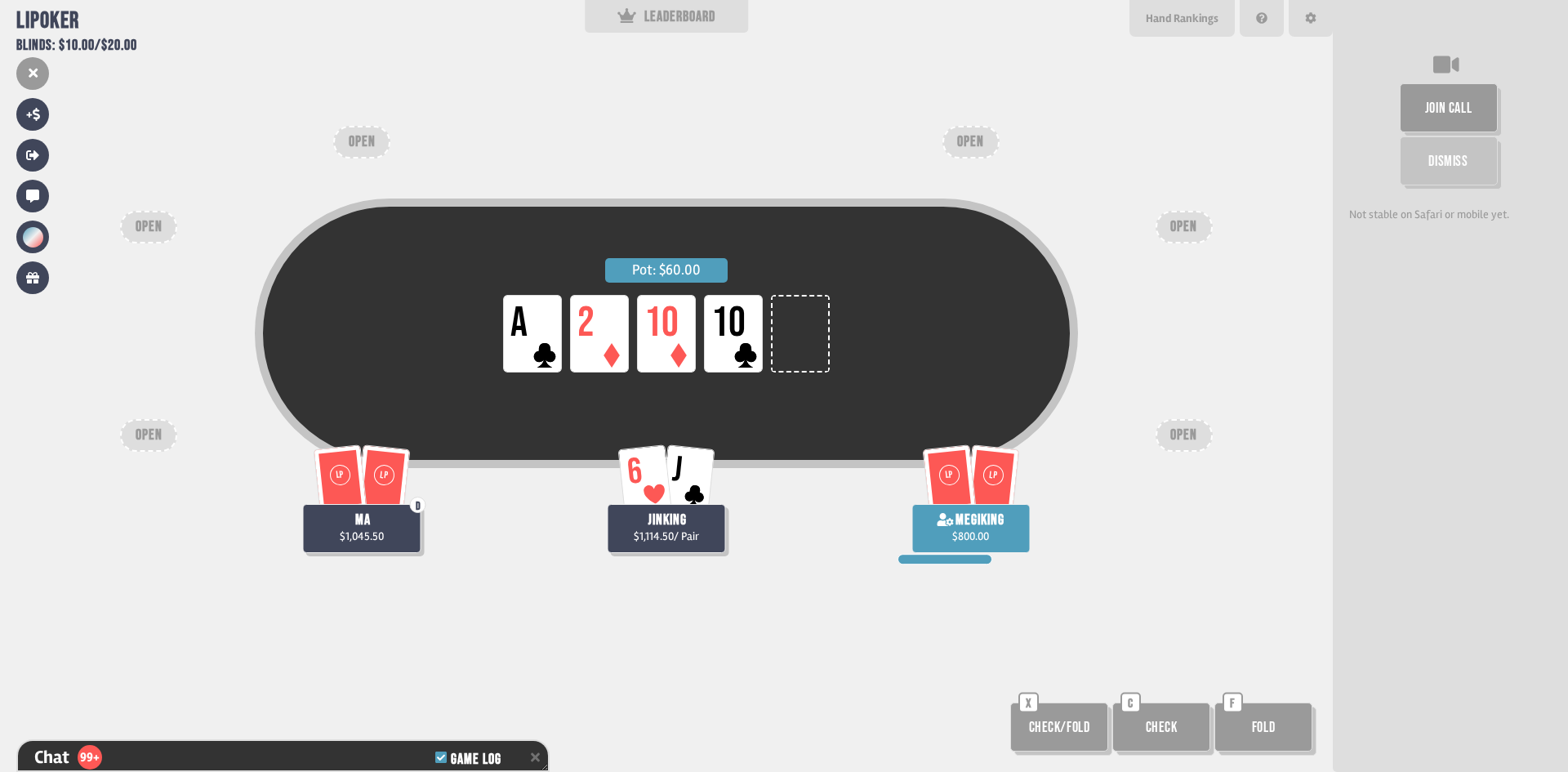 click on "Fold" at bounding box center [1263, 727] 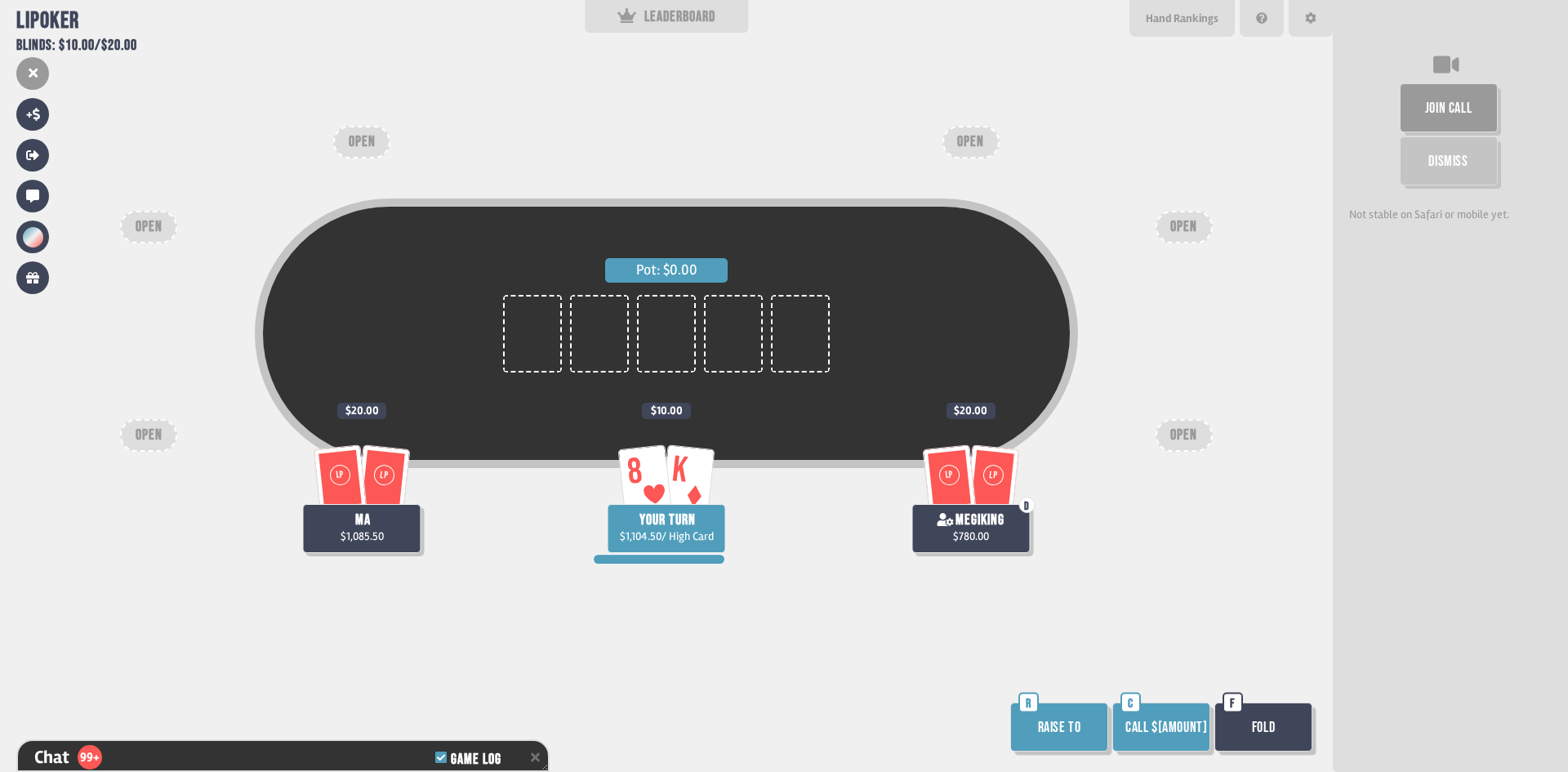 scroll, scrollTop: 4051, scrollLeft: 0, axis: vertical 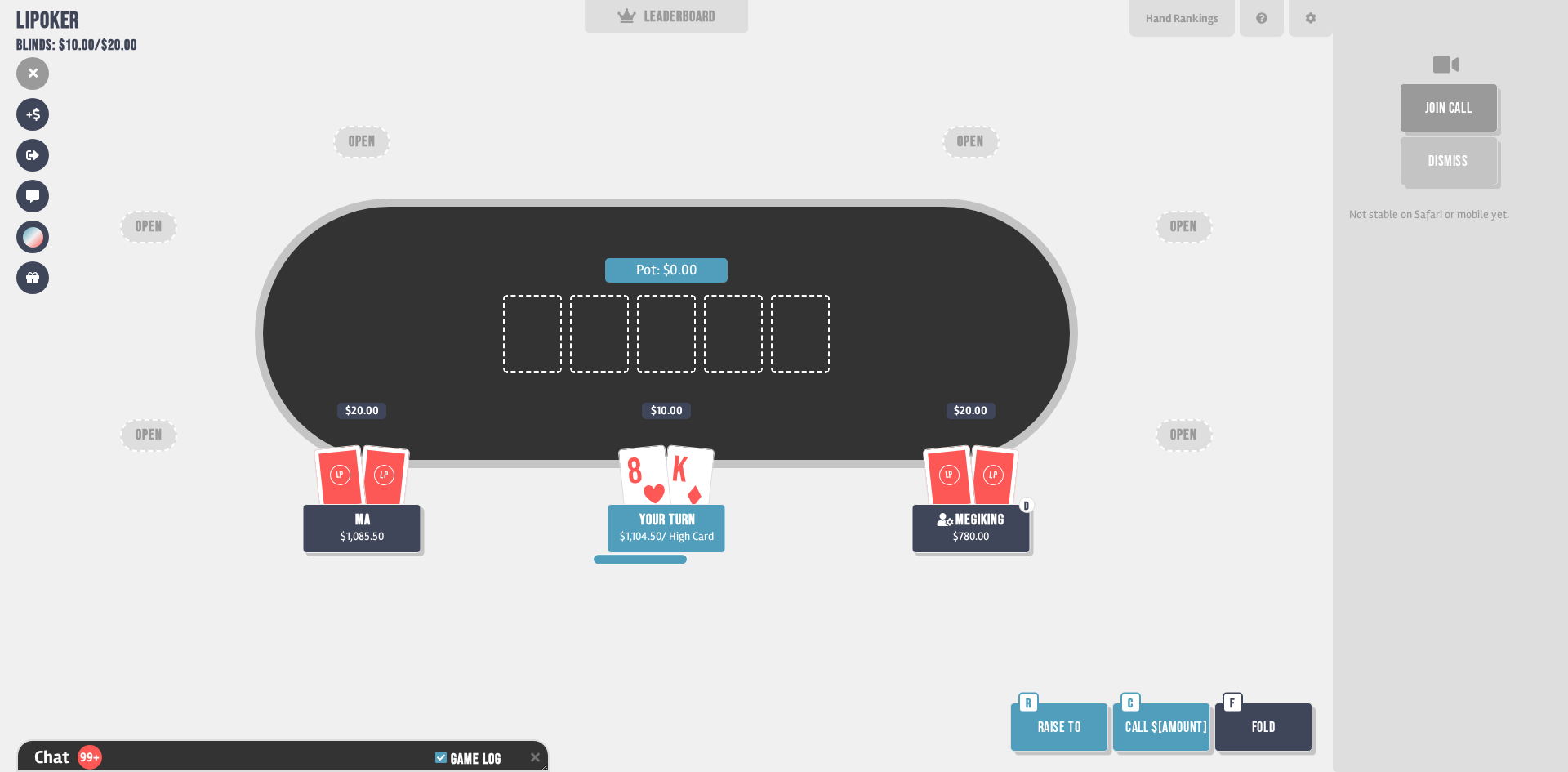 click on "Call $[AMOUNT]" at bounding box center [1161, 727] 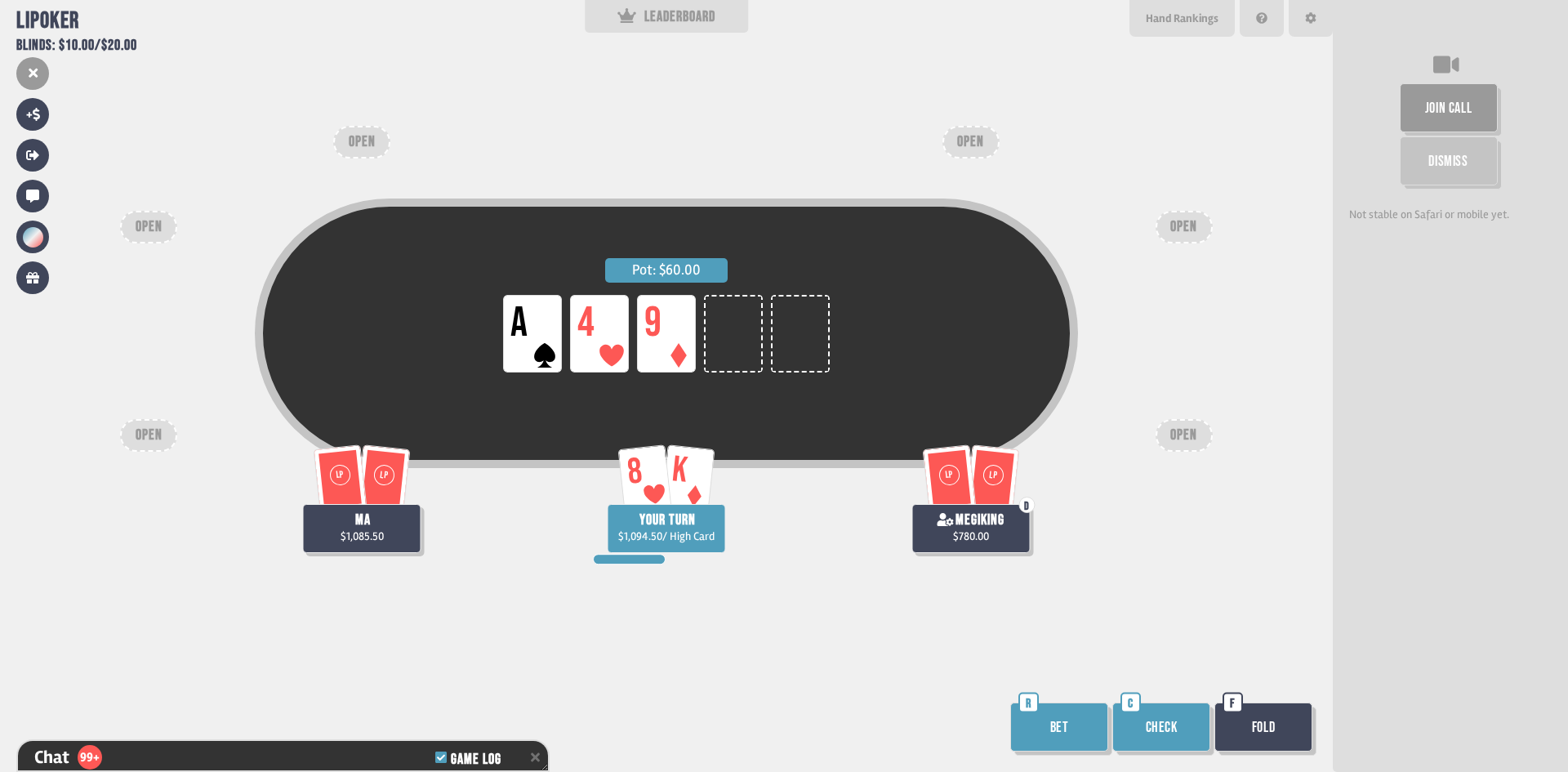 scroll, scrollTop: 4146, scrollLeft: 0, axis: vertical 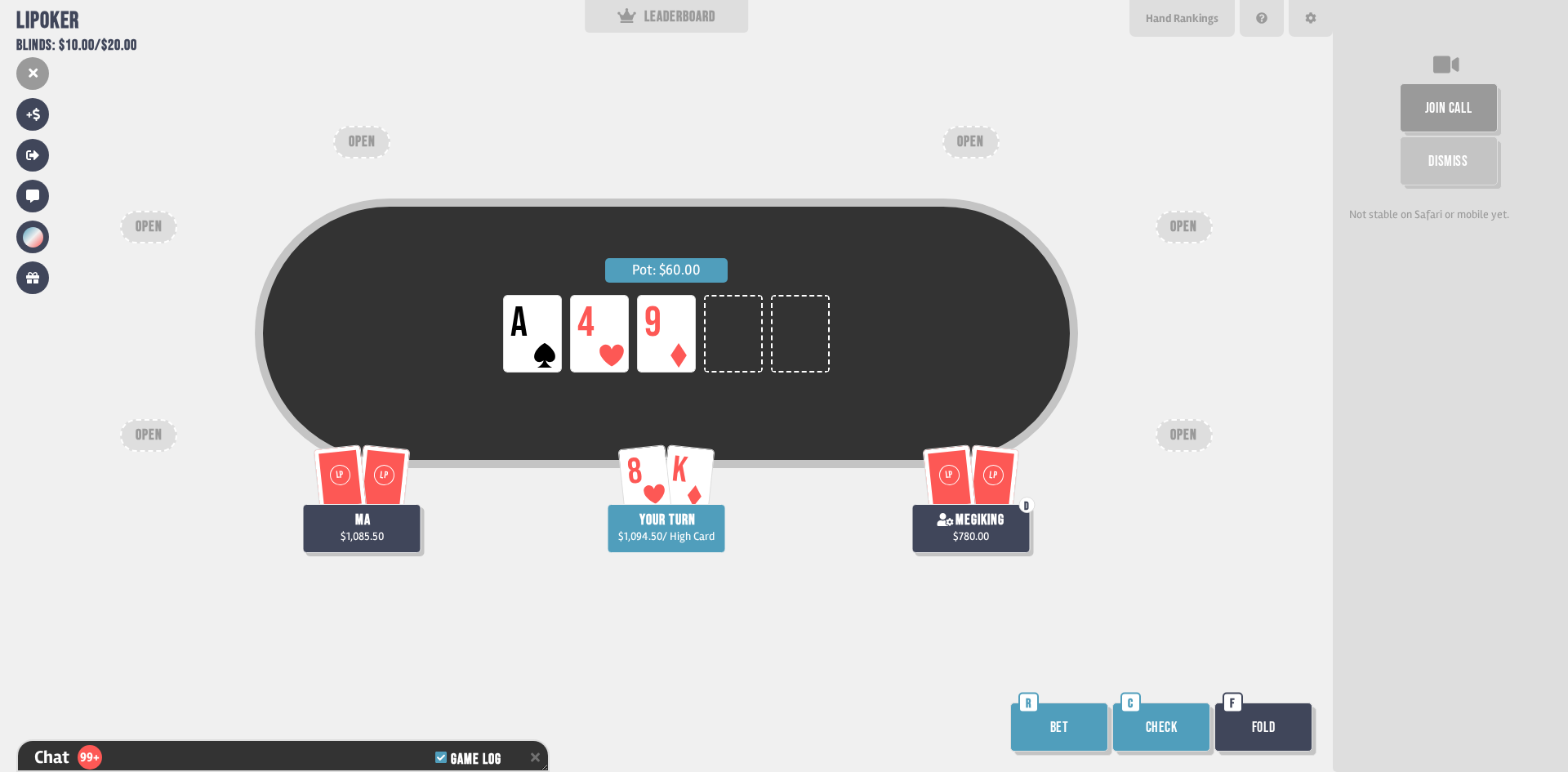 click on "Check" at bounding box center (1161, 727) 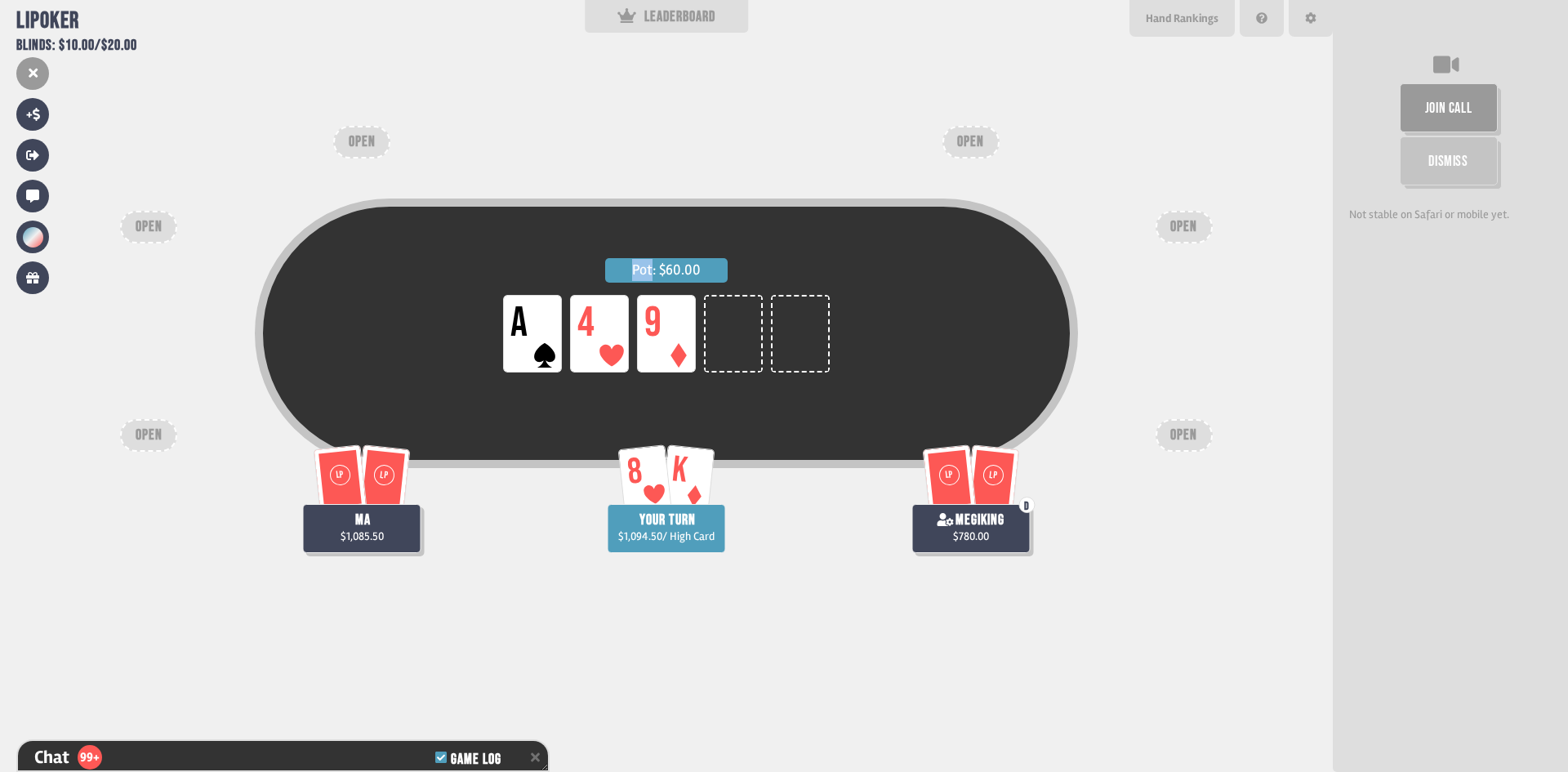 click on "Pot: $[AMOUNT]   LP A LP 4 LP 9 8 K YOUR TURN $[AMOUNT]   / High Card LP LP [PLAYER] $[AMOUNT]  LP LP D [PLAYER] $[AMOUNT]  OPEN OPEN OPEN OPEN OPEN OPEN" at bounding box center [666, 386] 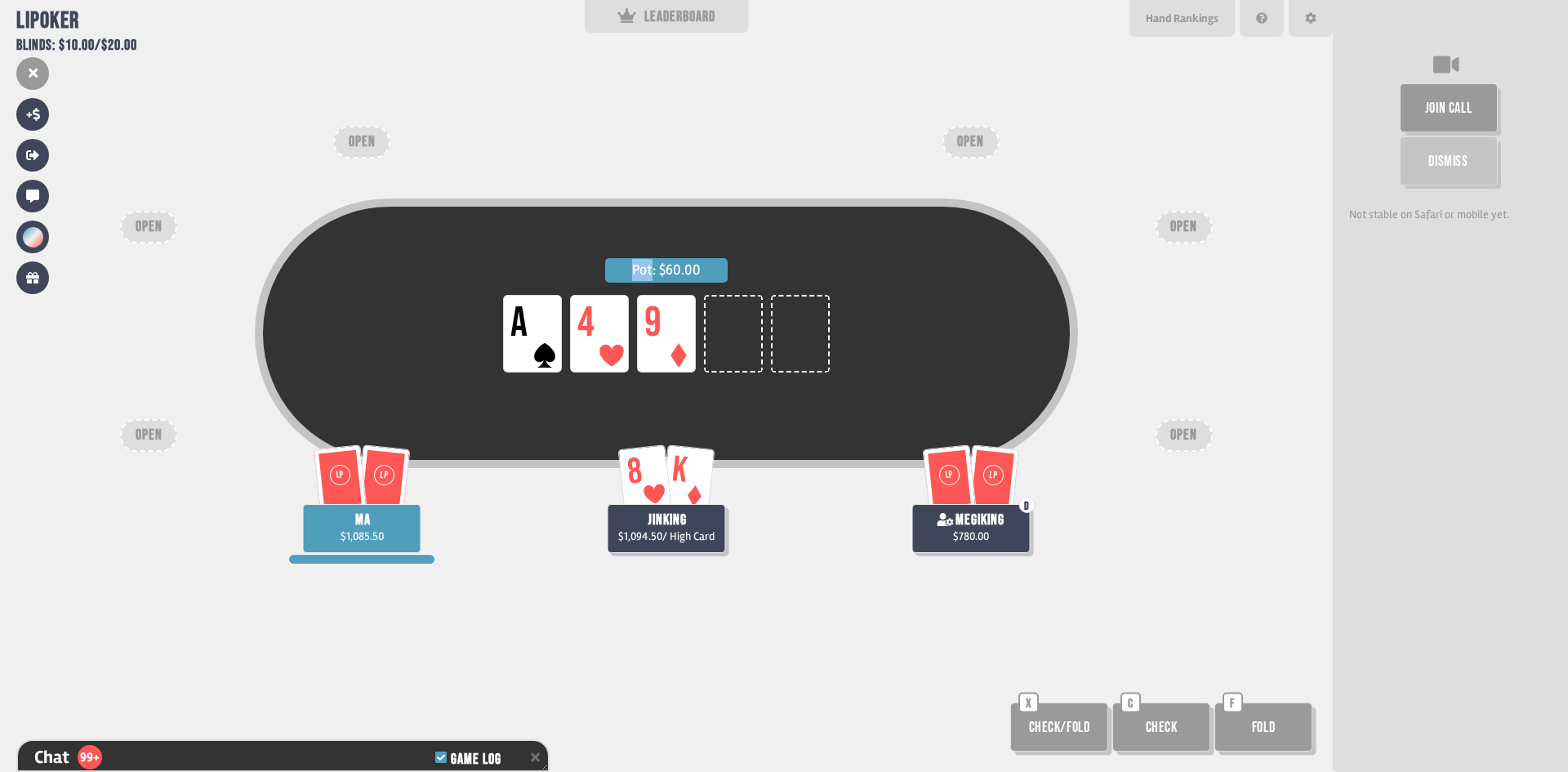 scroll, scrollTop: 4217, scrollLeft: 0, axis: vertical 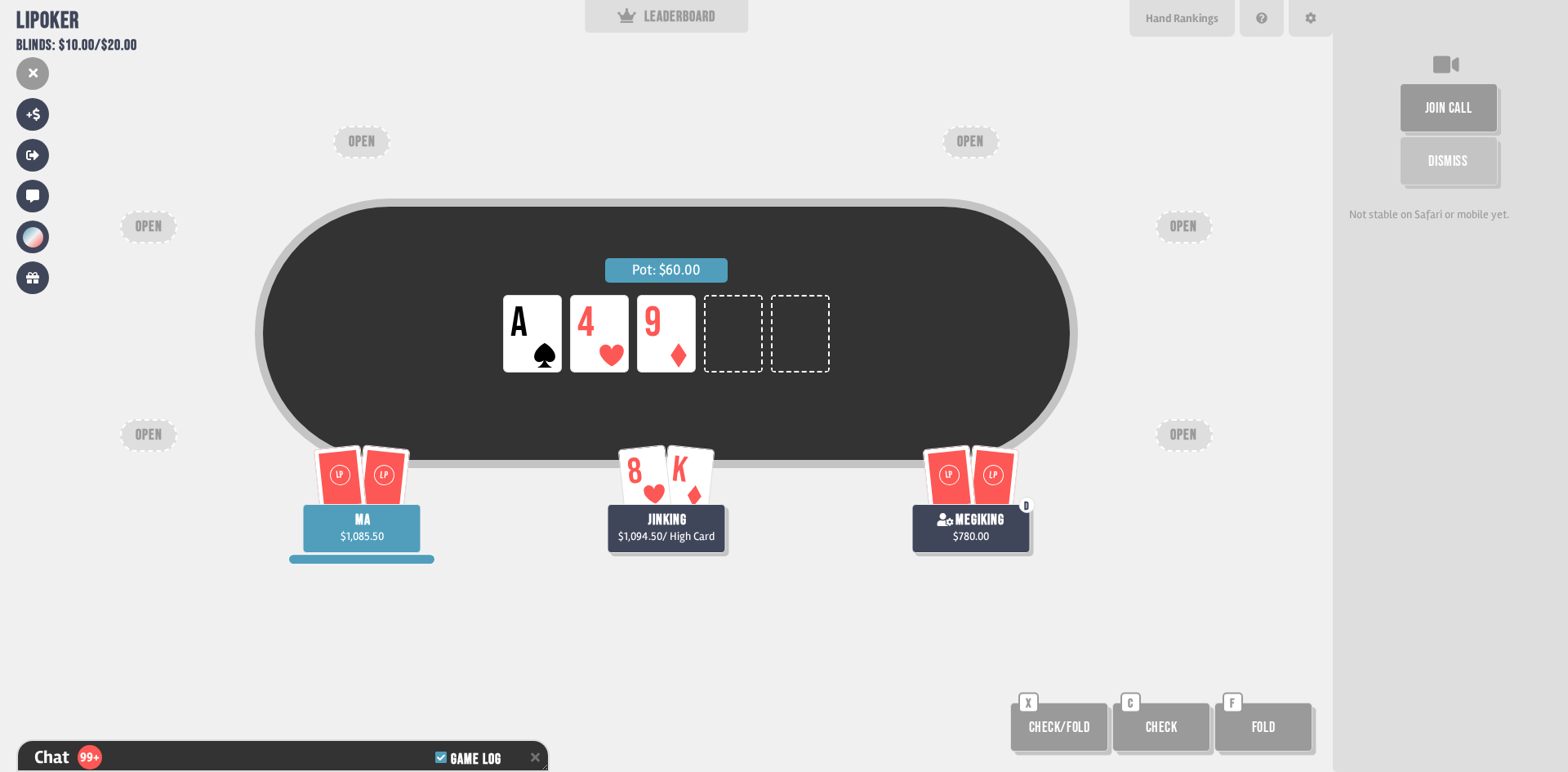 click on "Pot: $[AMOUNT]   LP A LP 4 LP 9" at bounding box center (666, 333) 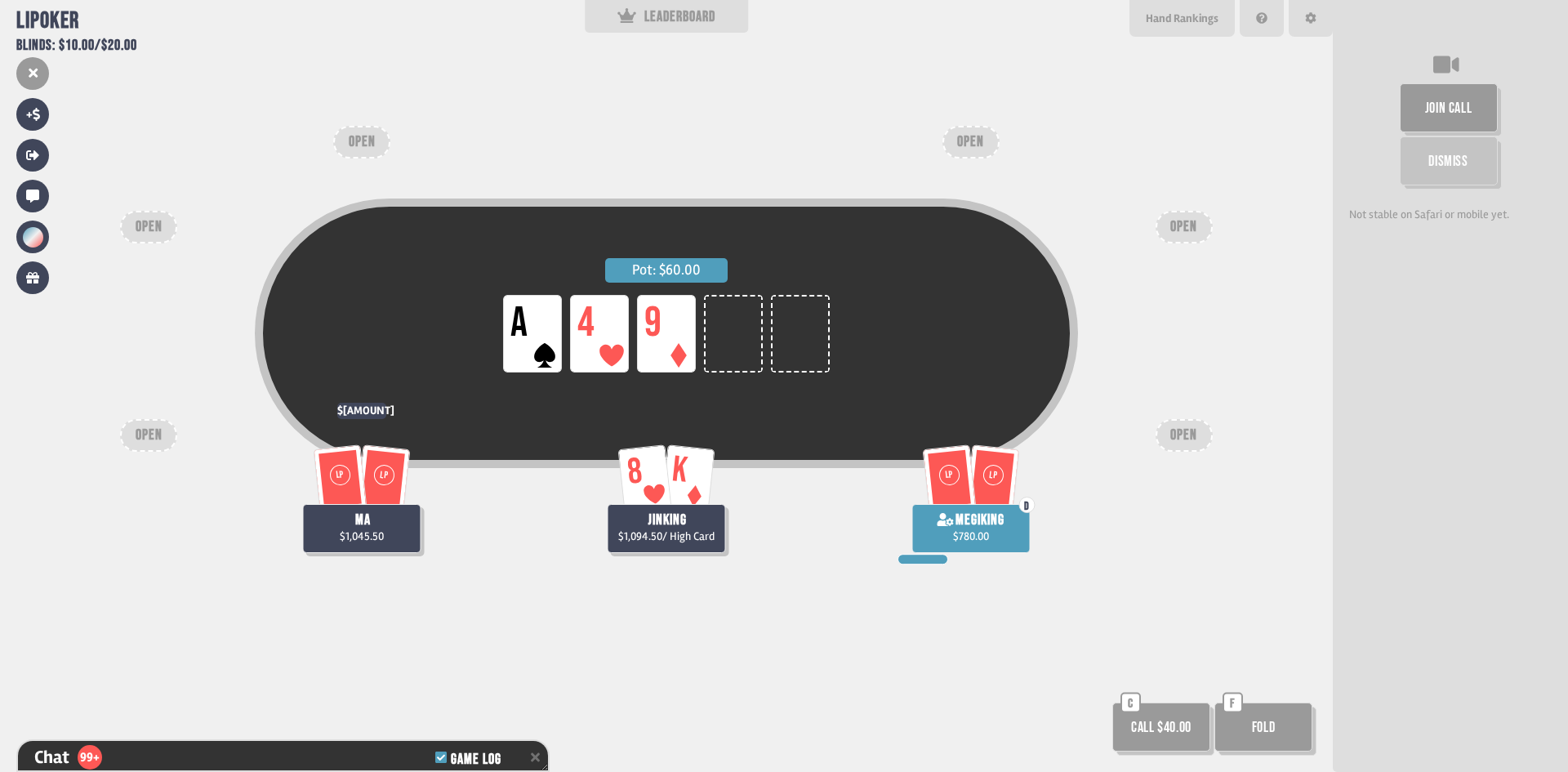 scroll, scrollTop: 4241, scrollLeft: 0, axis: vertical 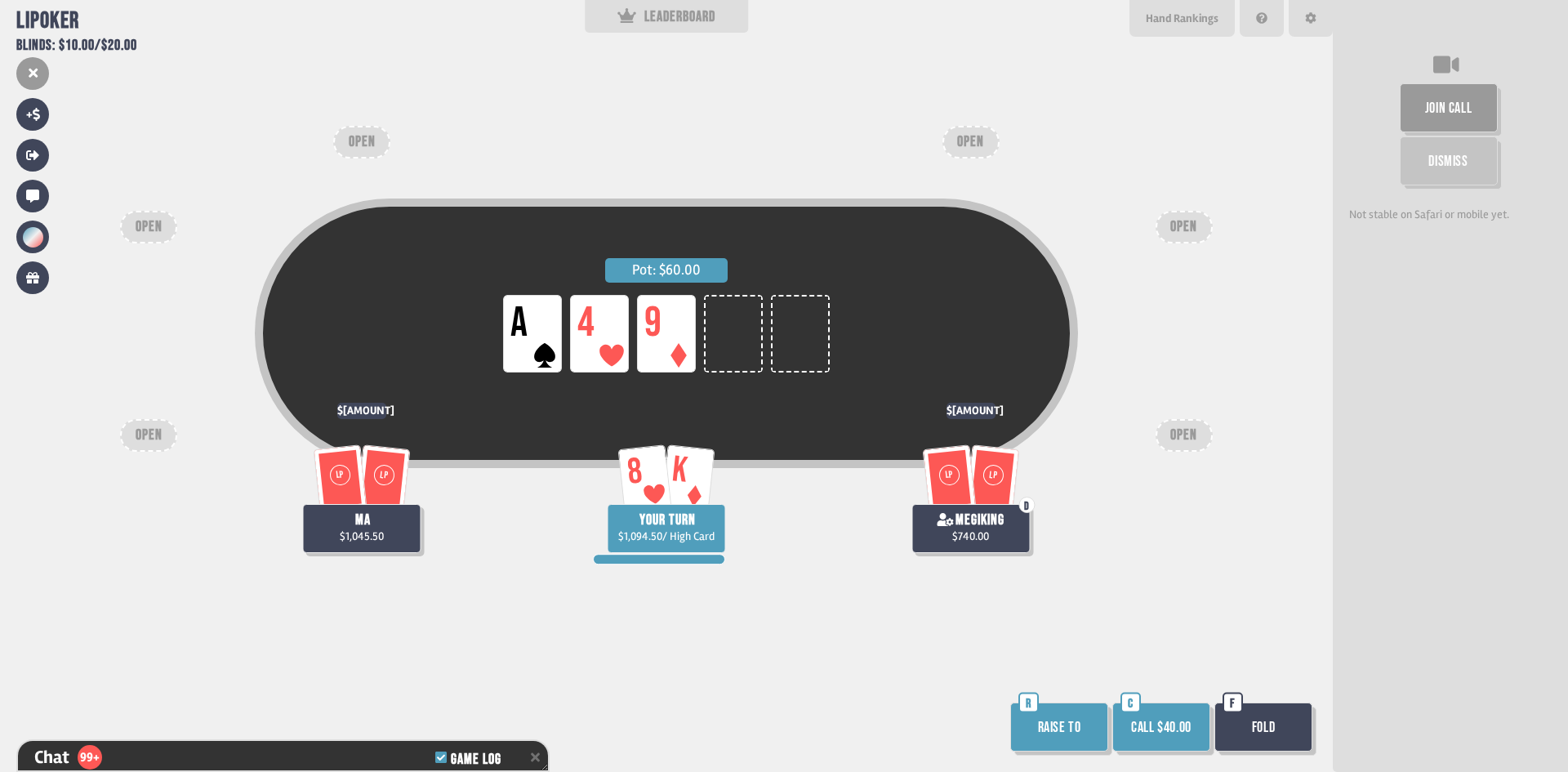click on "Call $40.00" at bounding box center (1161, 727) 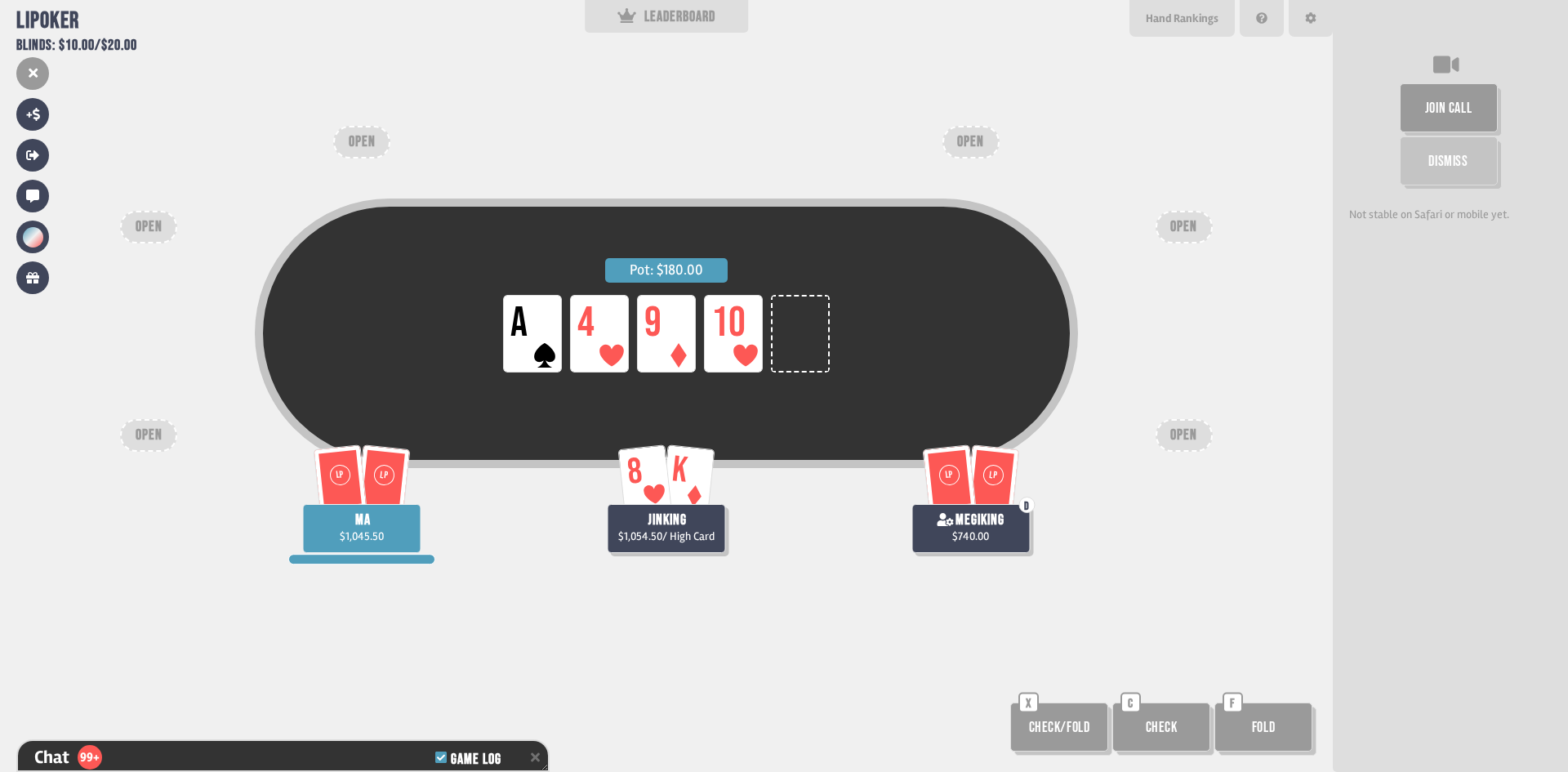 scroll, scrollTop: 4407, scrollLeft: 0, axis: vertical 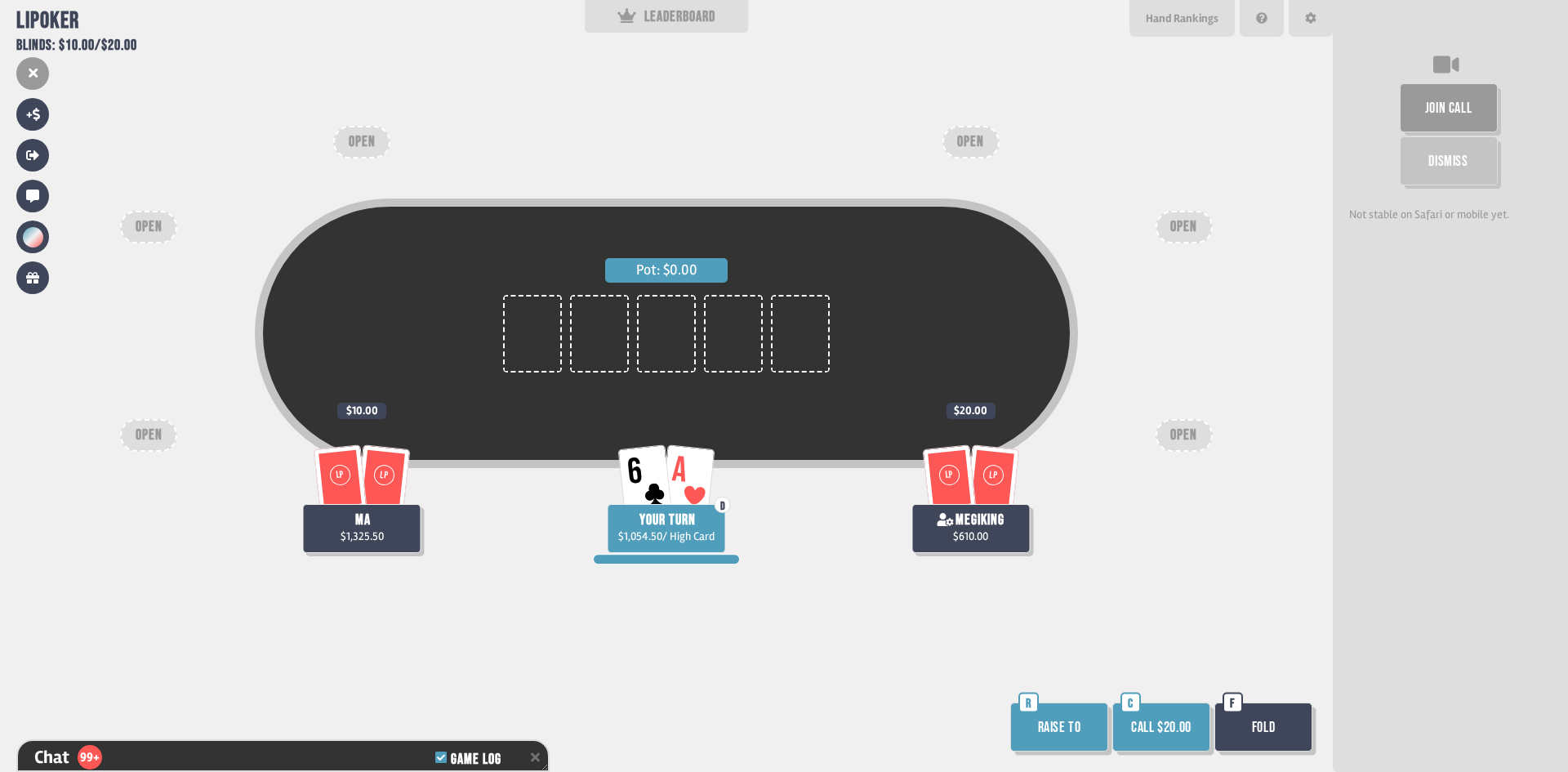 click on "Call $20.00" at bounding box center [1161, 727] 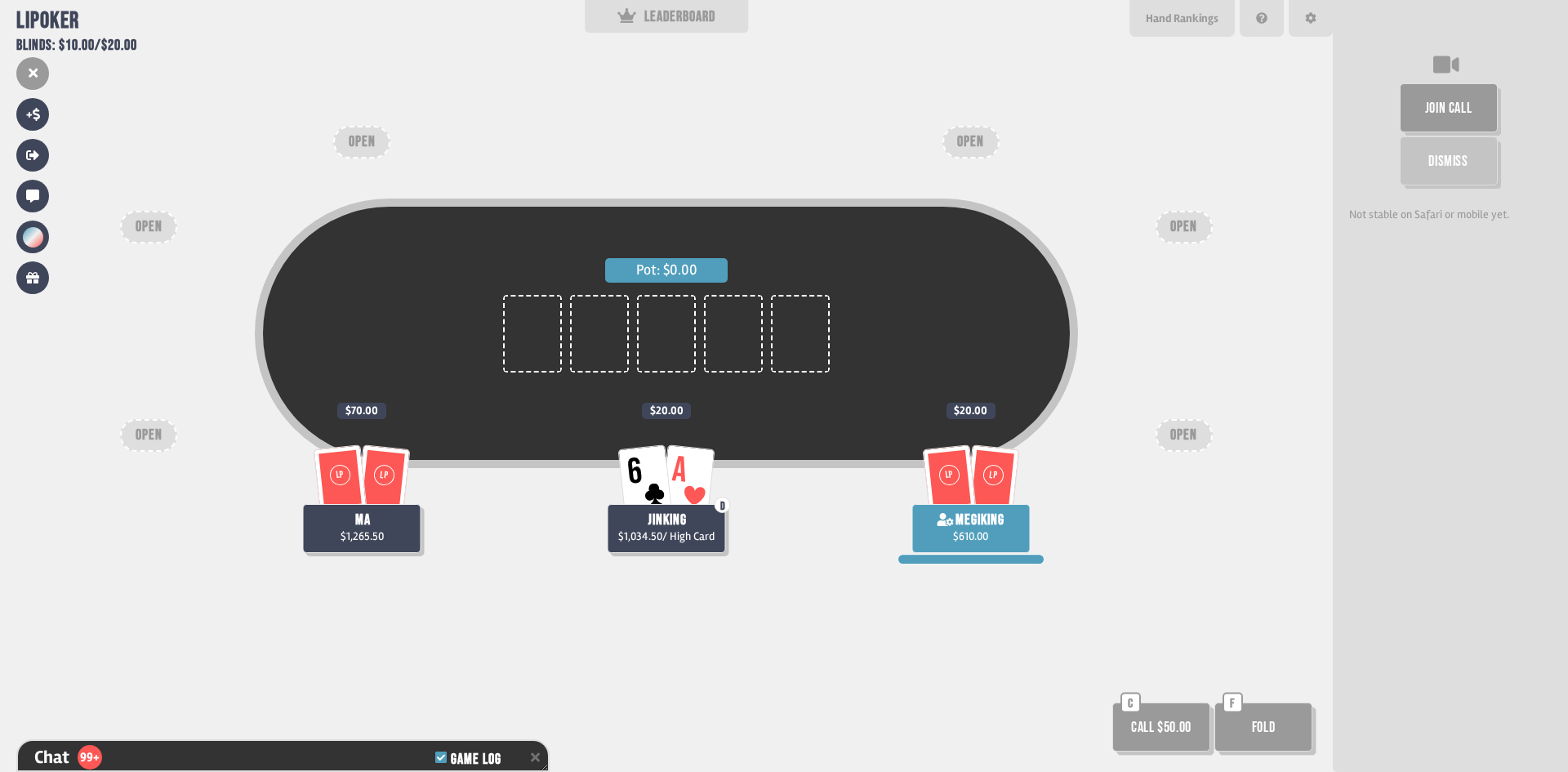 scroll, scrollTop: 4715, scrollLeft: 0, axis: vertical 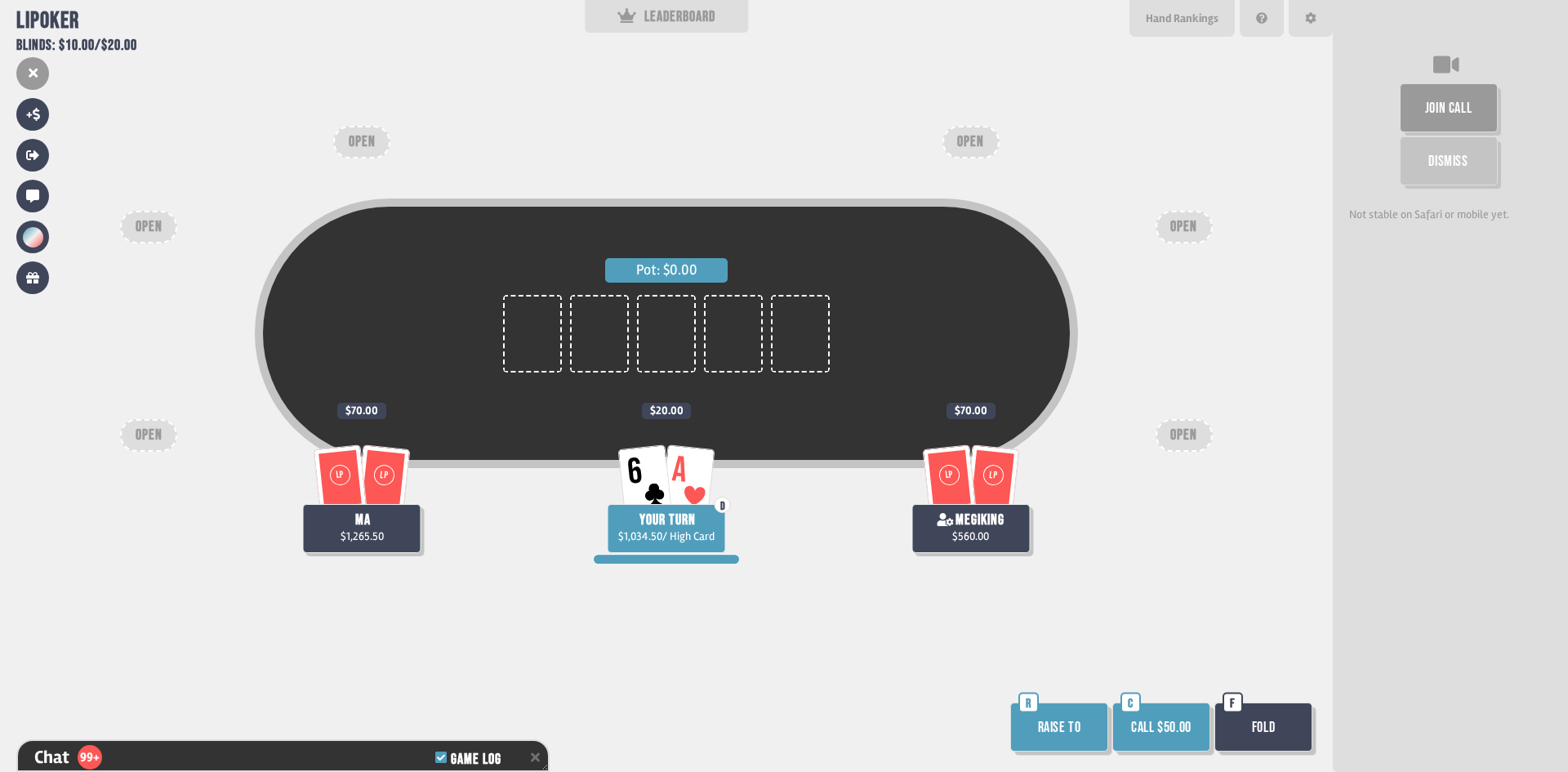 click on "Call $50.00" at bounding box center [1161, 727] 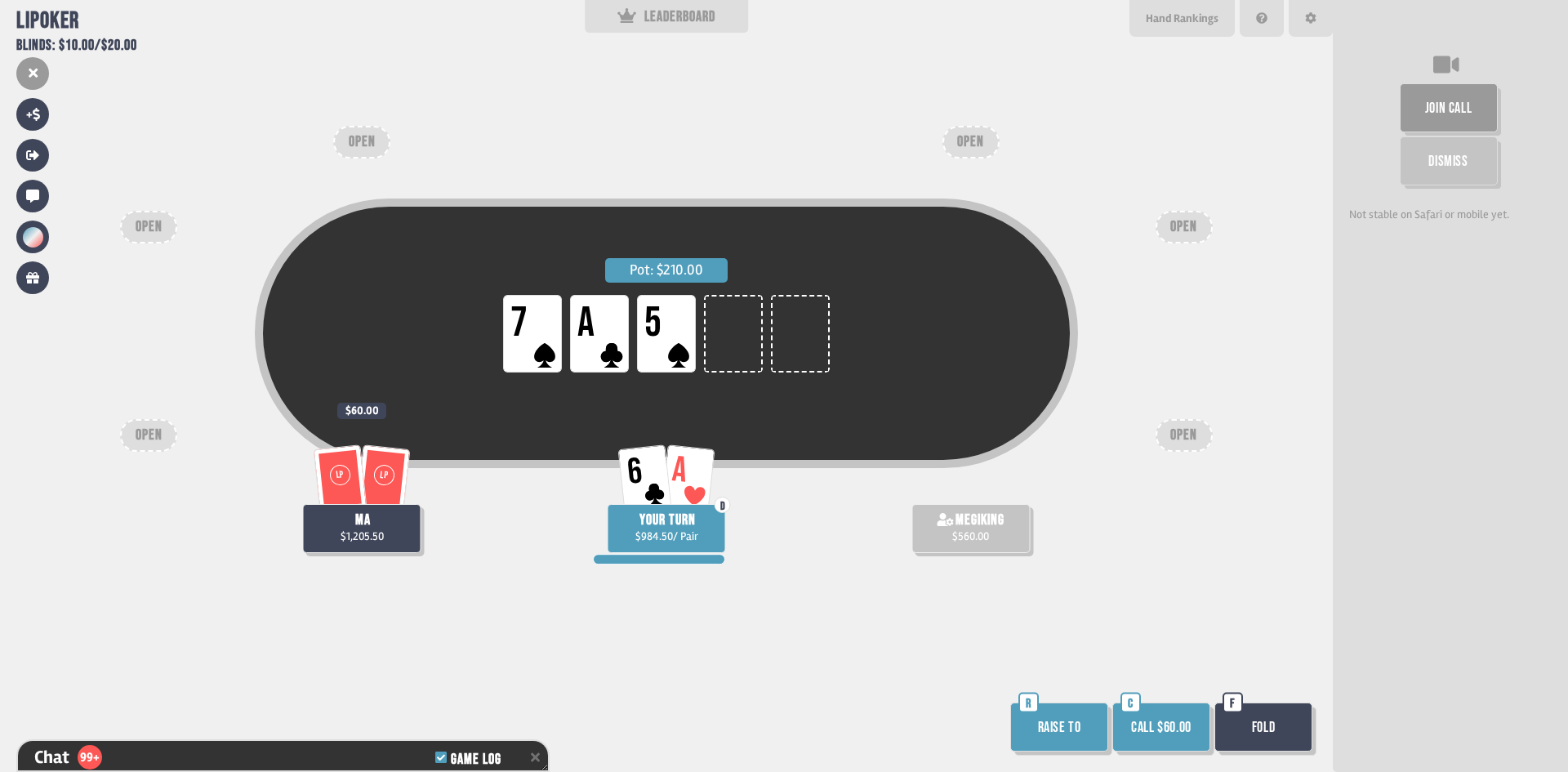 scroll, scrollTop: 4857, scrollLeft: 0, axis: vertical 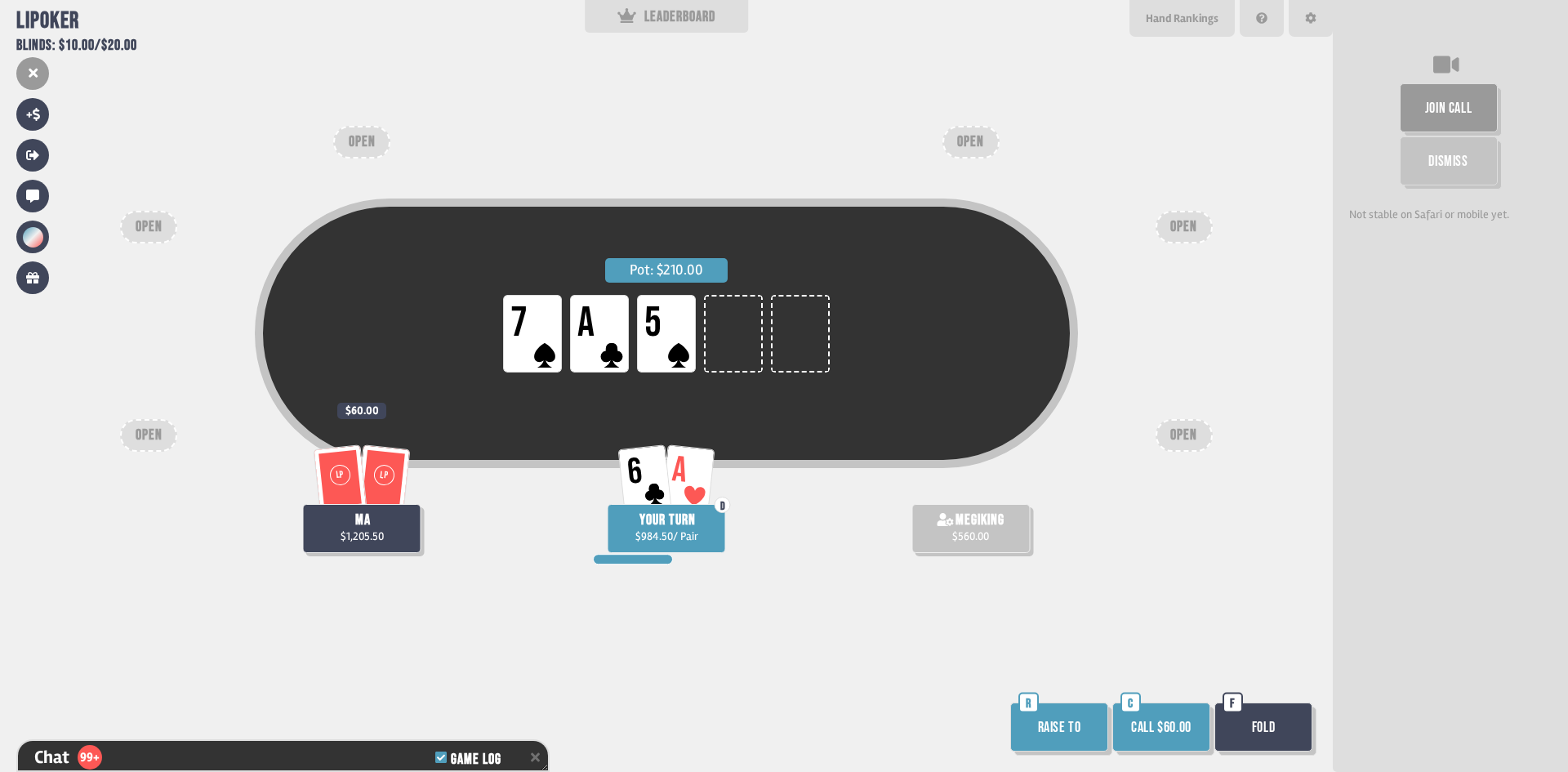 click on "Call $60.00" at bounding box center (1161, 727) 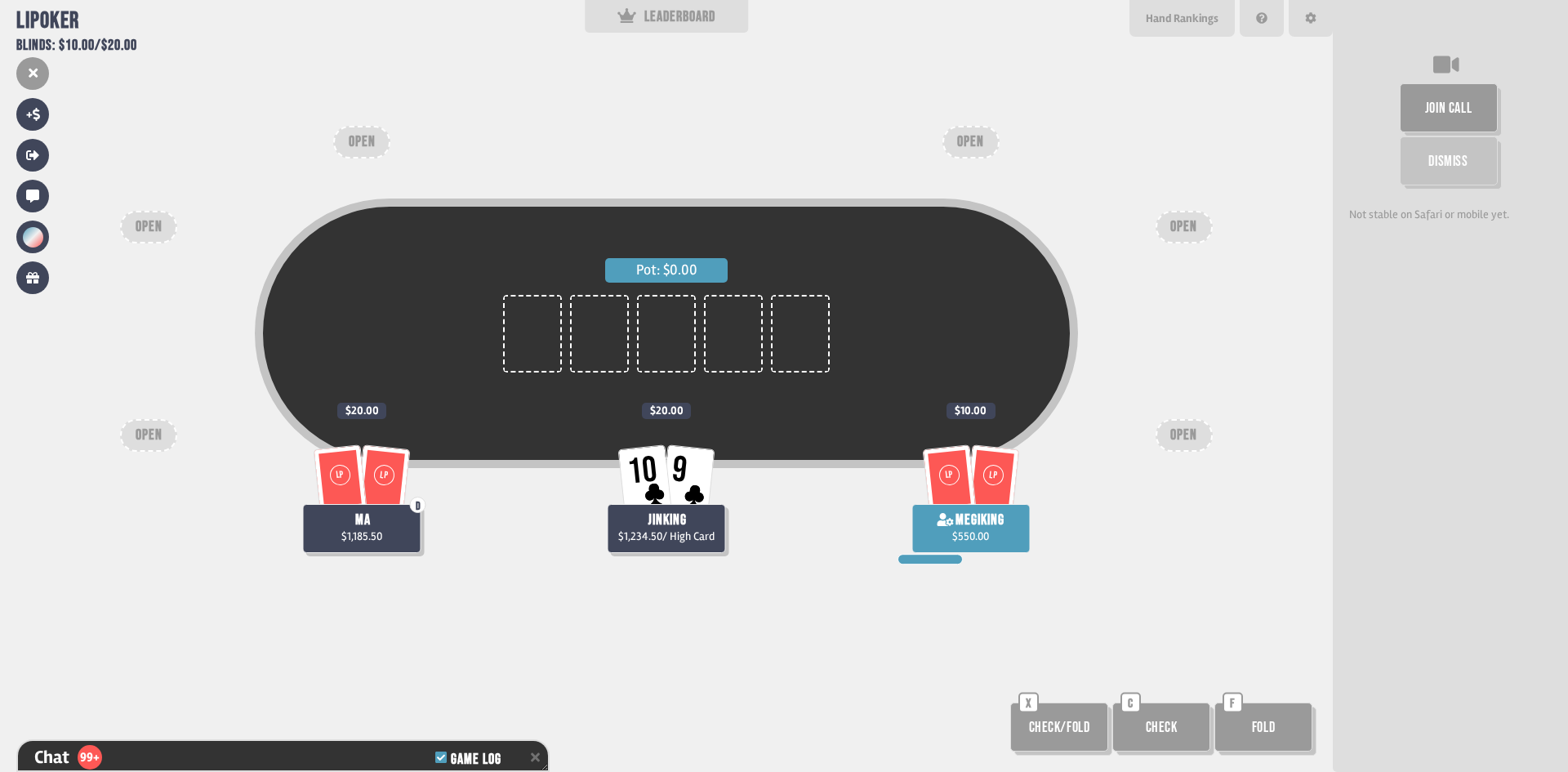 scroll, scrollTop: 5046, scrollLeft: 0, axis: vertical 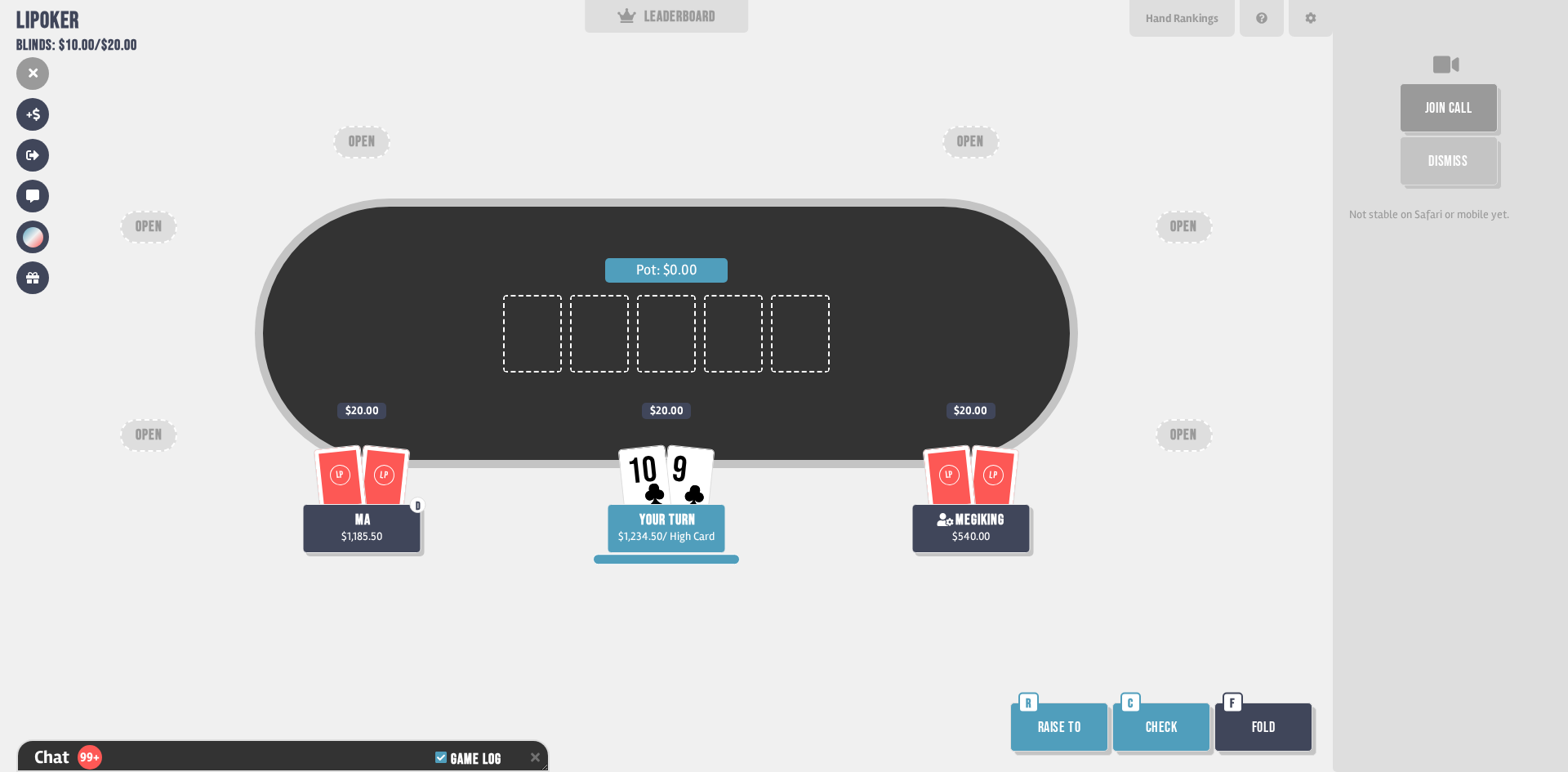 click on "Raise to" at bounding box center [1059, 727] 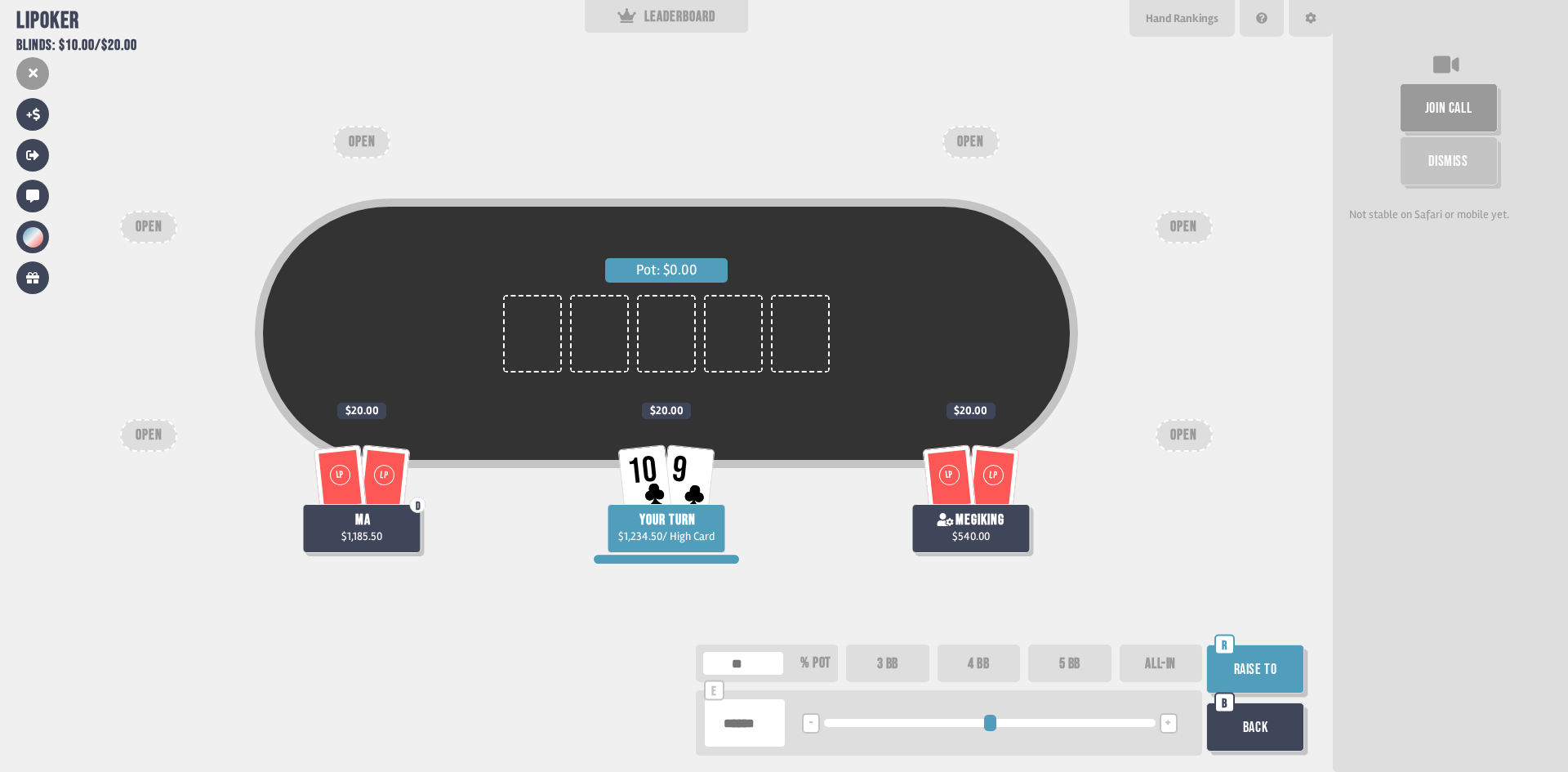 click on "+" at bounding box center [1169, 723] 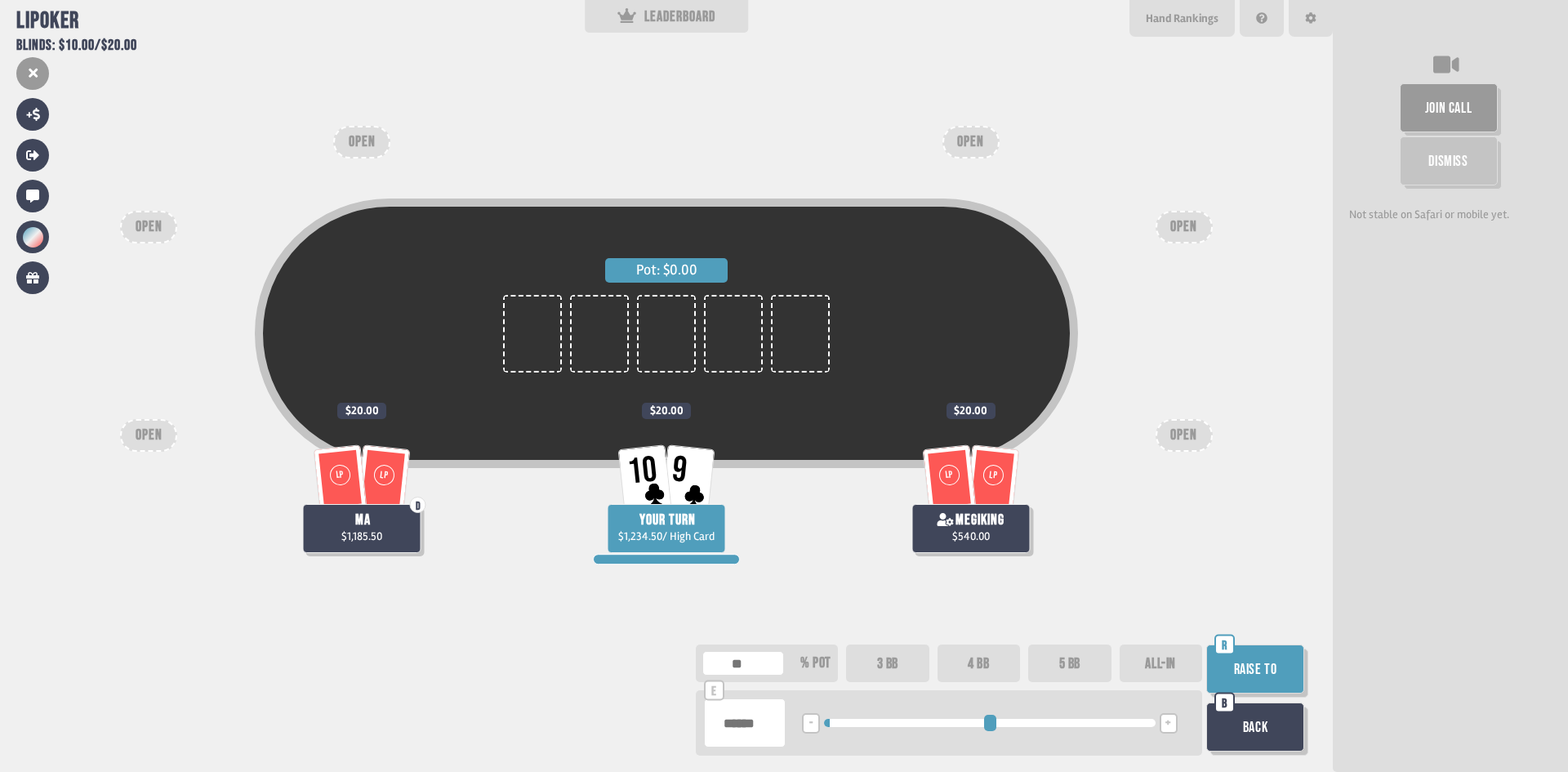 click on "Raise to" at bounding box center (1255, 669) 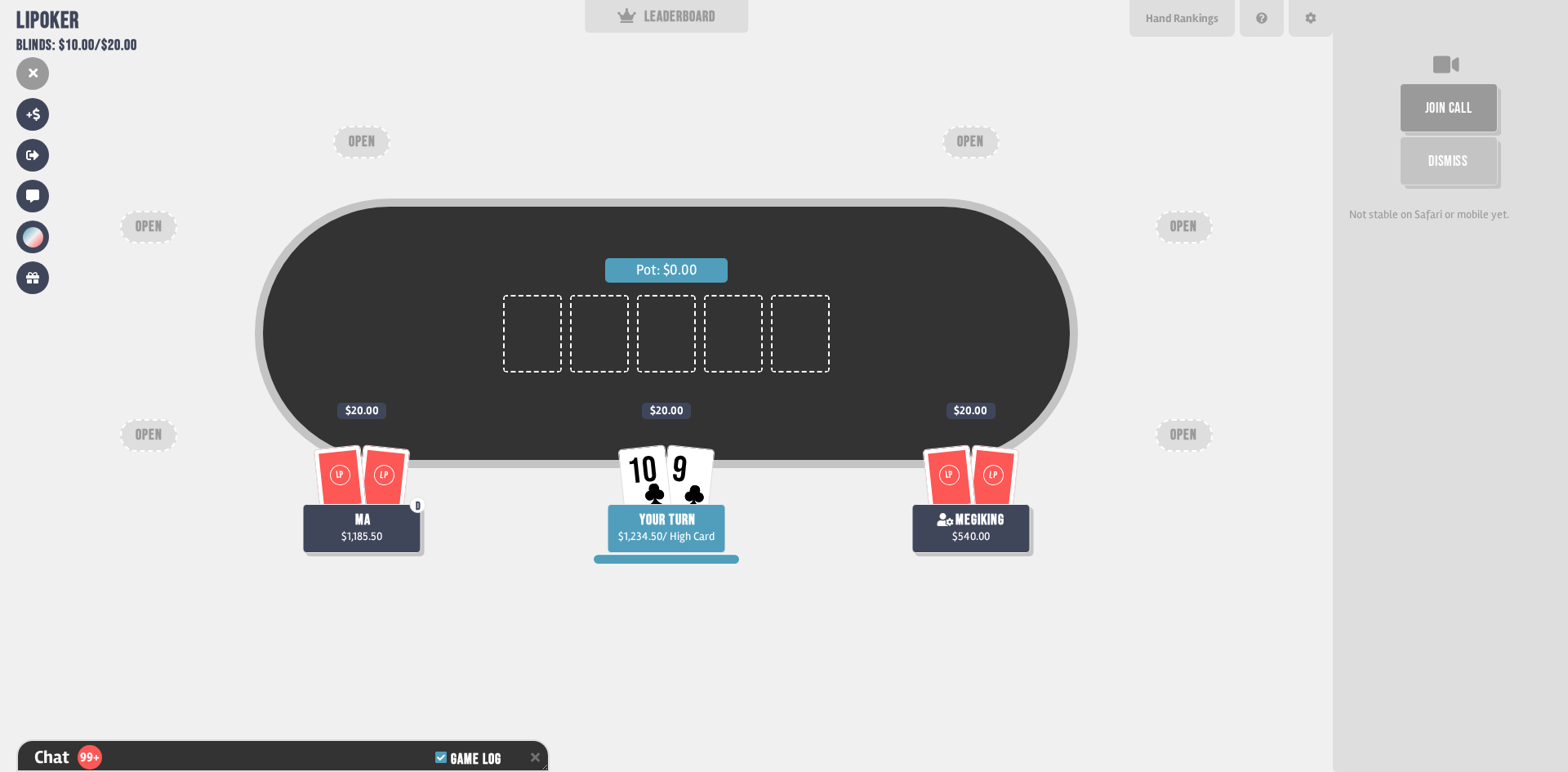 scroll, scrollTop: 5094, scrollLeft: 0, axis: vertical 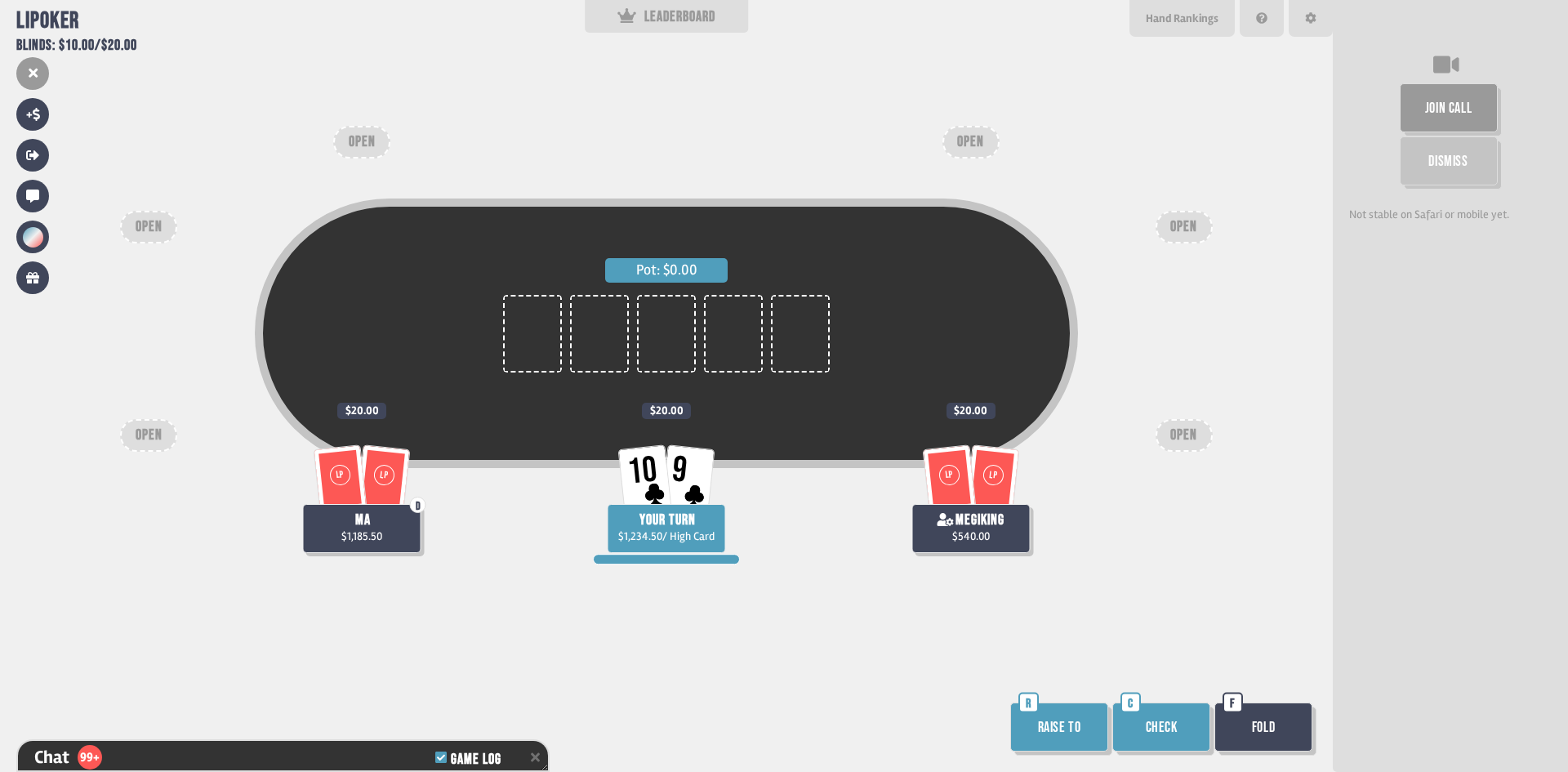 click on "Pot: $0.00" at bounding box center [666, 333] 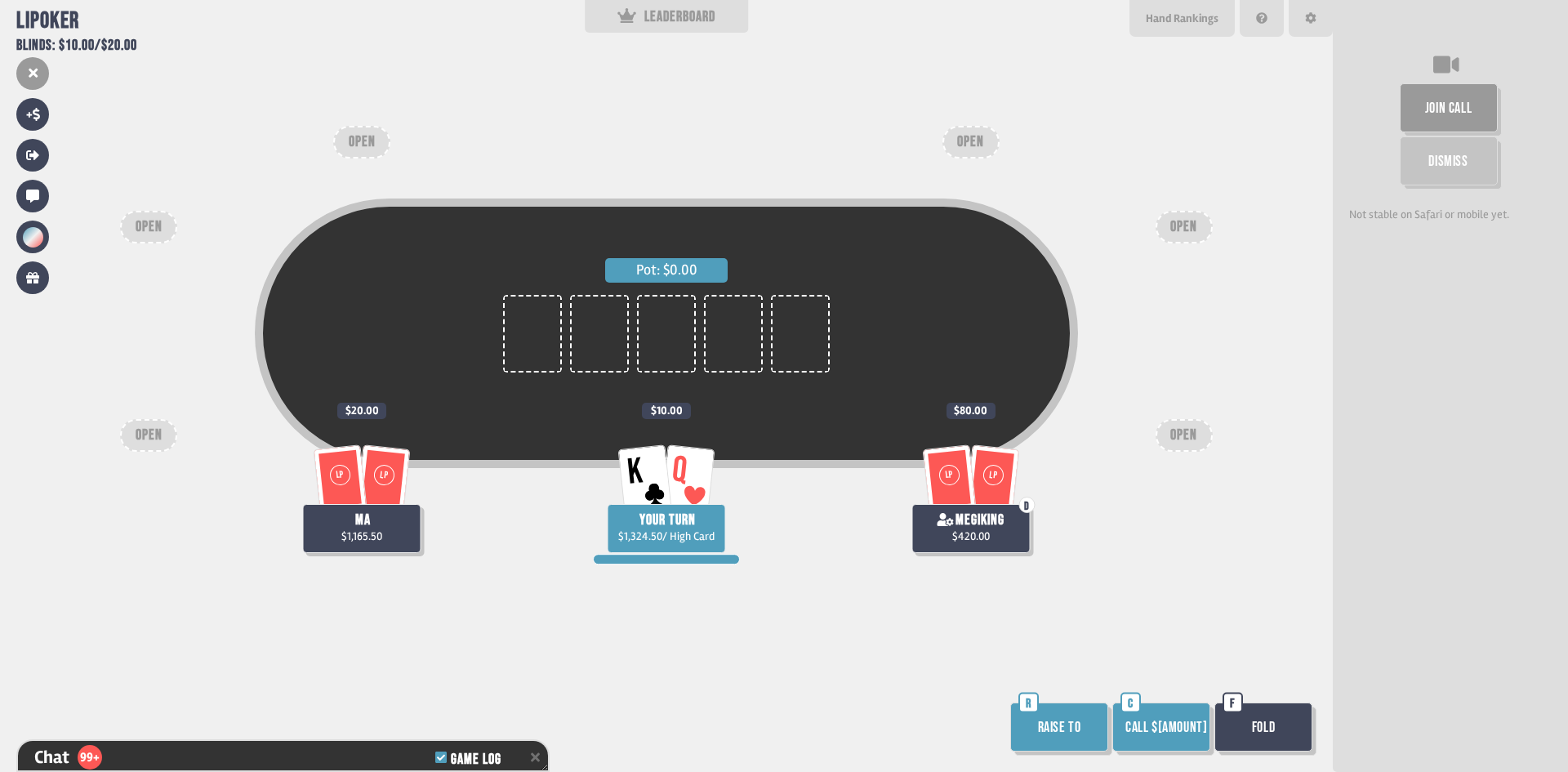 scroll, scrollTop: 5330, scrollLeft: 0, axis: vertical 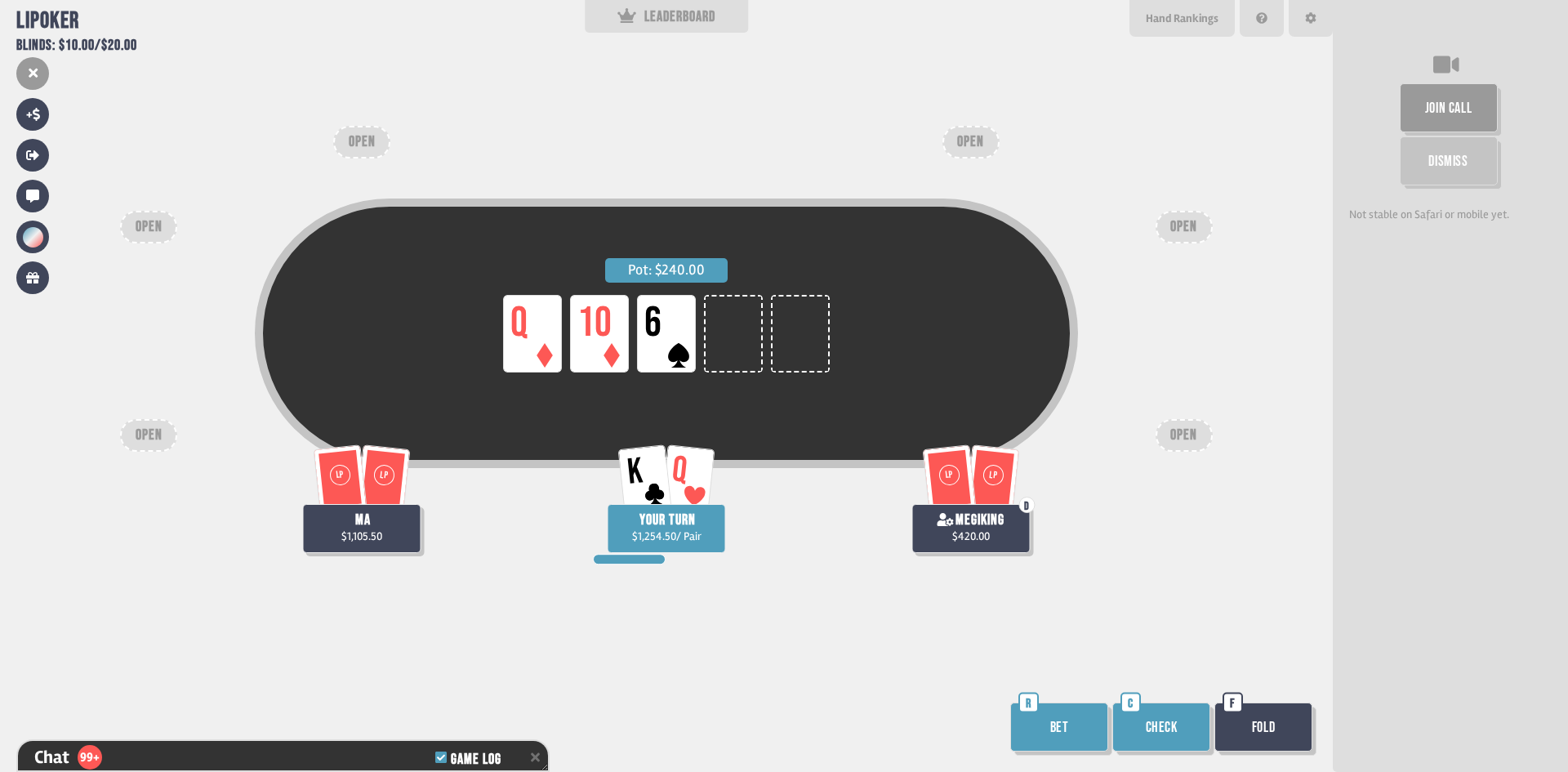 click on "Check" at bounding box center (1161, 727) 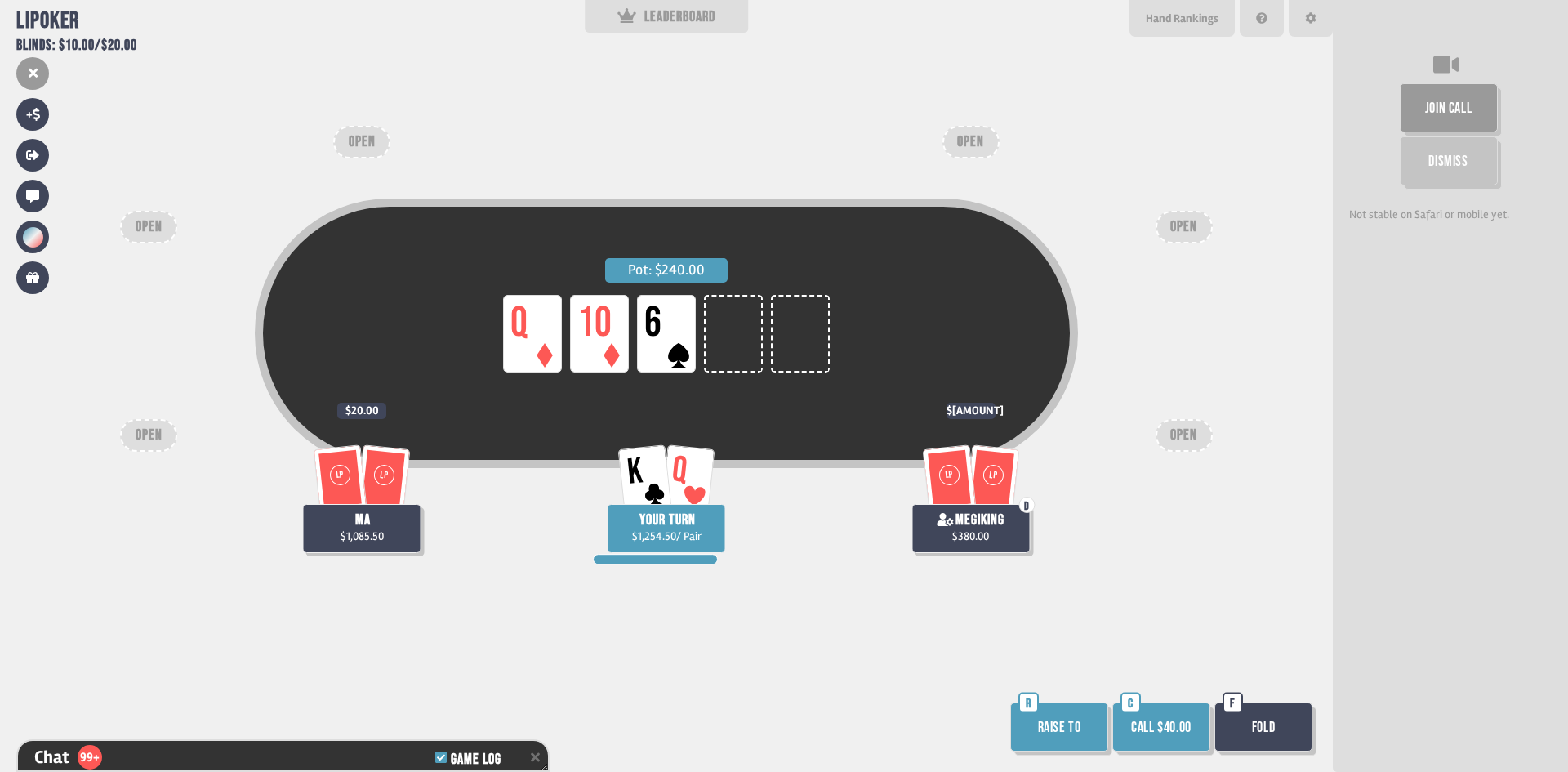 scroll, scrollTop: 5520, scrollLeft: 0, axis: vertical 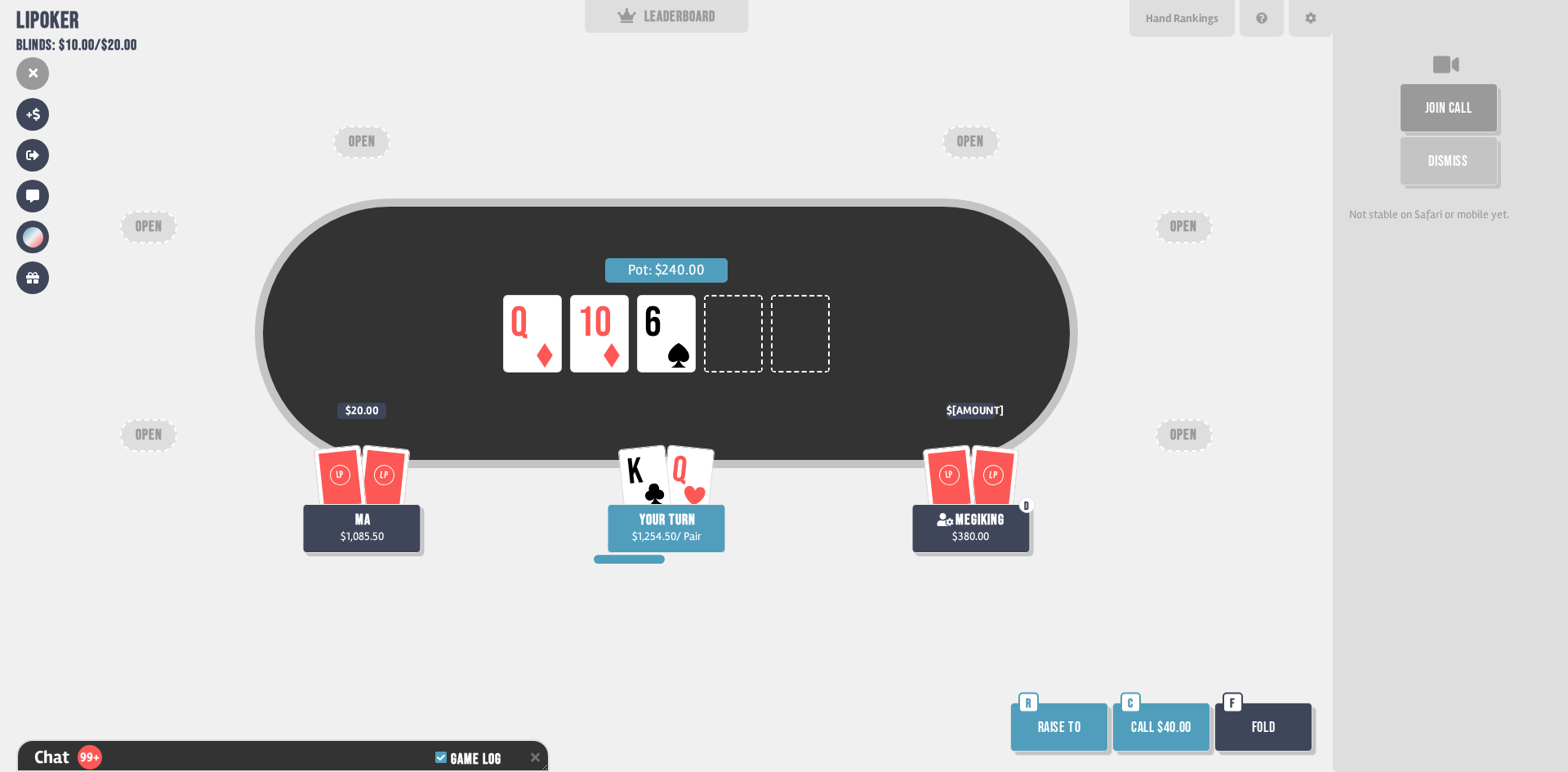 click on "Call $40.00" at bounding box center (1161, 727) 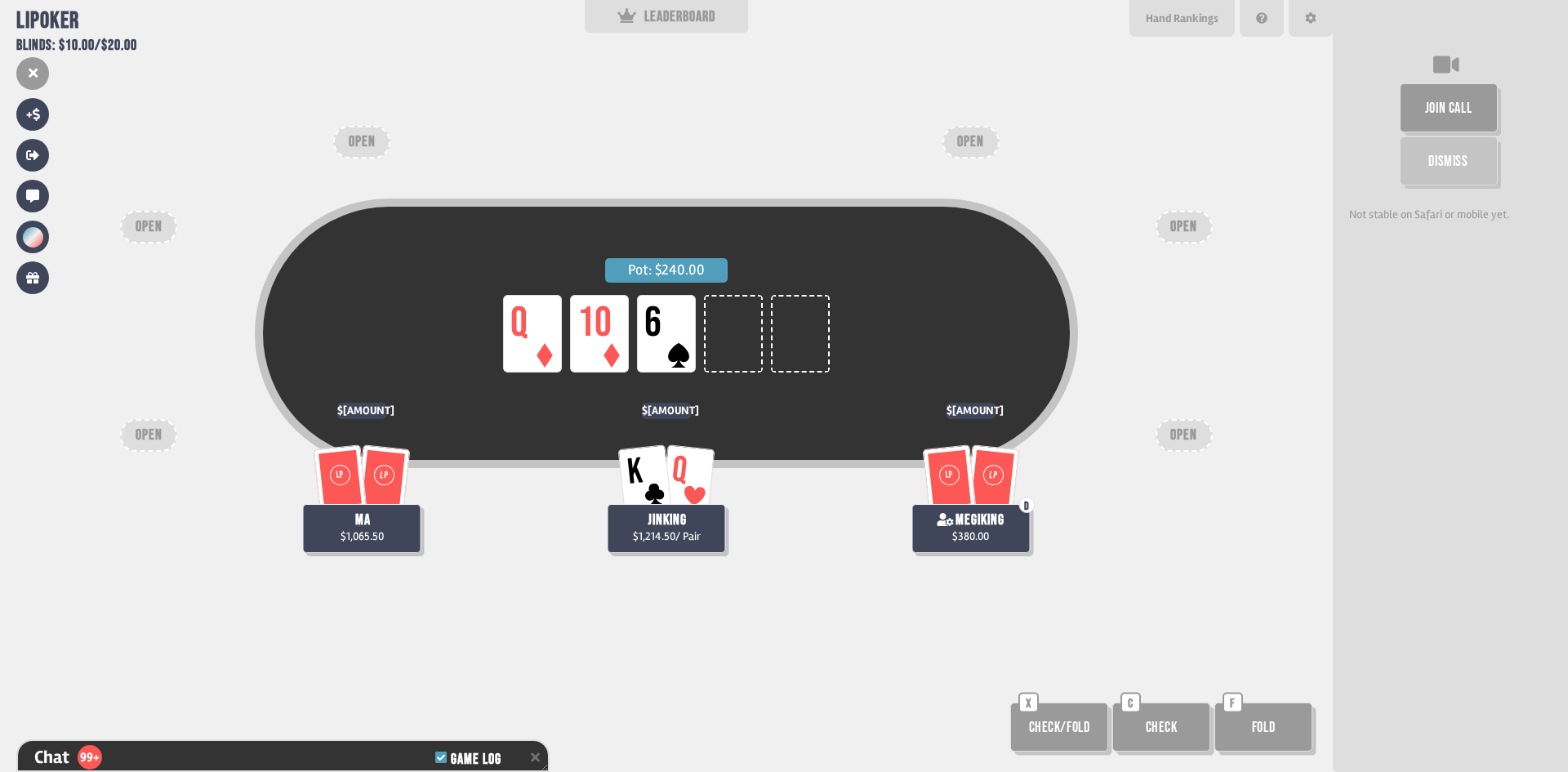 scroll, scrollTop: 5591, scrollLeft: 0, axis: vertical 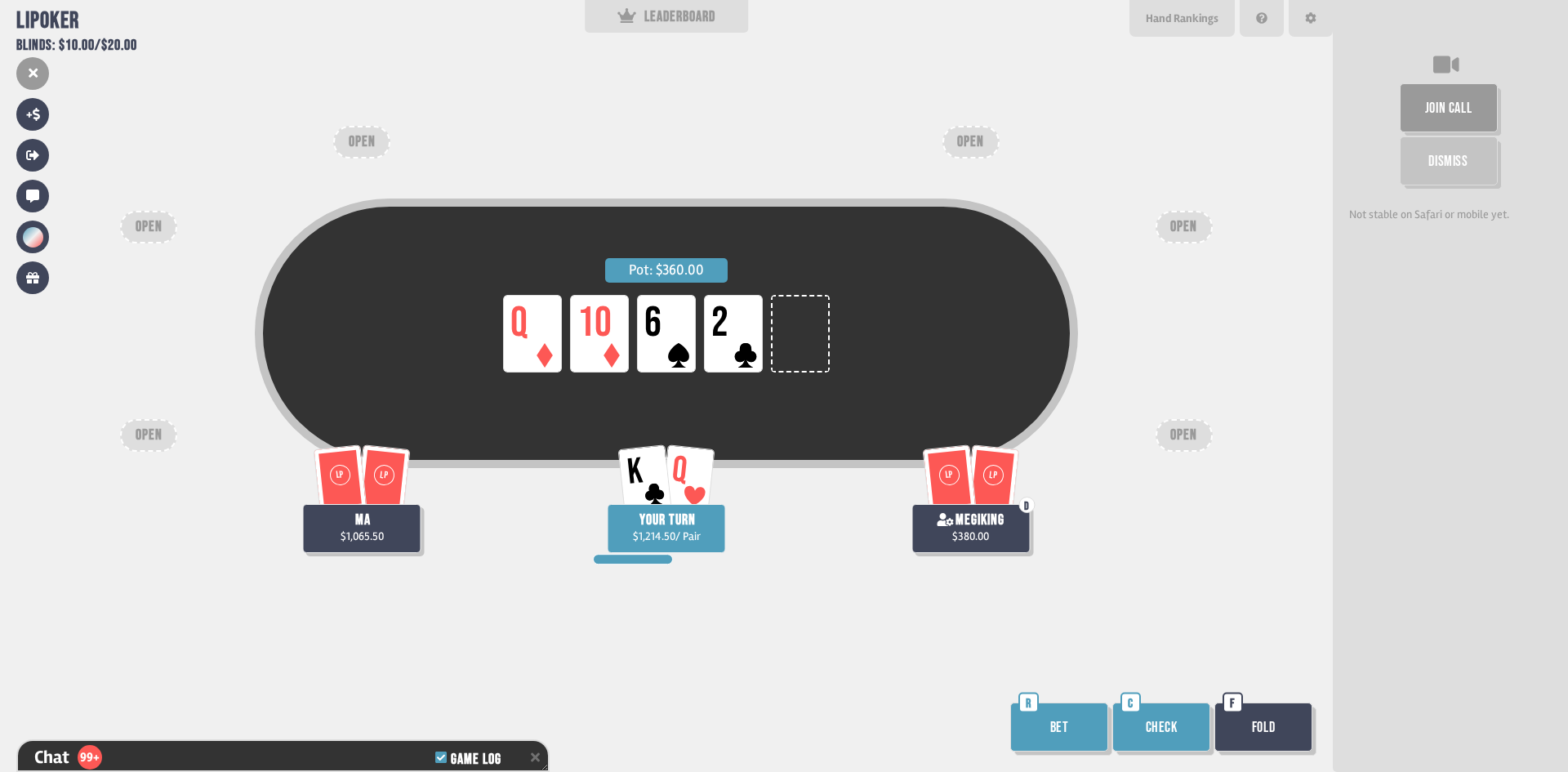 drag, startPoint x: 1156, startPoint y: 716, endPoint x: 1152, endPoint y: 730, distance: 14.56022 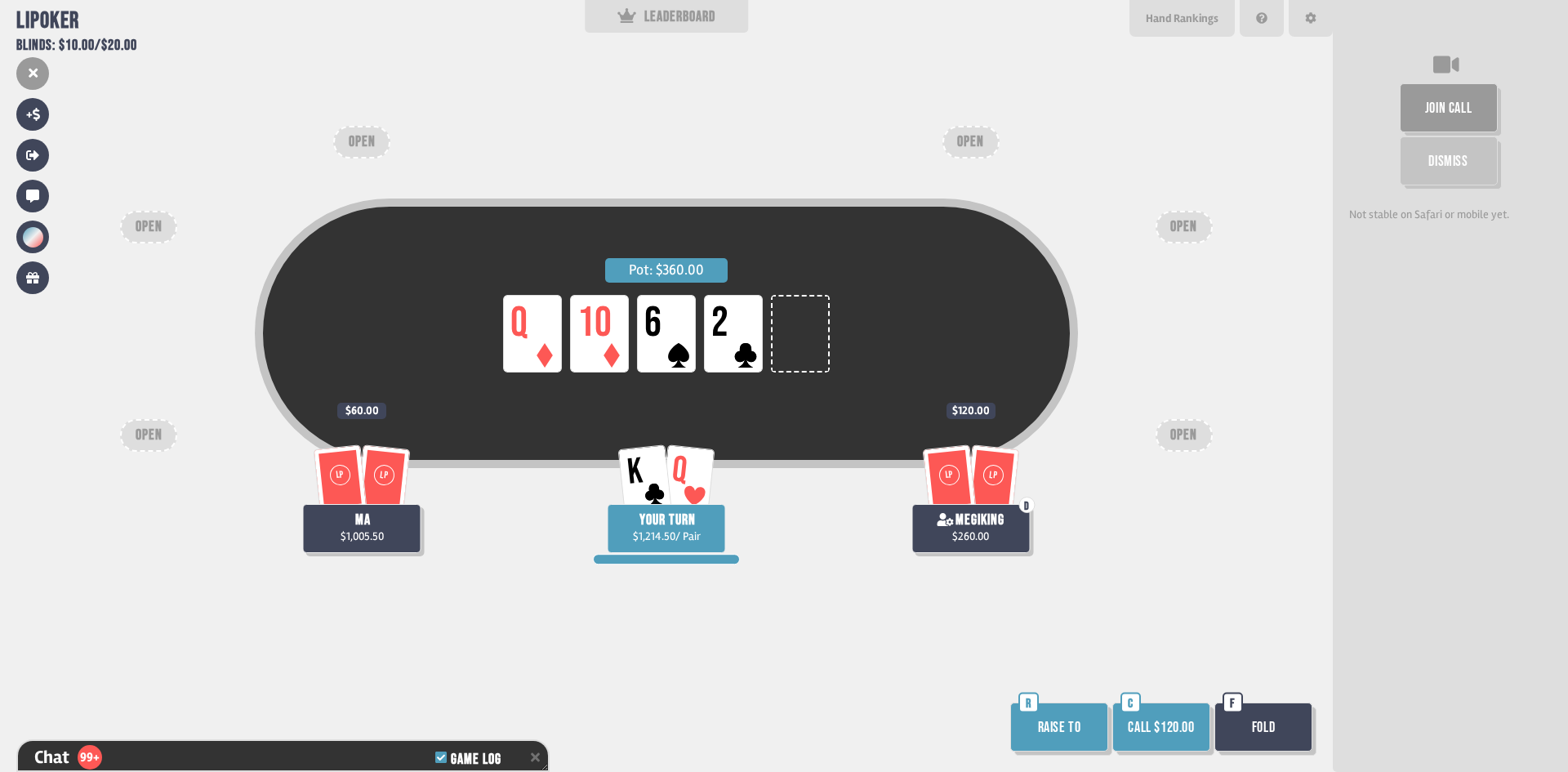 scroll, scrollTop: 5710, scrollLeft: 0, axis: vertical 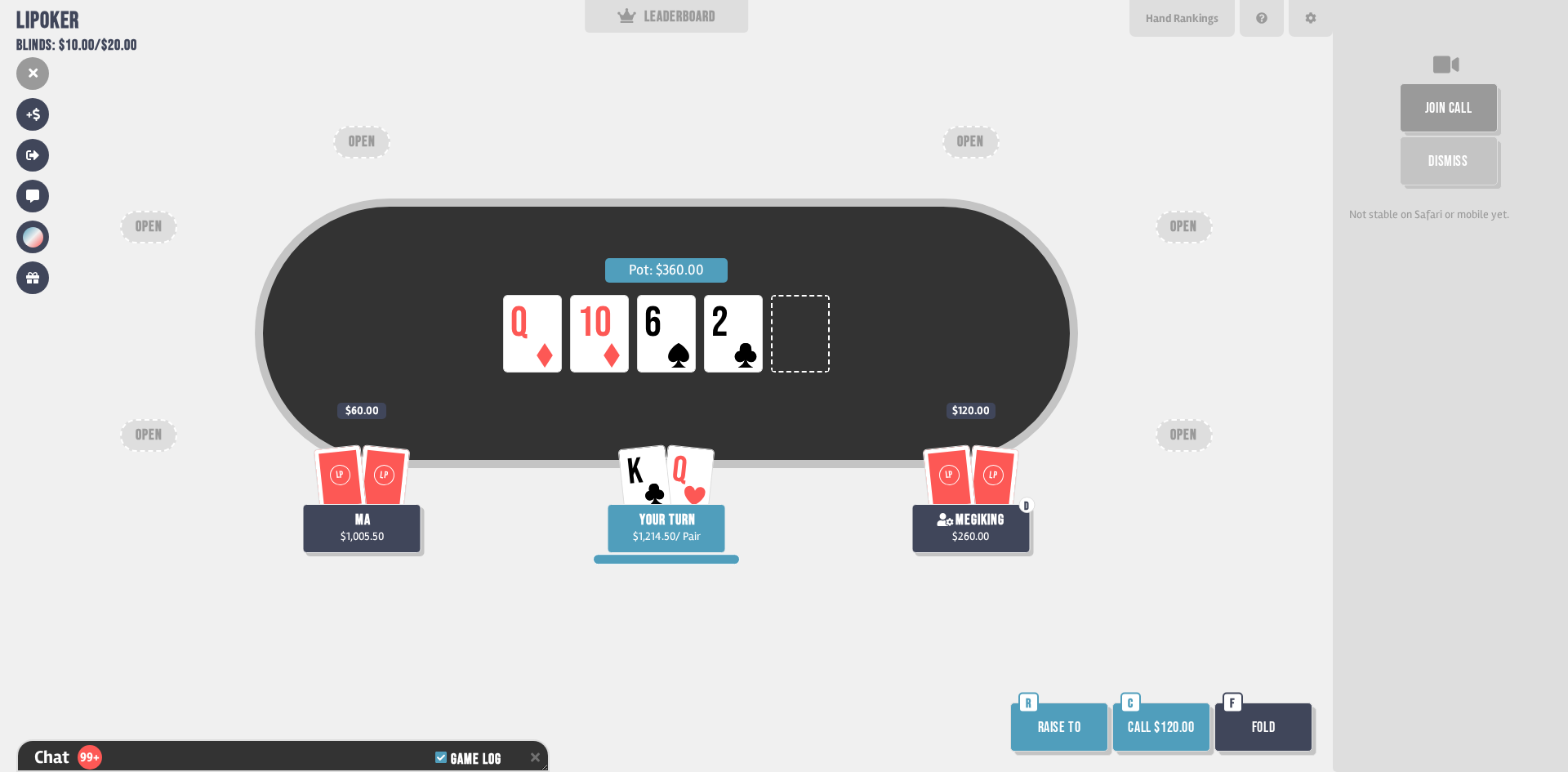 click on "Fold" at bounding box center [1263, 727] 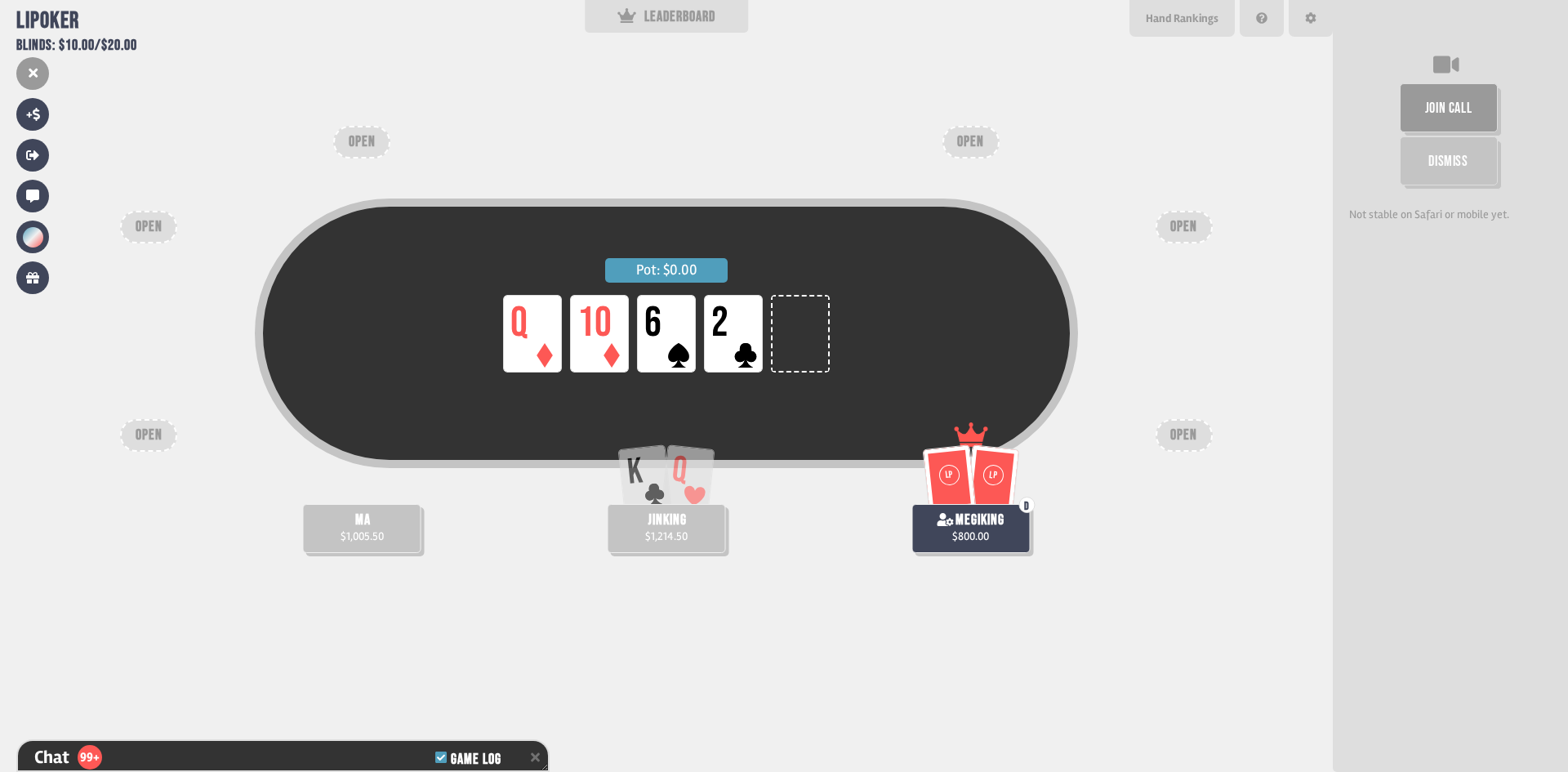 scroll, scrollTop: 5852, scrollLeft: 0, axis: vertical 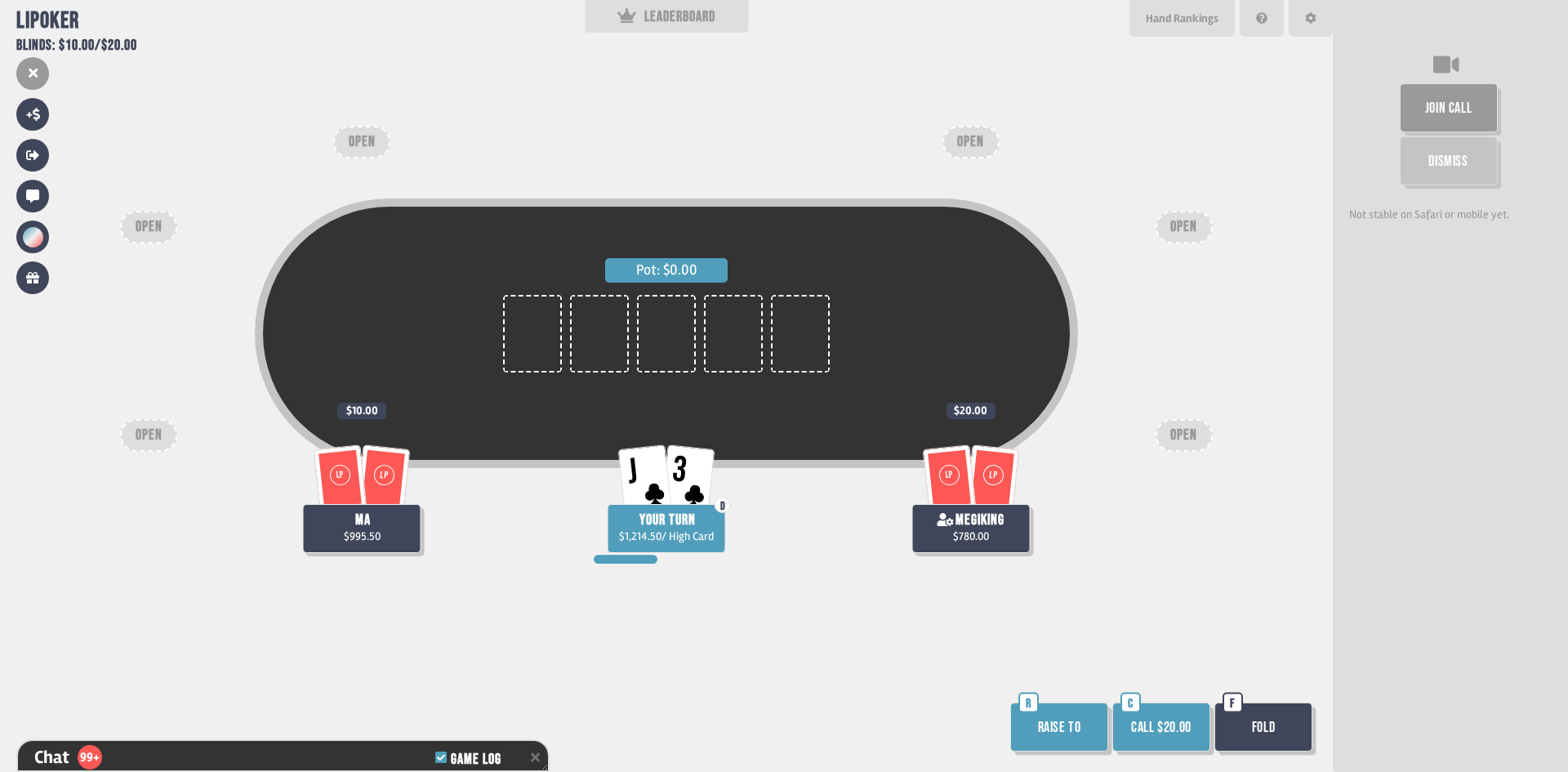 click on "Call $20.00" at bounding box center (1161, 727) 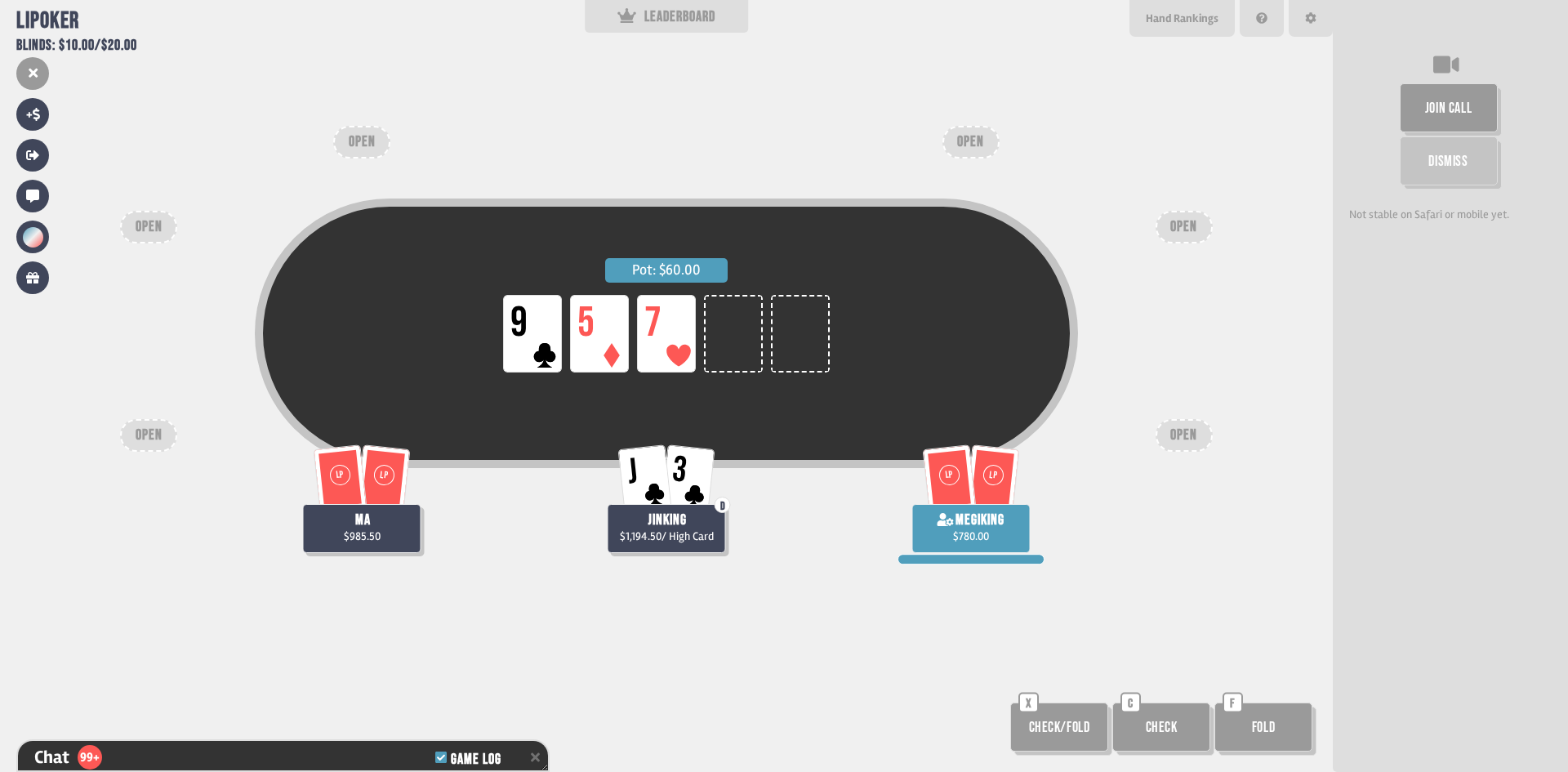 scroll, scrollTop: 5994, scrollLeft: 0, axis: vertical 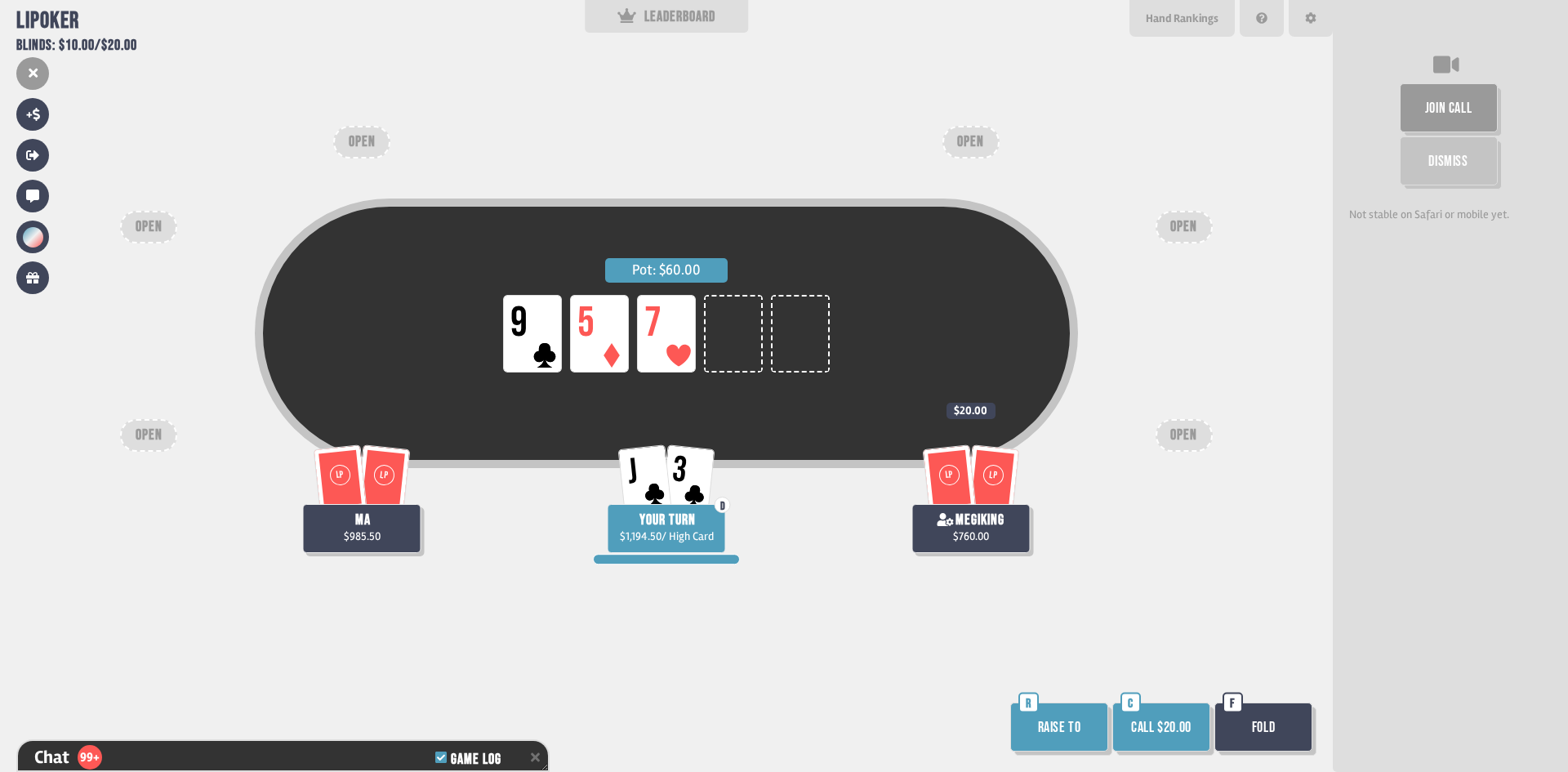 click on "Call $20.00" at bounding box center (1161, 727) 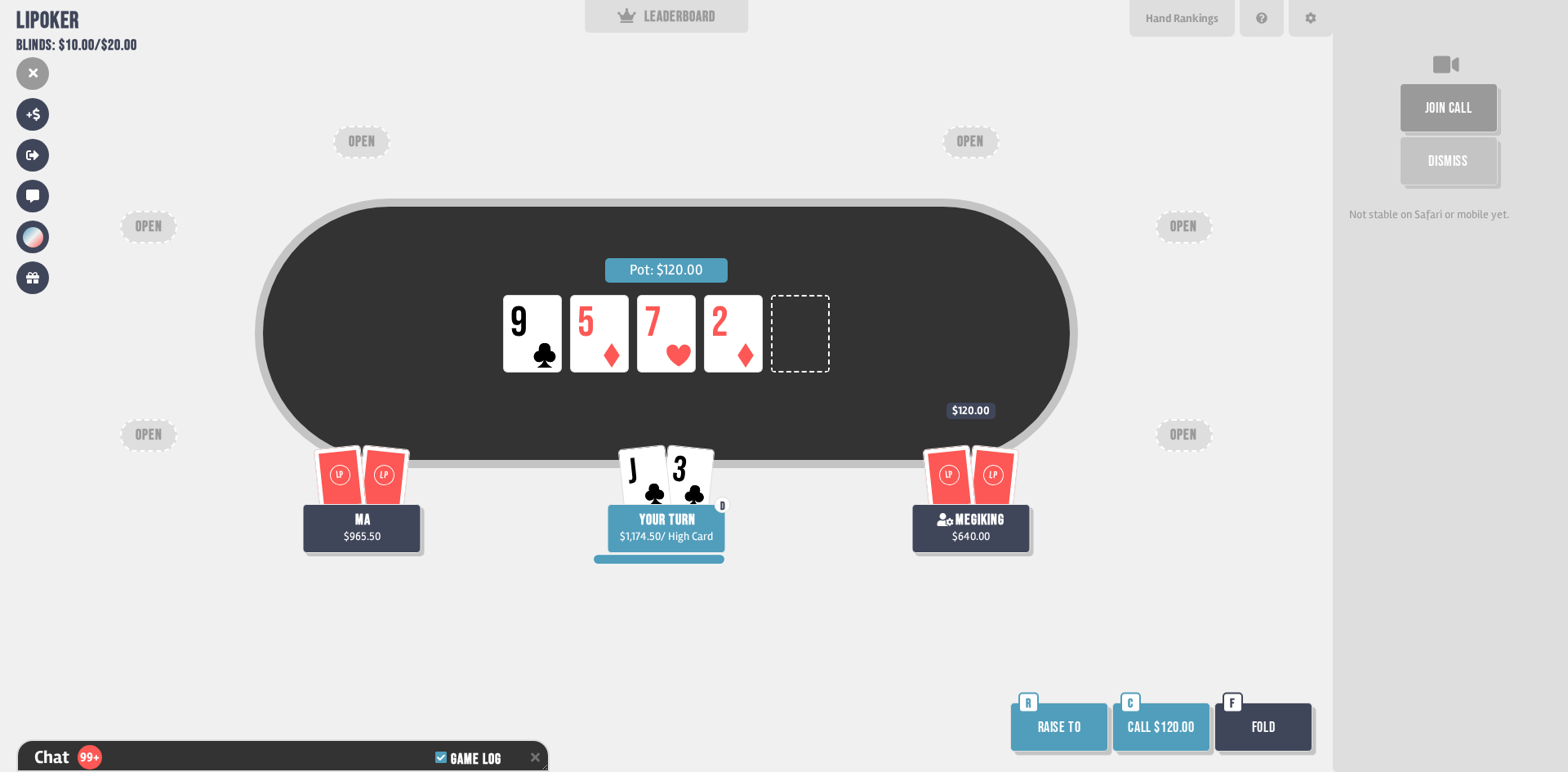 scroll, scrollTop: 6160, scrollLeft: 0, axis: vertical 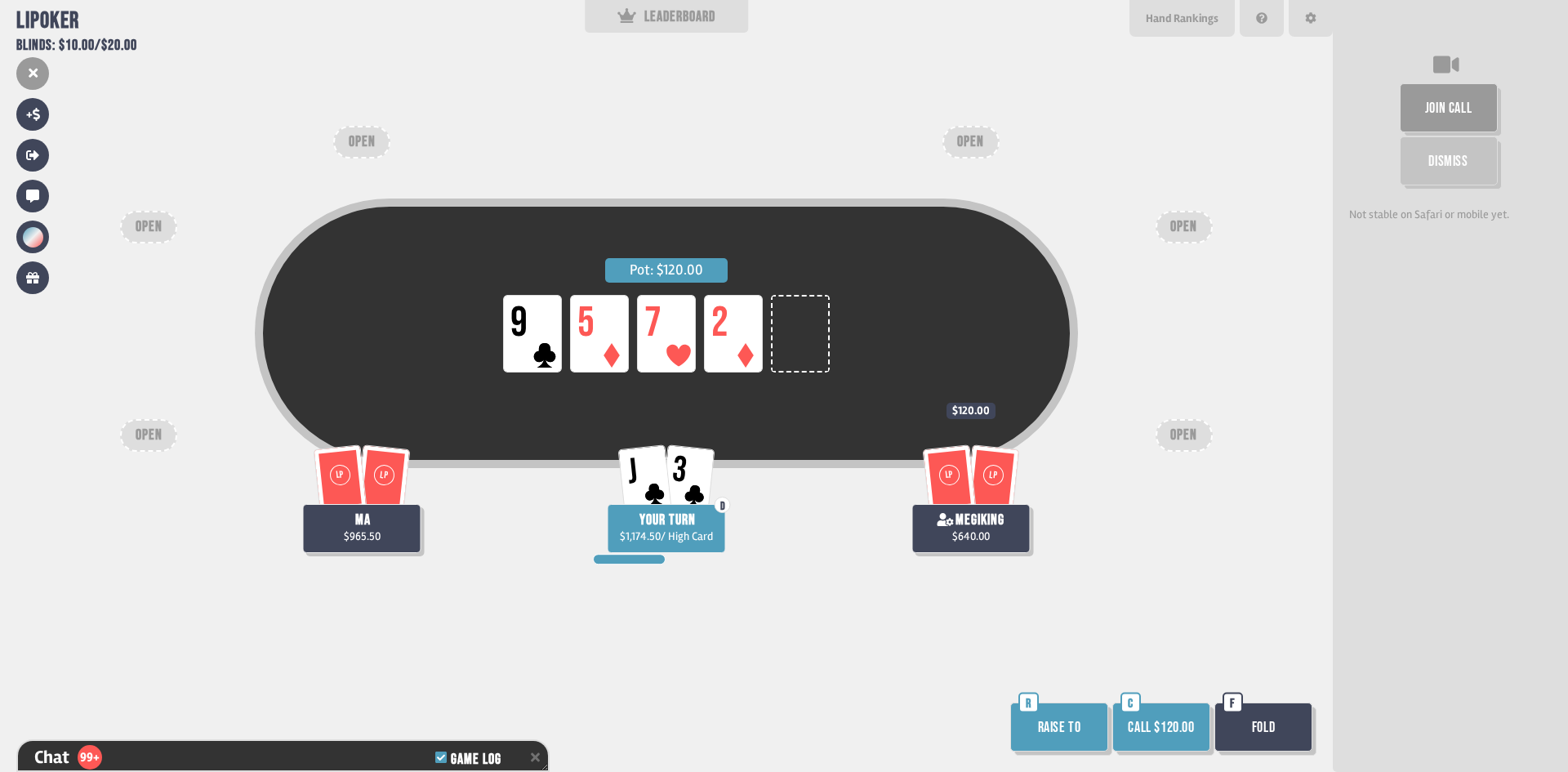 click on "Call $120.00" at bounding box center [1161, 727] 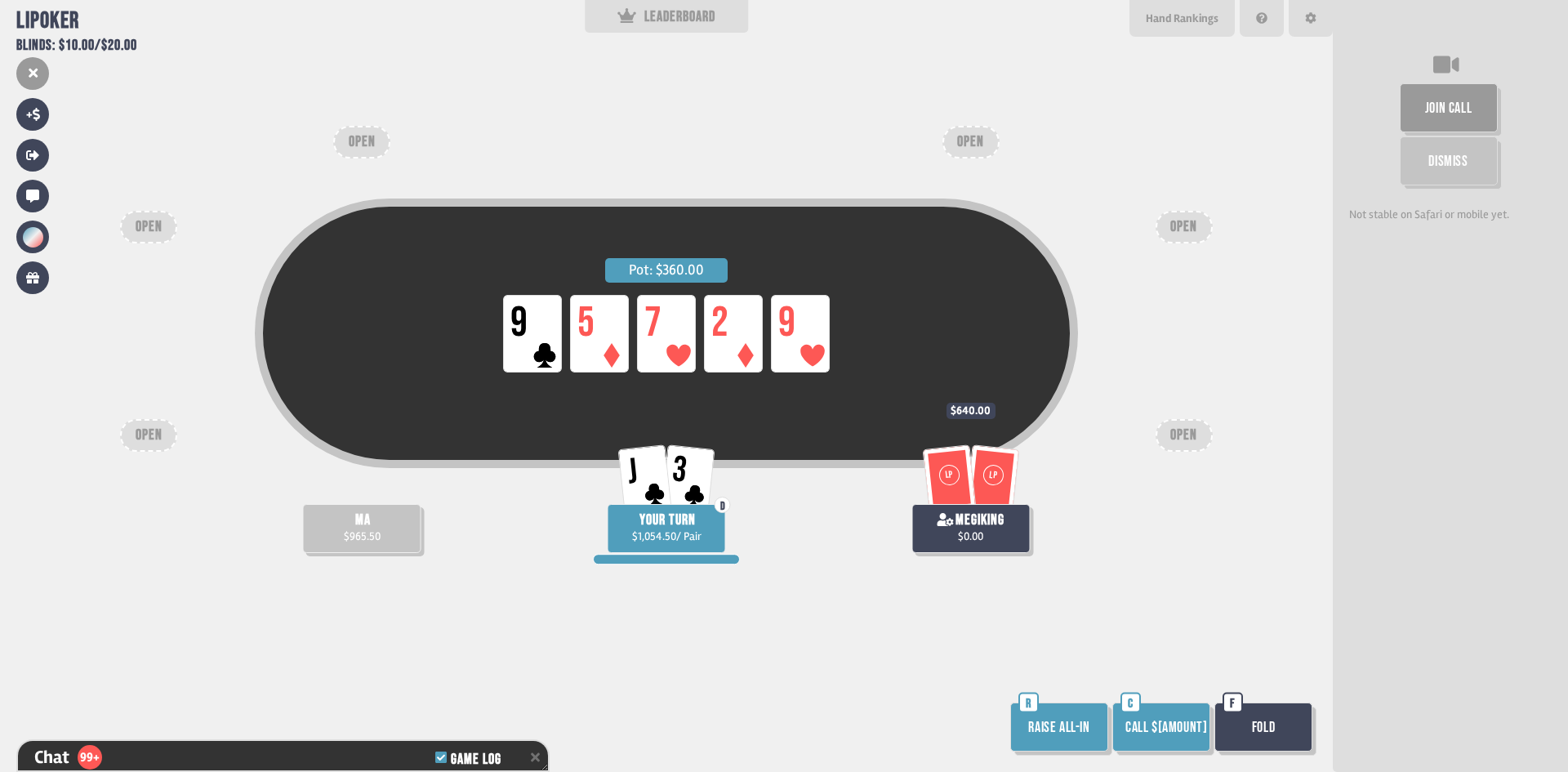 scroll, scrollTop: 6278, scrollLeft: 0, axis: vertical 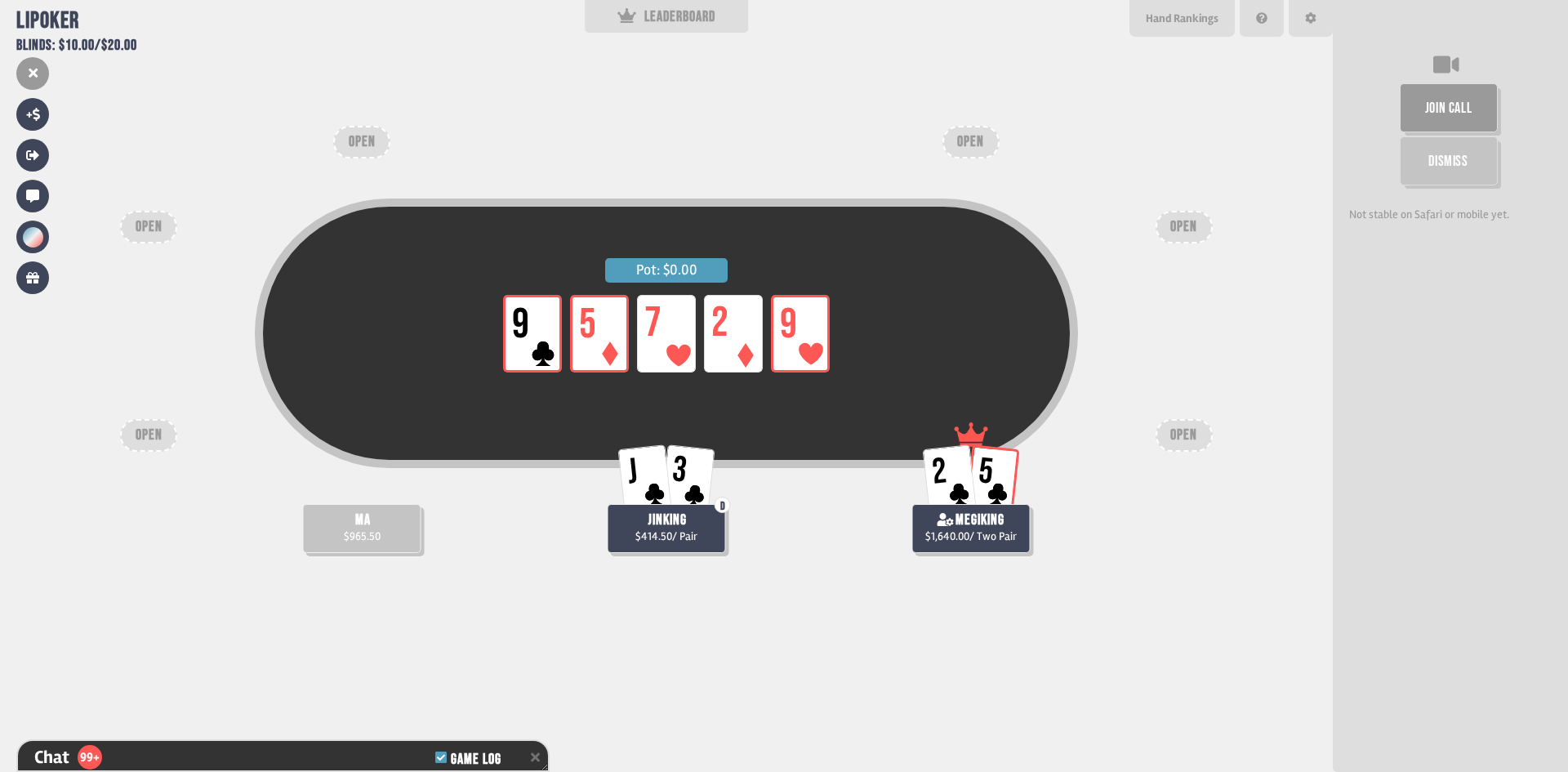click on "Pot: $0.00   LP 9 LP 5 LP 7 LP 2 LP 9" at bounding box center (666, 372) 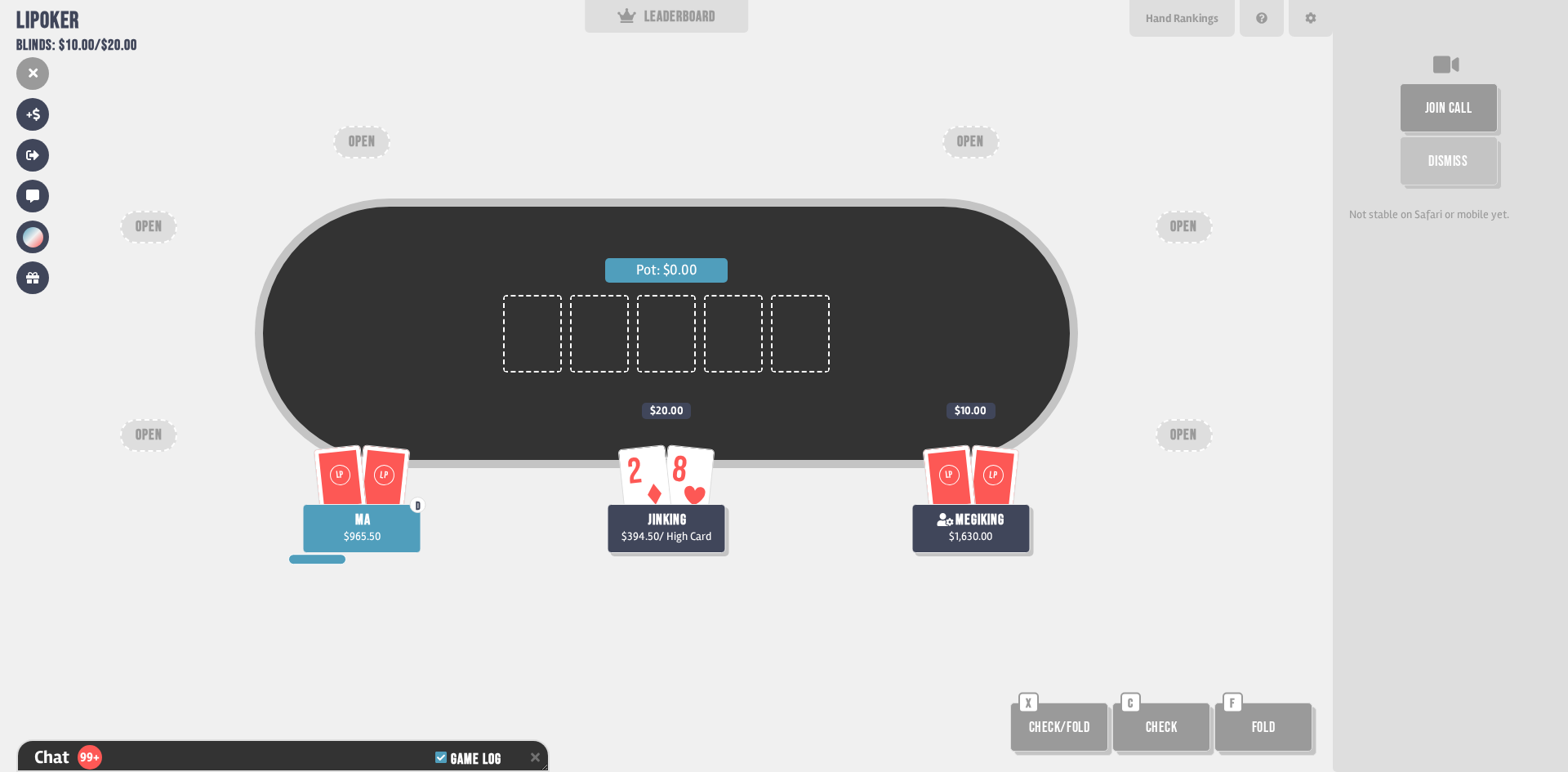 scroll, scrollTop: 6397, scrollLeft: 0, axis: vertical 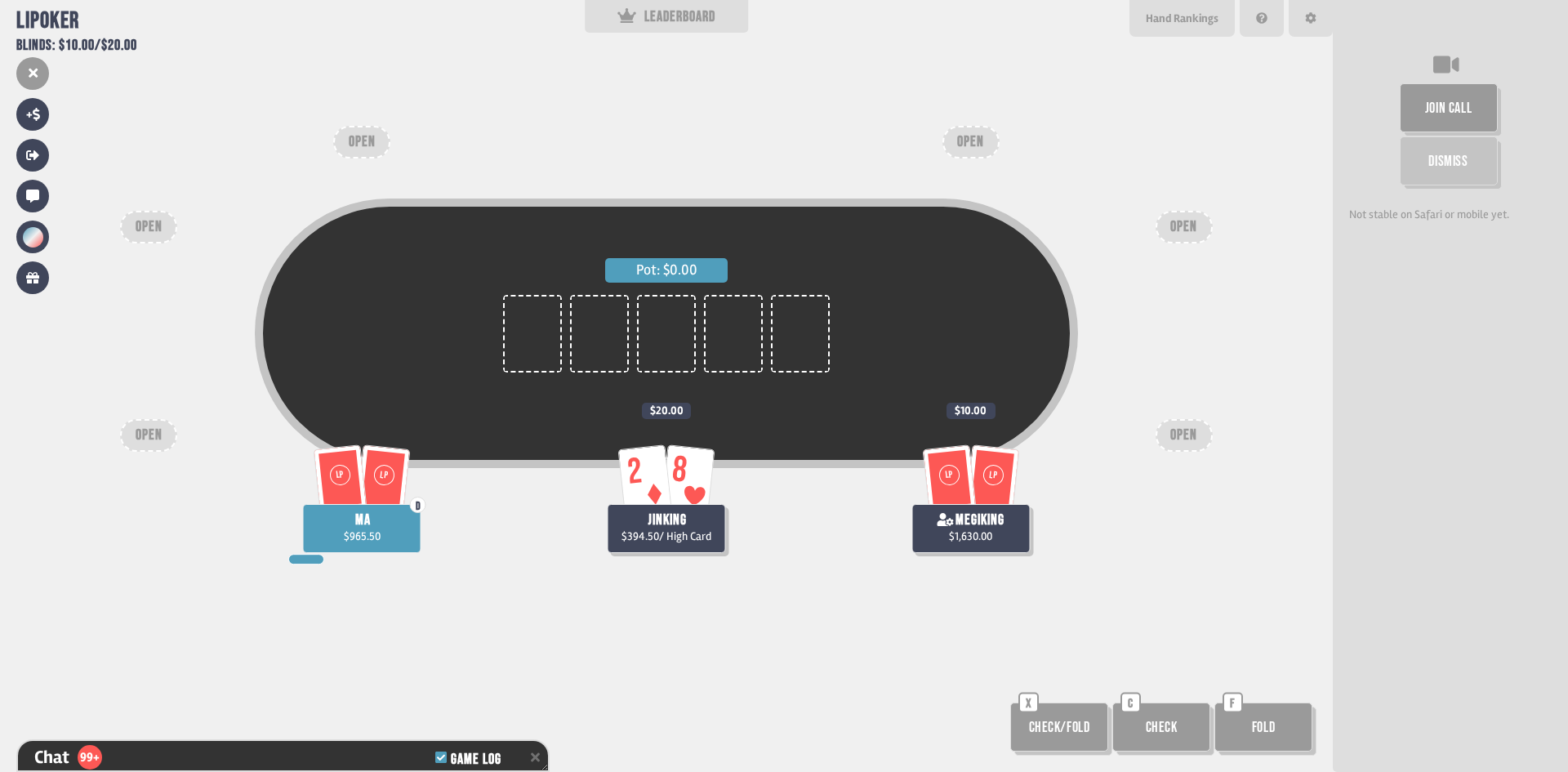 click on "Check" at bounding box center [1161, 727] 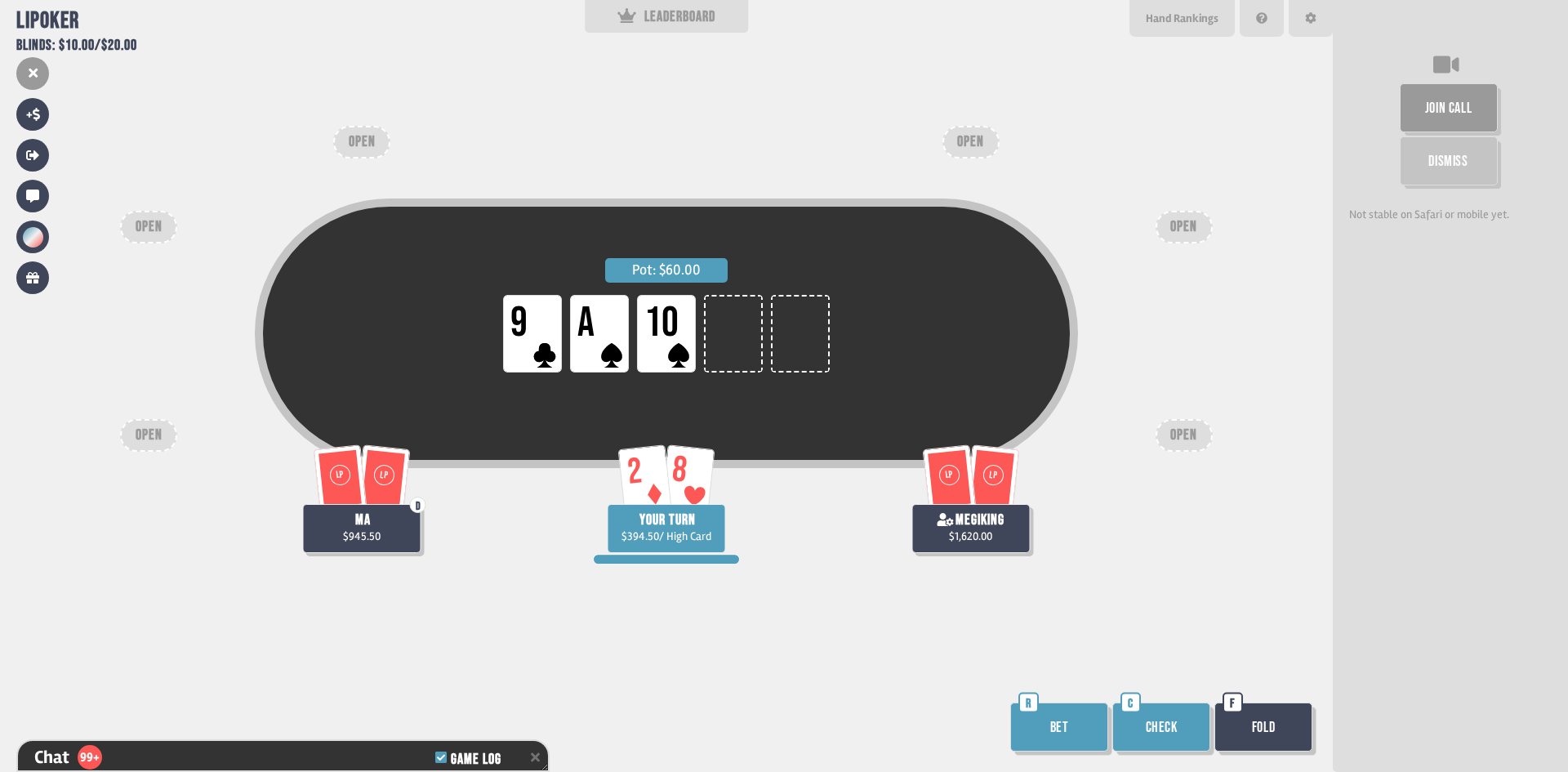 scroll, scrollTop: 6539, scrollLeft: 0, axis: vertical 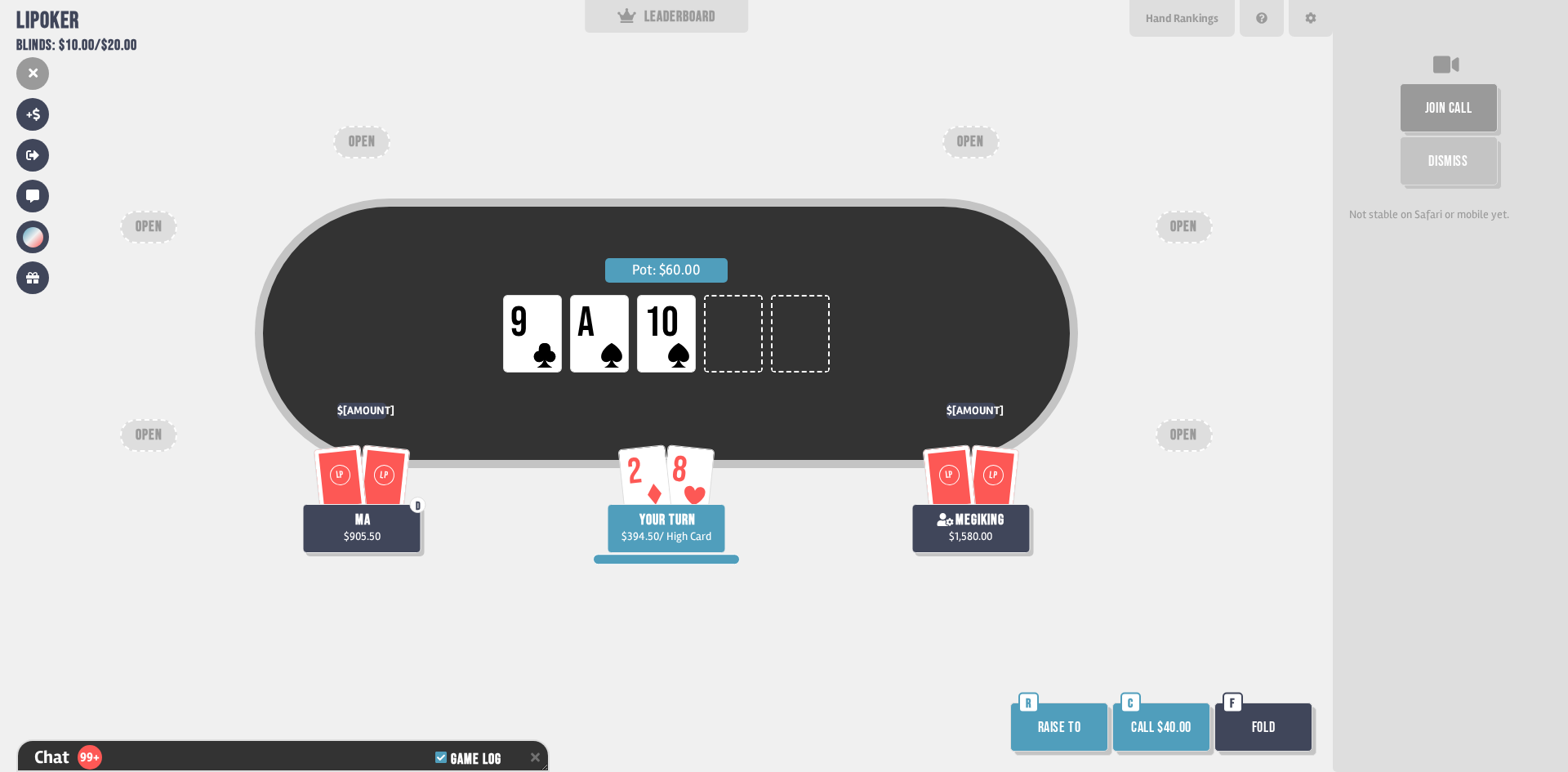 drag, startPoint x: 1255, startPoint y: 699, endPoint x: 1272, endPoint y: 741, distance: 45.310043 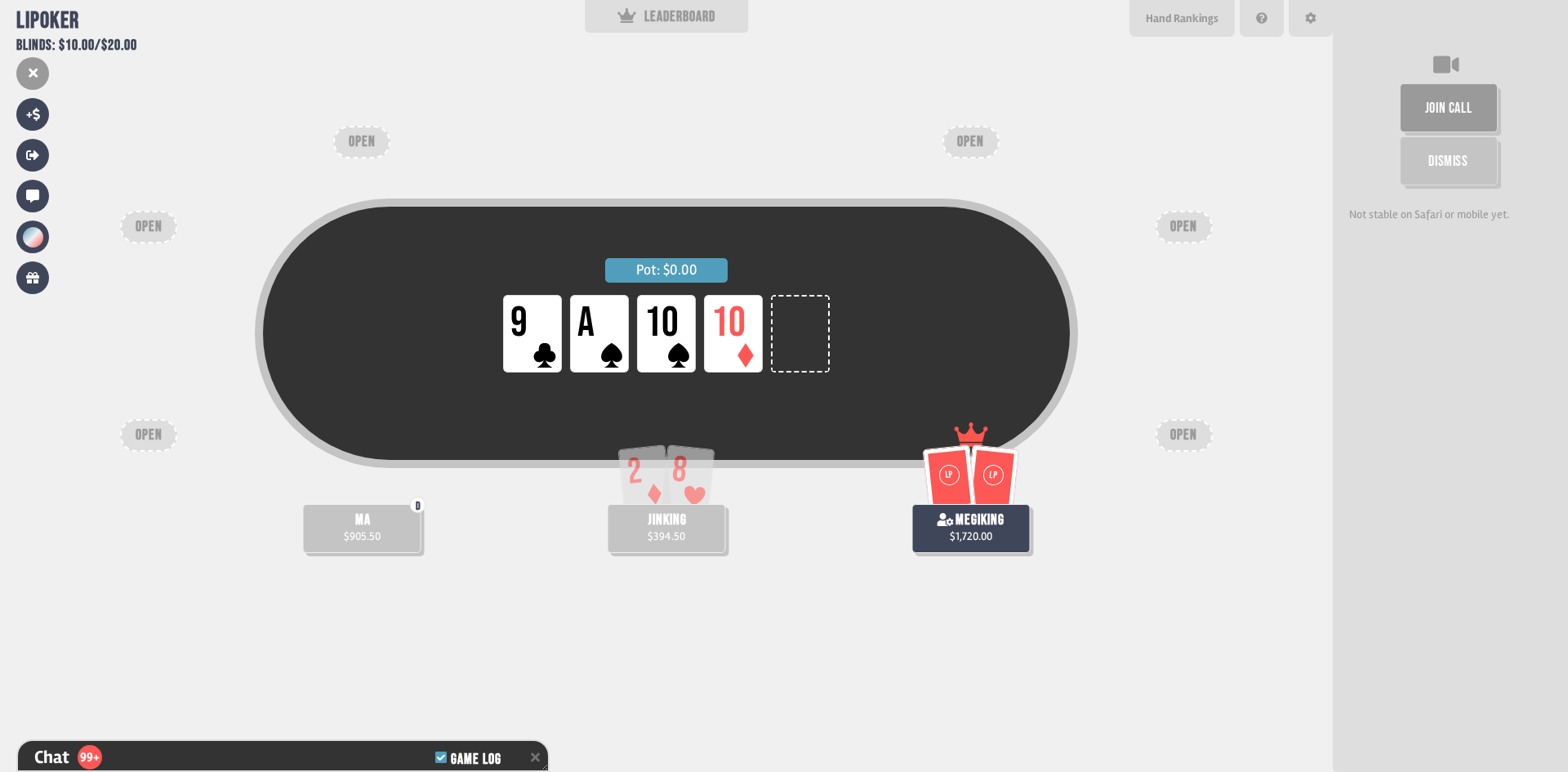 scroll, scrollTop: 6823, scrollLeft: 0, axis: vertical 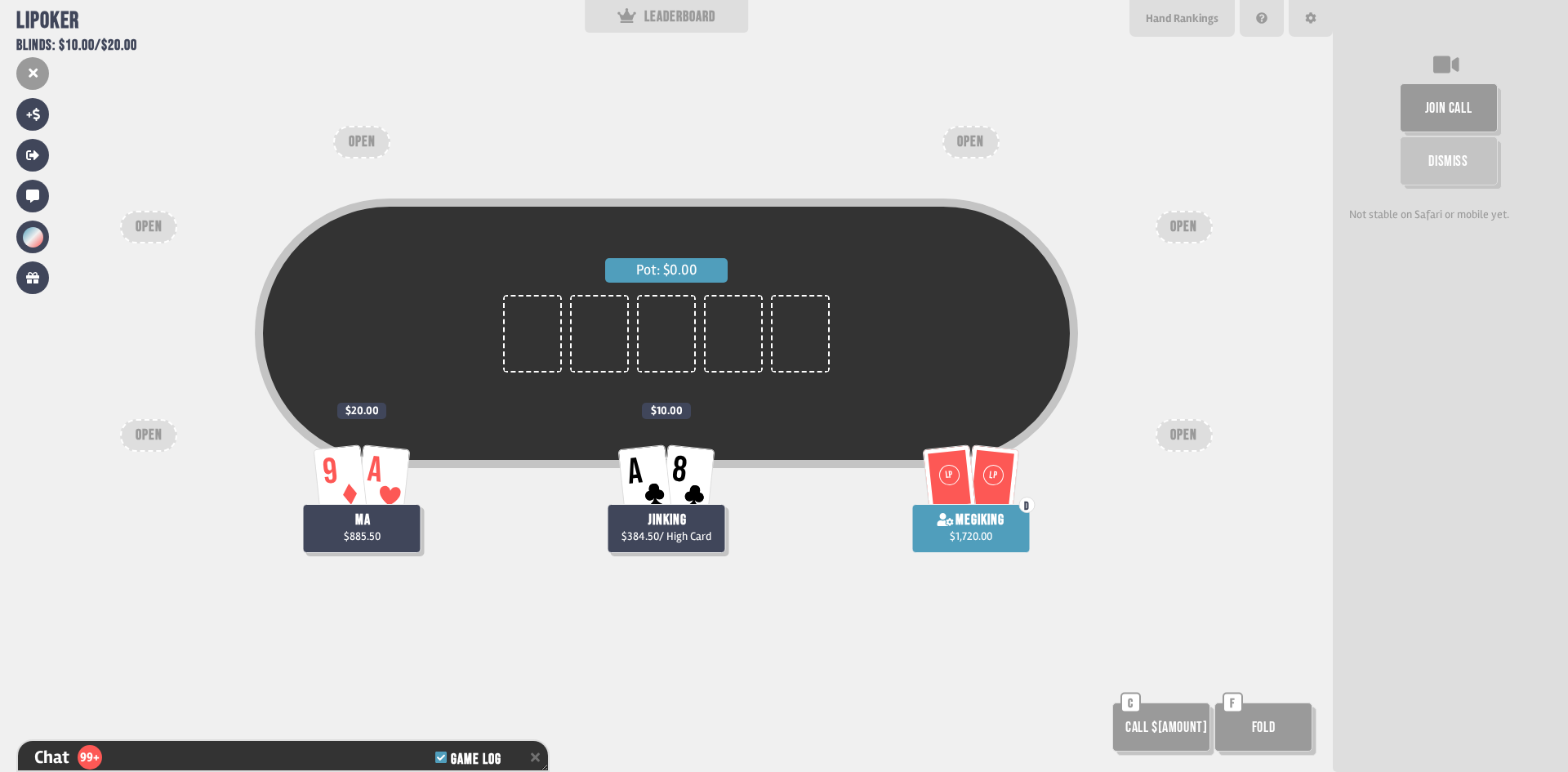 click on "Call $[AMOUNT]" at bounding box center (1161, 727) 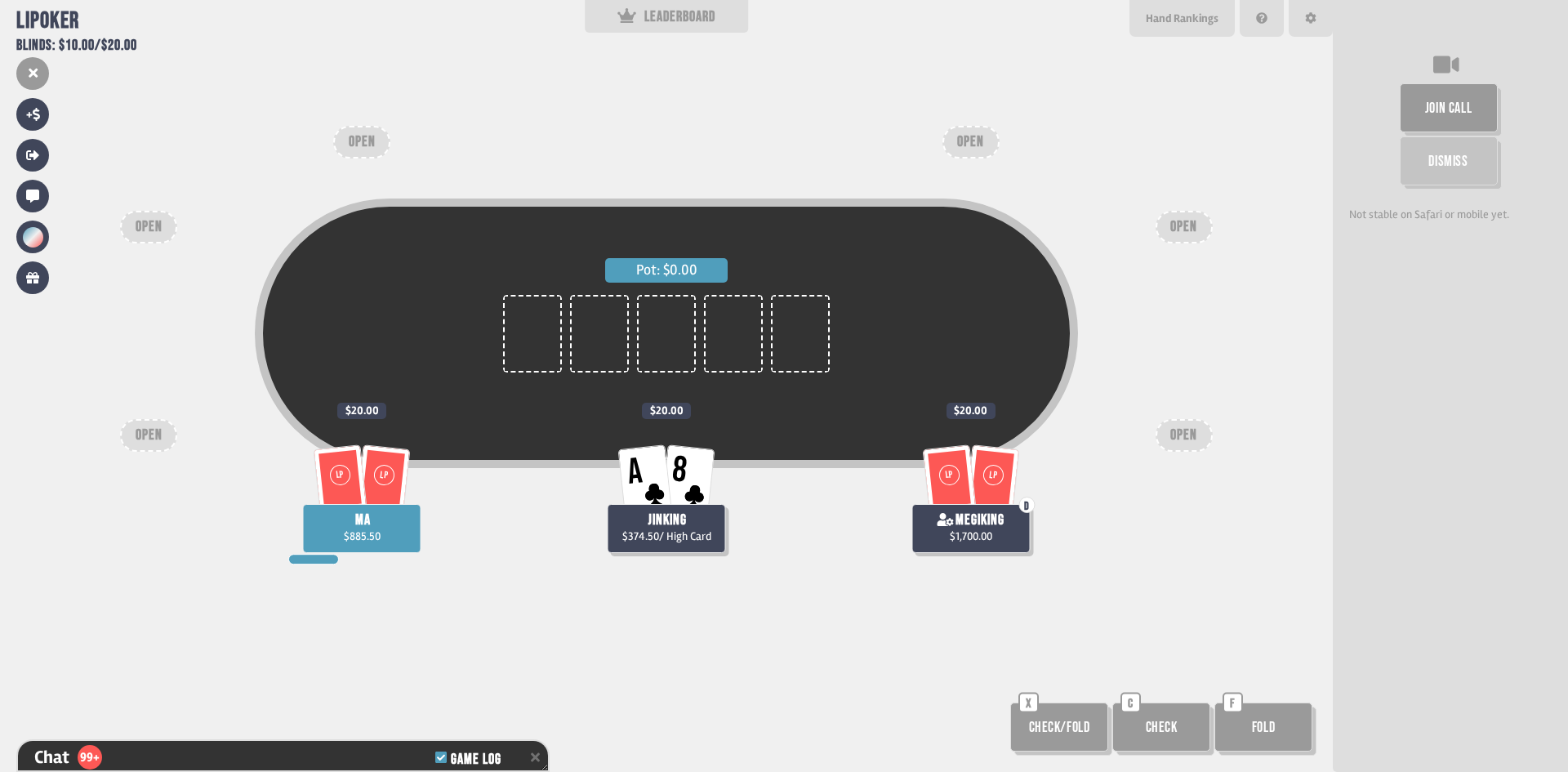 scroll, scrollTop: 6918, scrollLeft: 0, axis: vertical 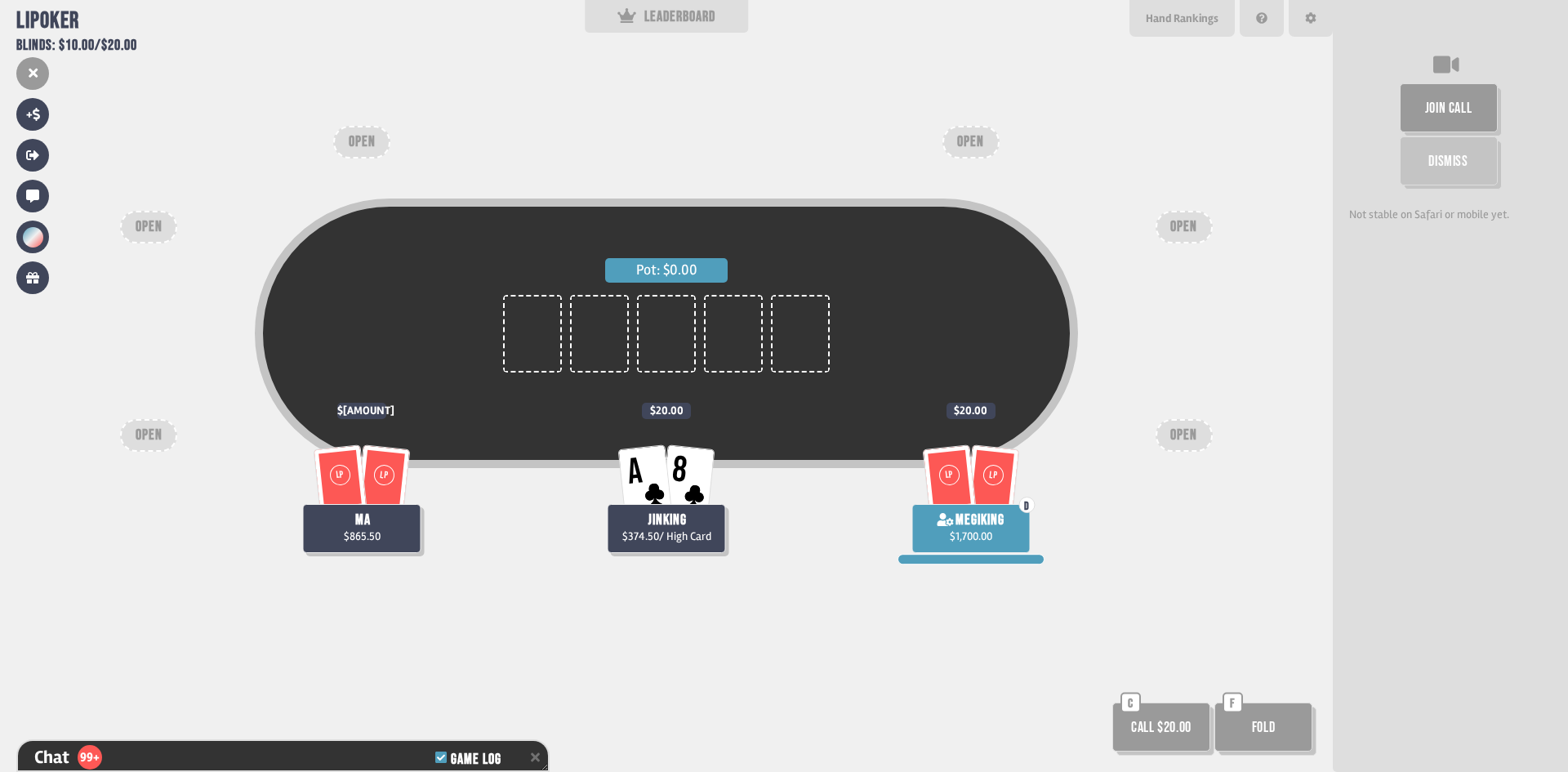 click on "Call $20.00" at bounding box center [1161, 727] 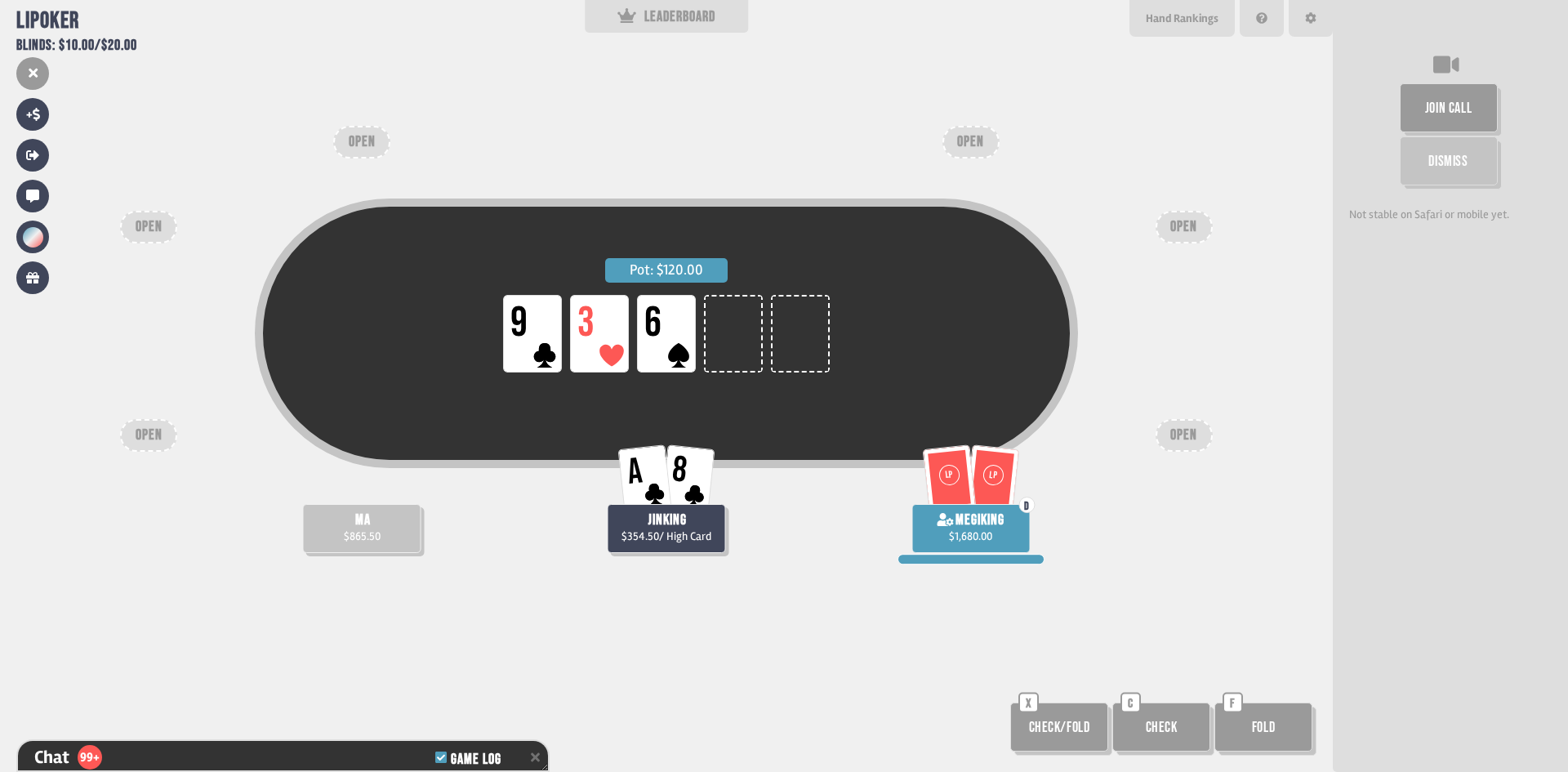 scroll, scrollTop: 7155, scrollLeft: 0, axis: vertical 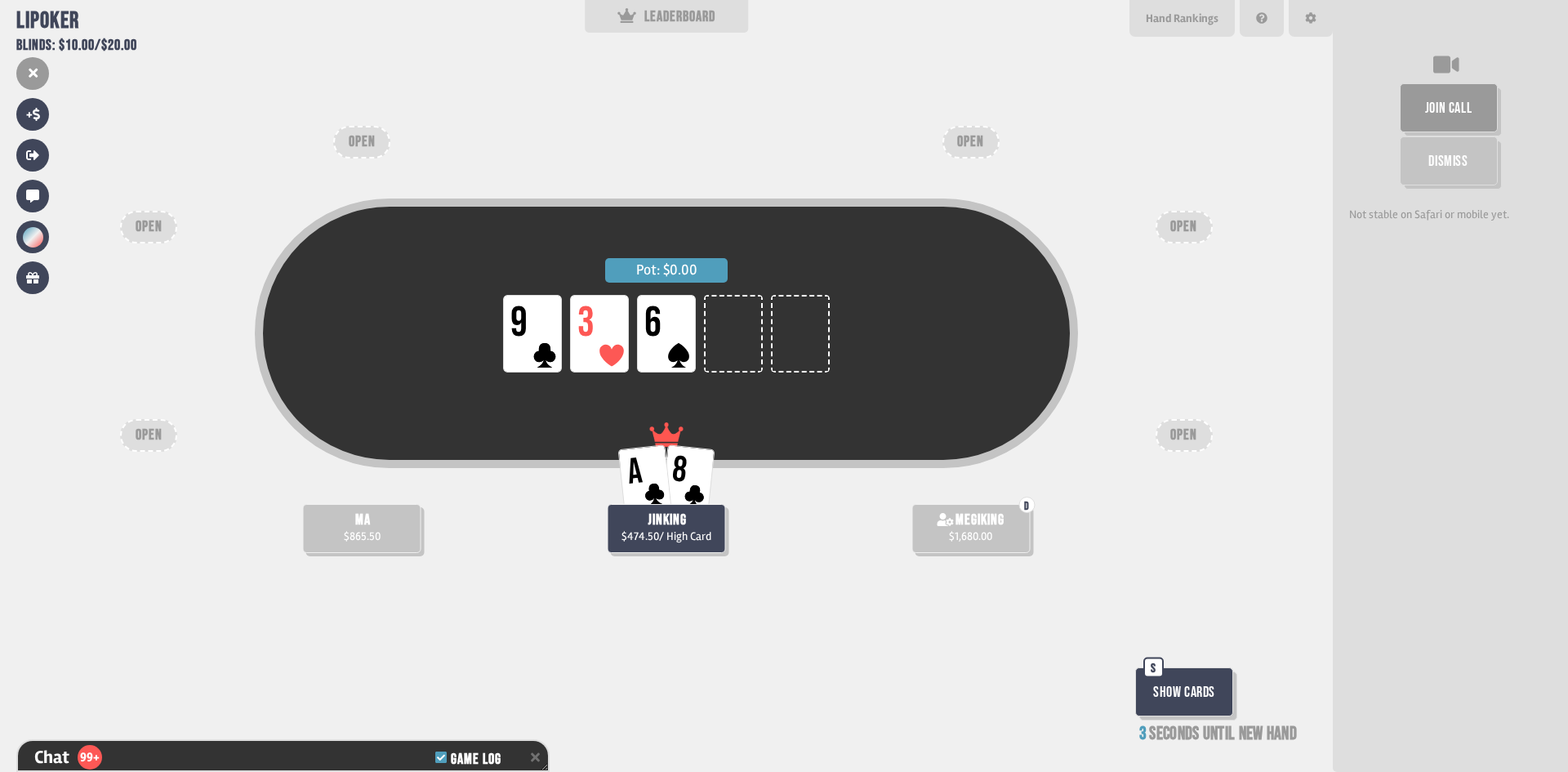 click on "Show Cards" at bounding box center (1184, 692) 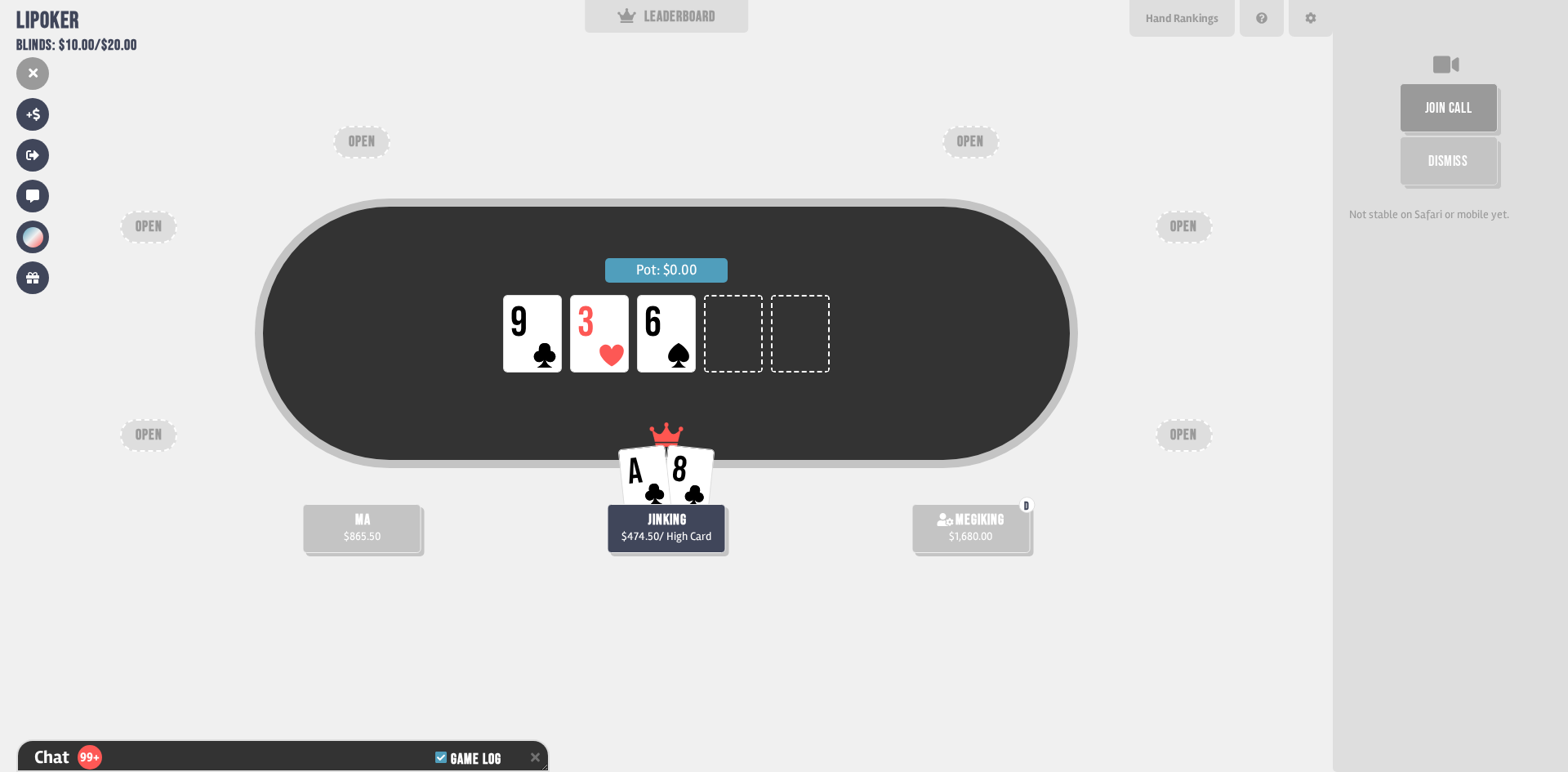 scroll, scrollTop: 7226, scrollLeft: 0, axis: vertical 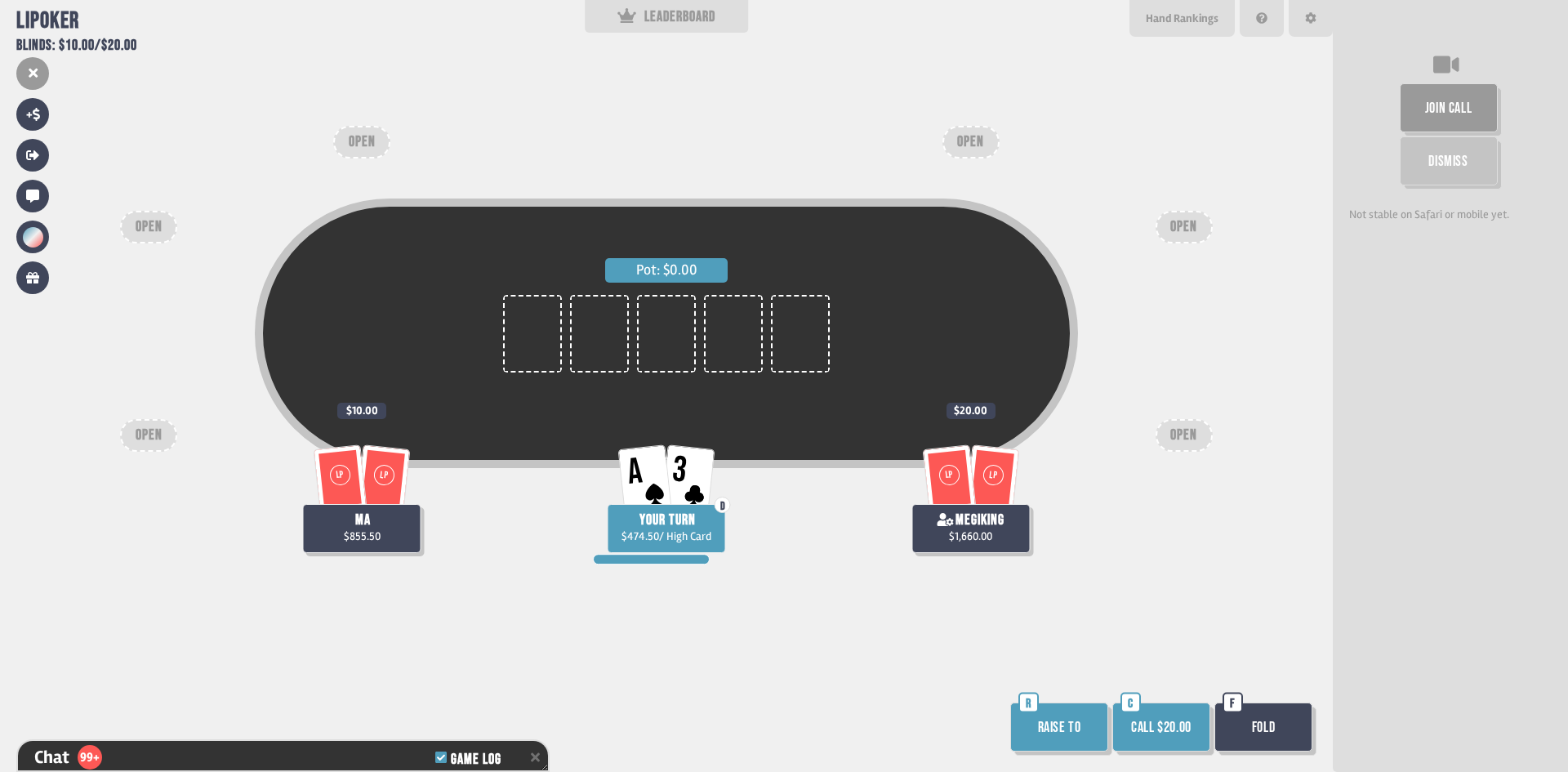 click on "Pot: $0.00" at bounding box center (666, 372) 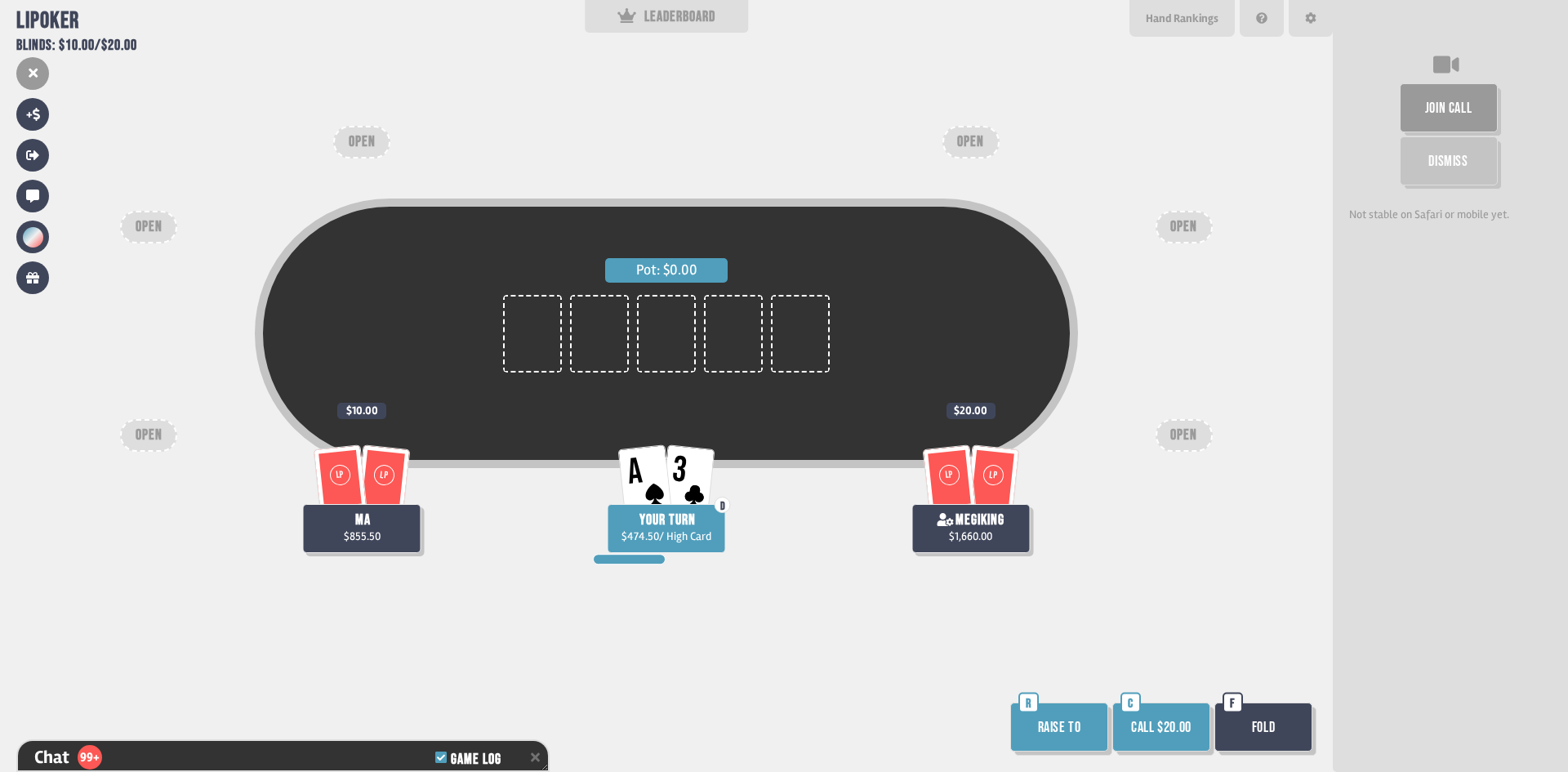click on "Call $20.00" at bounding box center [1161, 727] 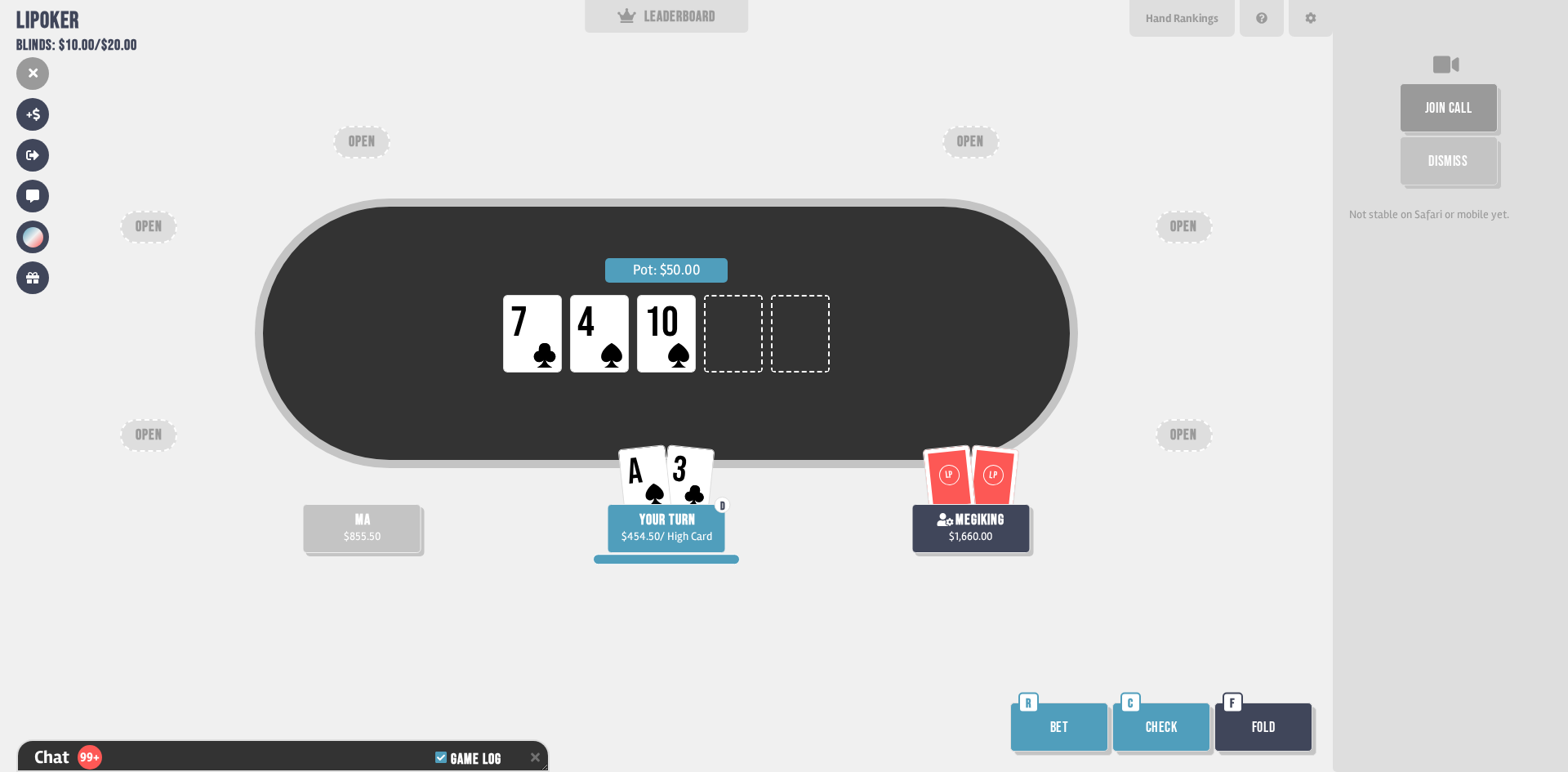 scroll, scrollTop: 7368, scrollLeft: 0, axis: vertical 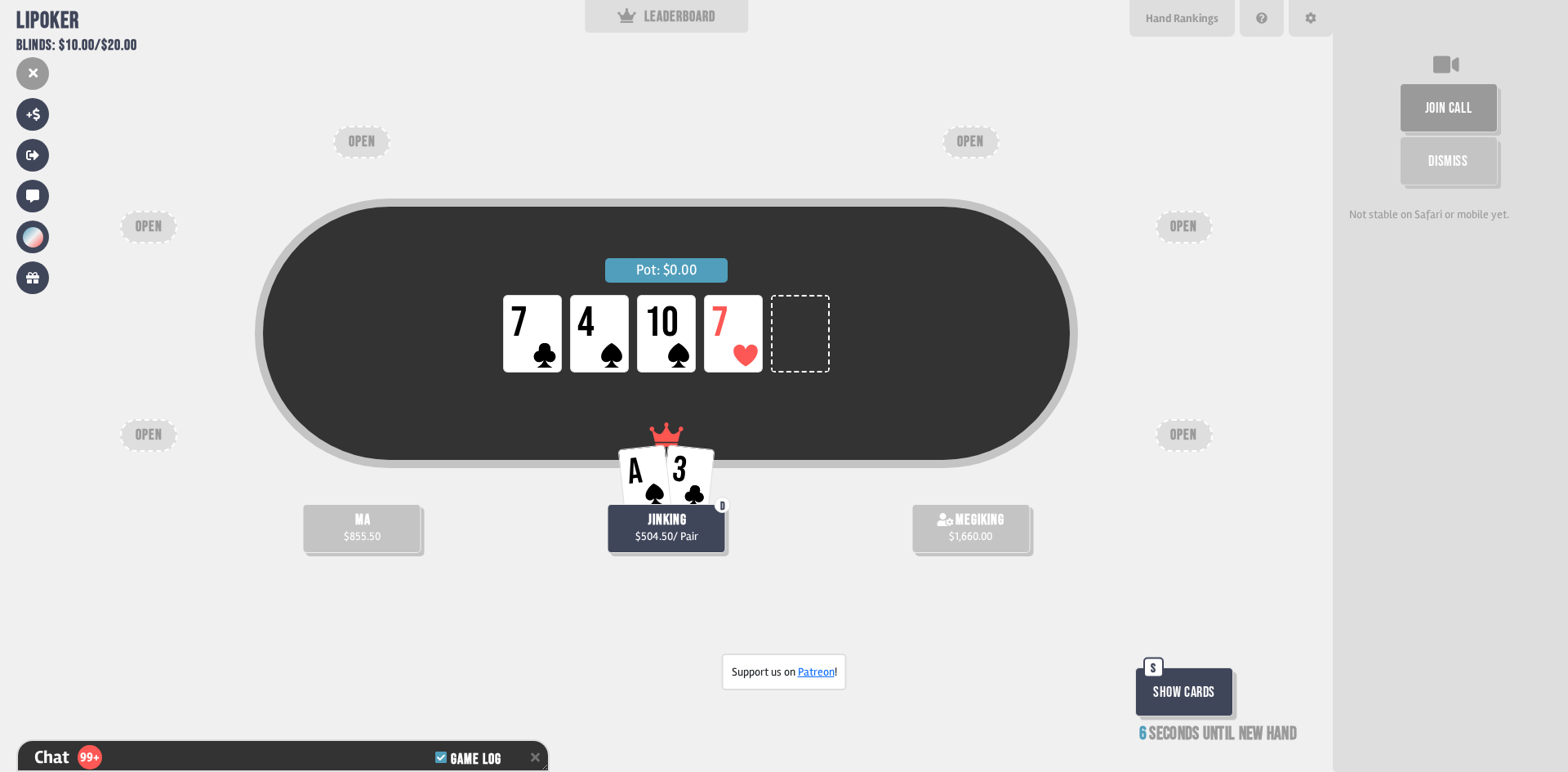 click on "Pot: $0.00   LP 7 LP 4 LP 10 LP 7 A 3 D [PLAYER] $[AMOUNT]   / Pair [PLAYER] $[AMOUNT]  [PLAYER] $[AMOUNT]  OPEN OPEN OPEN OPEN OPEN OPEN Show Cards S 6  seconds until new hand" at bounding box center (666, 386) 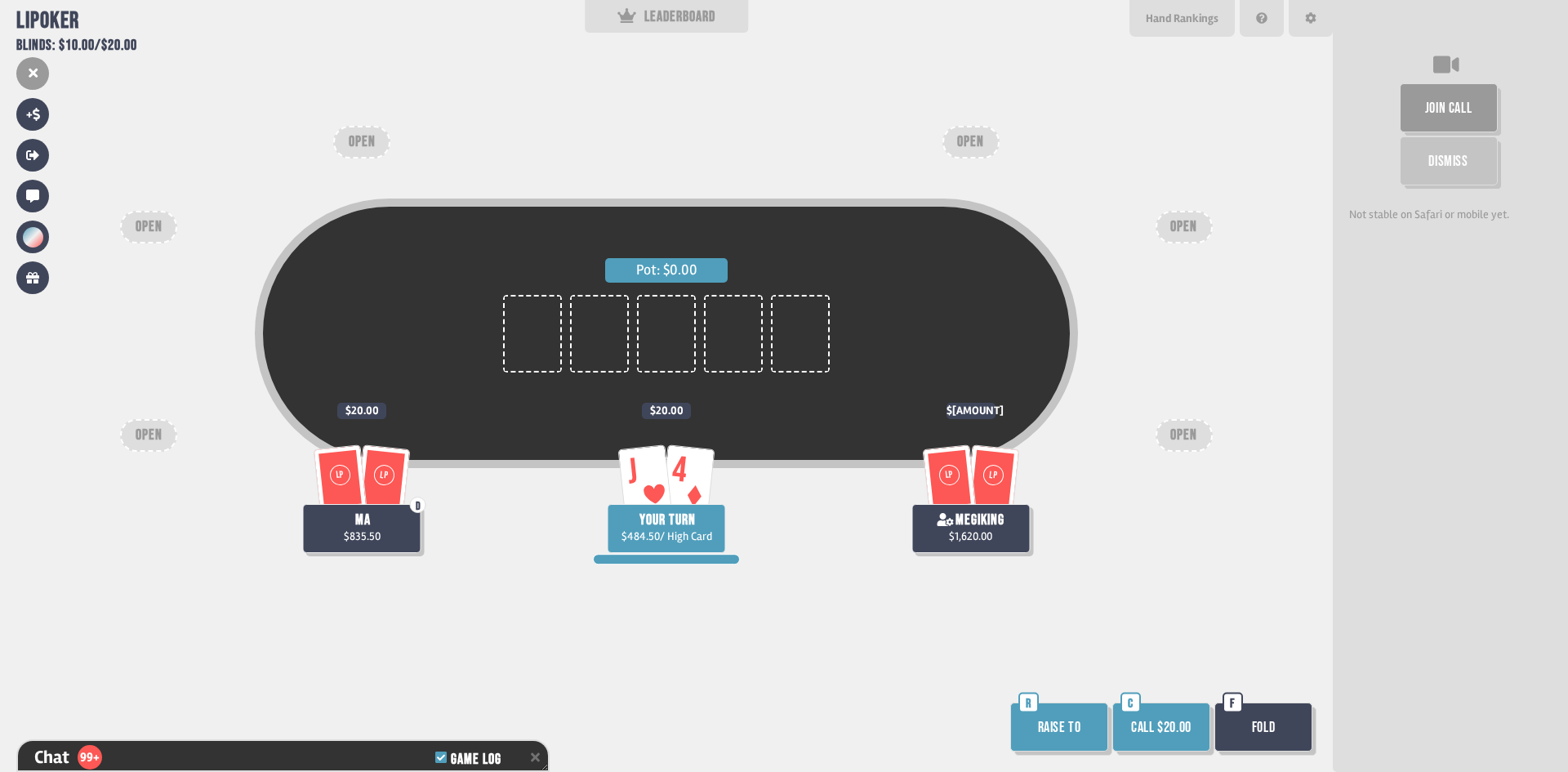 scroll, scrollTop: 7581, scrollLeft: 0, axis: vertical 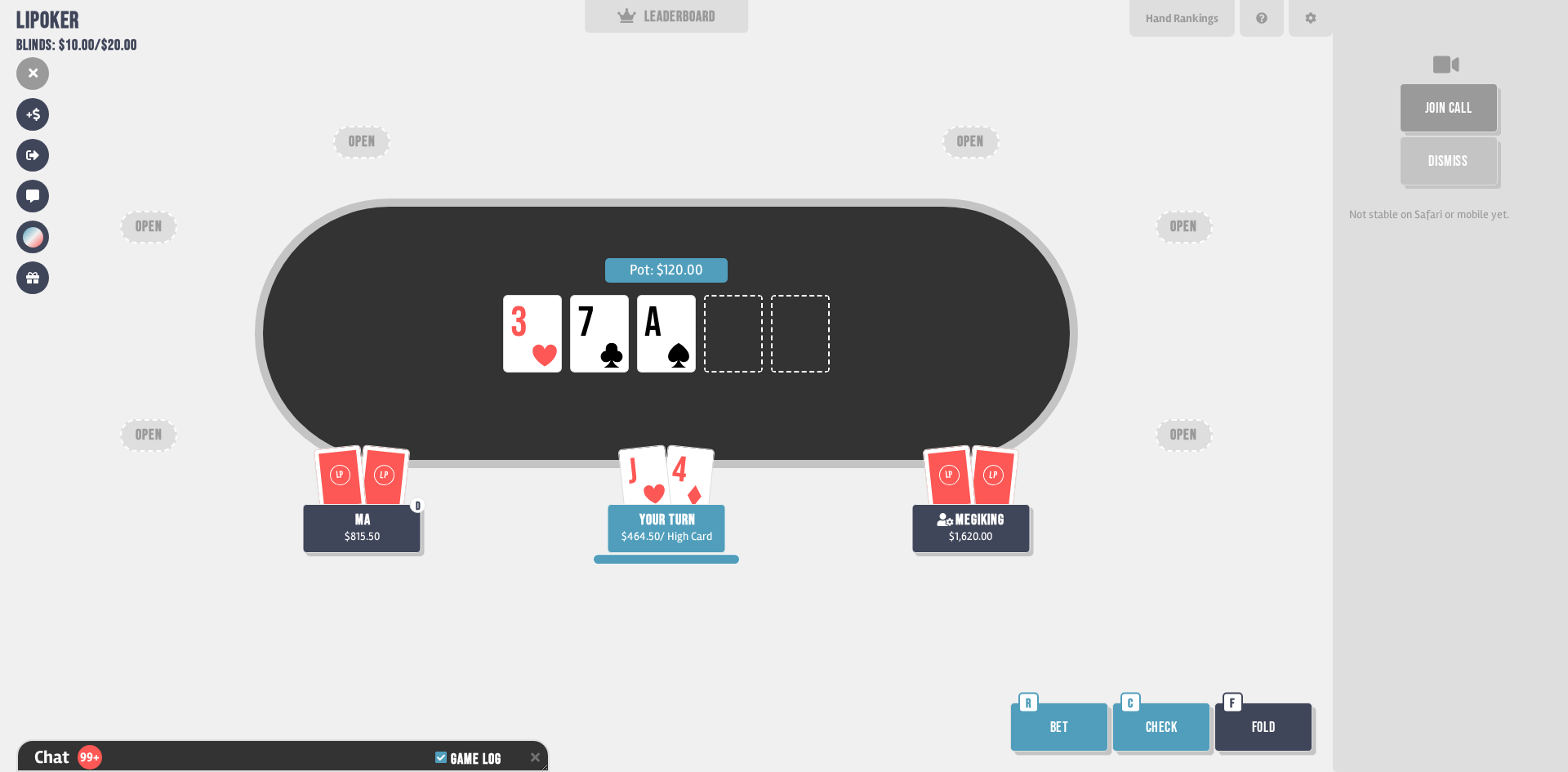 click on "Check" at bounding box center [1161, 727] 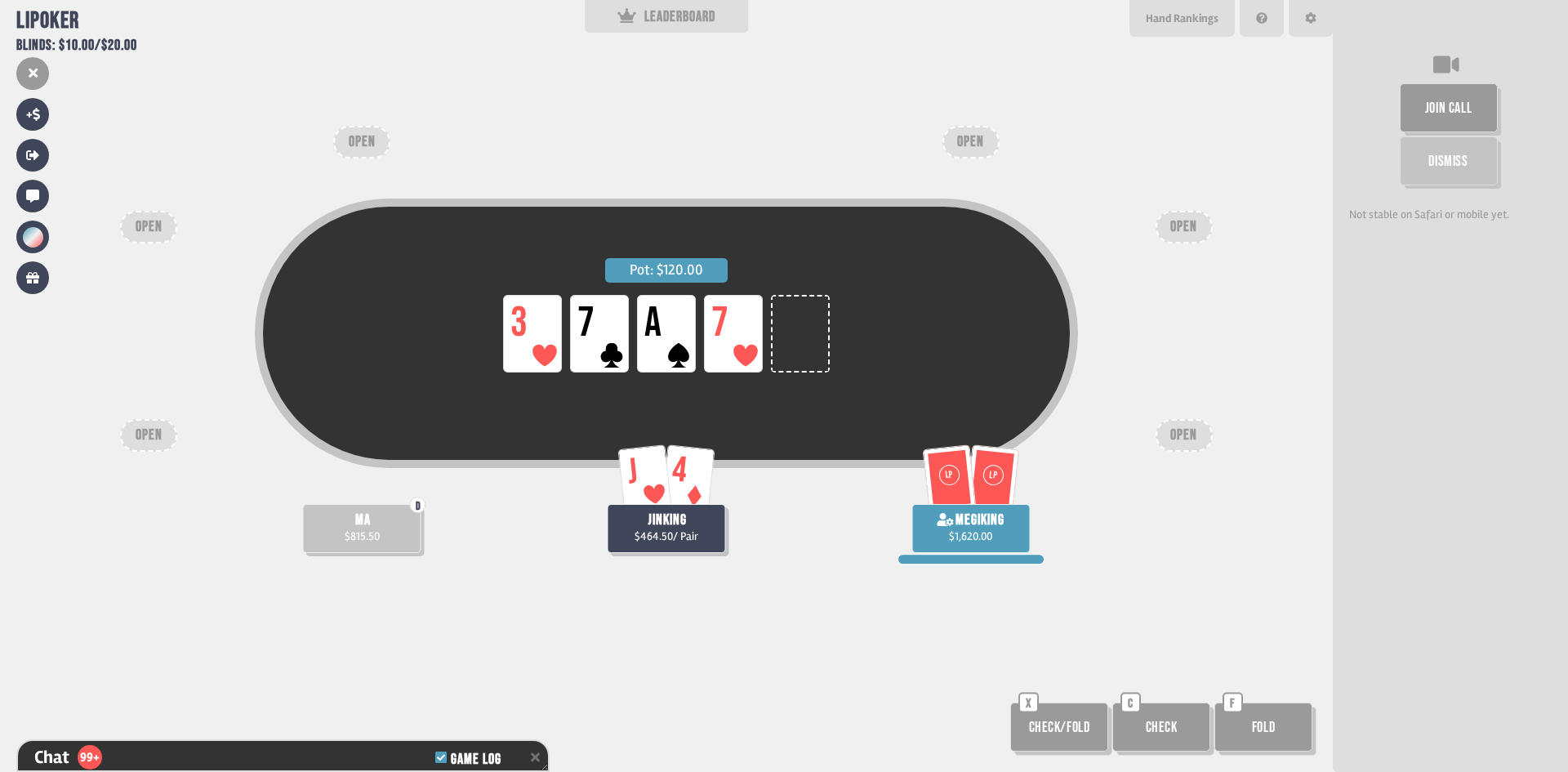 scroll, scrollTop: 7818, scrollLeft: 0, axis: vertical 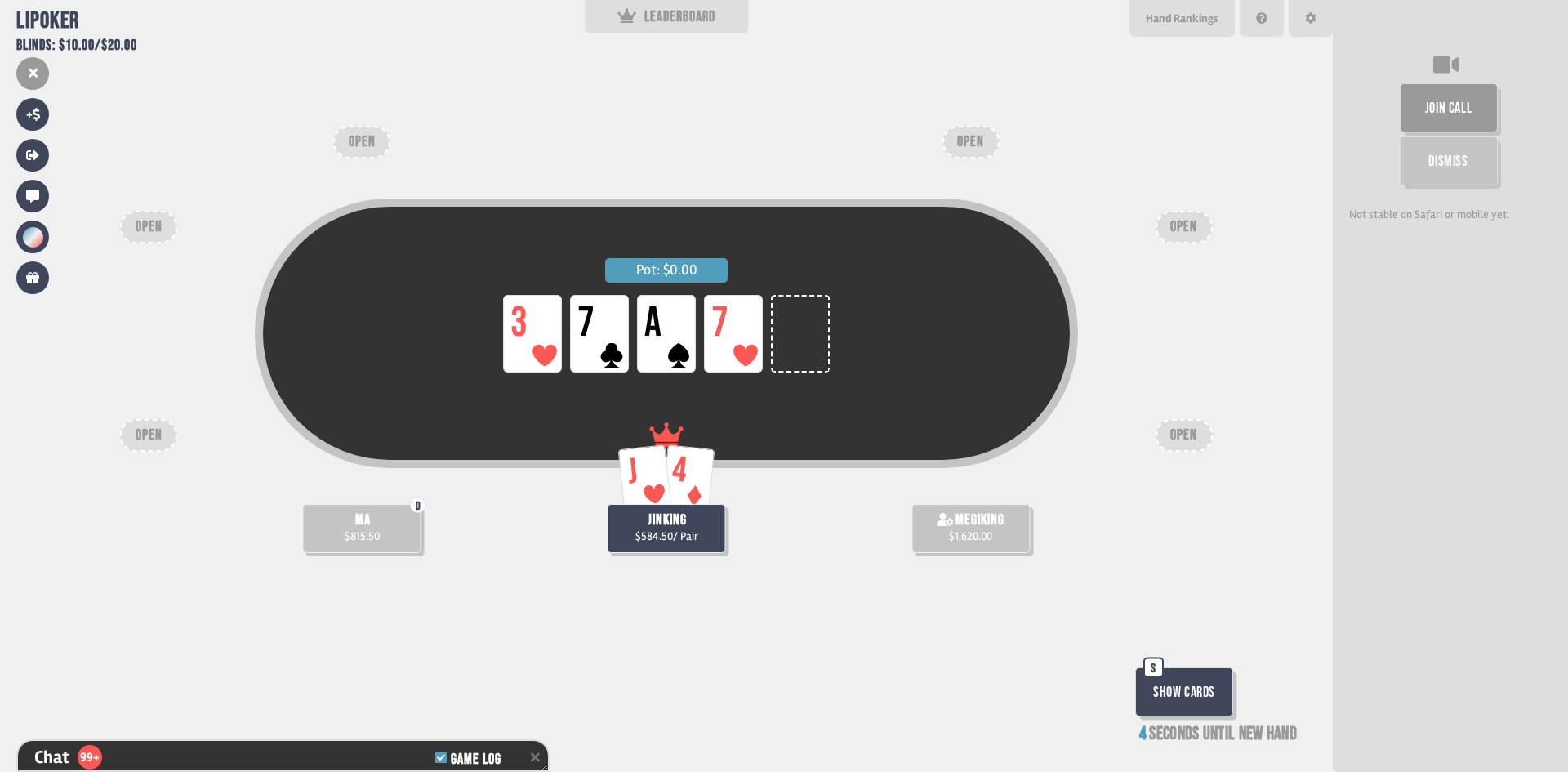 click on "Show Cards" at bounding box center (1184, 692) 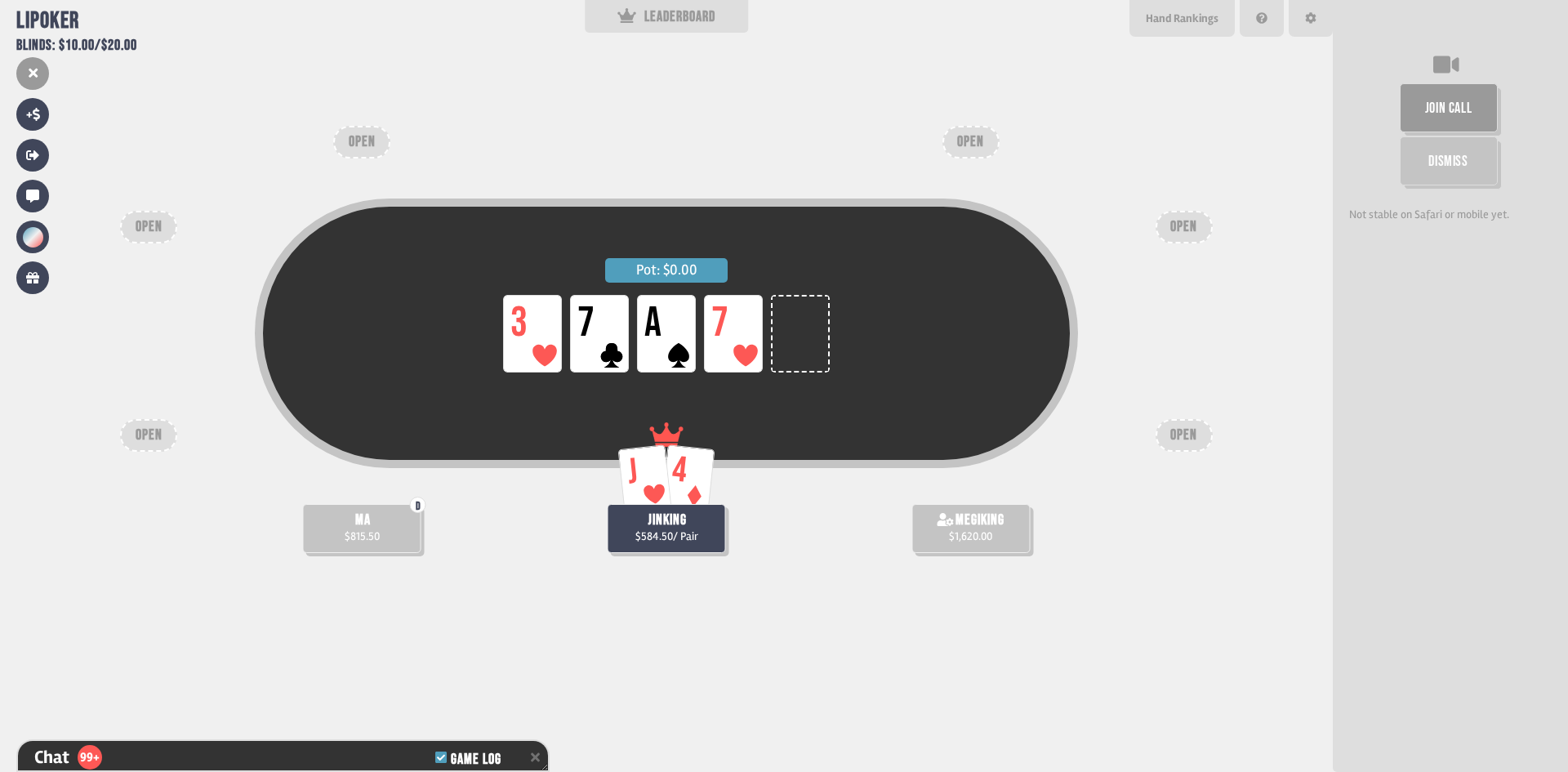 scroll, scrollTop: 7865, scrollLeft: 0, axis: vertical 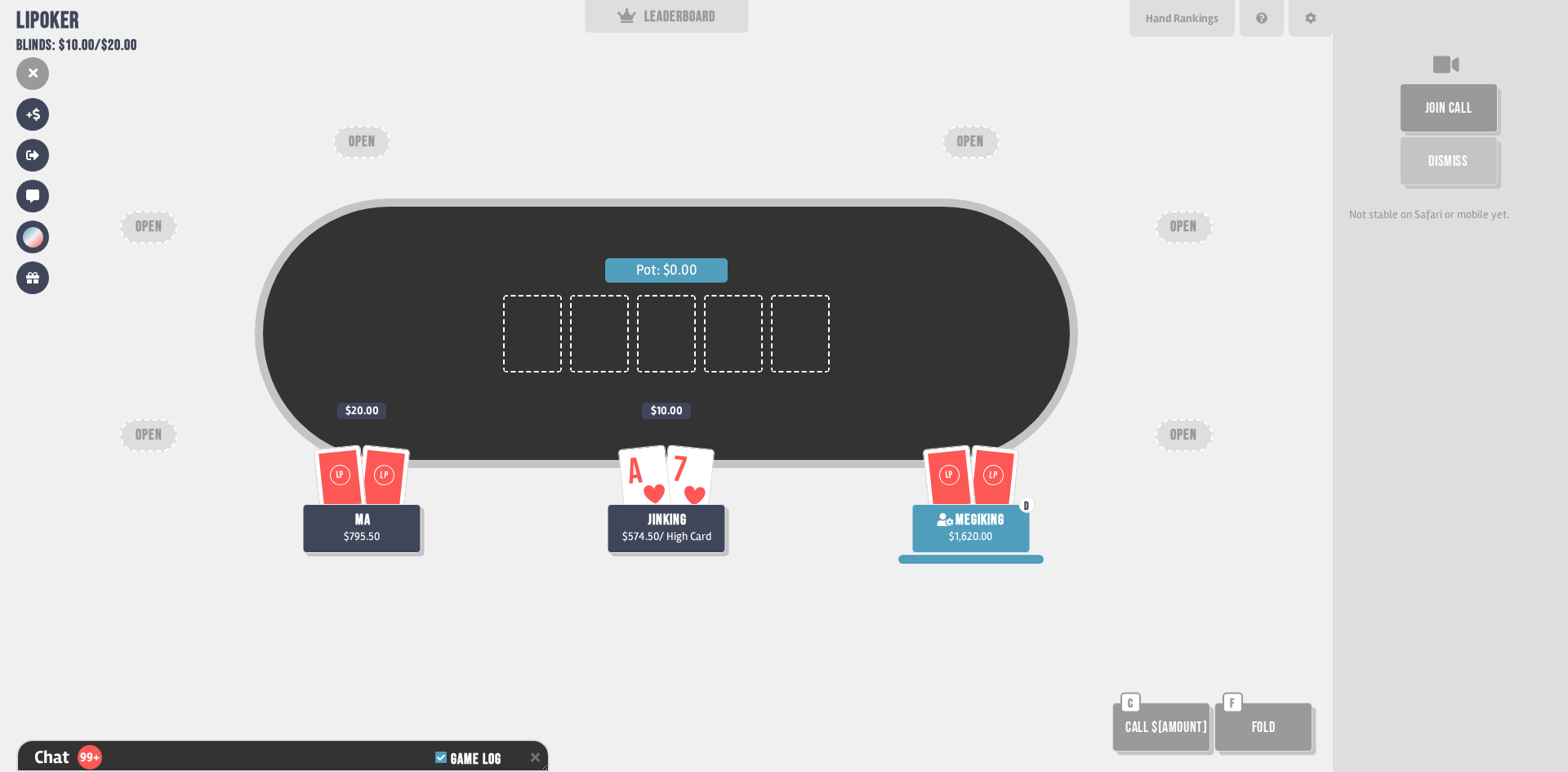 drag, startPoint x: 1147, startPoint y: 721, endPoint x: 1157, endPoint y: 703, distance: 20.59126 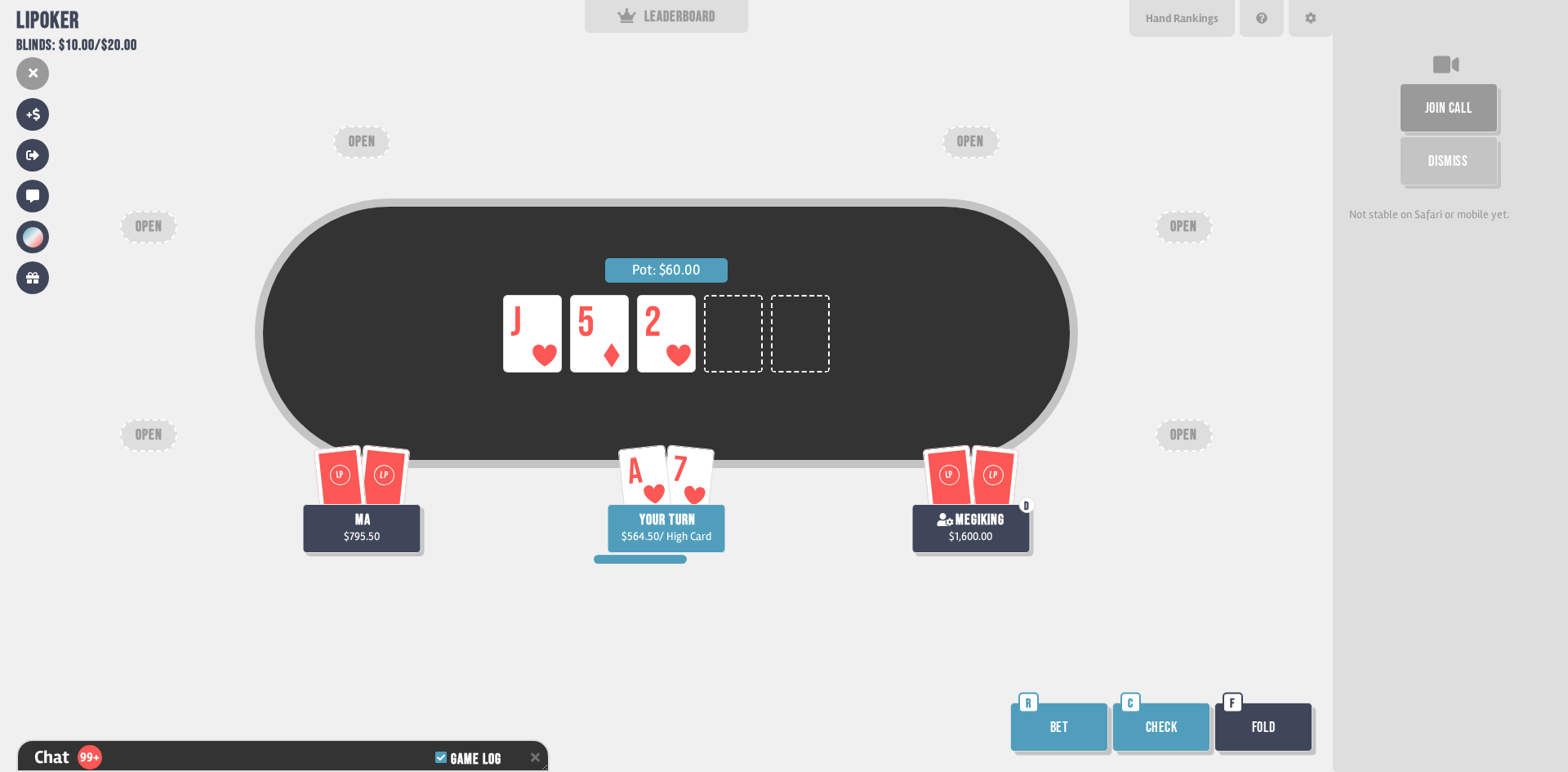 scroll, scrollTop: 8008, scrollLeft: 0, axis: vertical 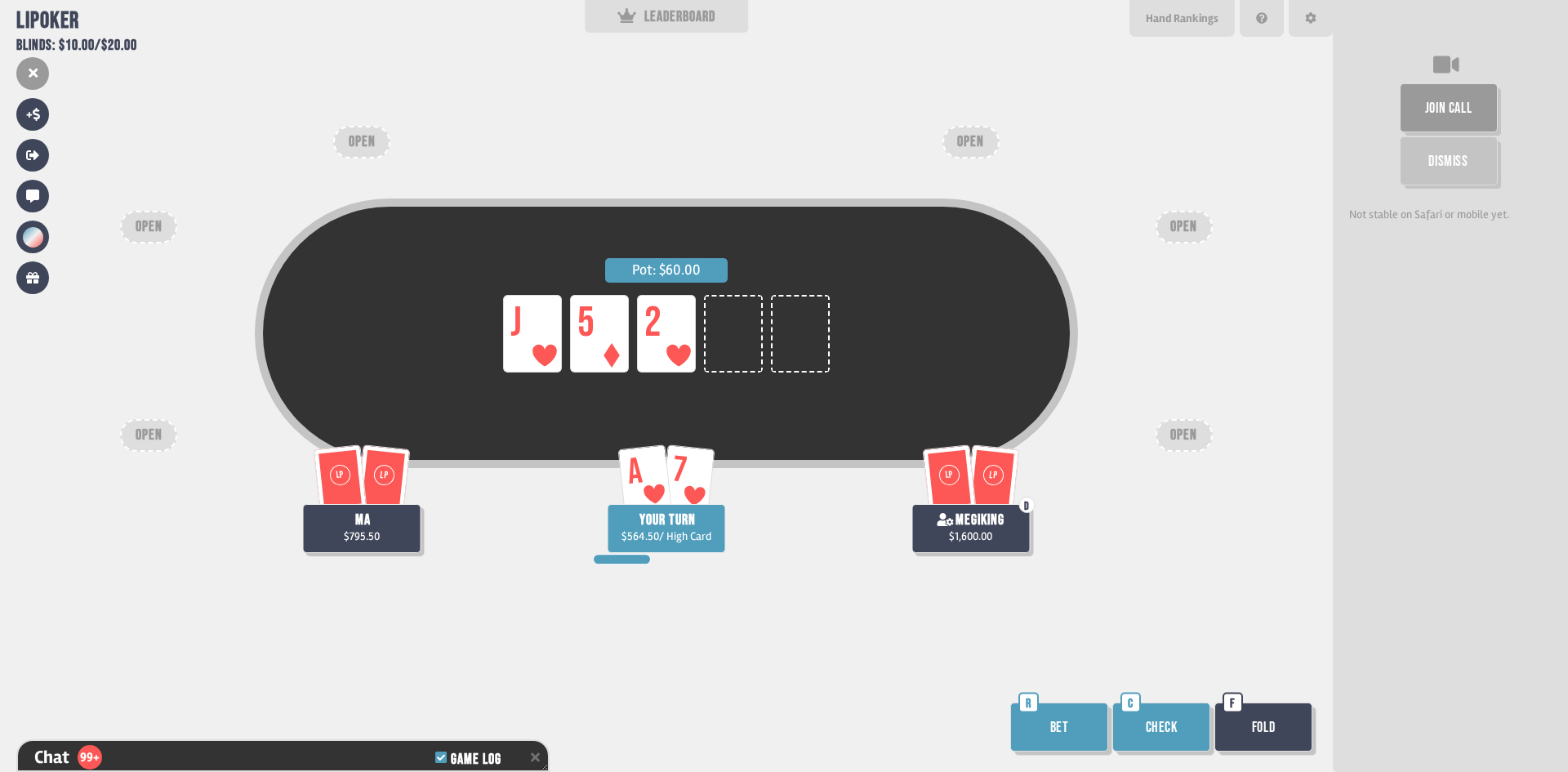 click on "Check" at bounding box center (1161, 727) 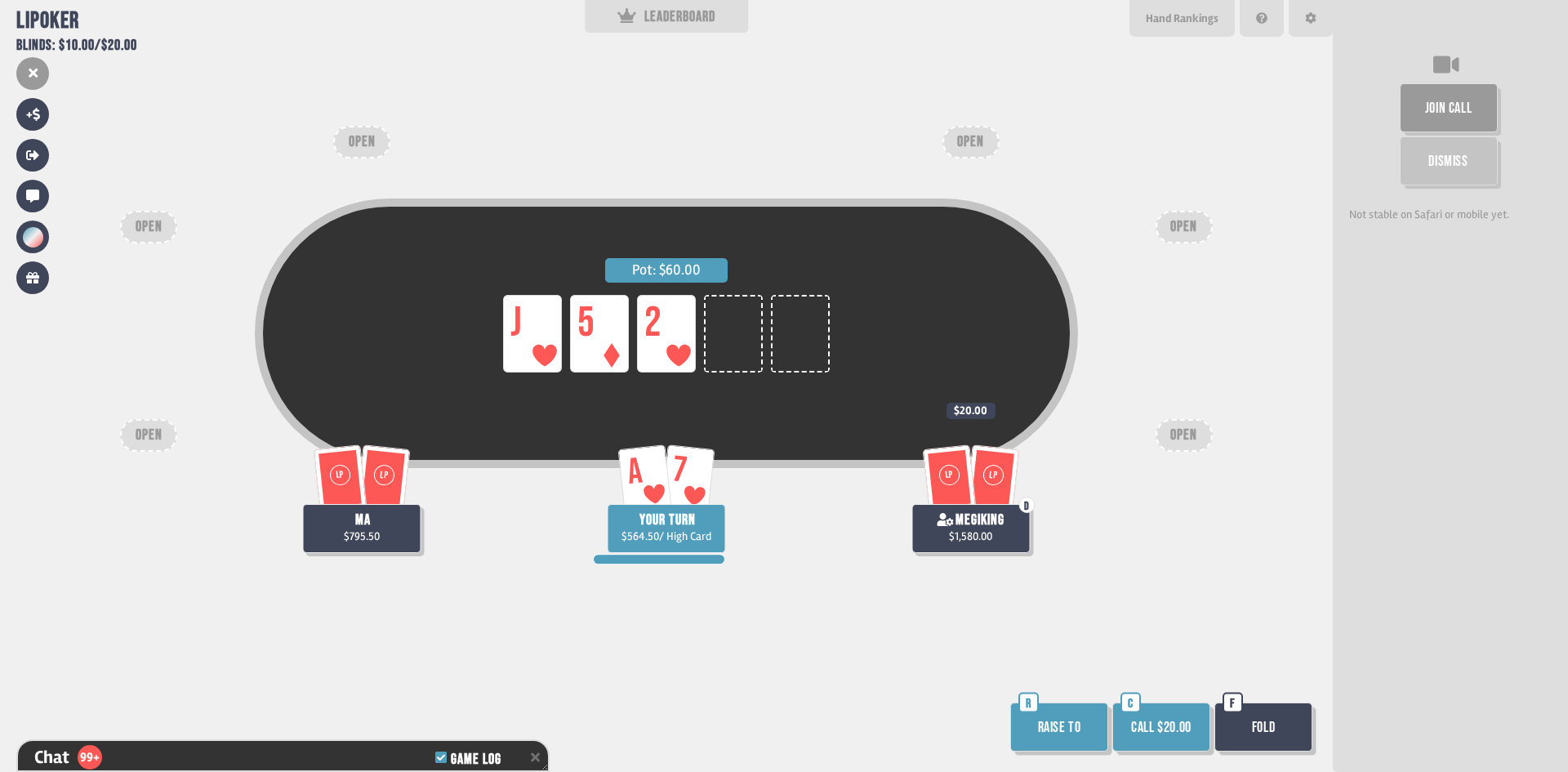 scroll, scrollTop: 8102, scrollLeft: 0, axis: vertical 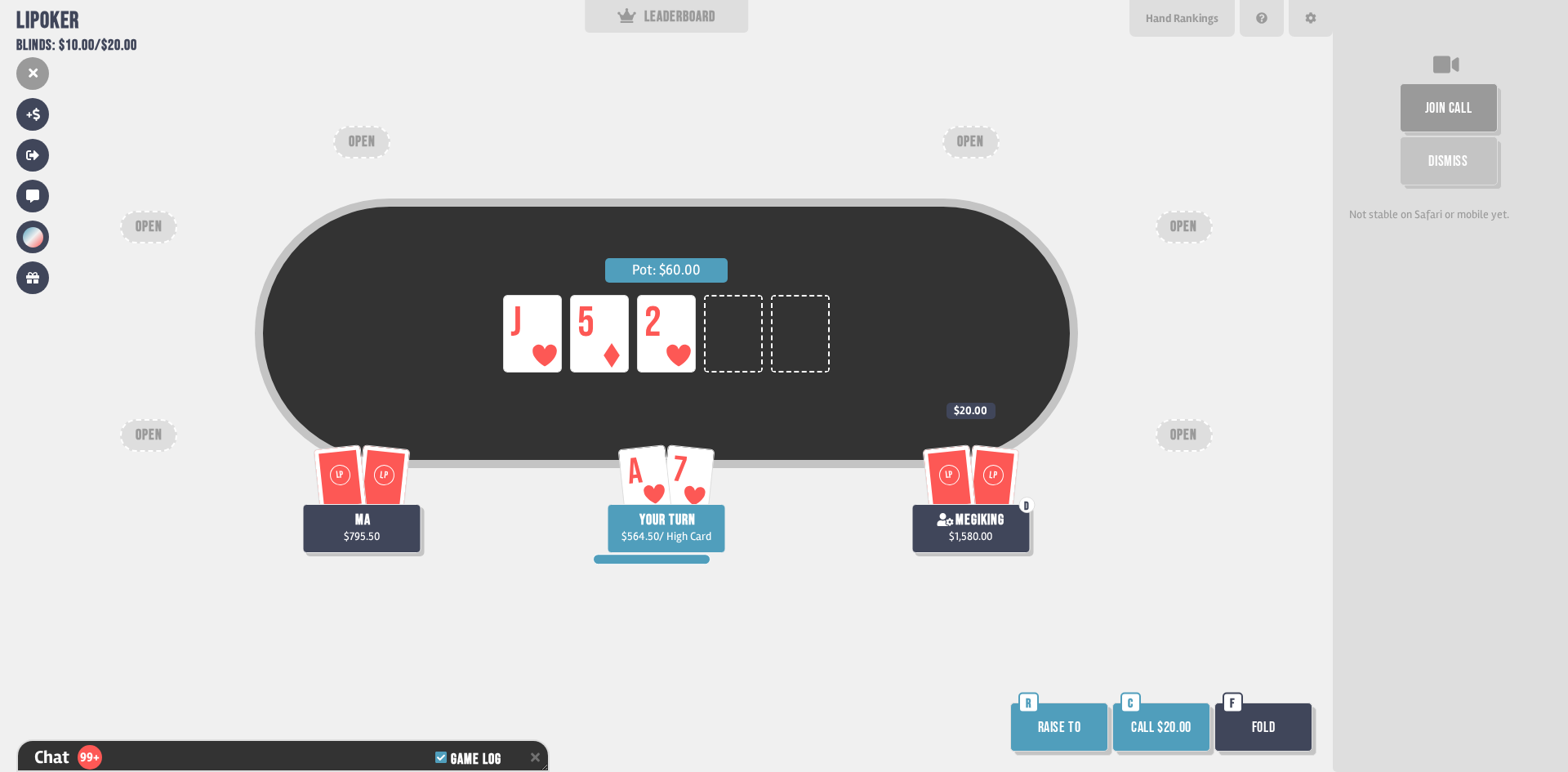 click on "Raise to" at bounding box center [1059, 727] 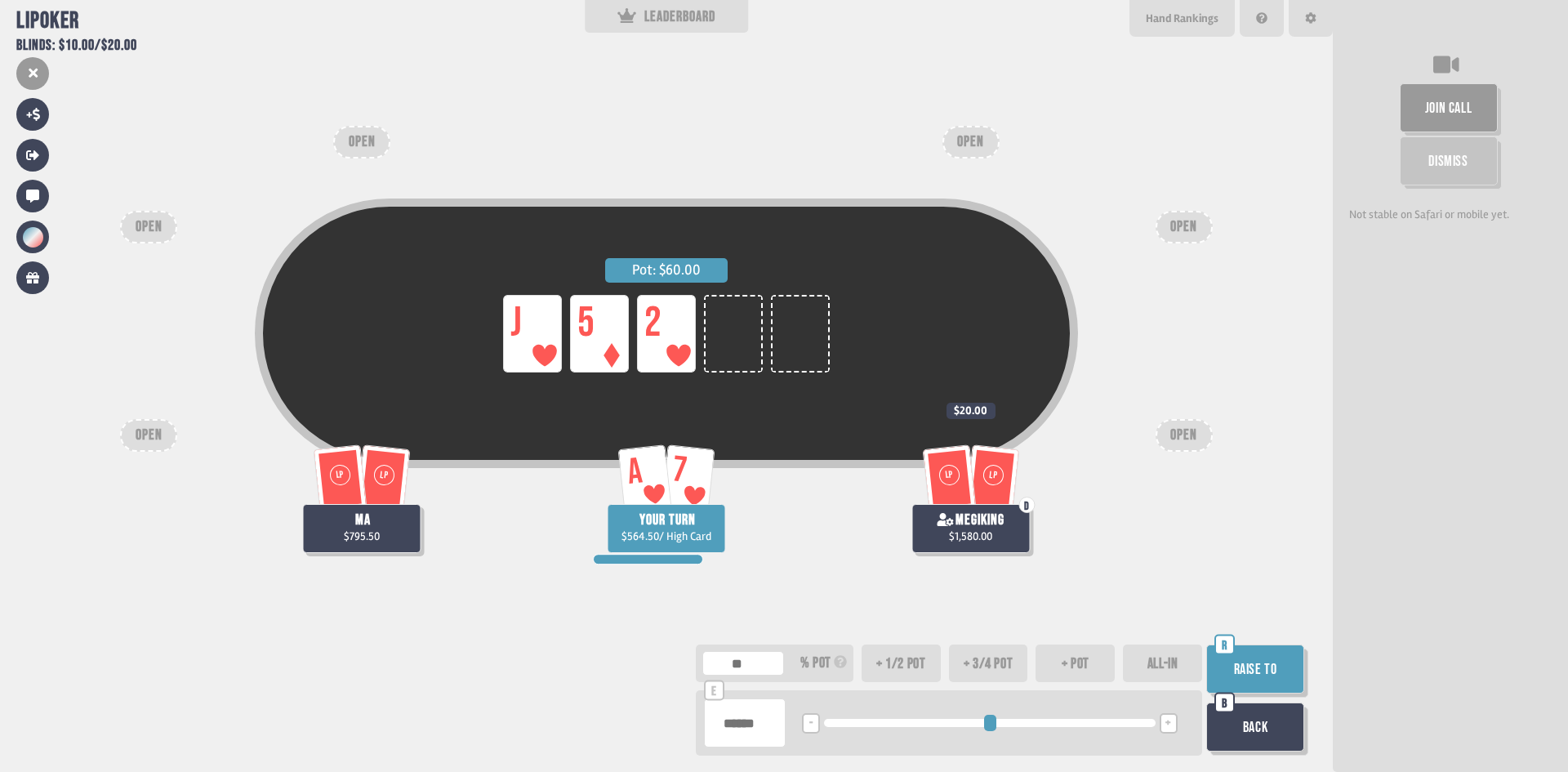 click on "+" at bounding box center (1168, 724) 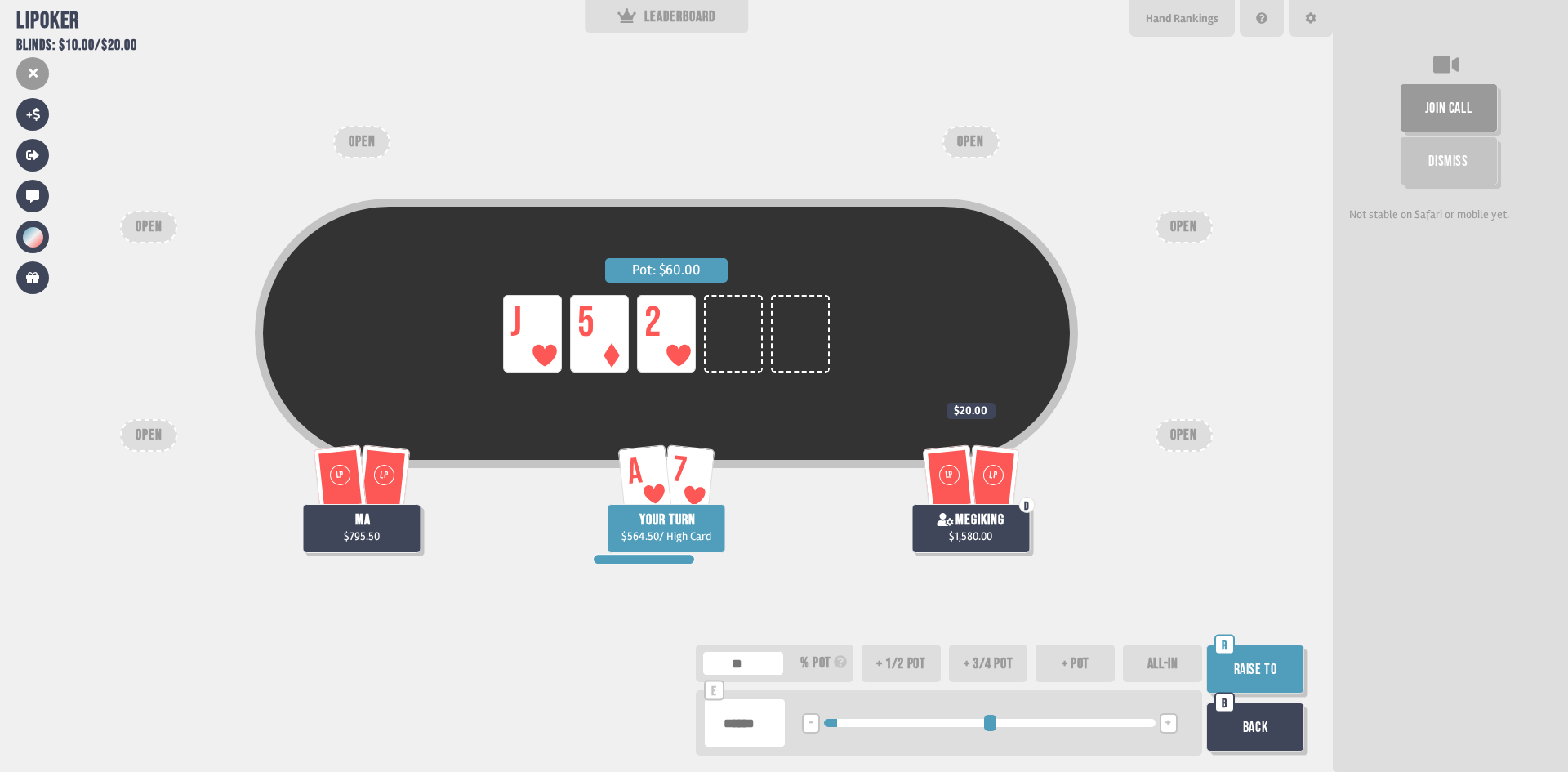 click on "+" at bounding box center [1168, 724] 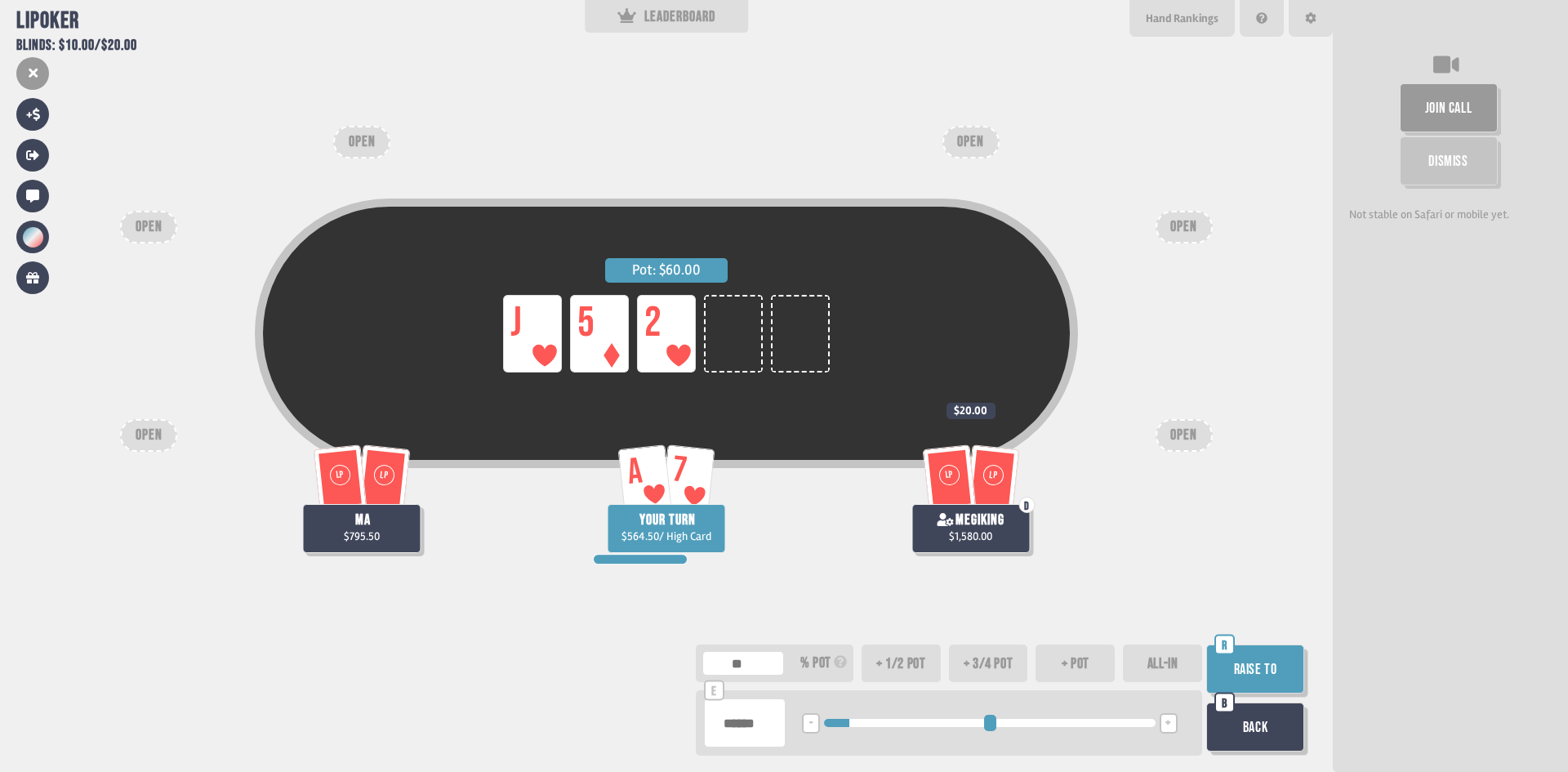 click on "Back" at bounding box center [1255, 727] 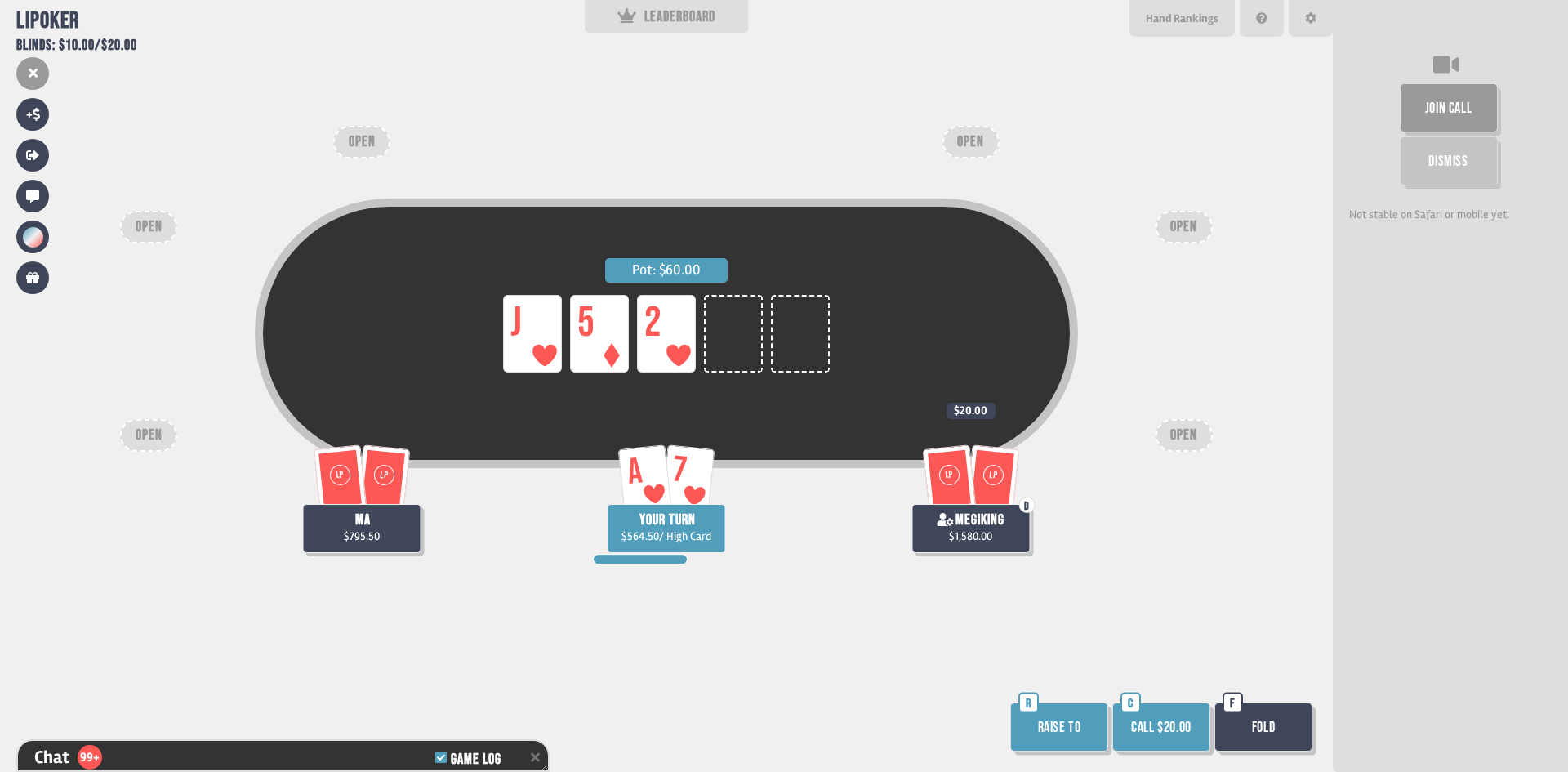 scroll, scrollTop: 8102, scrollLeft: 0, axis: vertical 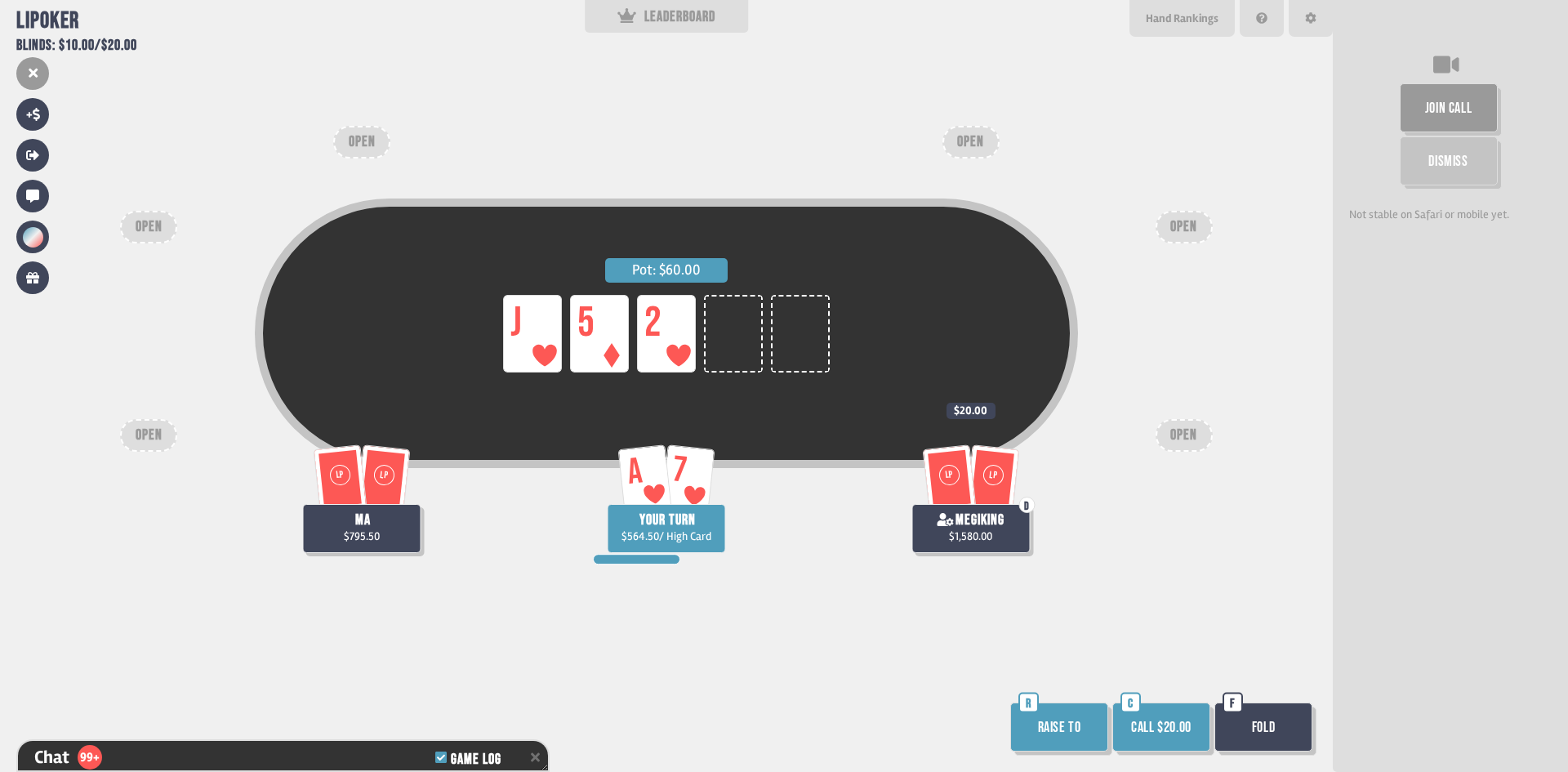 click on "Raise to" at bounding box center [1059, 727] 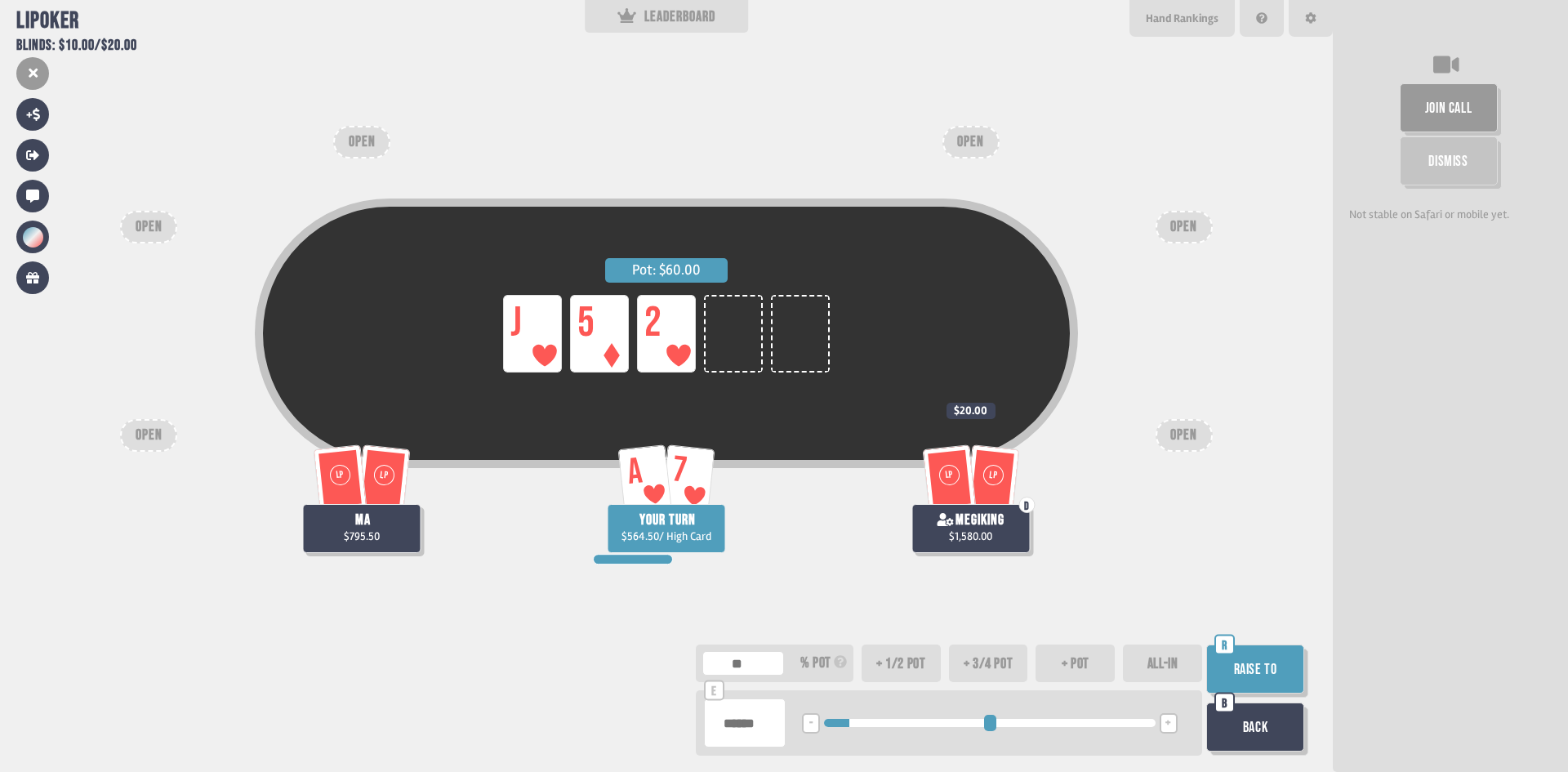 click on "Raise to" at bounding box center (1255, 669) 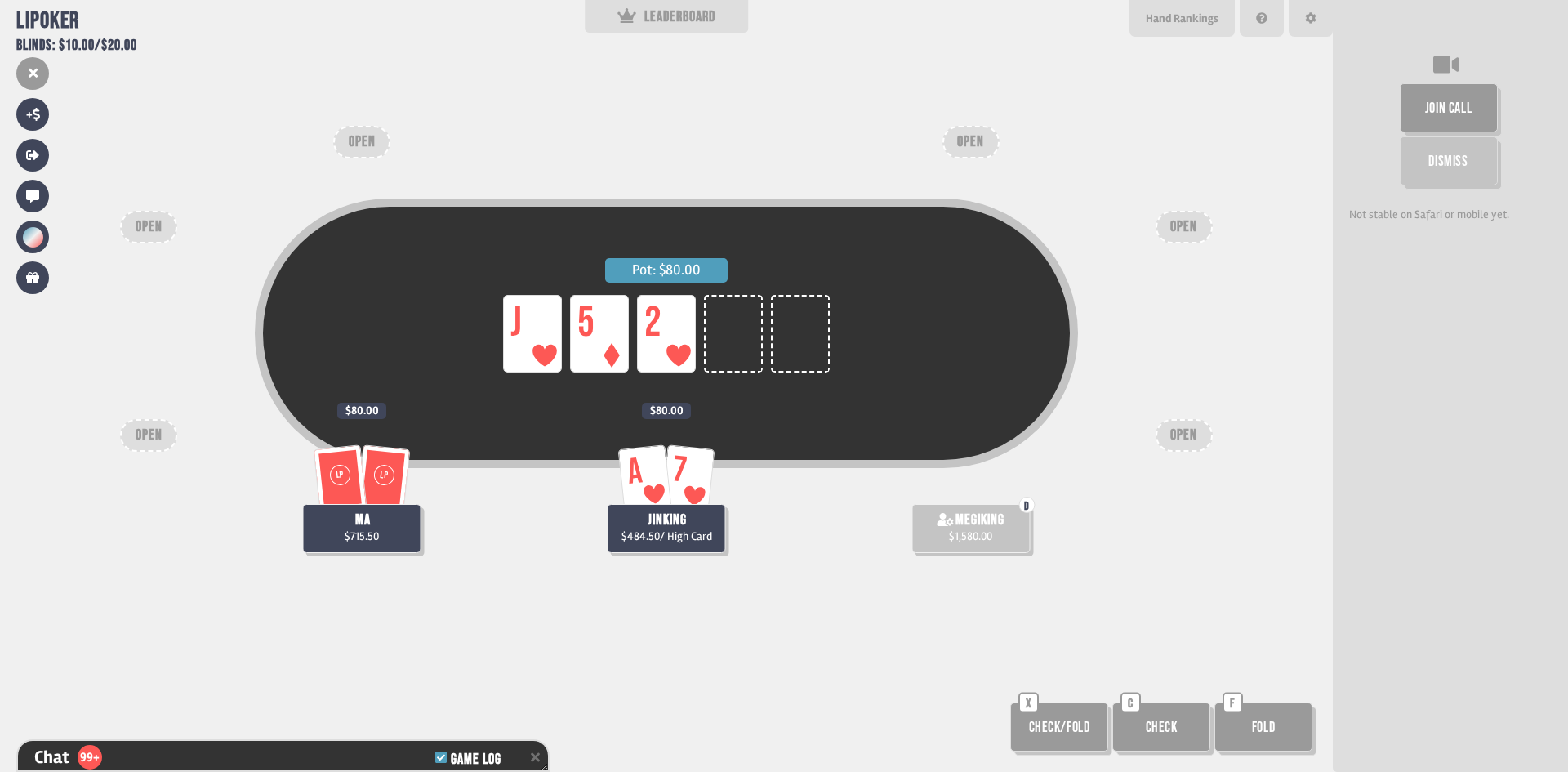scroll, scrollTop: 8197, scrollLeft: 0, axis: vertical 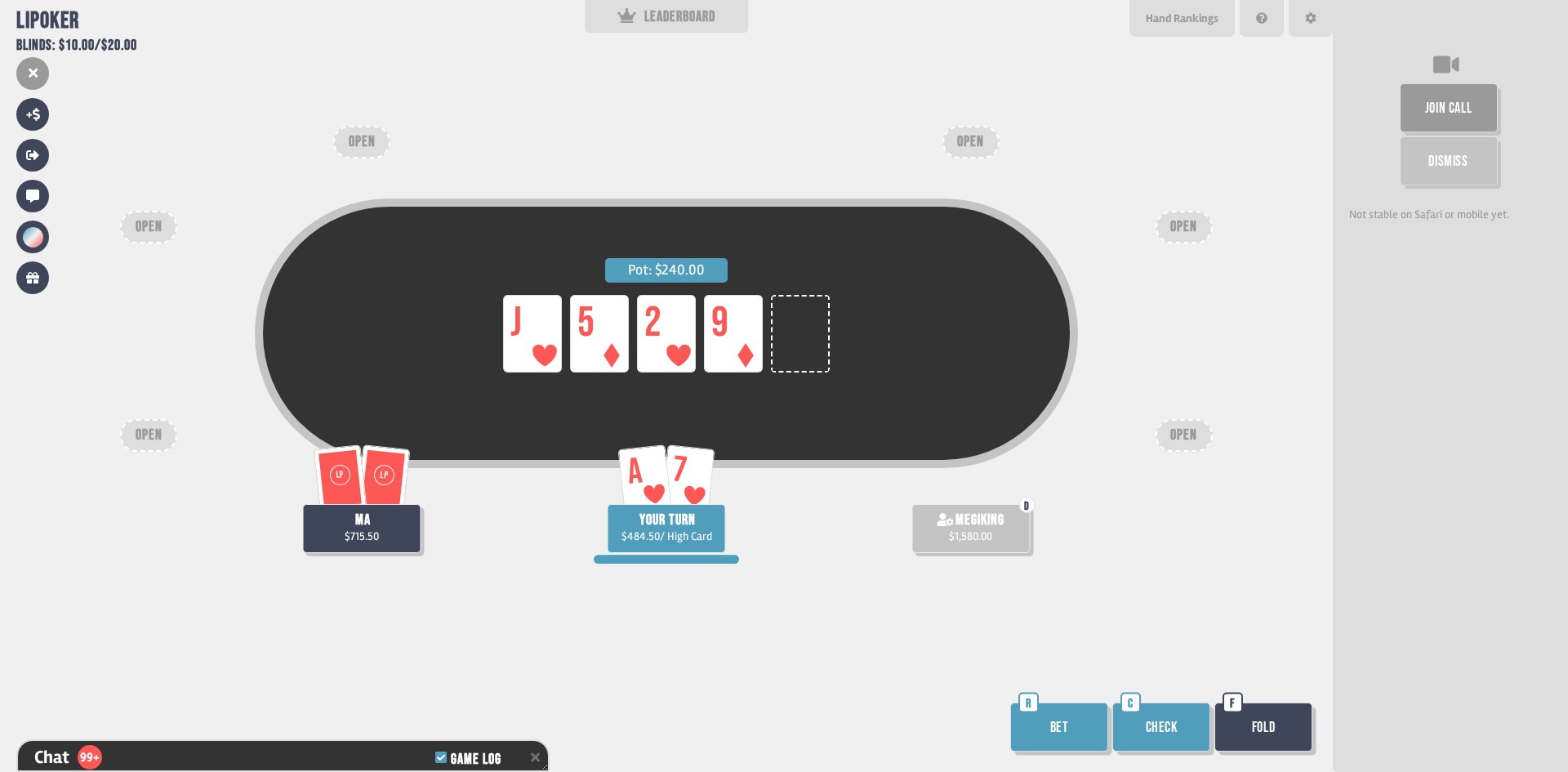 click on "Check" at bounding box center [1161, 727] 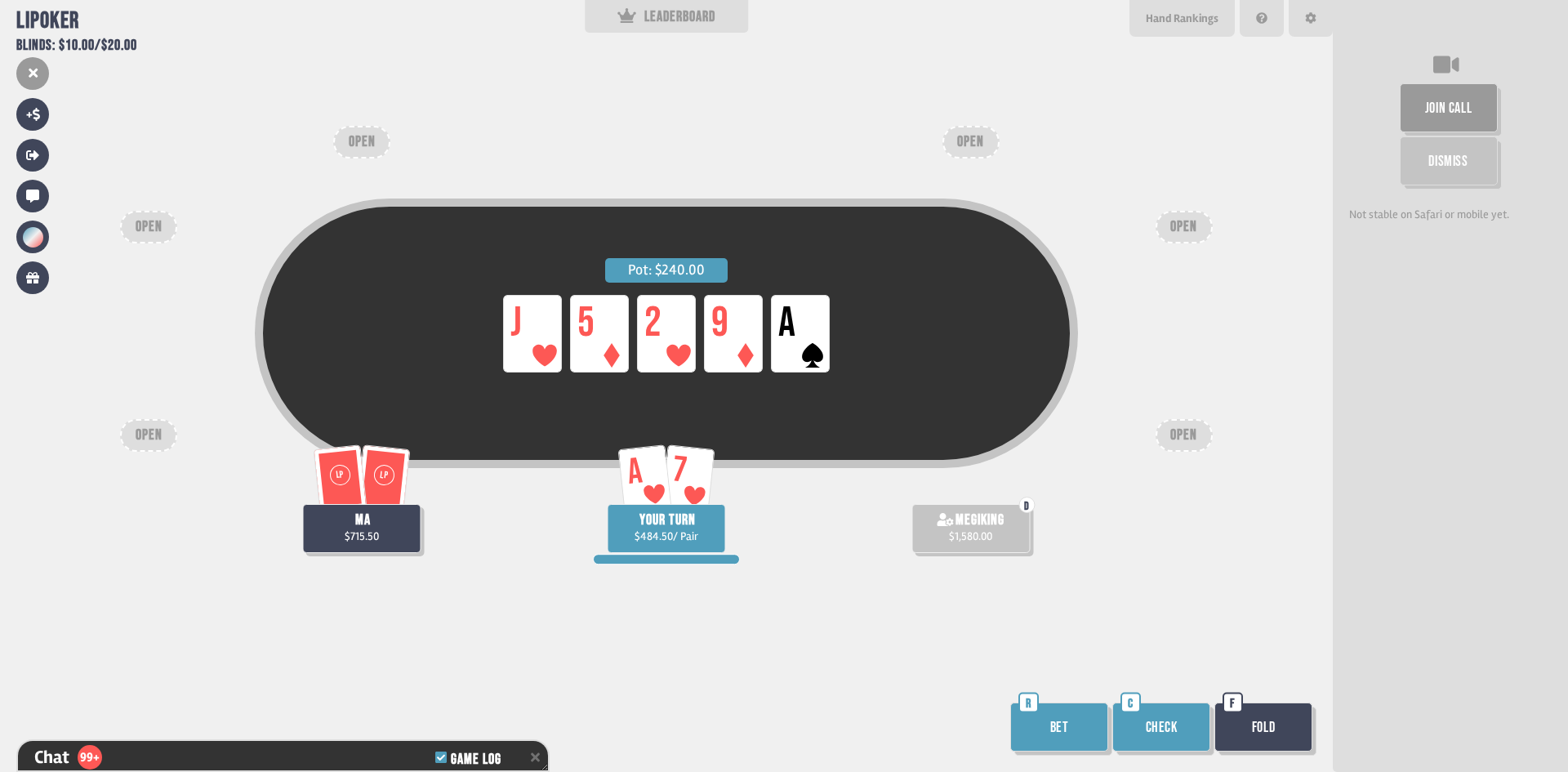 scroll, scrollTop: 8316, scrollLeft: 0, axis: vertical 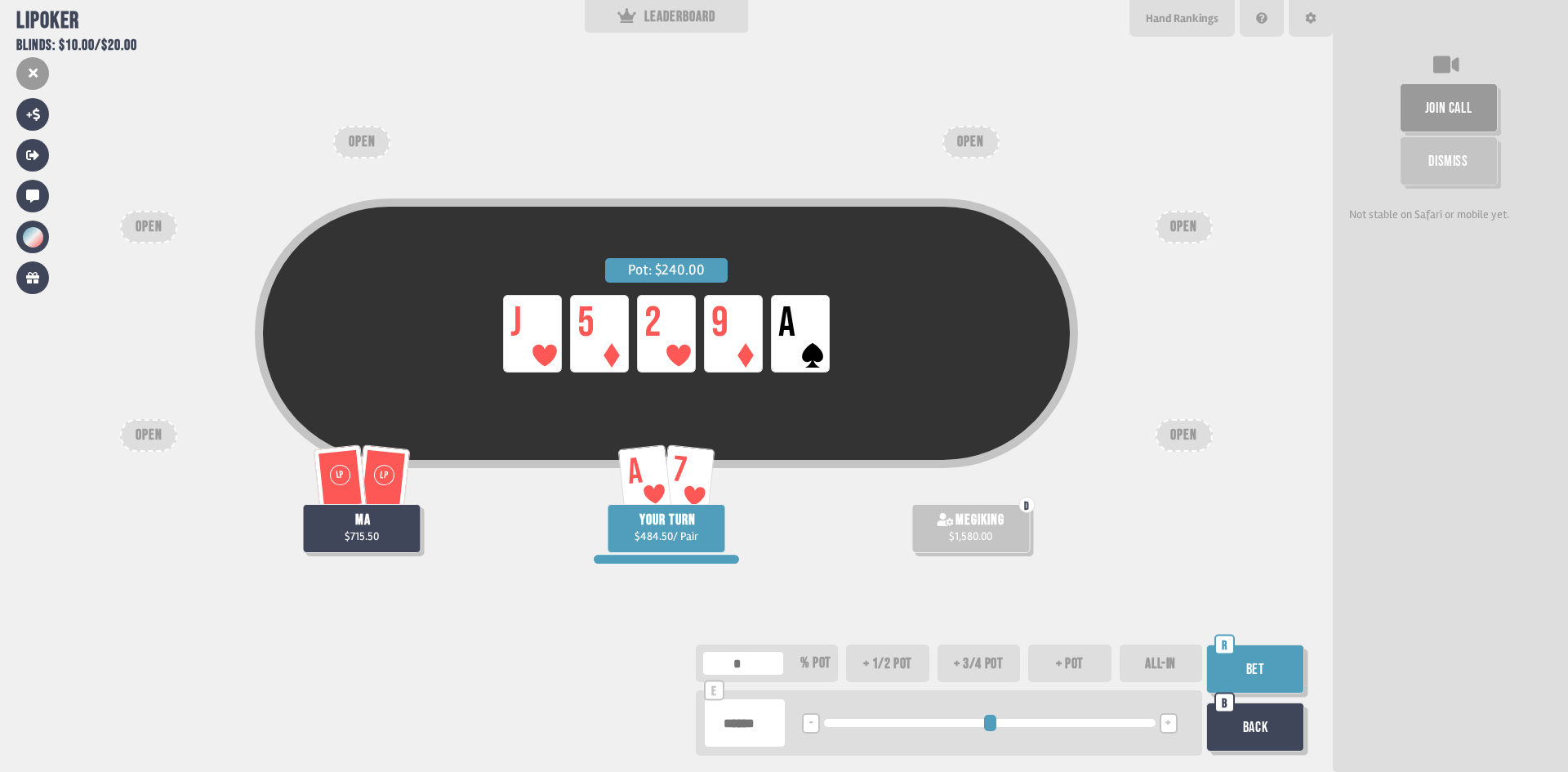 click on "+" at bounding box center [1168, 724] 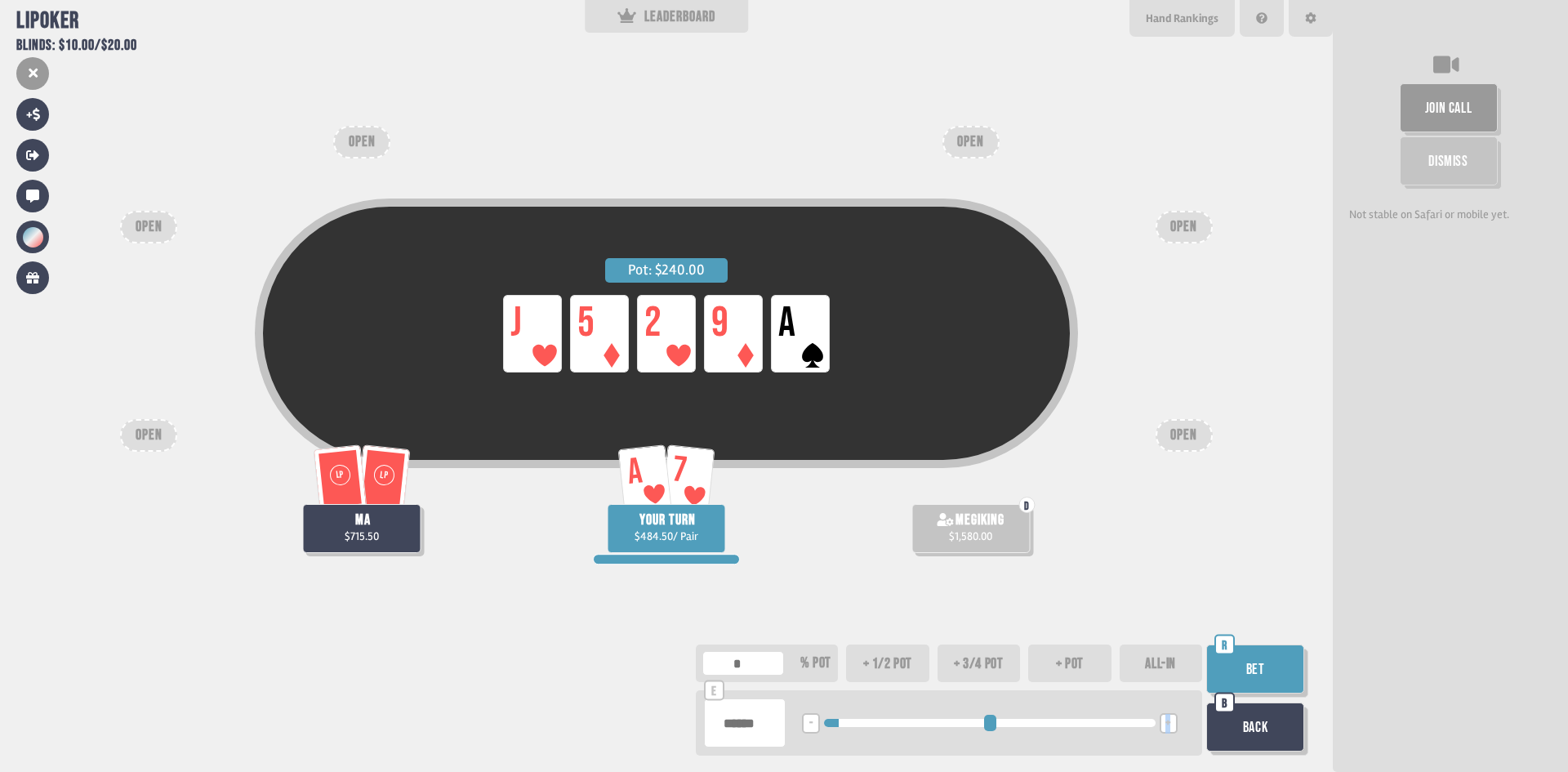 click on "+" at bounding box center (1168, 724) 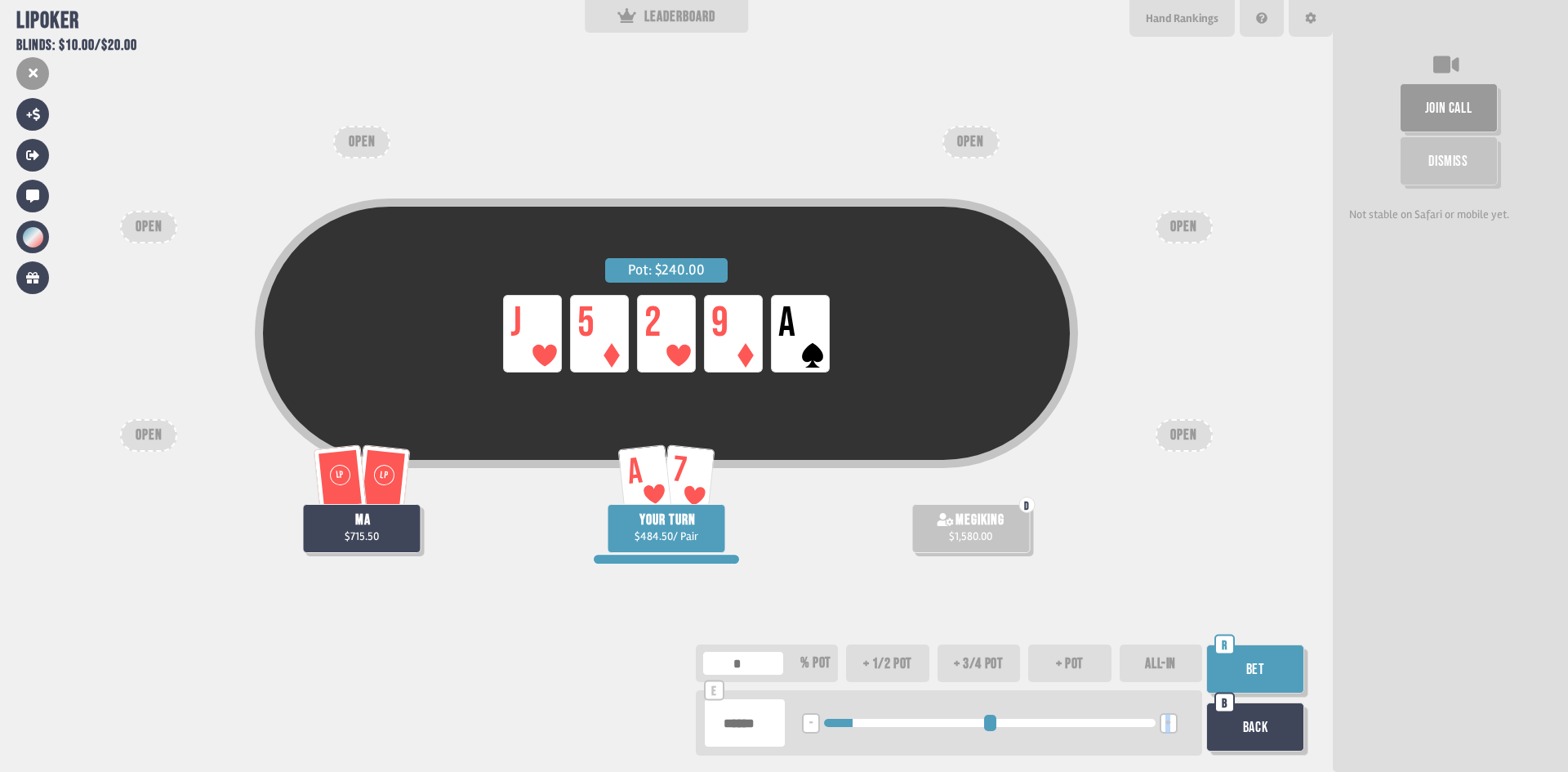 click on "Bet" at bounding box center [1255, 669] 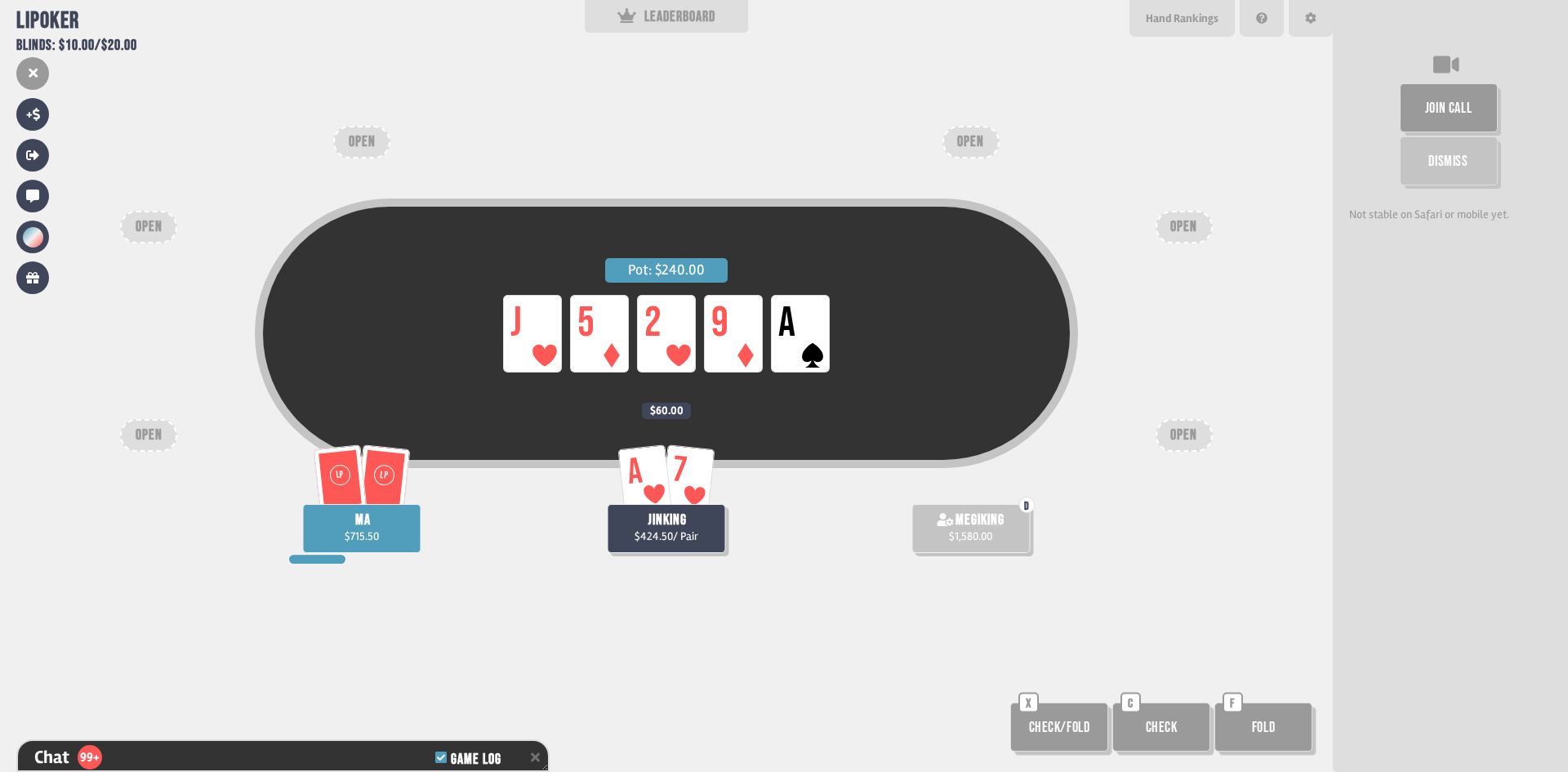 scroll, scrollTop: 8387, scrollLeft: 0, axis: vertical 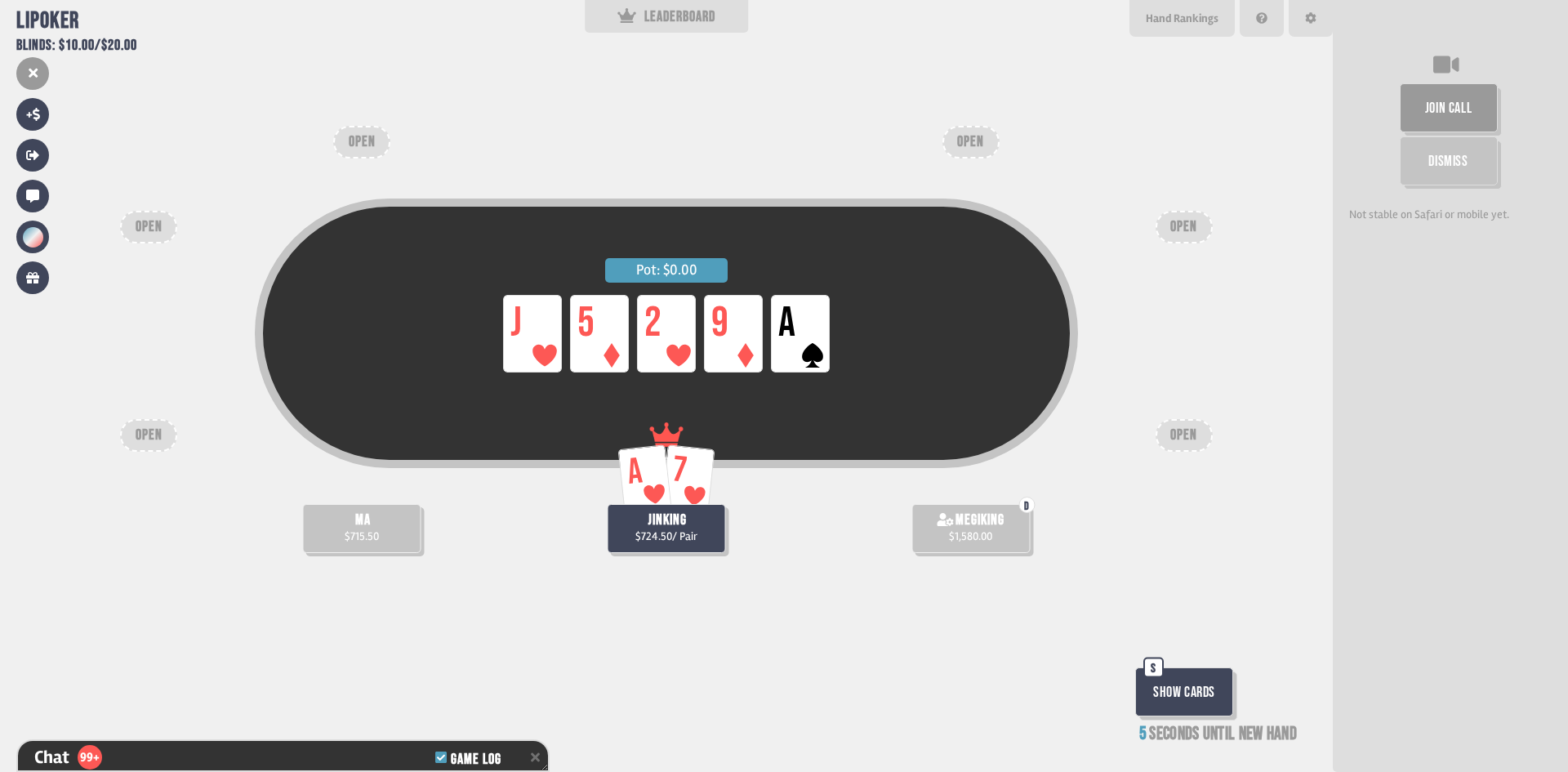 click on "Show Cards" at bounding box center (1184, 692) 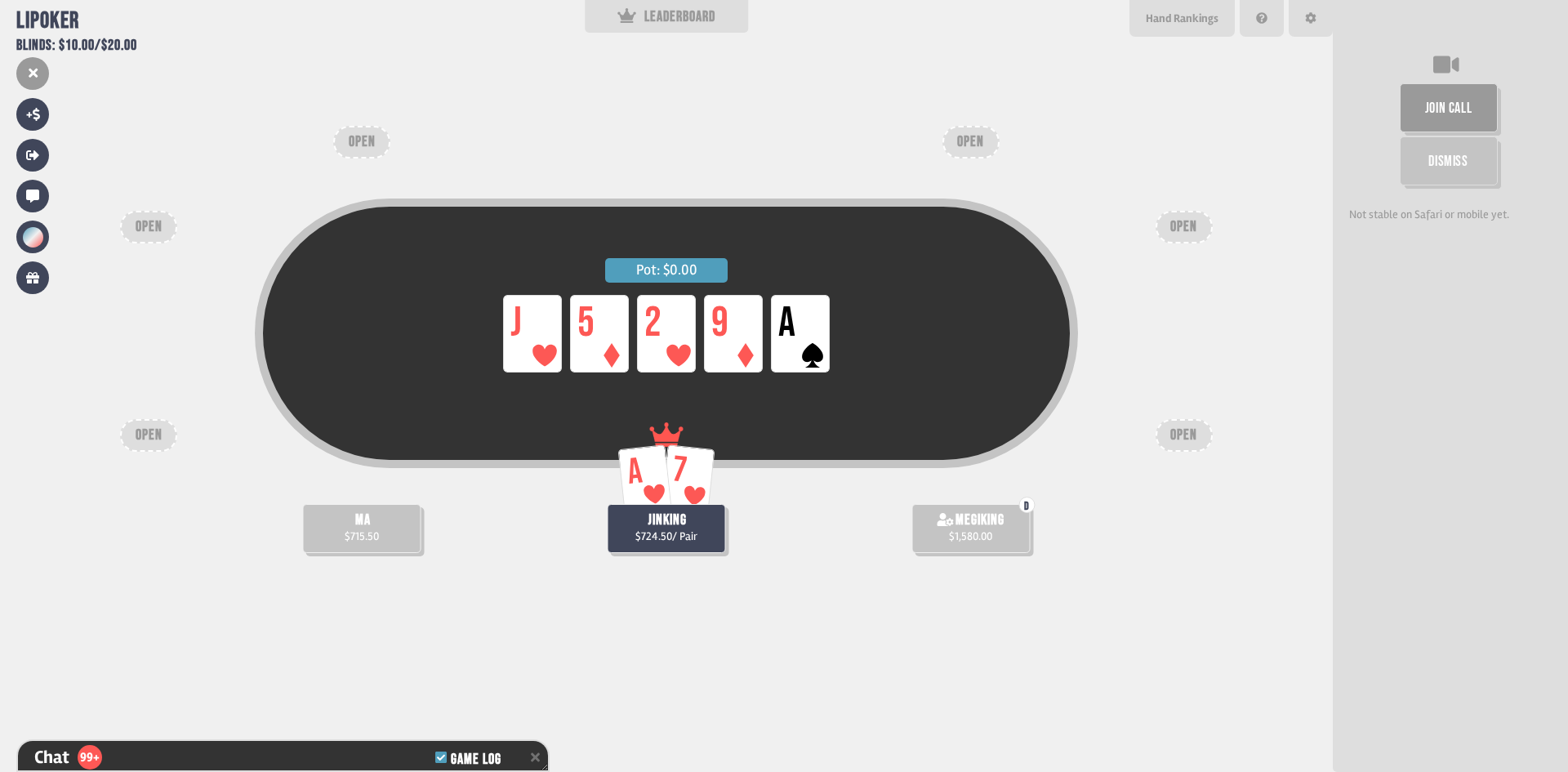 scroll, scrollTop: 8458, scrollLeft: 0, axis: vertical 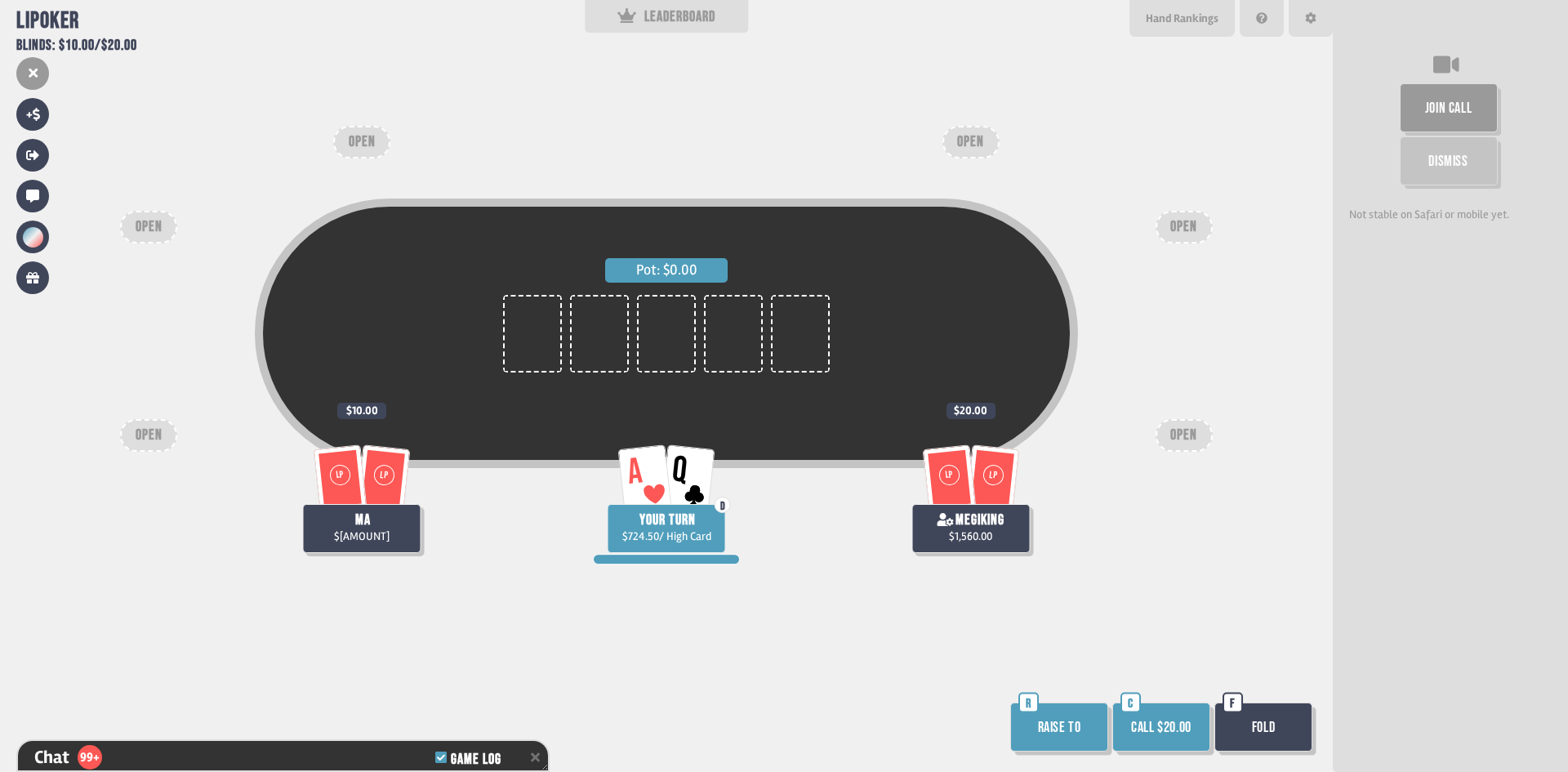 drag, startPoint x: 1180, startPoint y: 723, endPoint x: 1146, endPoint y: 672, distance: 61.294372 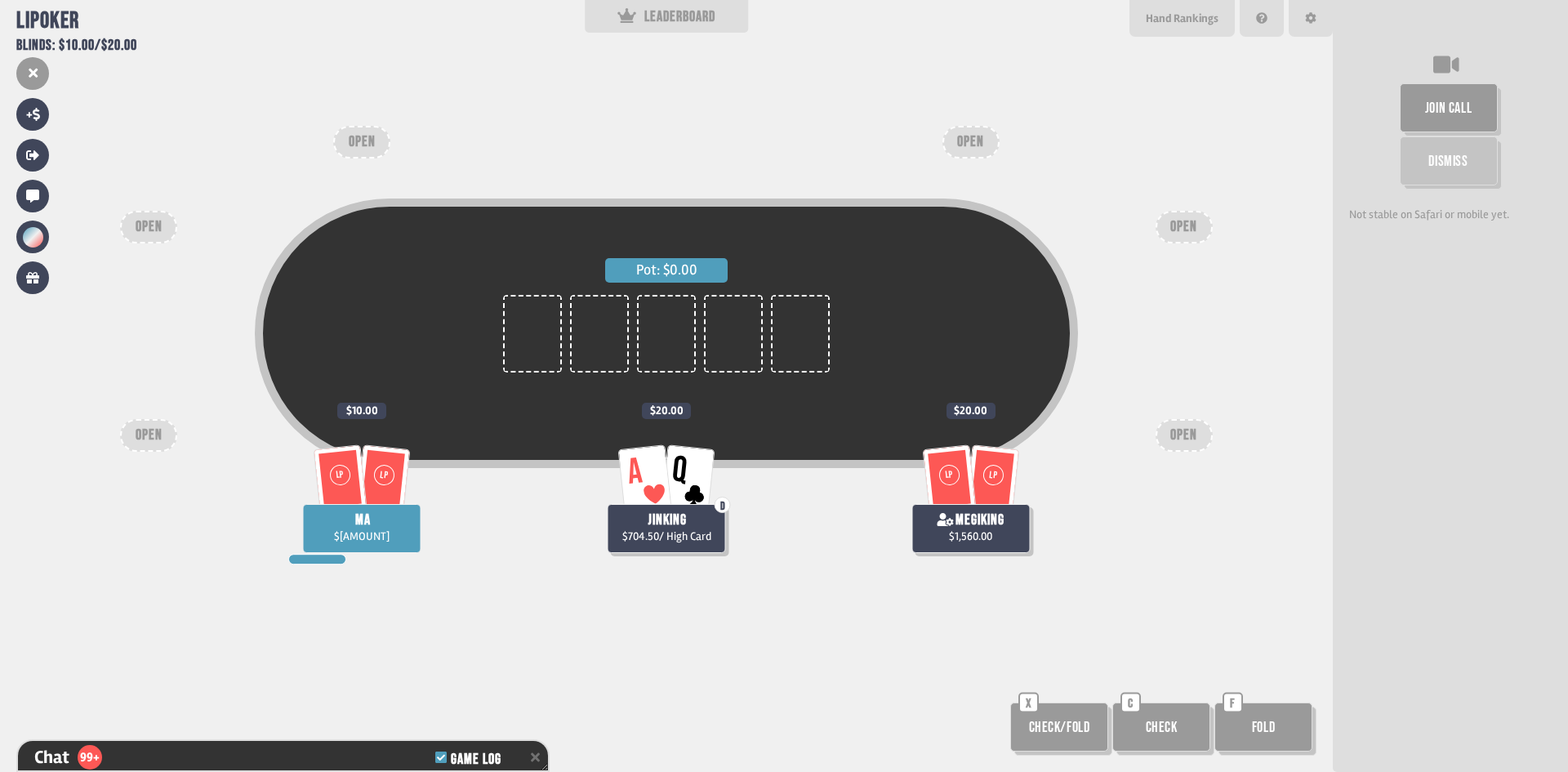 scroll, scrollTop: 8505, scrollLeft: 0, axis: vertical 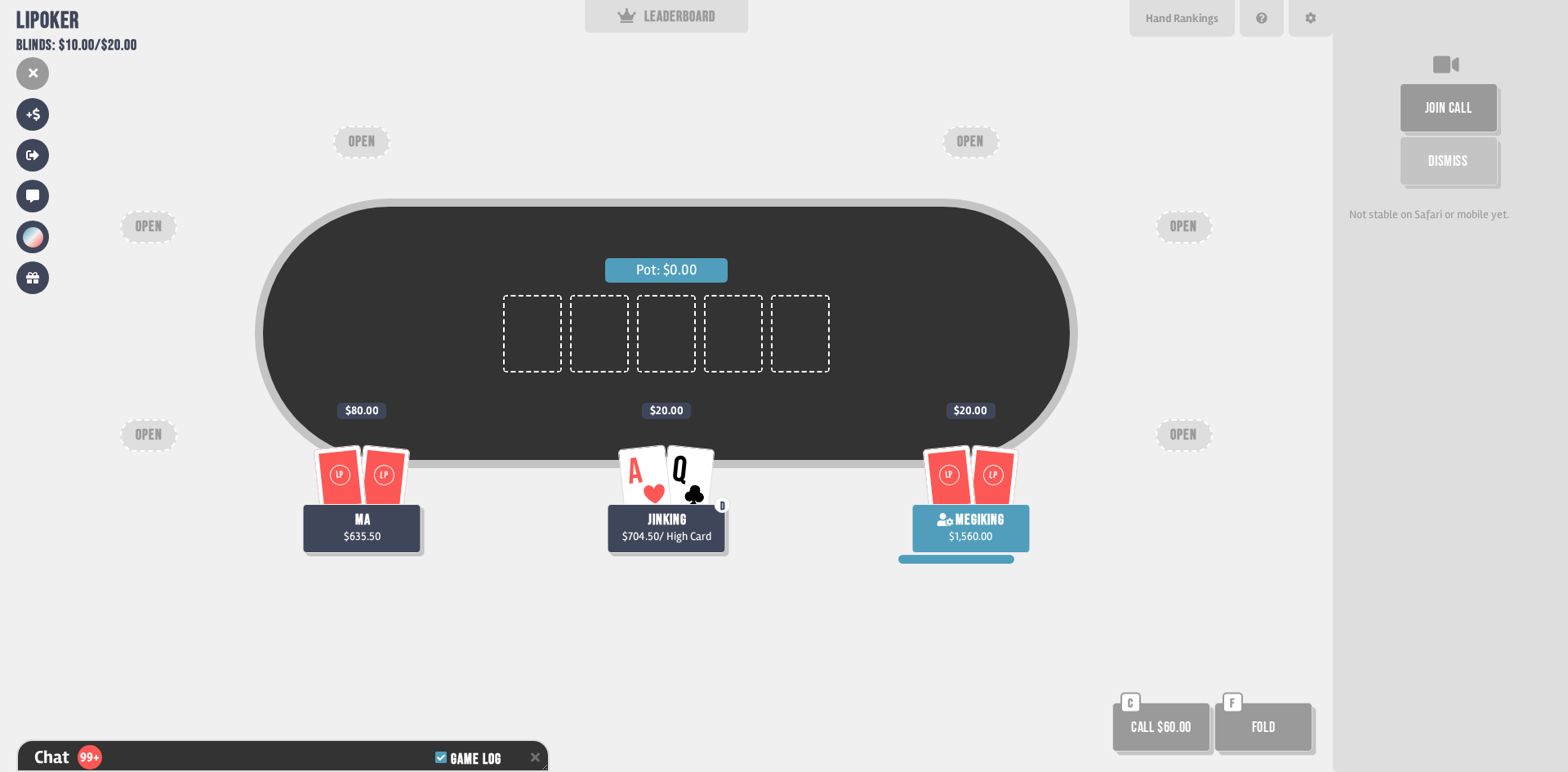 click on "Call $60.00" at bounding box center (1161, 727) 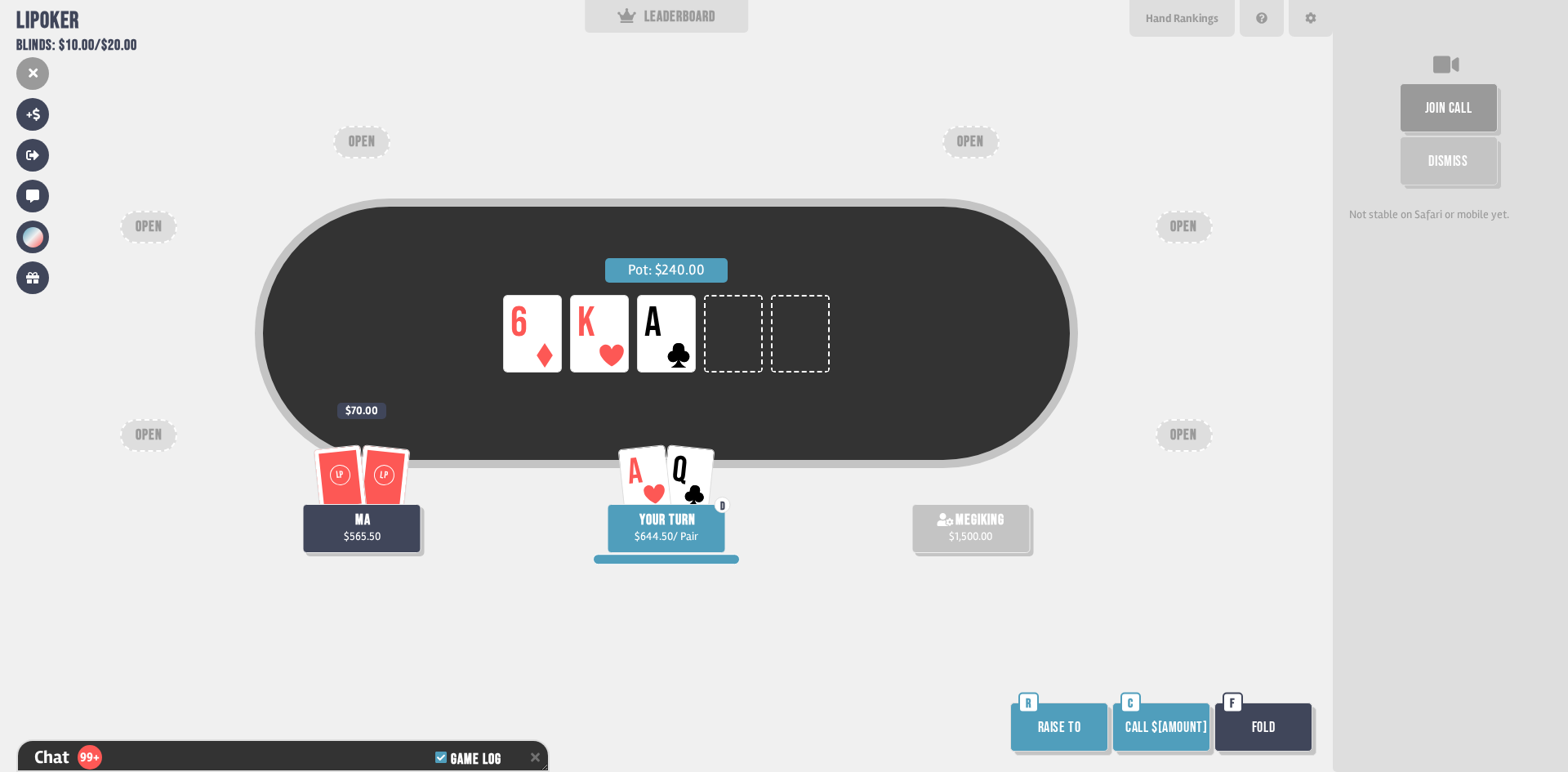 scroll, scrollTop: 8671, scrollLeft: 0, axis: vertical 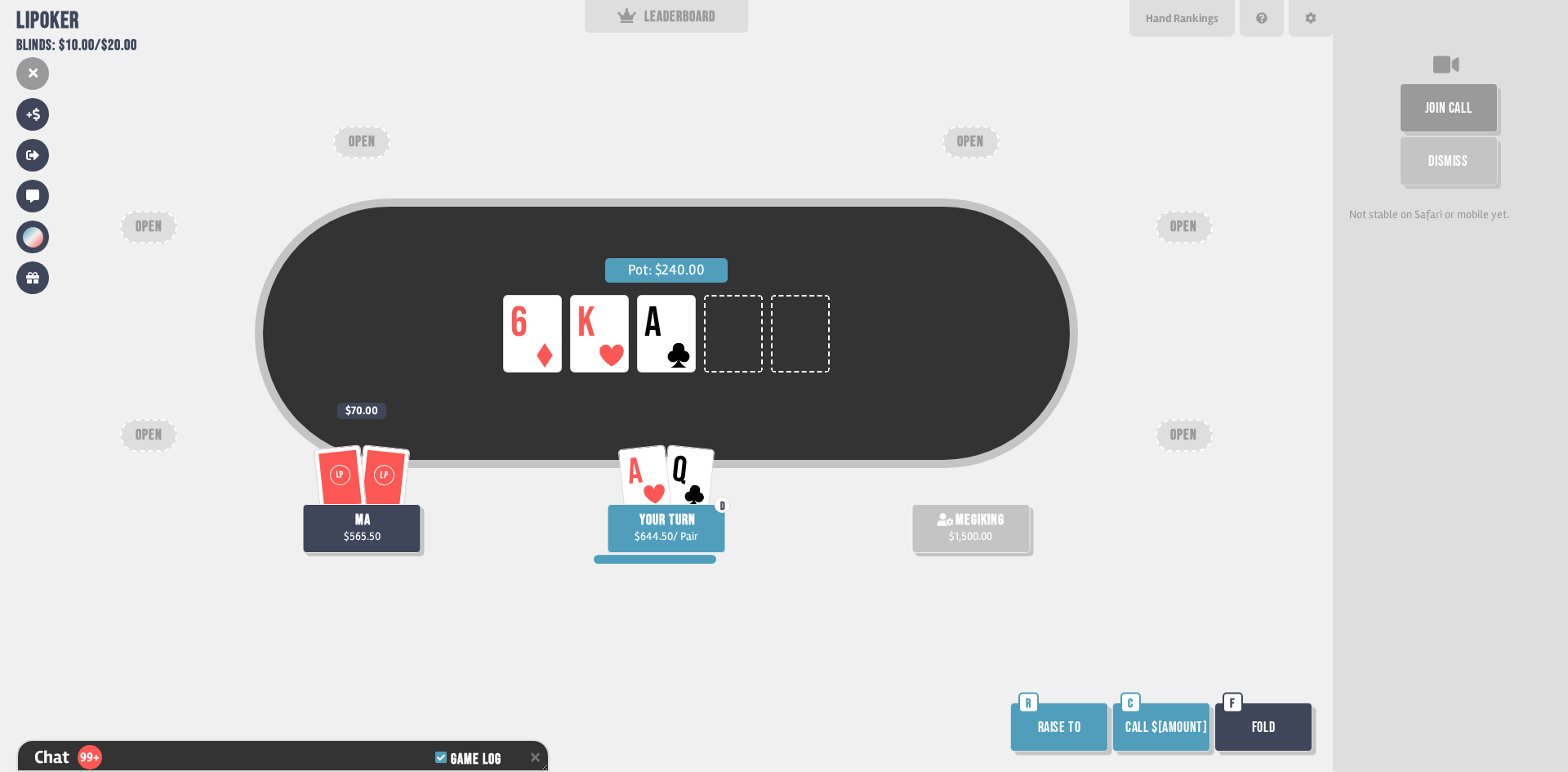 click on "Raise to" at bounding box center [1059, 727] 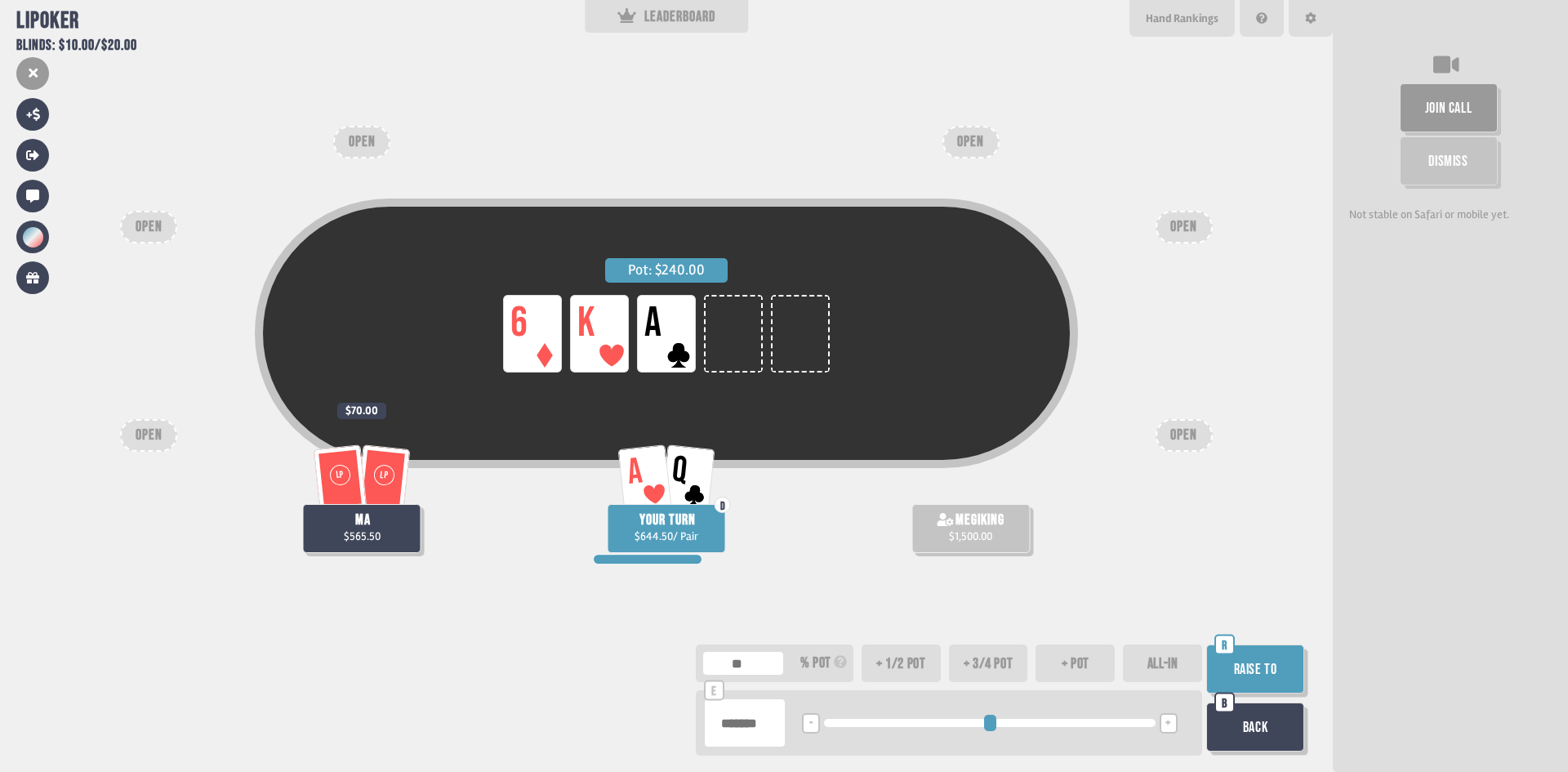 click on "+" at bounding box center (1168, 724) 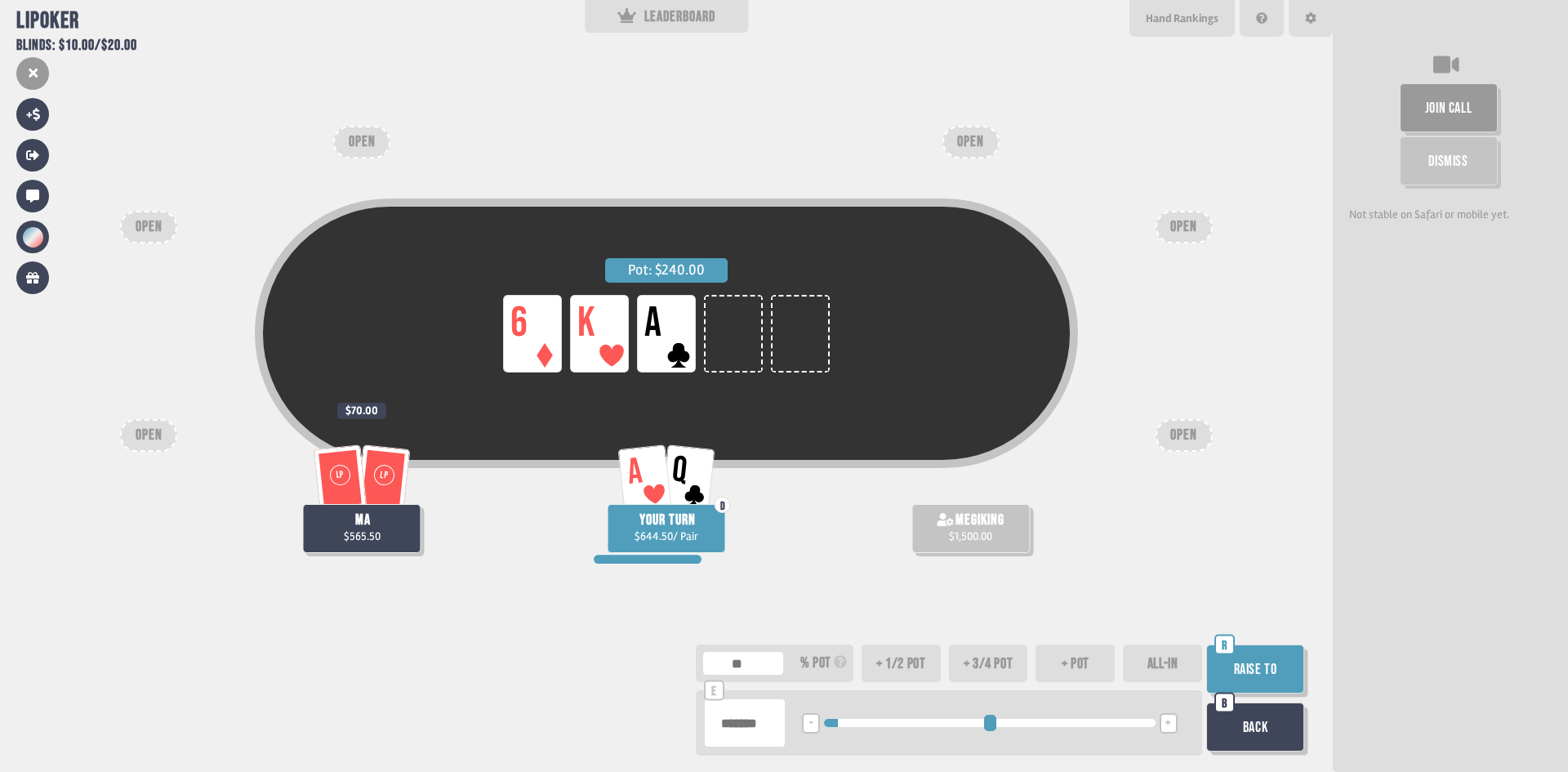 click on "+" at bounding box center (1168, 724) 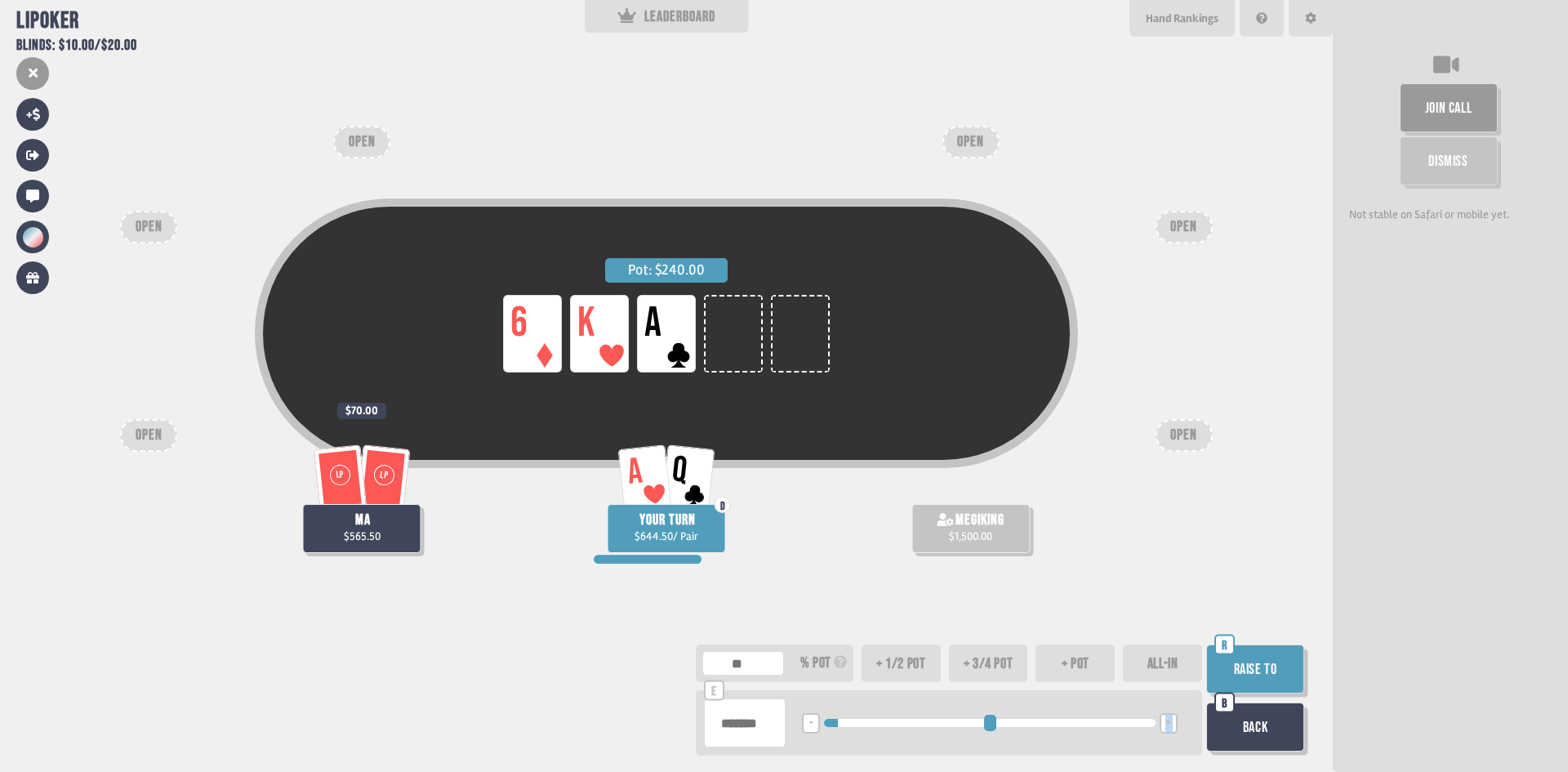 click on "+" at bounding box center [1168, 724] 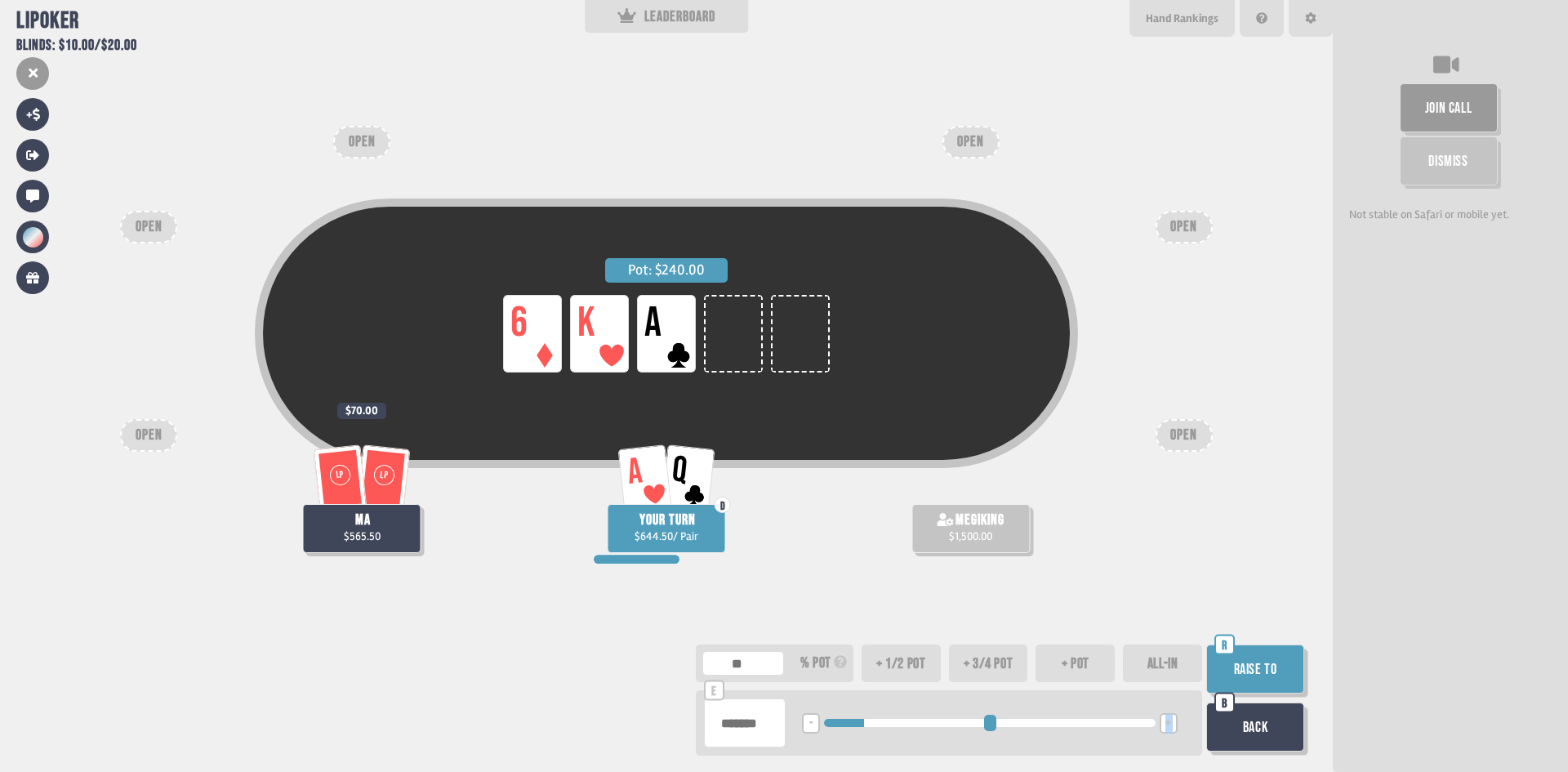click on "Raise to" at bounding box center (1255, 669) 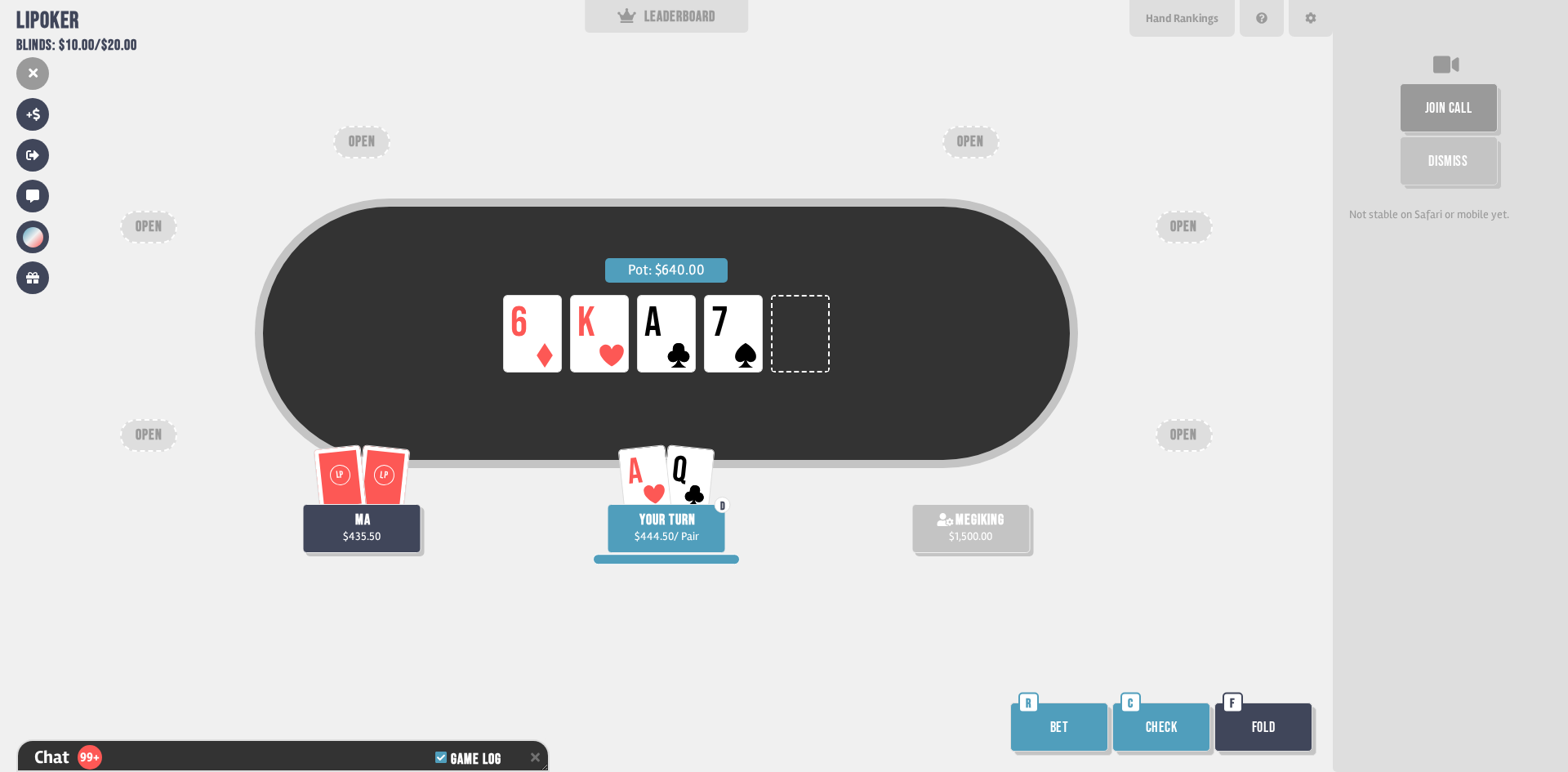 scroll, scrollTop: 8789, scrollLeft: 0, axis: vertical 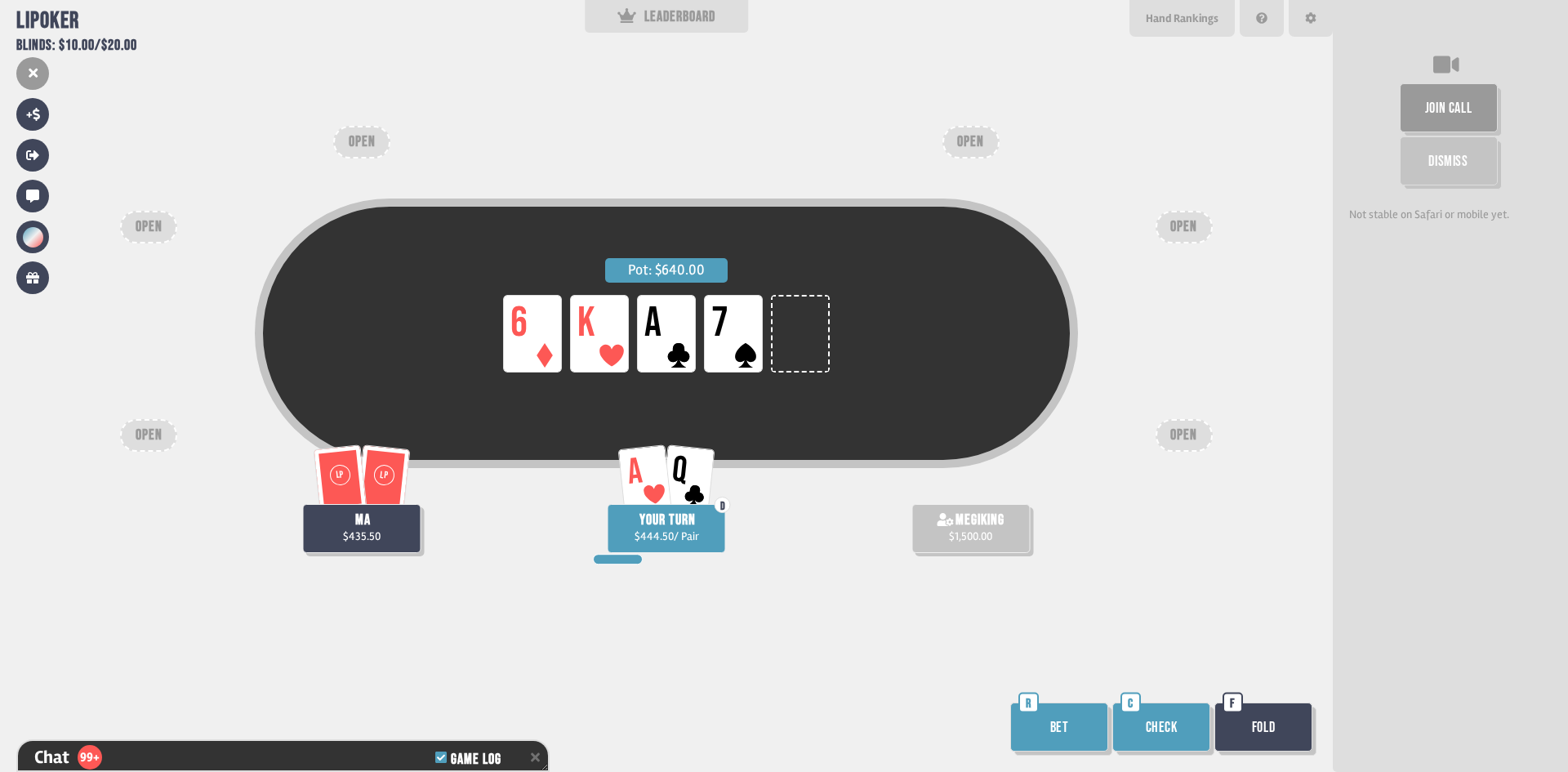 drag, startPoint x: 1077, startPoint y: 727, endPoint x: 1058, endPoint y: 613, distance: 115.57249 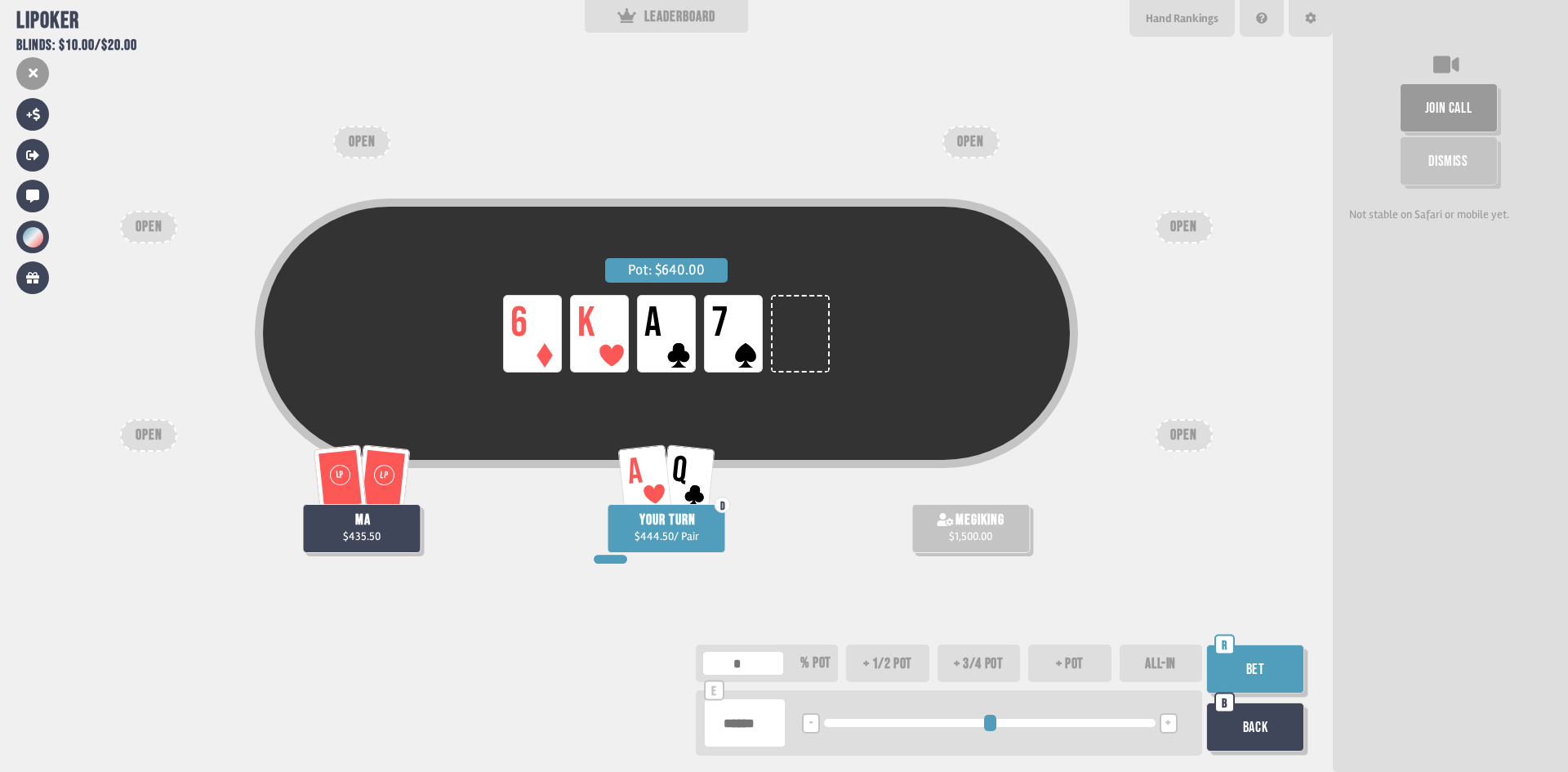 click on "+" at bounding box center [1169, 723] 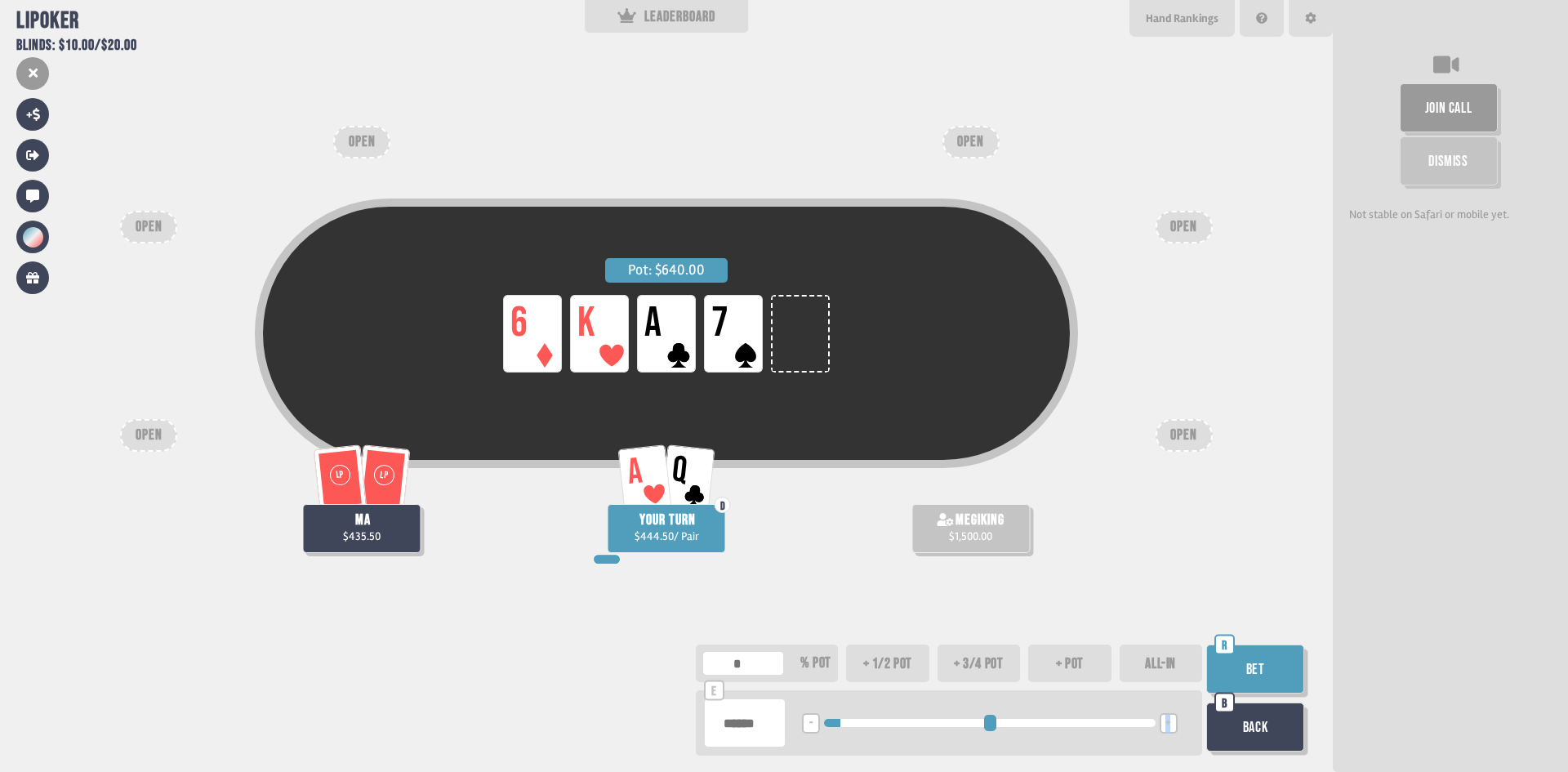 click on "+" at bounding box center [1169, 723] 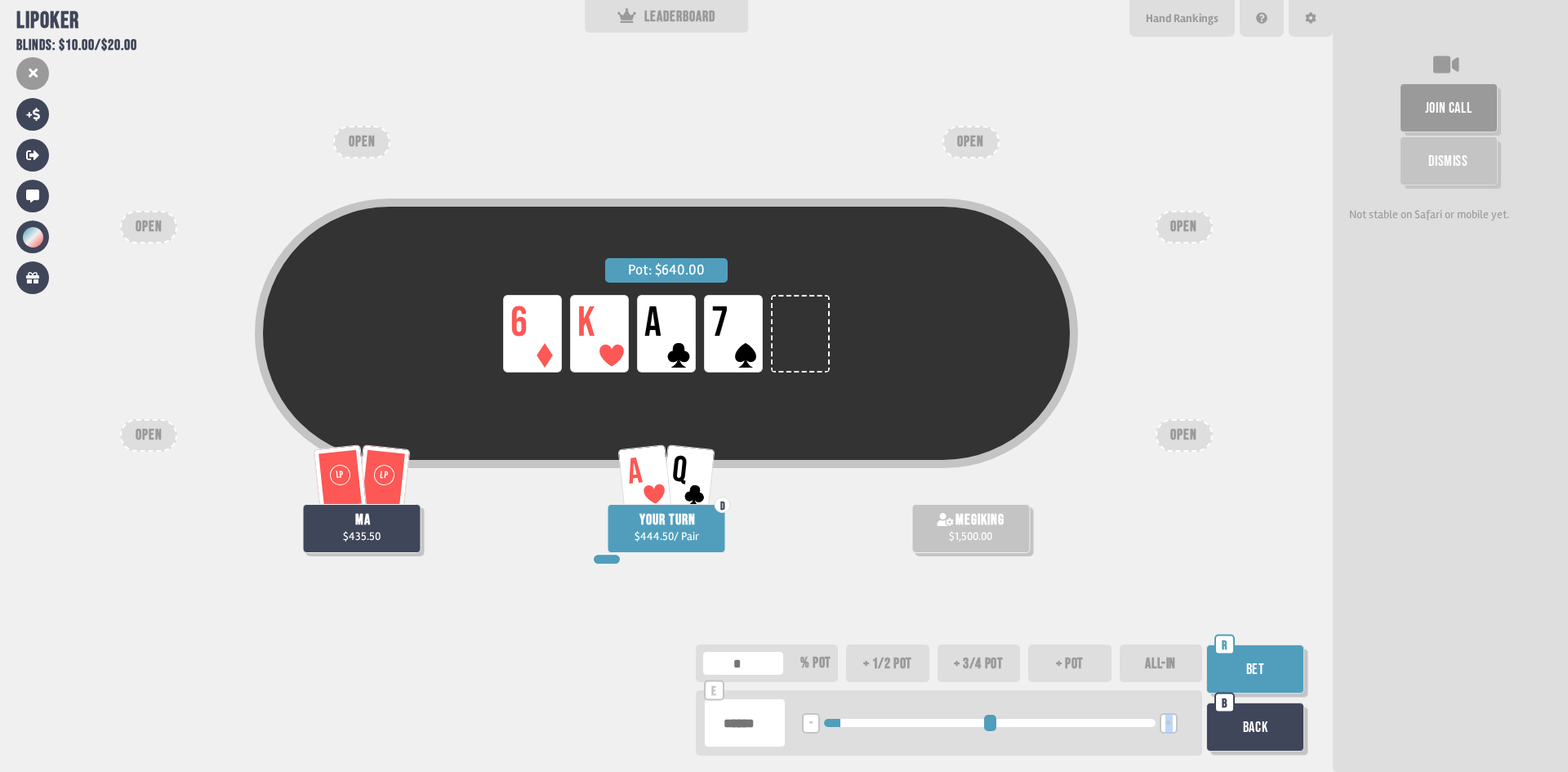 click on "+" at bounding box center (1169, 723) 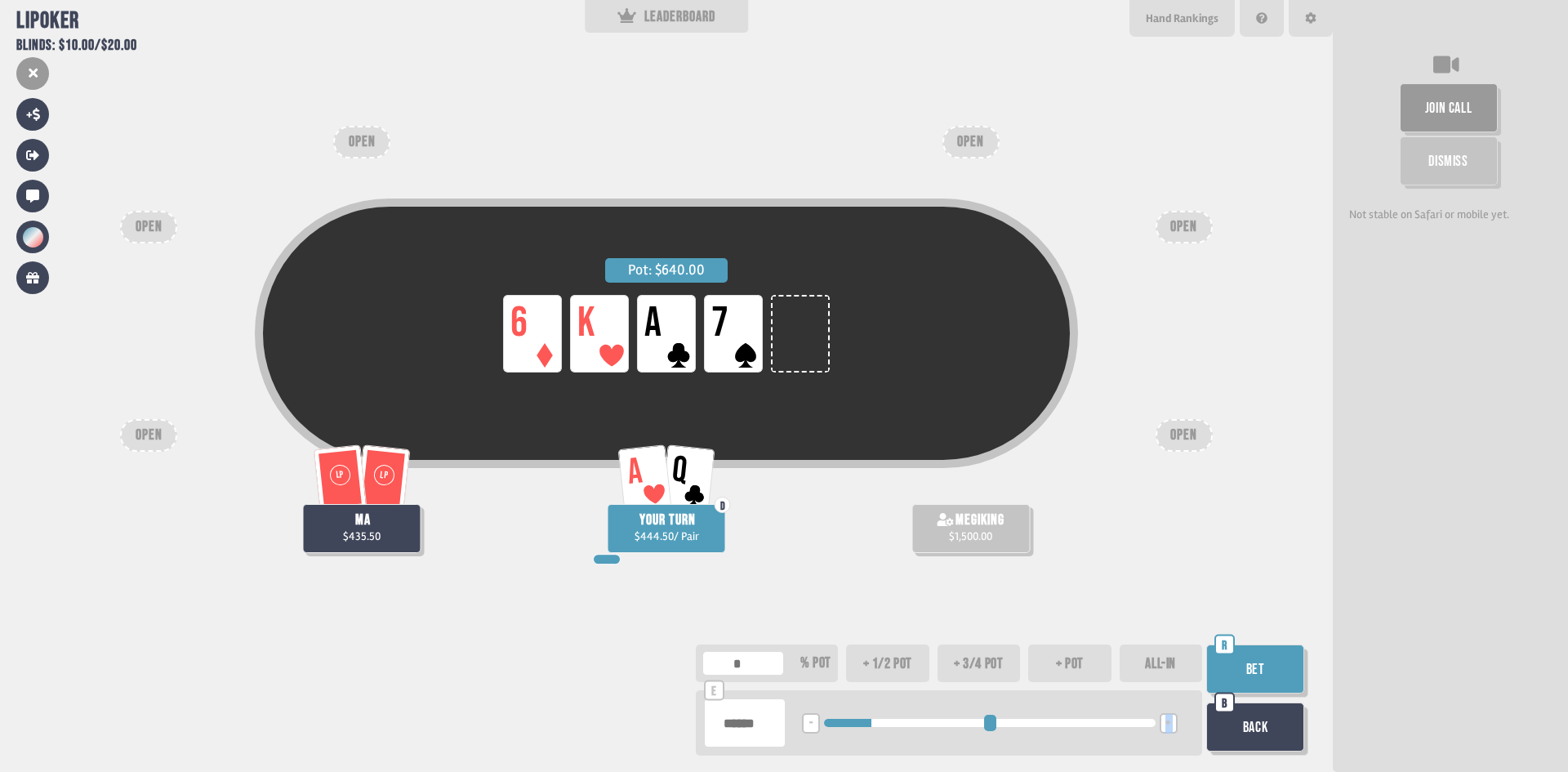 click on "Bet" at bounding box center (1255, 669) 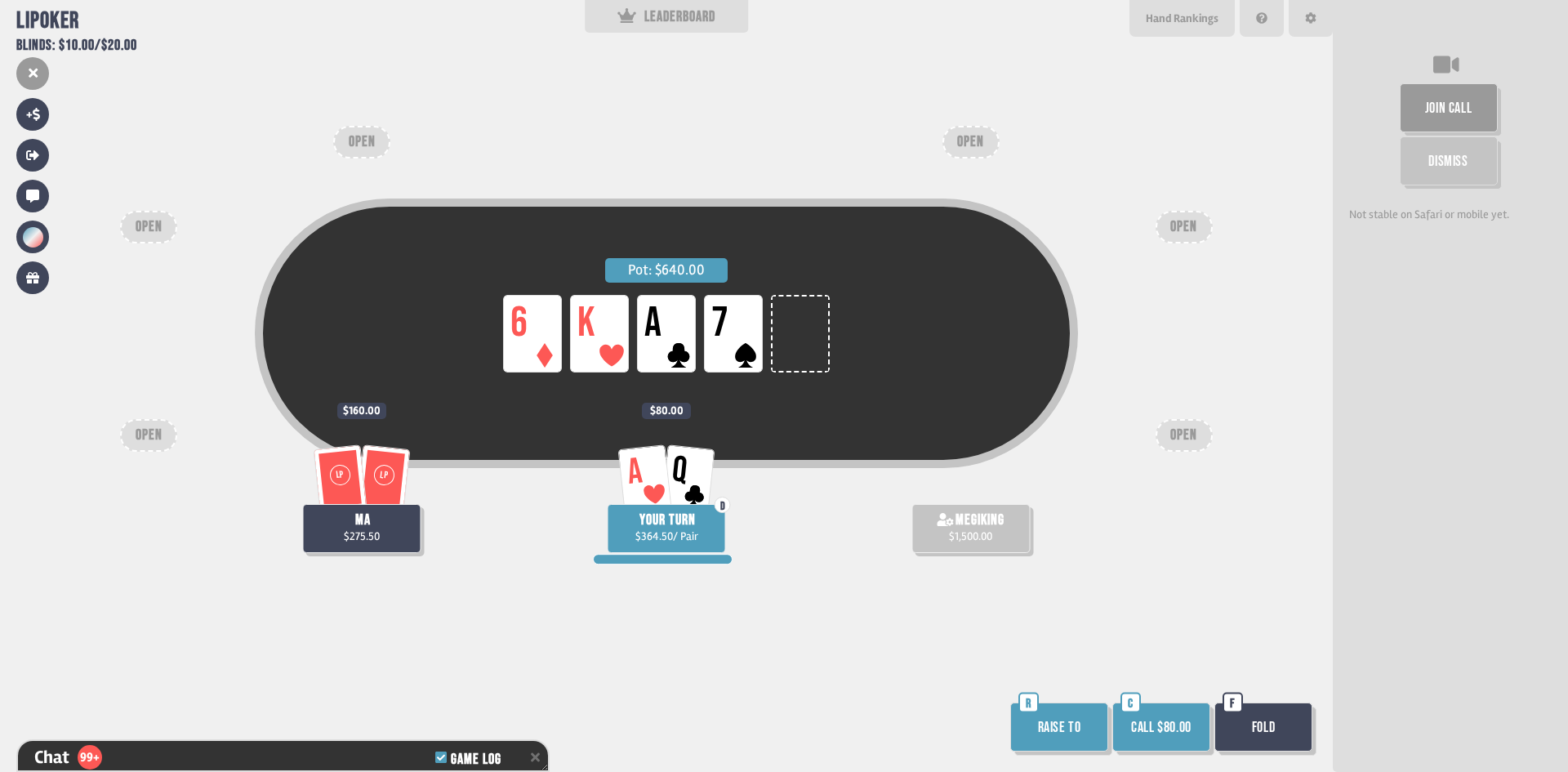 scroll, scrollTop: 8860, scrollLeft: 0, axis: vertical 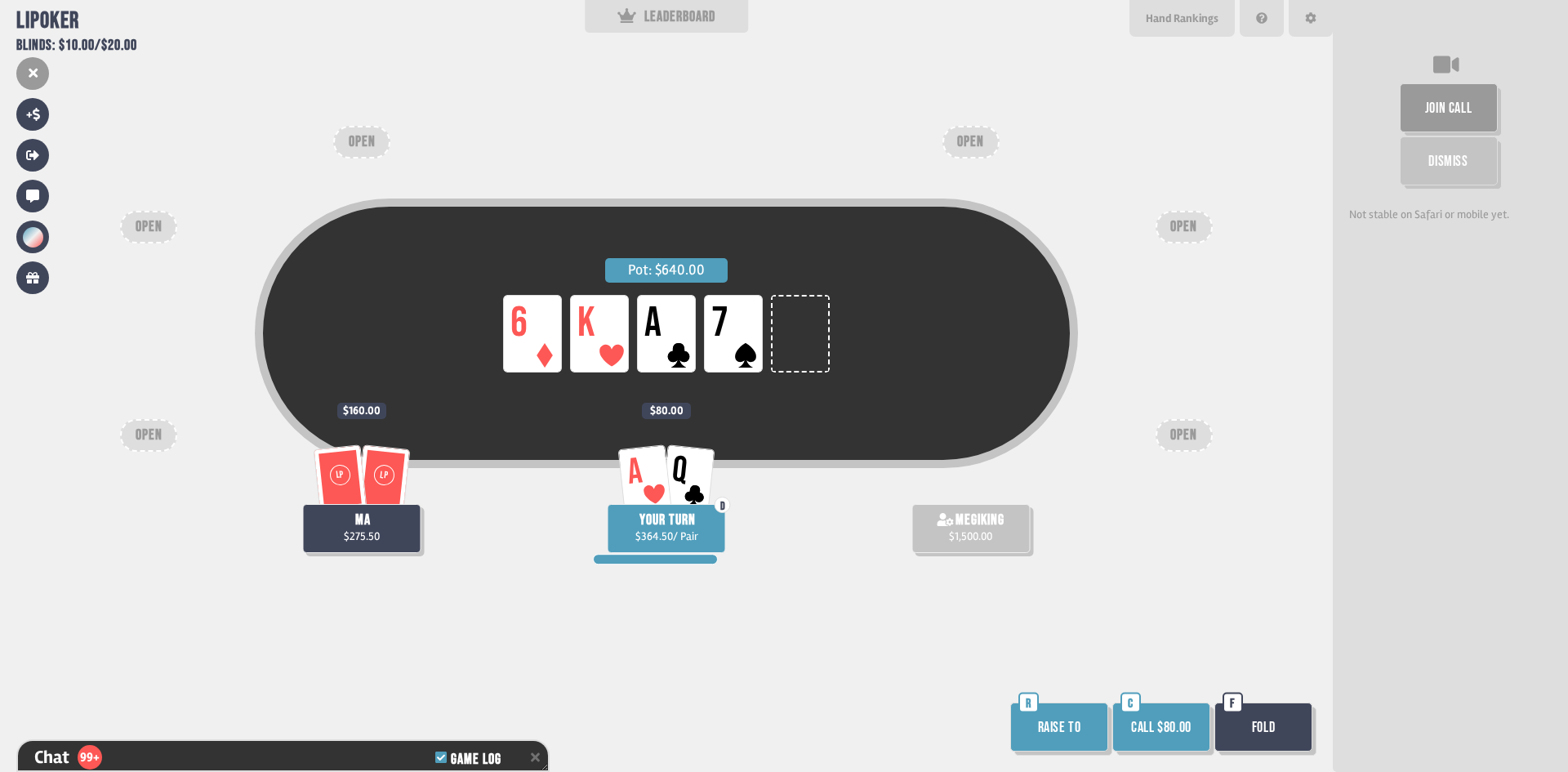 click on "Call $80.00" at bounding box center (1161, 727) 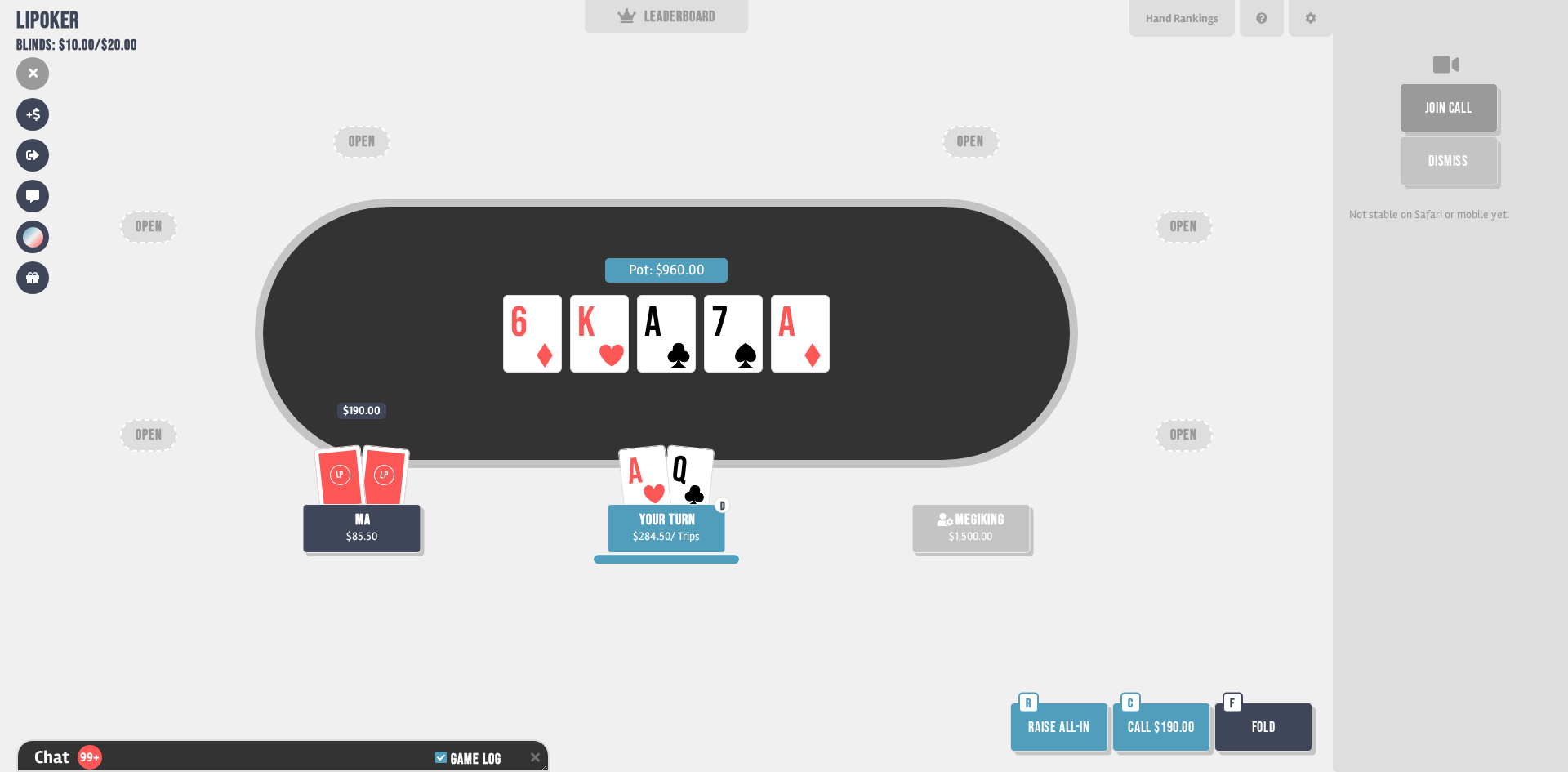 scroll, scrollTop: 8955, scrollLeft: 0, axis: vertical 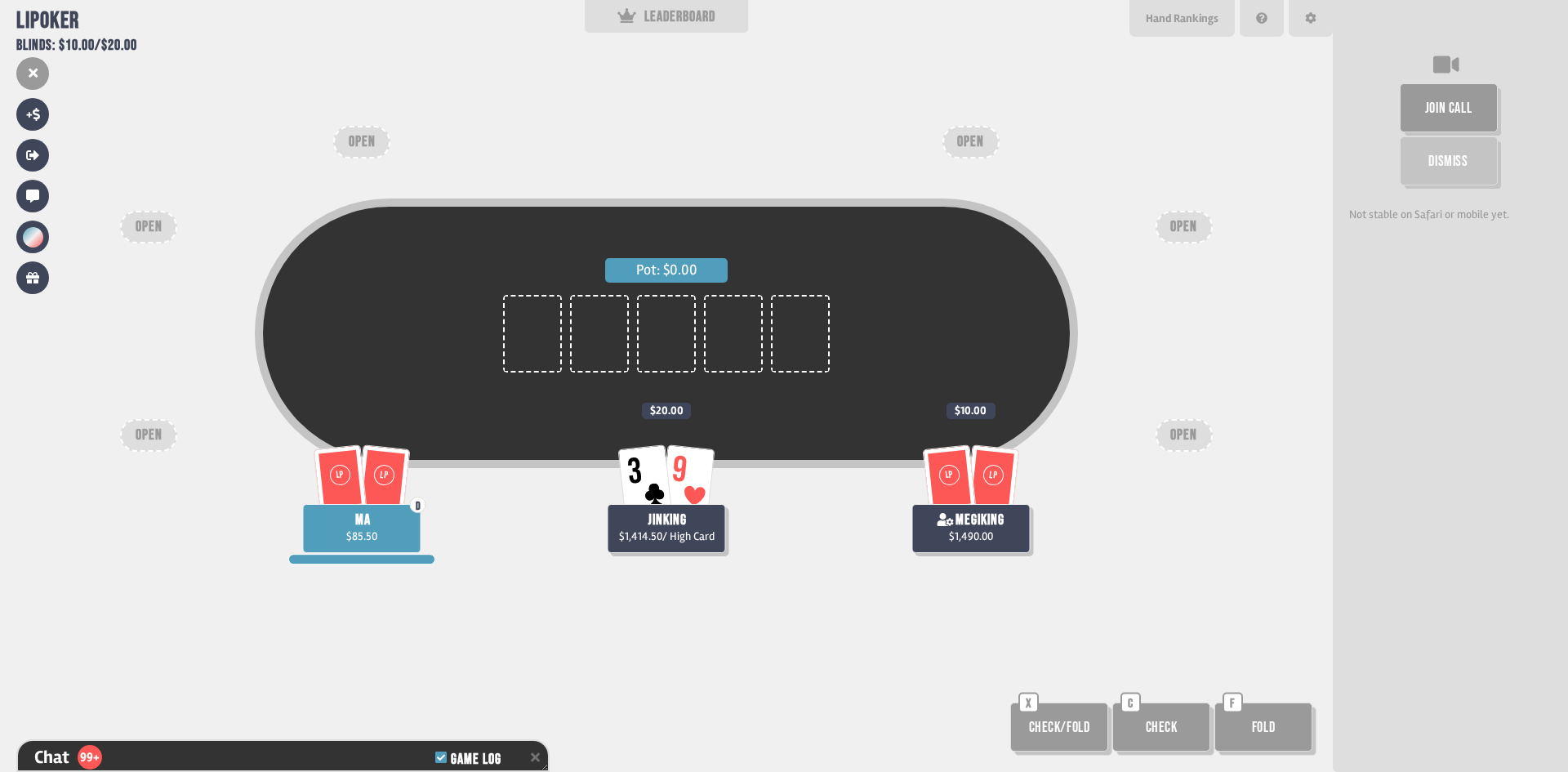 click on "Check/Fold" at bounding box center [1059, 727] 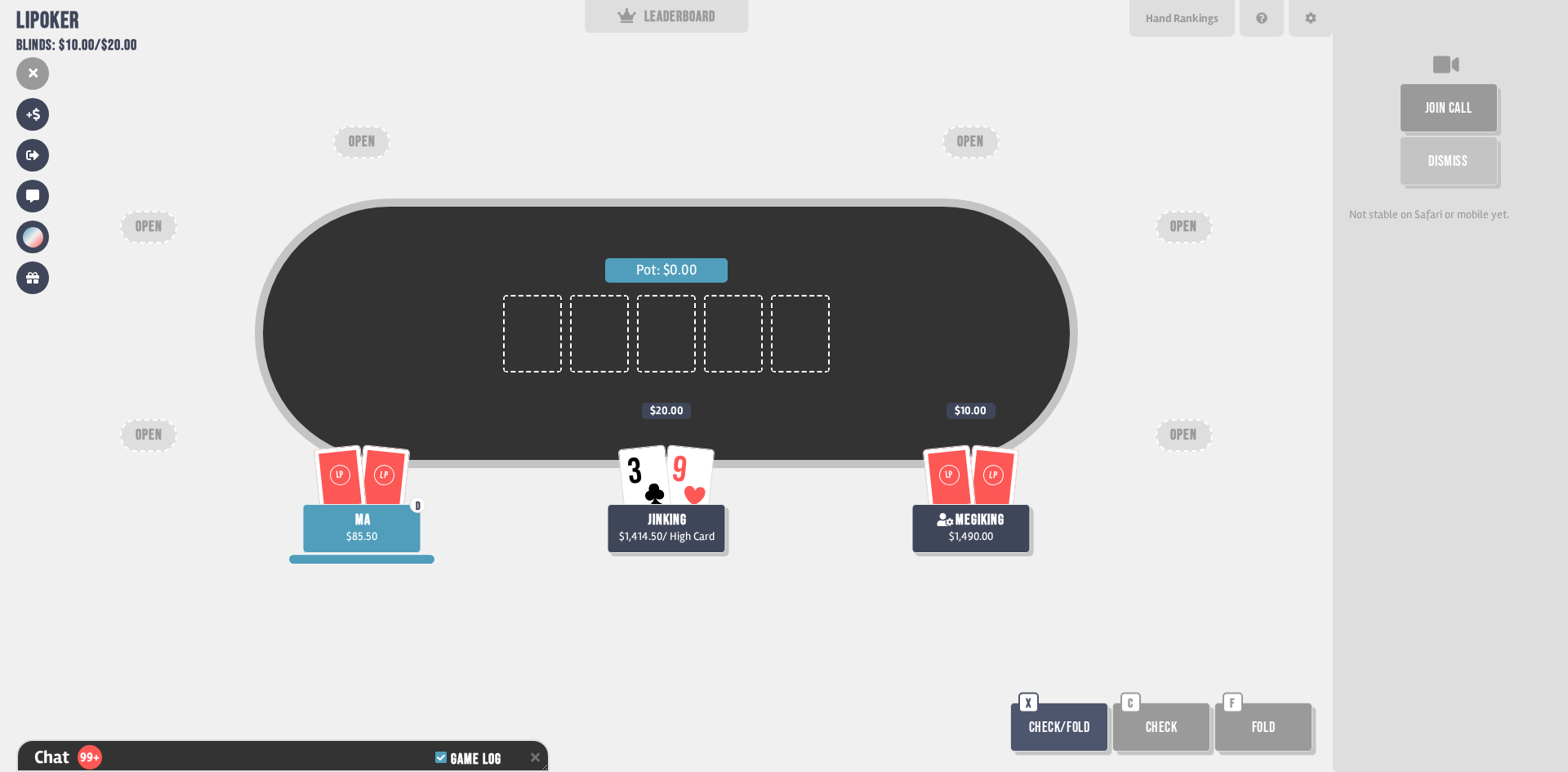 click on "Check/Fold" at bounding box center [1059, 727] 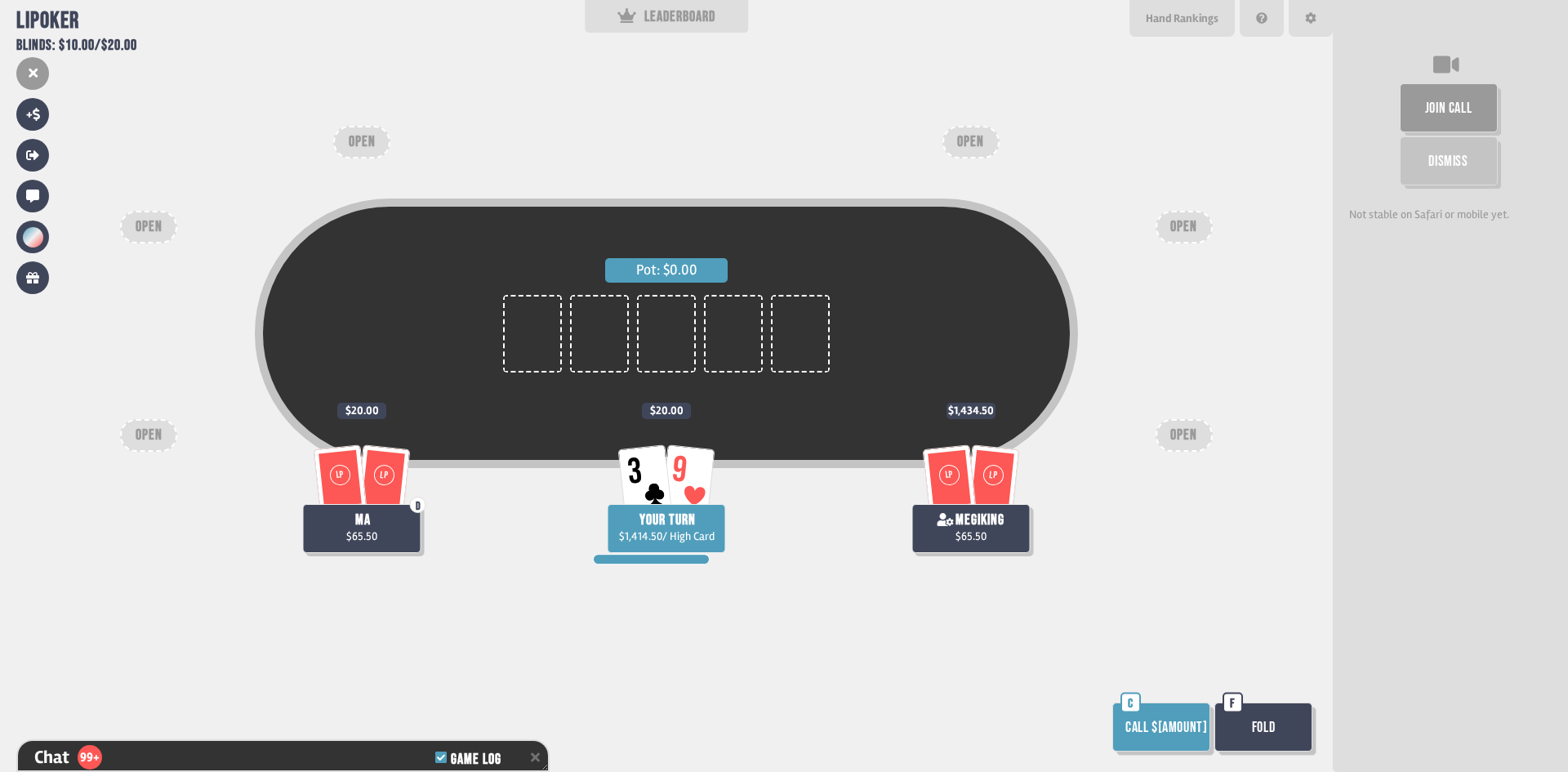 scroll, scrollTop: 9121, scrollLeft: 0, axis: vertical 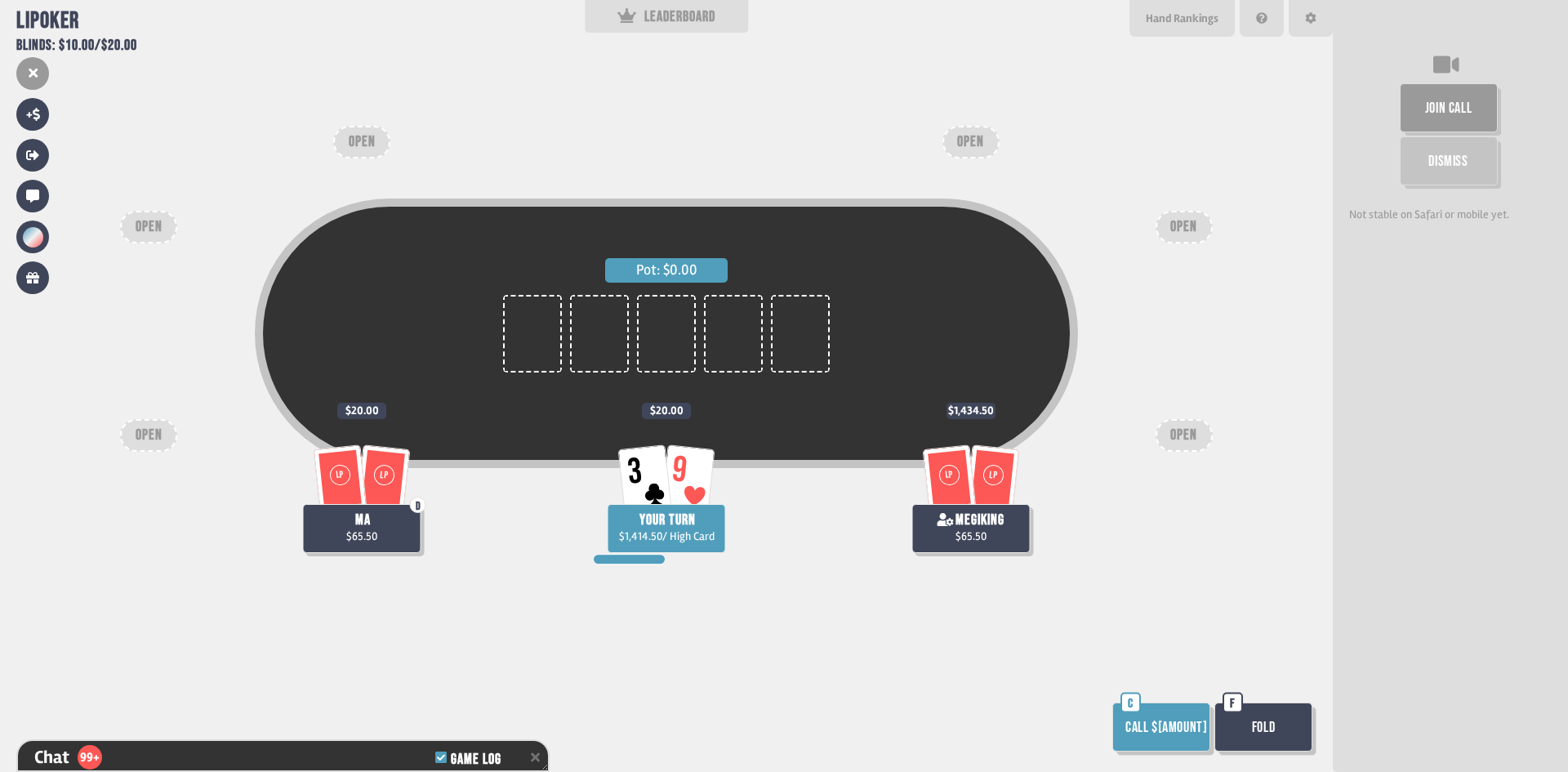 click on "Call $[AMOUNT]" at bounding box center (1161, 727) 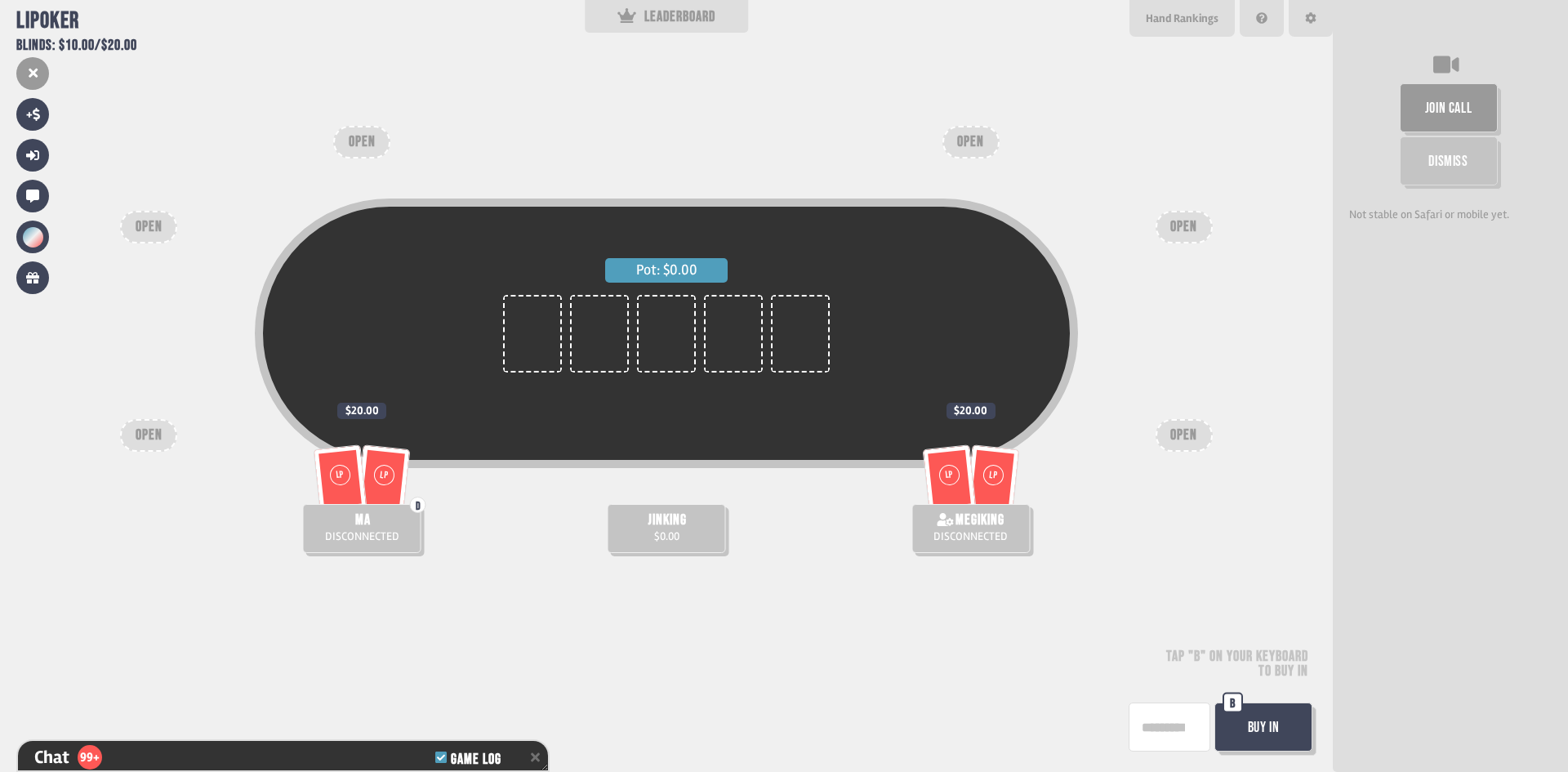 scroll, scrollTop: 9500, scrollLeft: 0, axis: vertical 